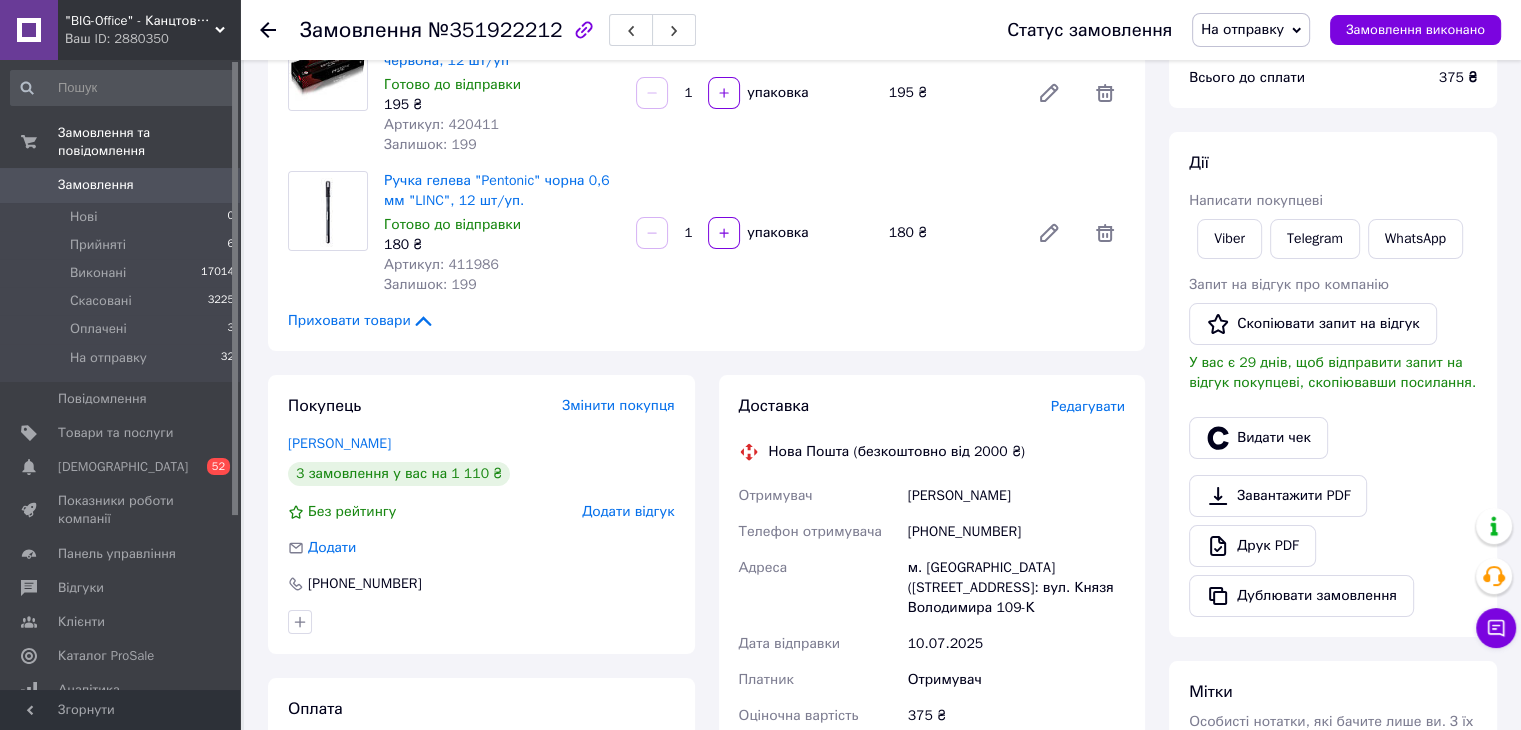 scroll, scrollTop: 0, scrollLeft: 0, axis: both 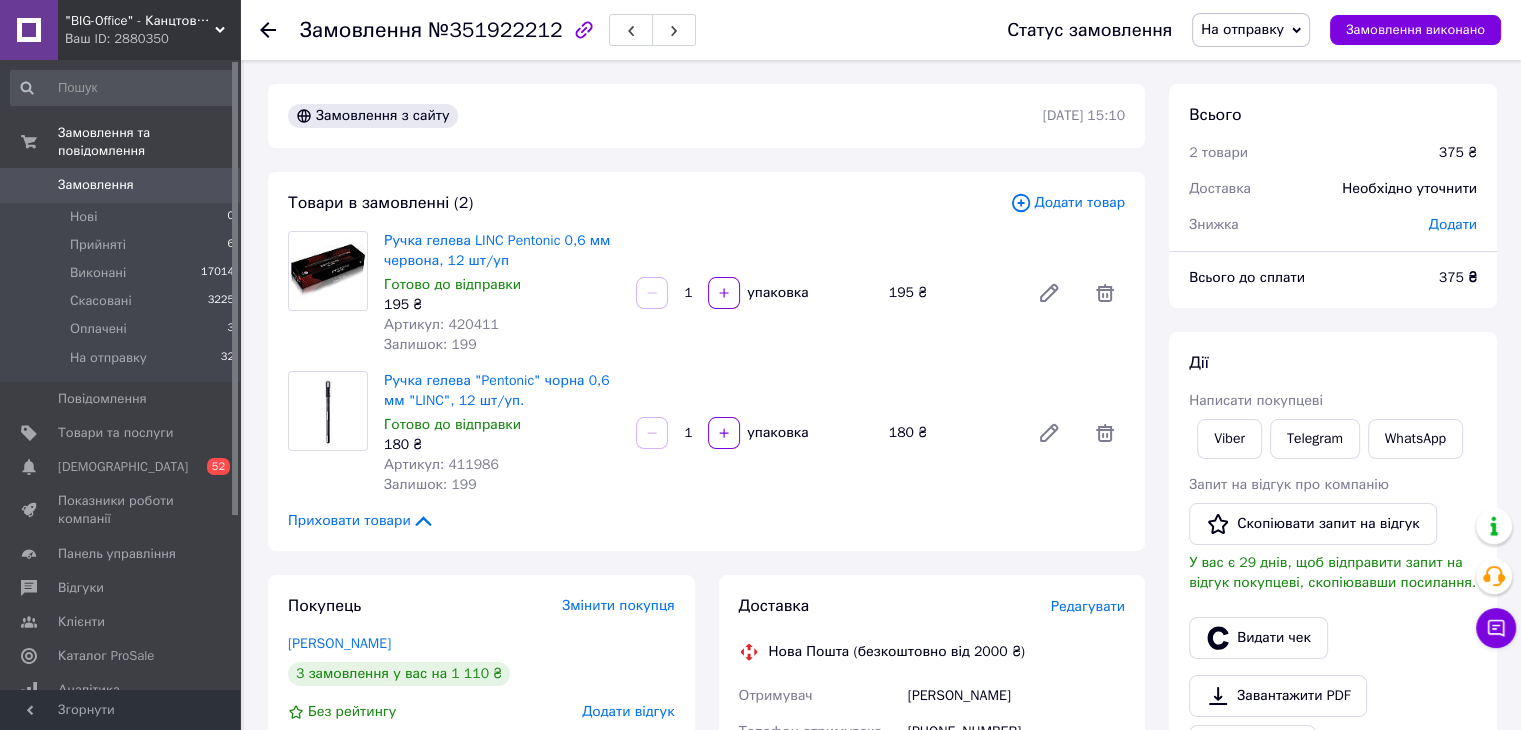 click on "Додати товар" at bounding box center (1067, 203) 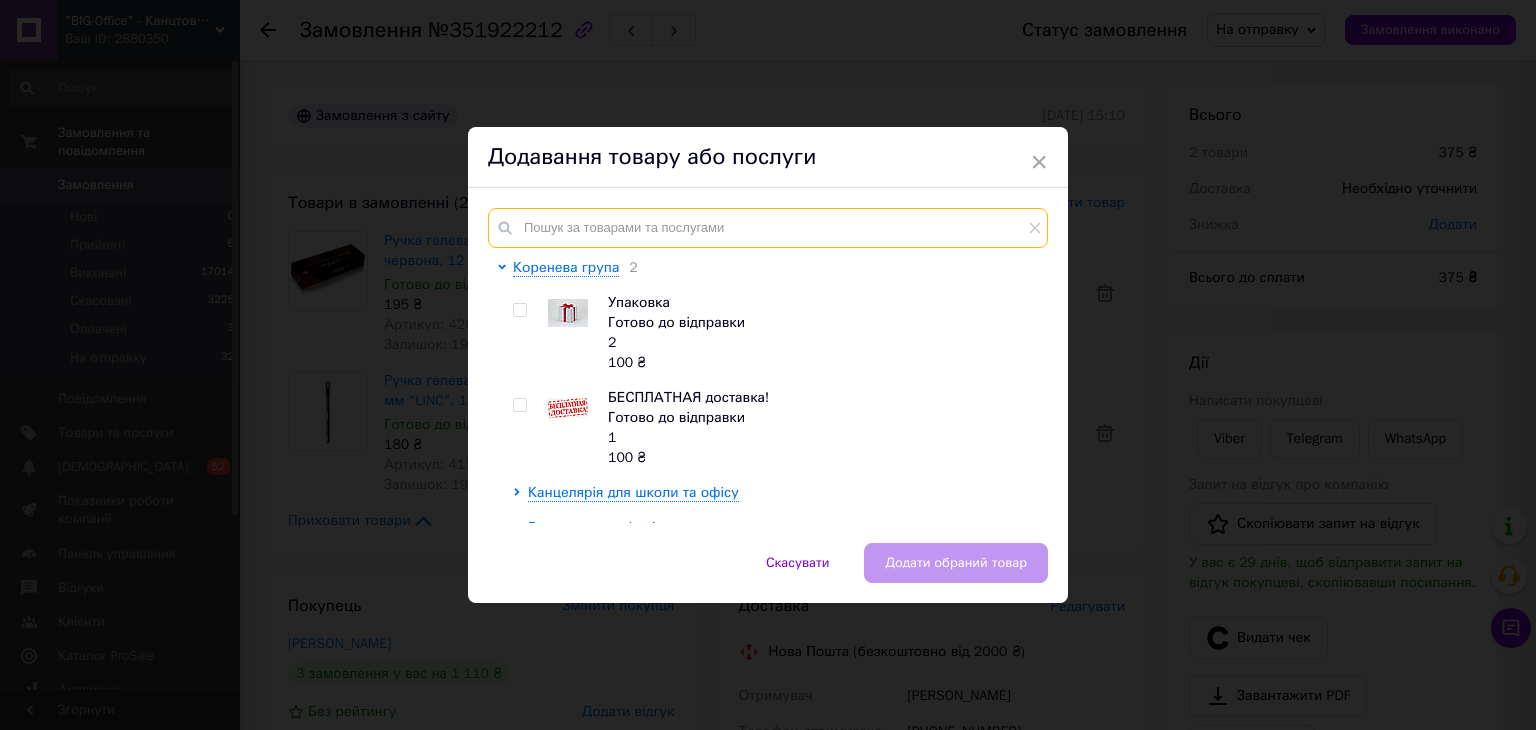 paste on "420417" 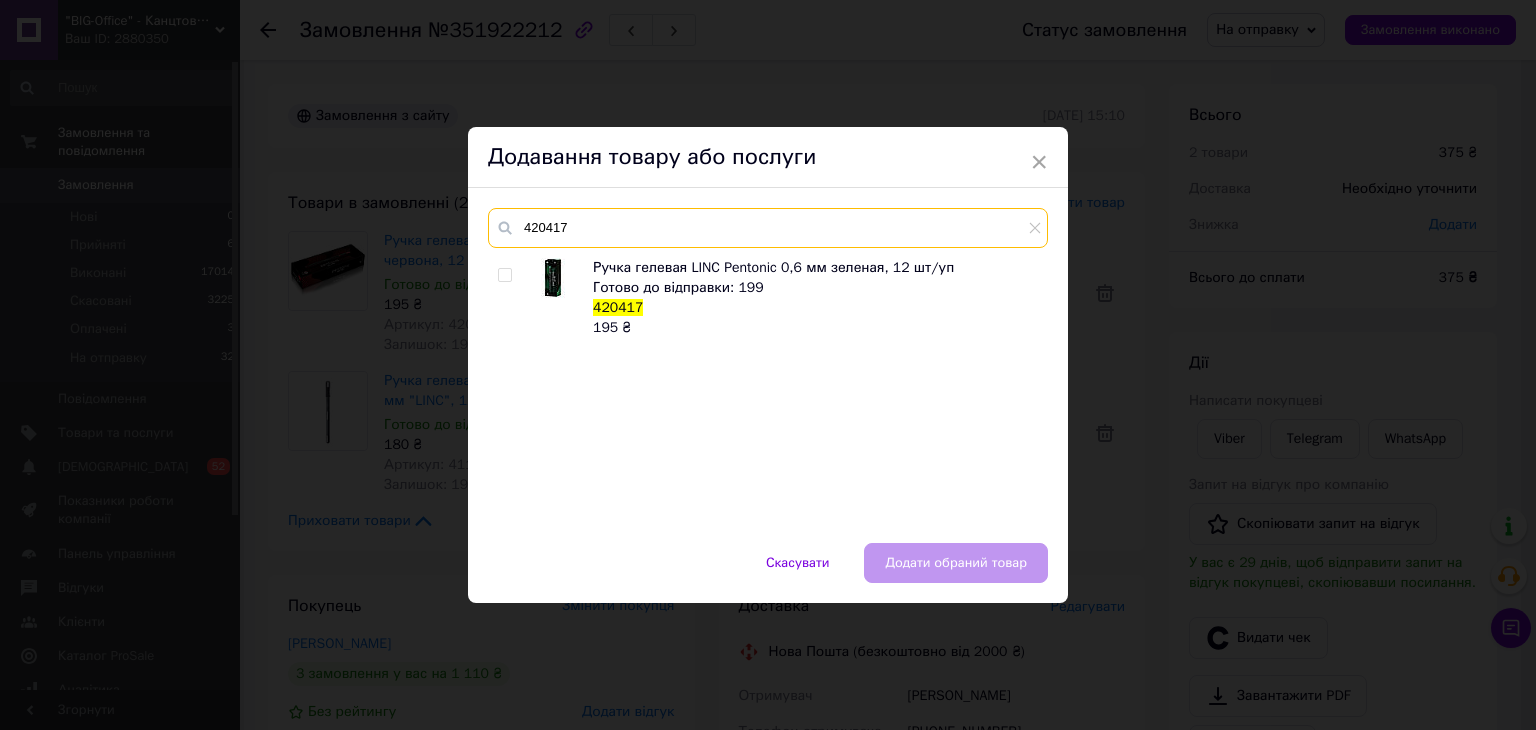 type on "420417" 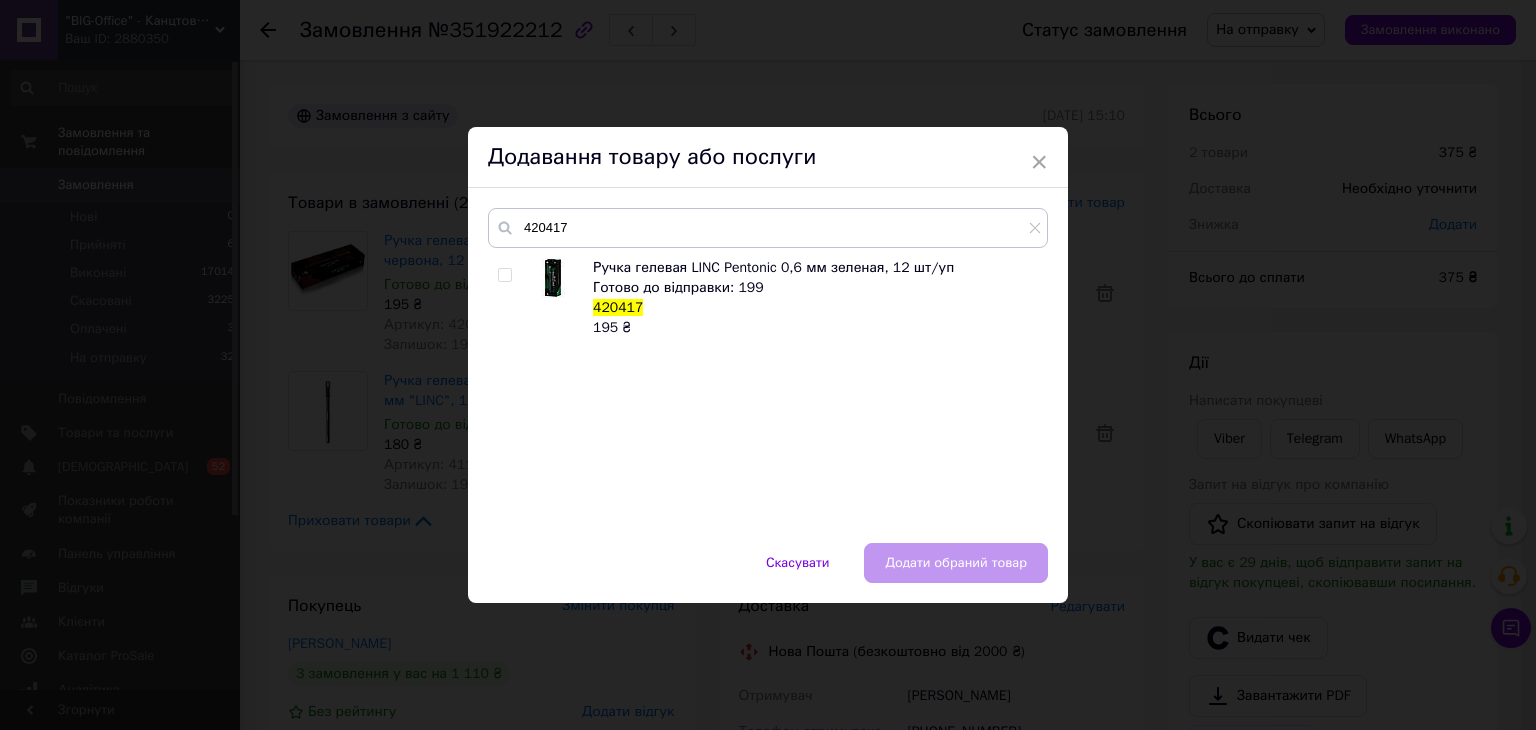 click at bounding box center (504, 275) 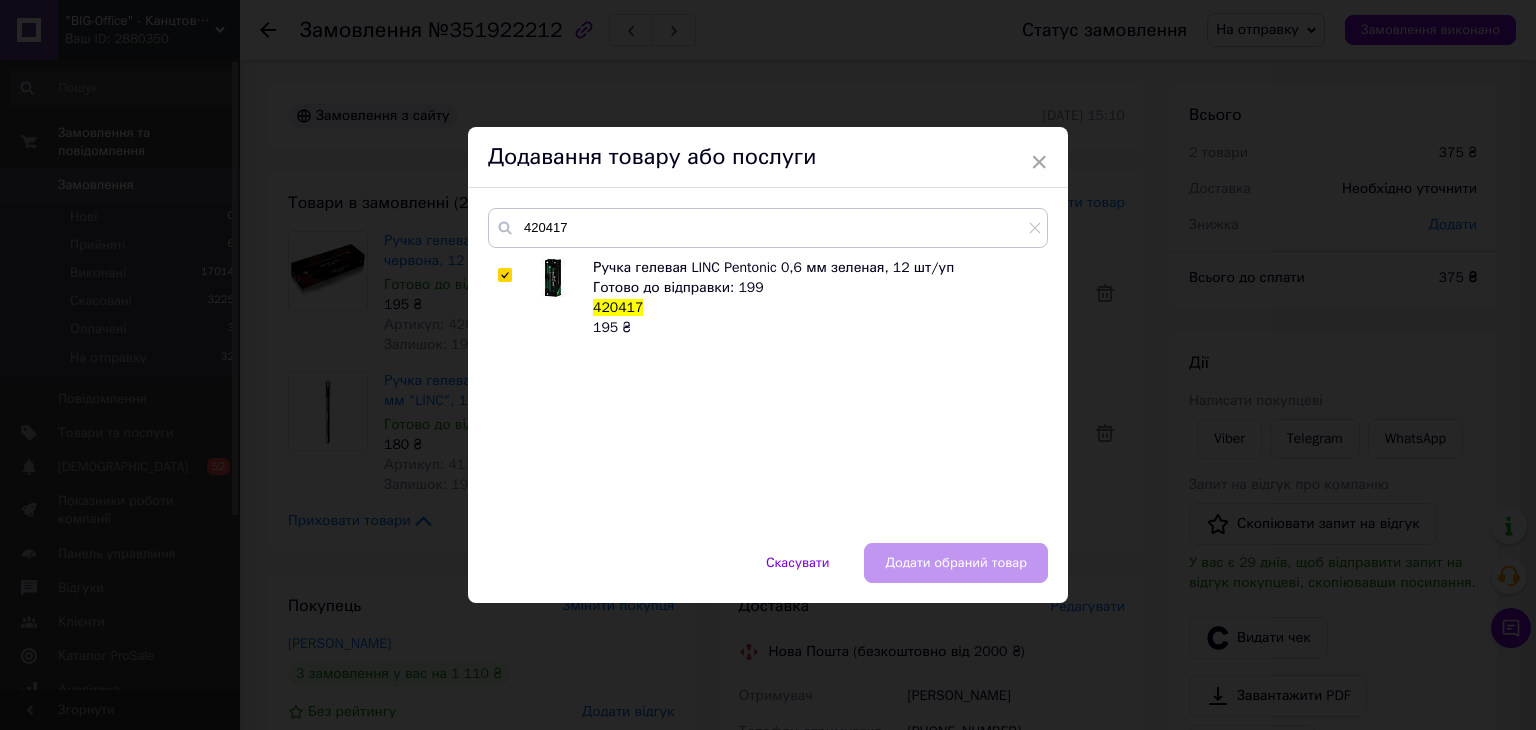 checkbox on "true" 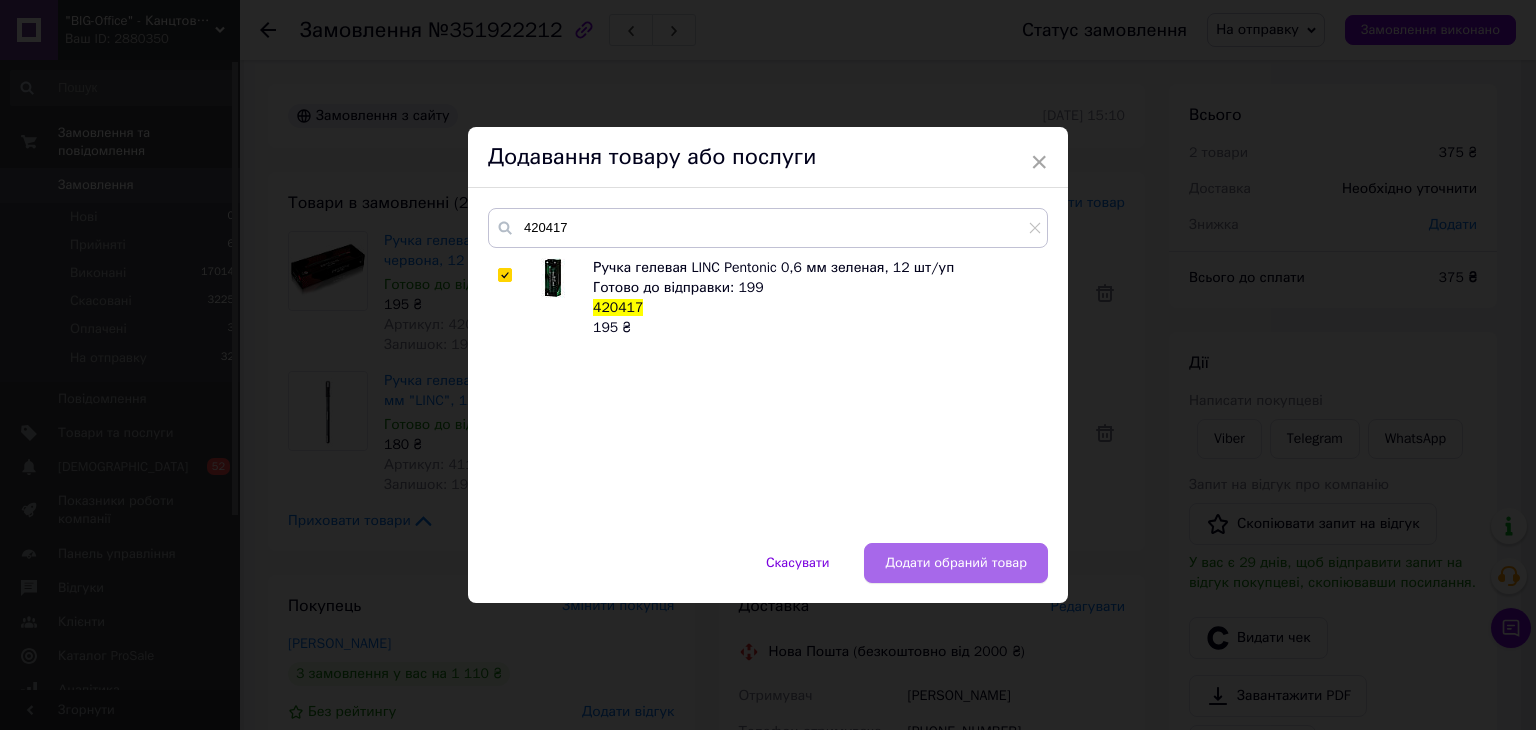 click on "Додати обраний товар" at bounding box center (956, 563) 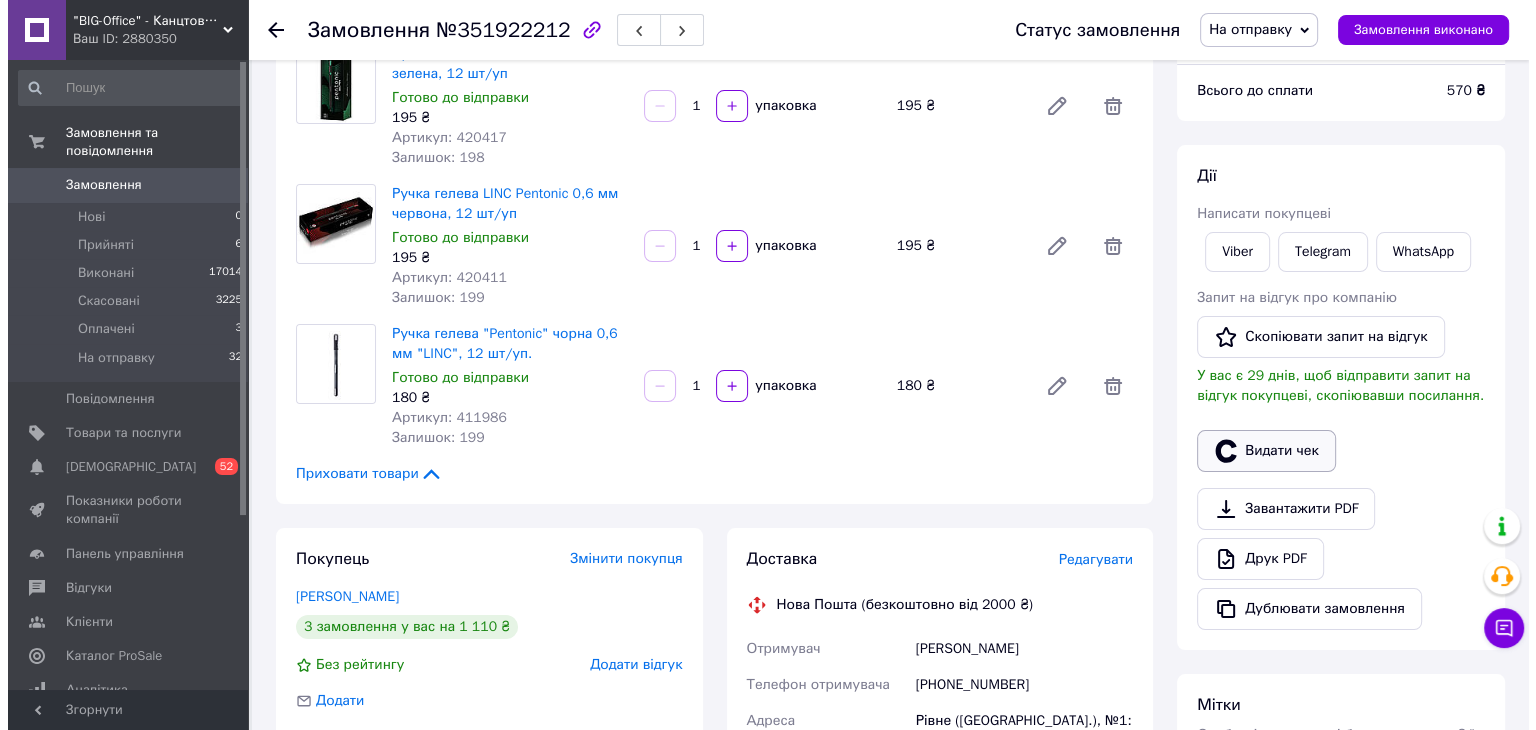 scroll, scrollTop: 200, scrollLeft: 0, axis: vertical 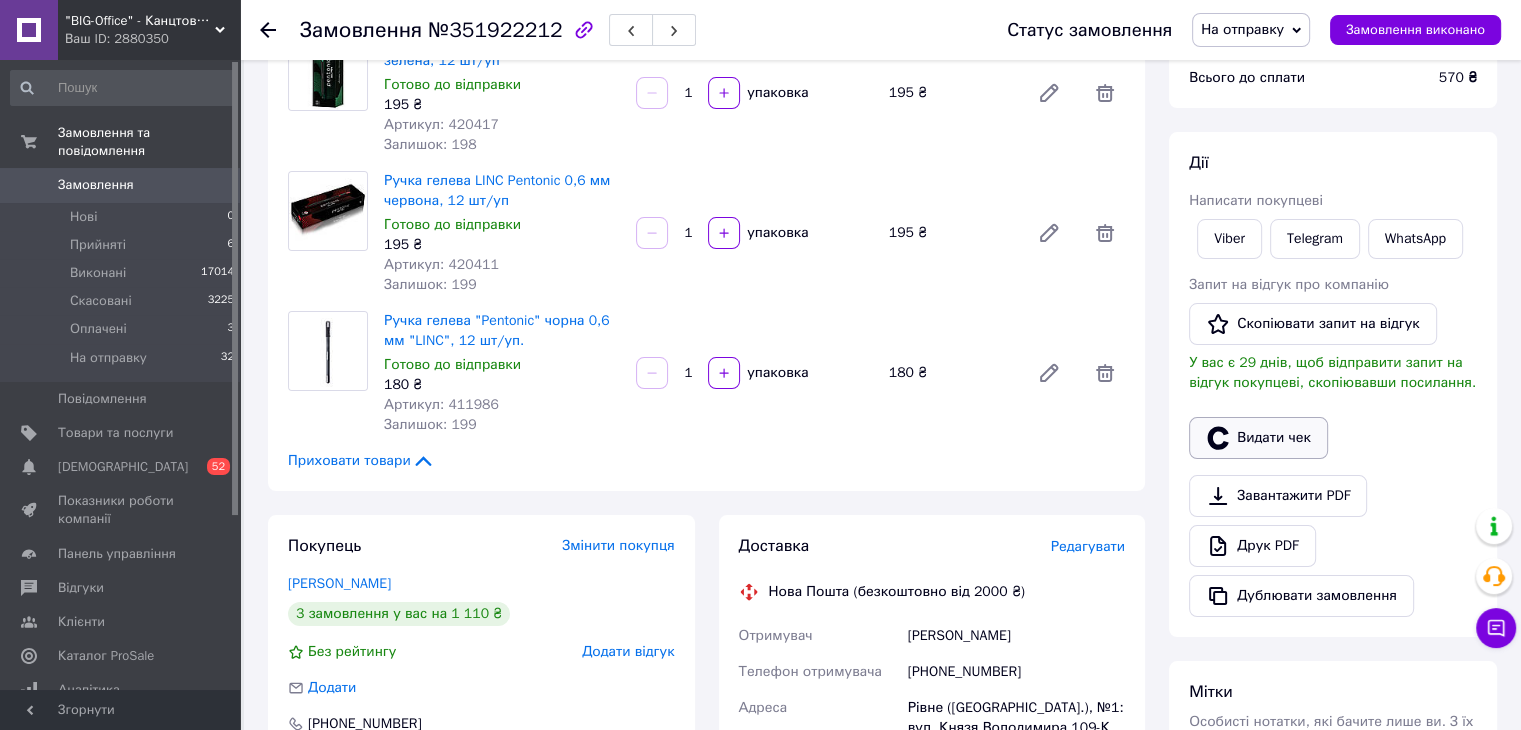 click on "Видати чек" at bounding box center [1258, 438] 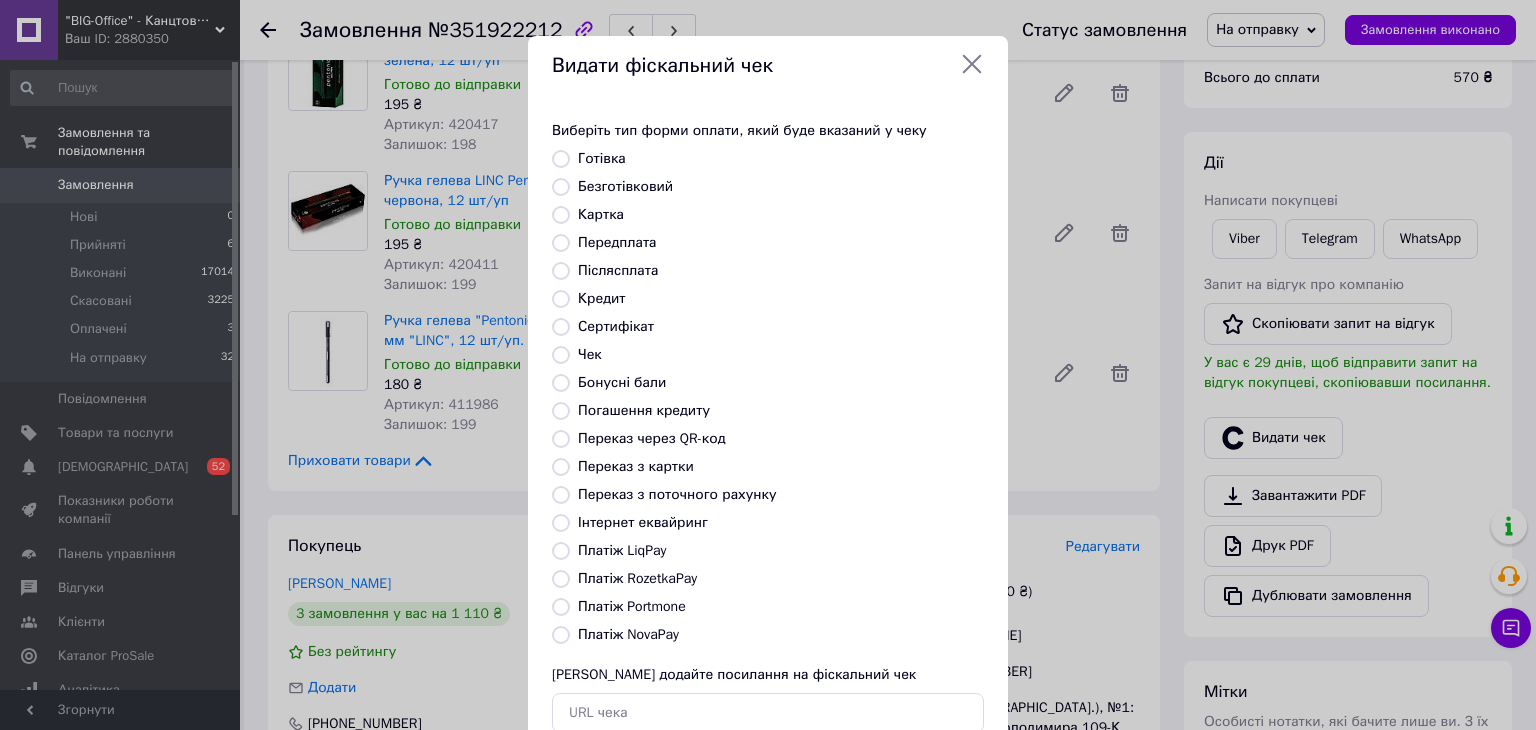 click on "Платіж NovaPay" at bounding box center (628, 634) 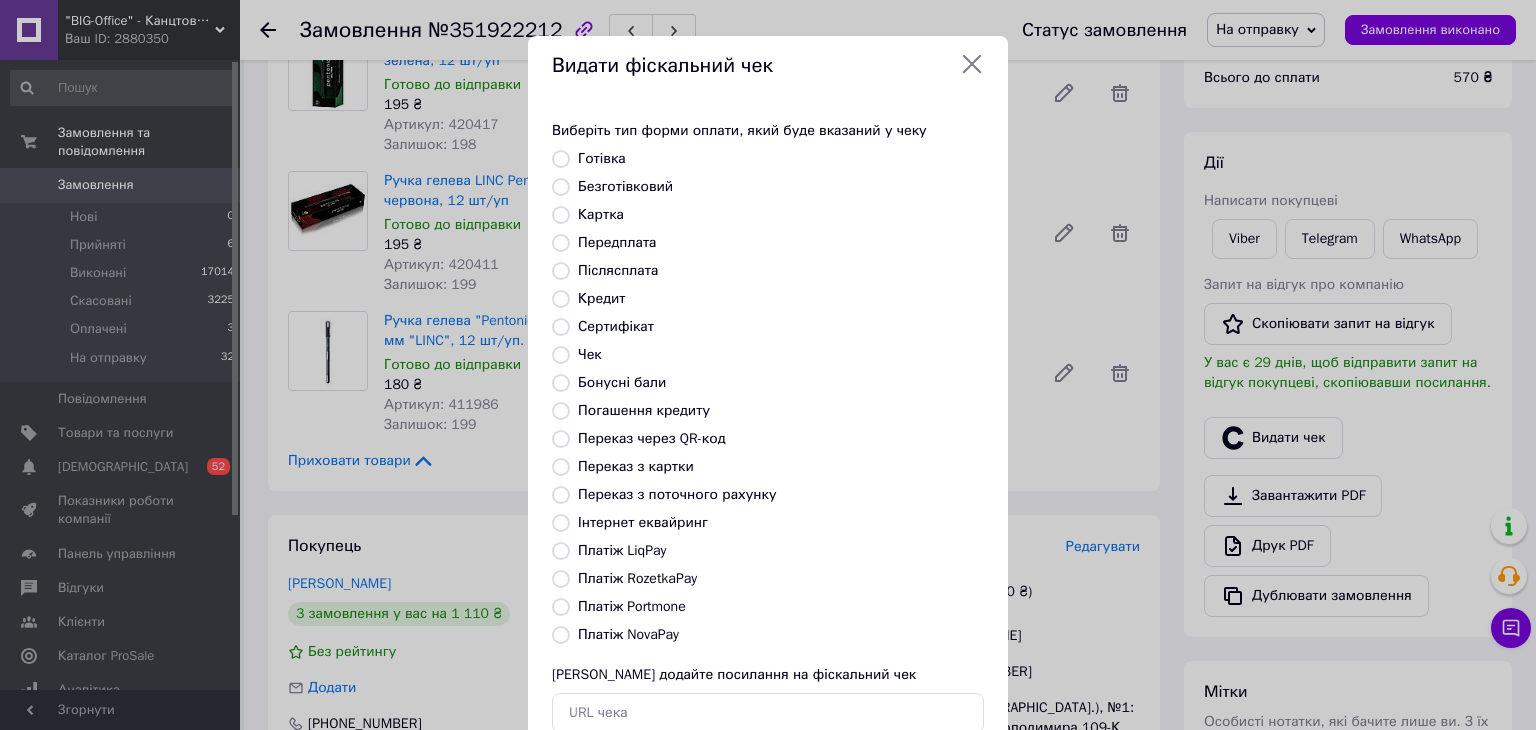 radio on "true" 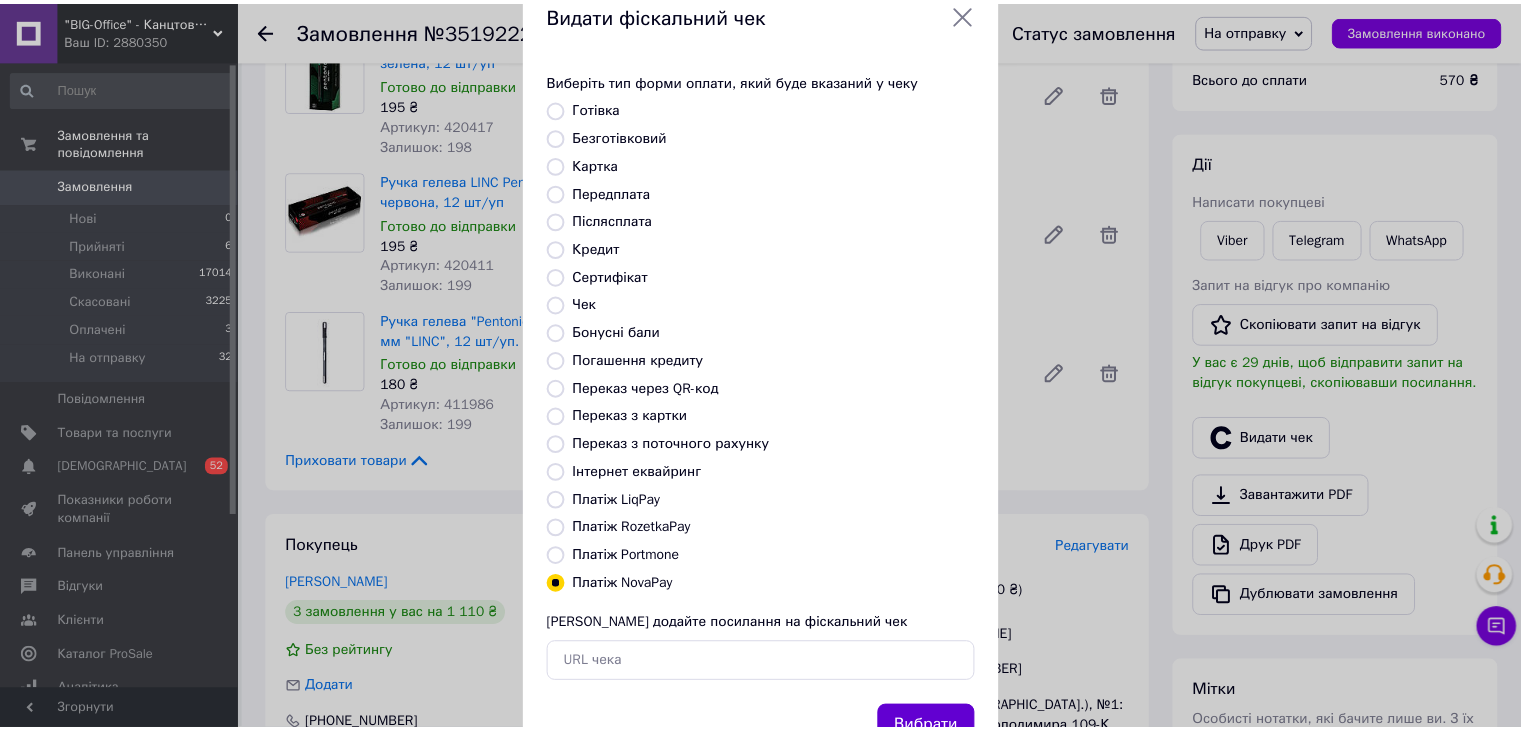 scroll, scrollTop: 128, scrollLeft: 0, axis: vertical 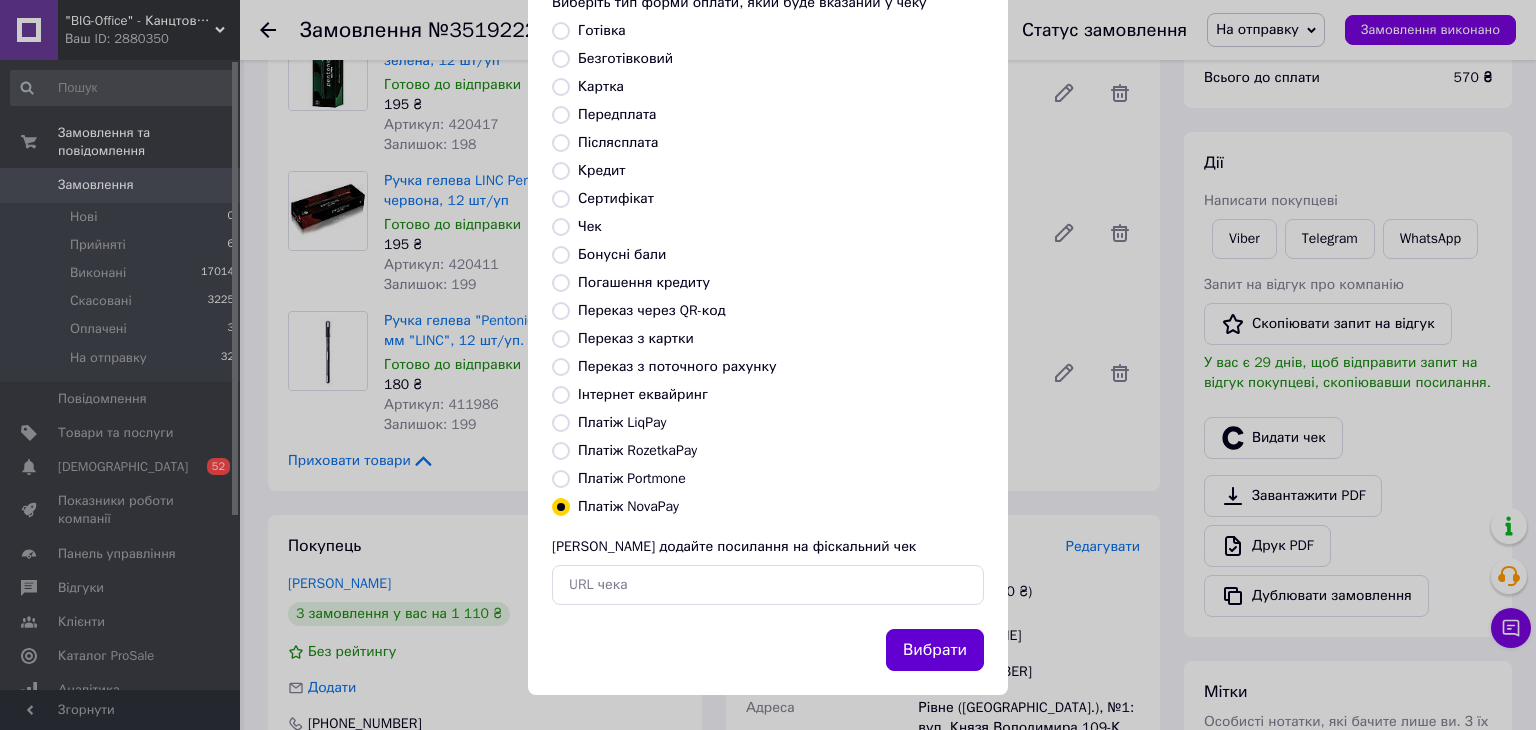click on "Вибрати" at bounding box center (935, 650) 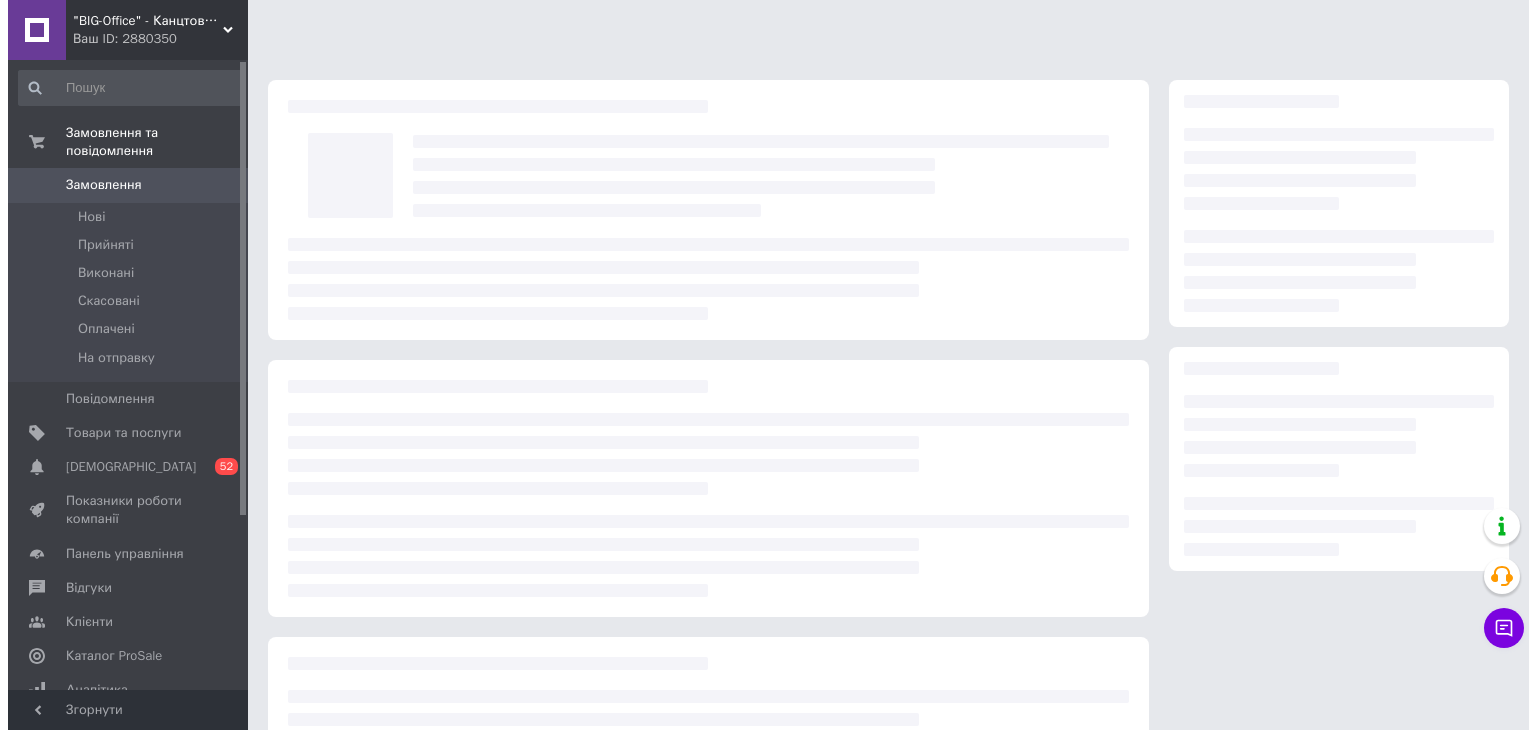 scroll, scrollTop: 0, scrollLeft: 0, axis: both 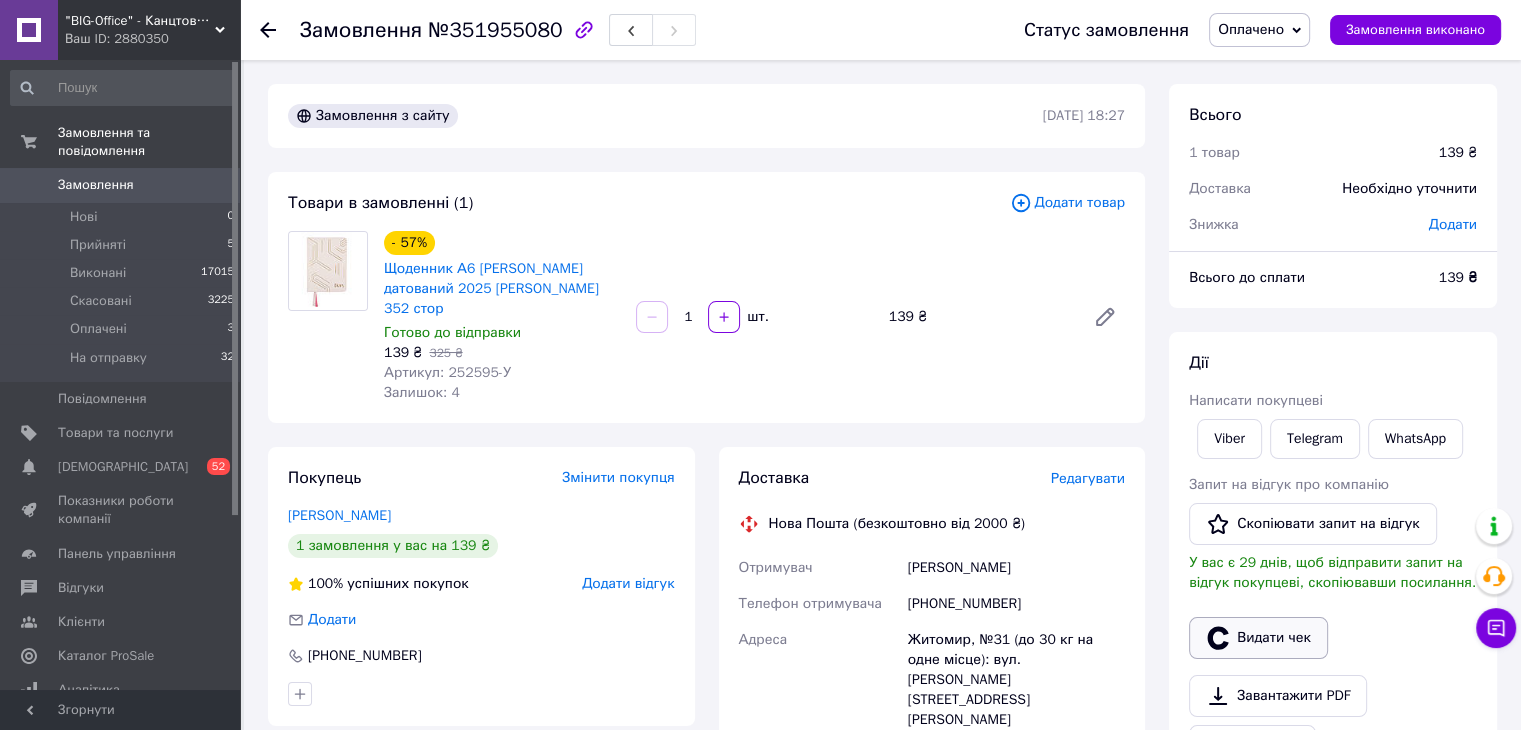 click on "Видати чек" at bounding box center [1258, 638] 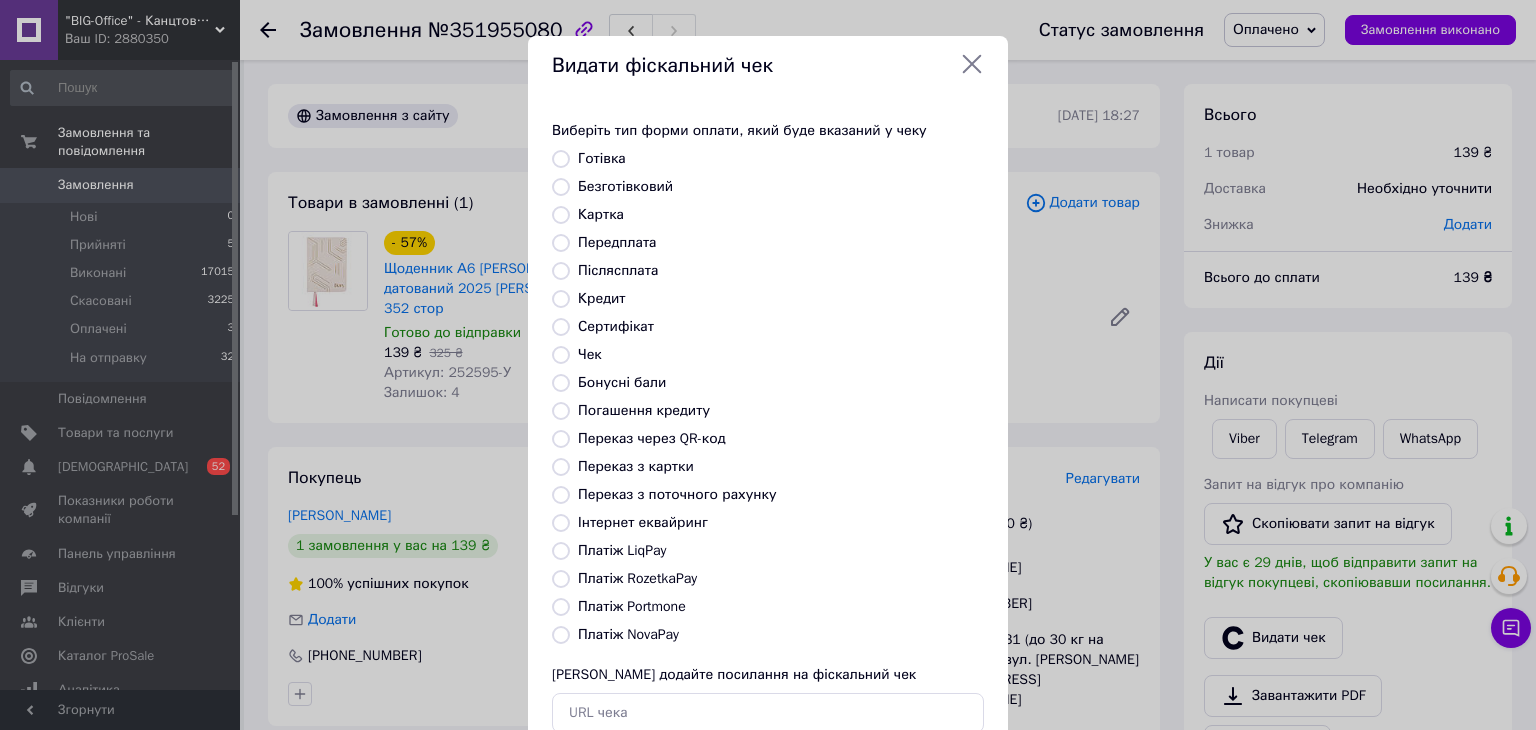 click on "Інтернет еквайринг" at bounding box center (643, 522) 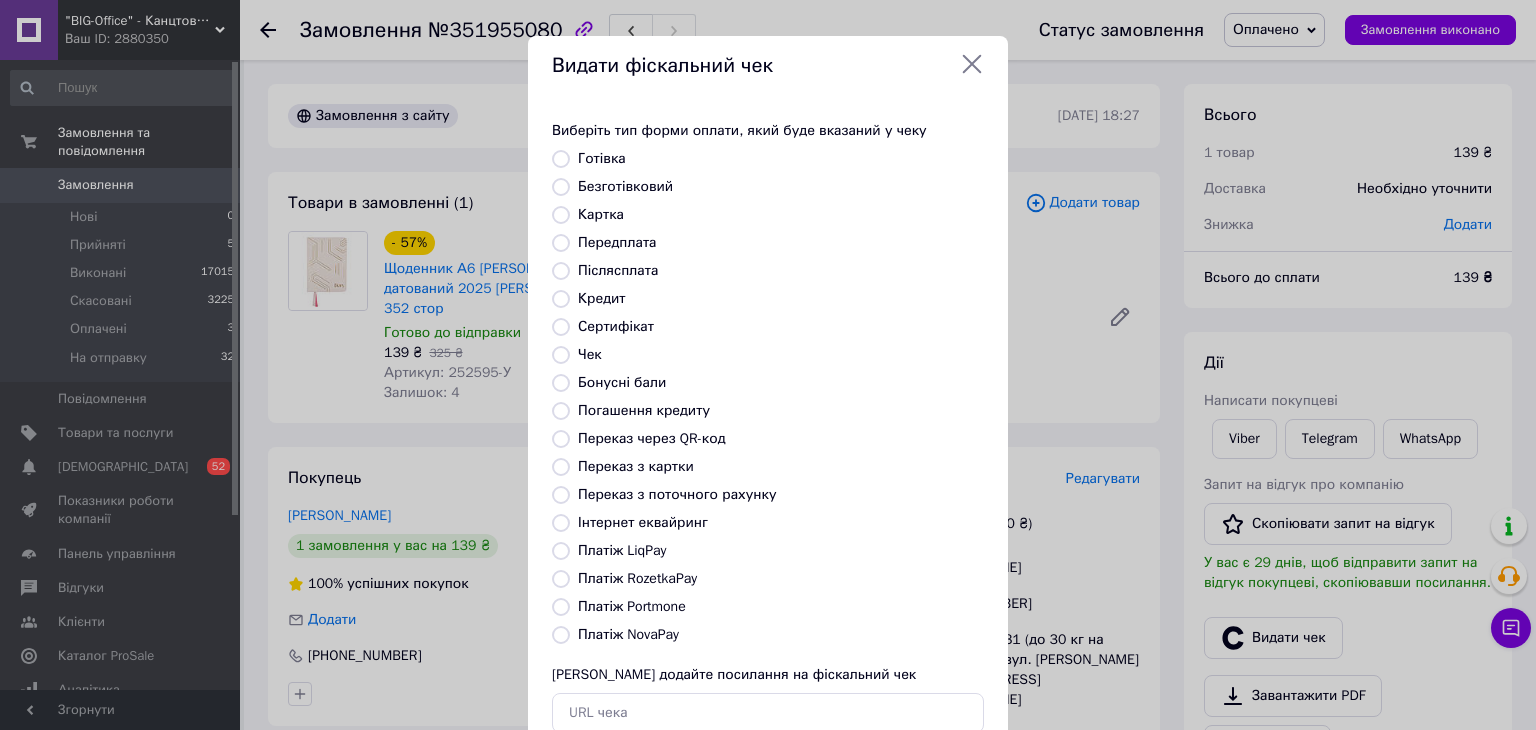 radio on "true" 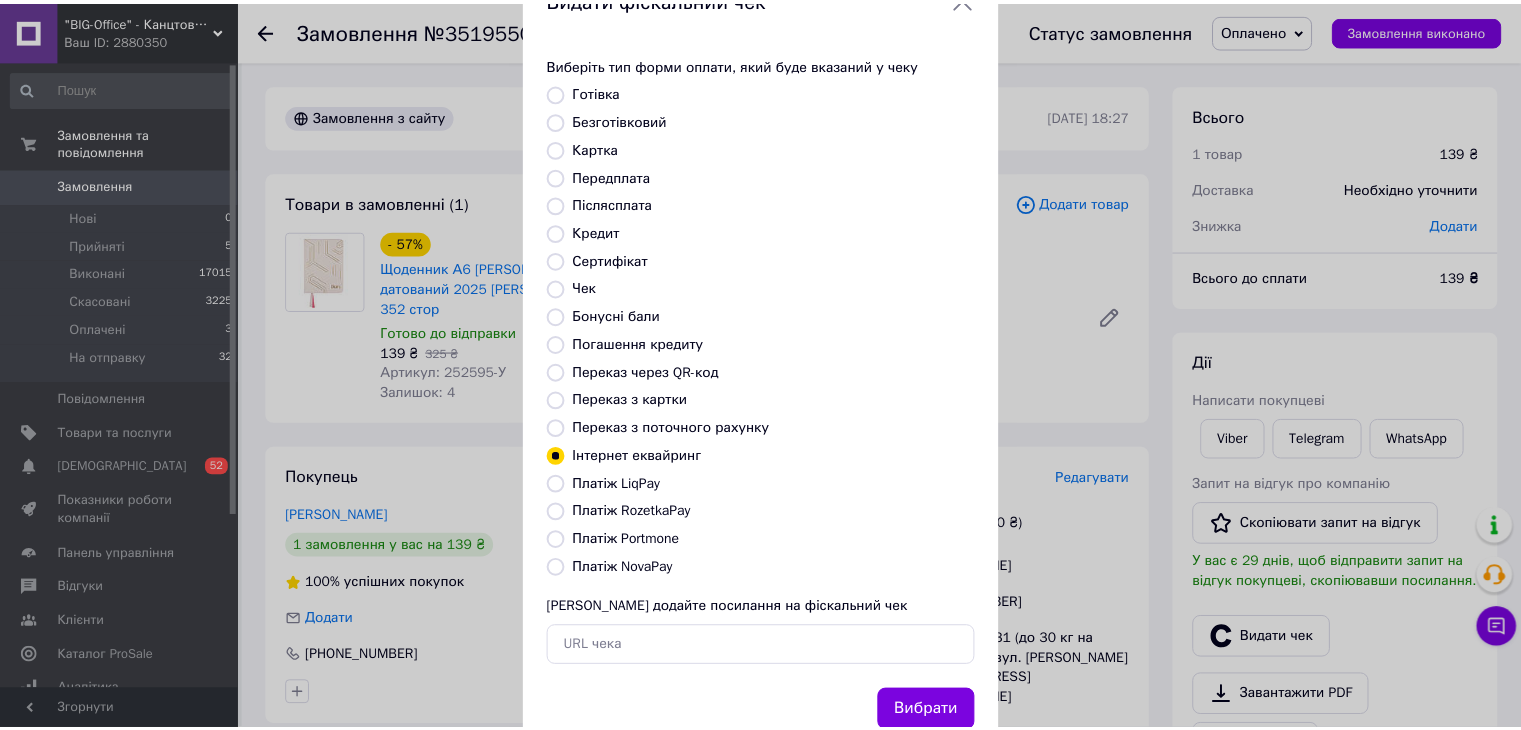 scroll, scrollTop: 128, scrollLeft: 0, axis: vertical 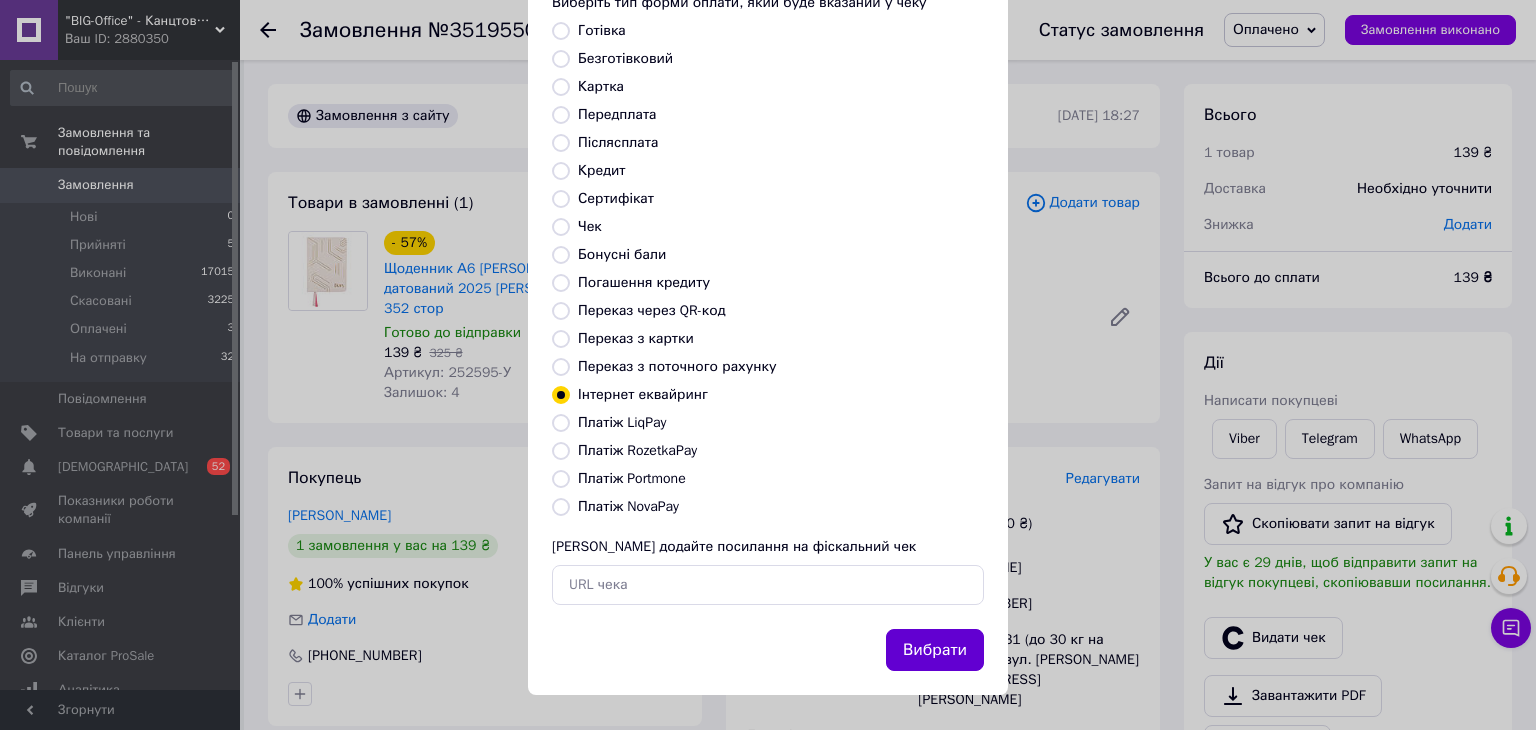 click on "Вибрати" at bounding box center [935, 650] 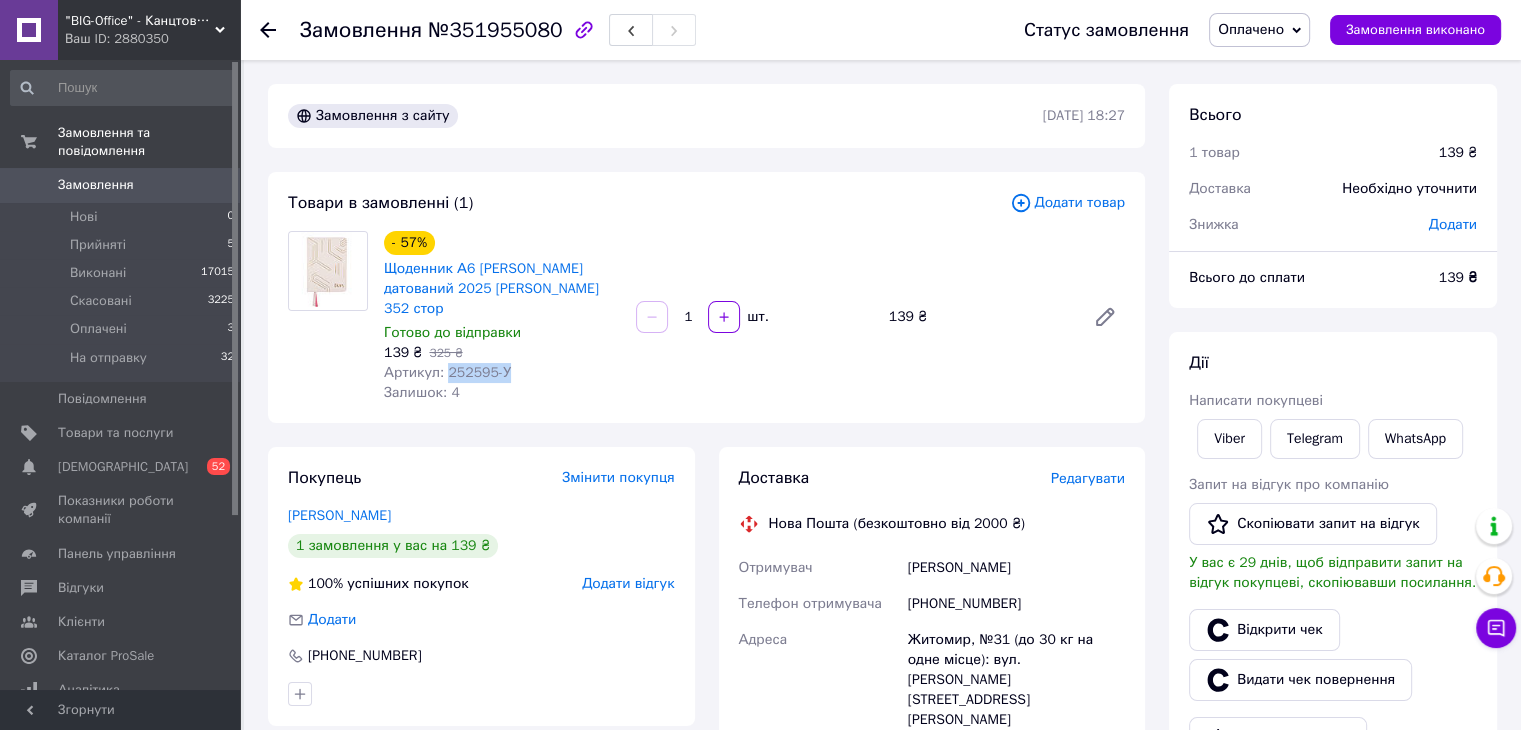drag, startPoint x: 441, startPoint y: 348, endPoint x: 484, endPoint y: 357, distance: 43.931767 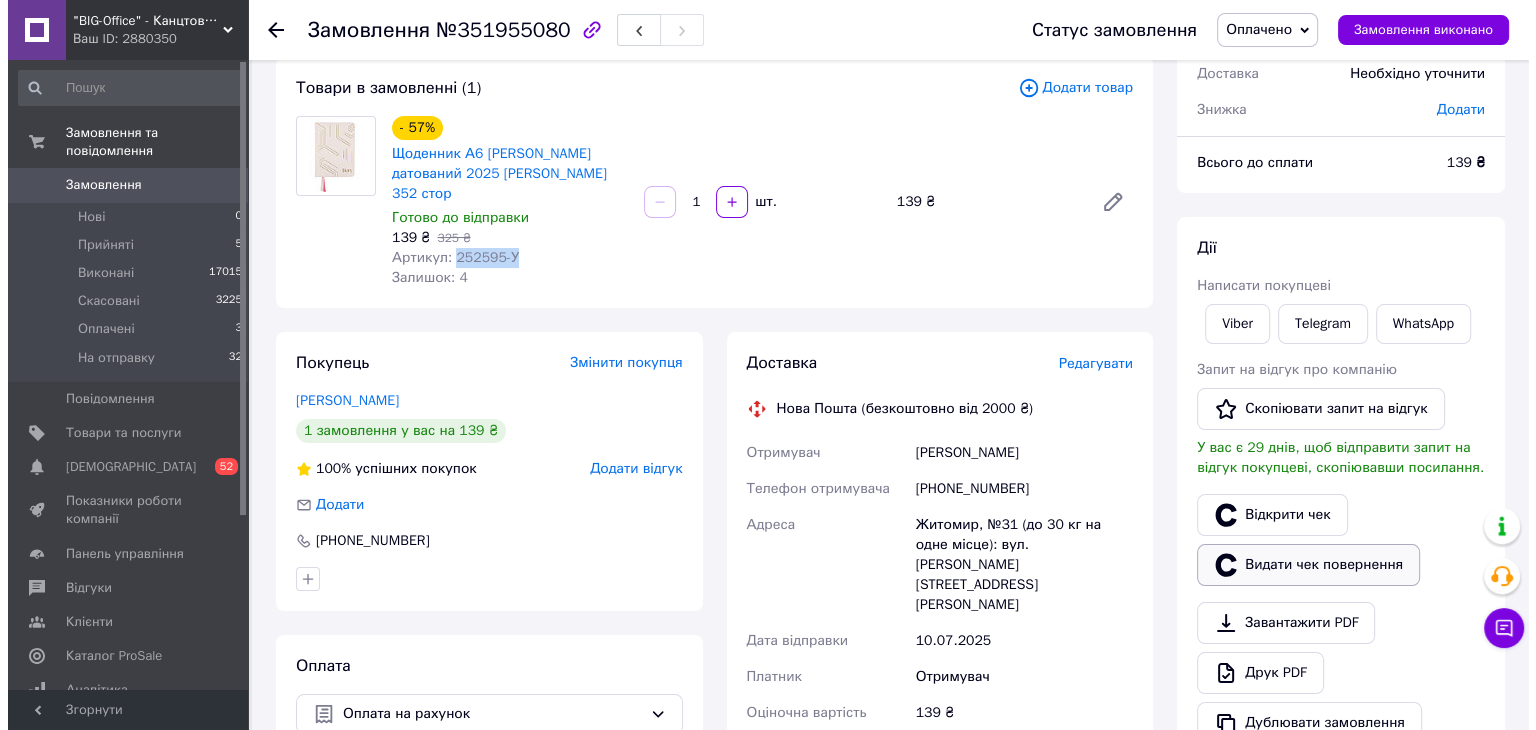 scroll, scrollTop: 200, scrollLeft: 0, axis: vertical 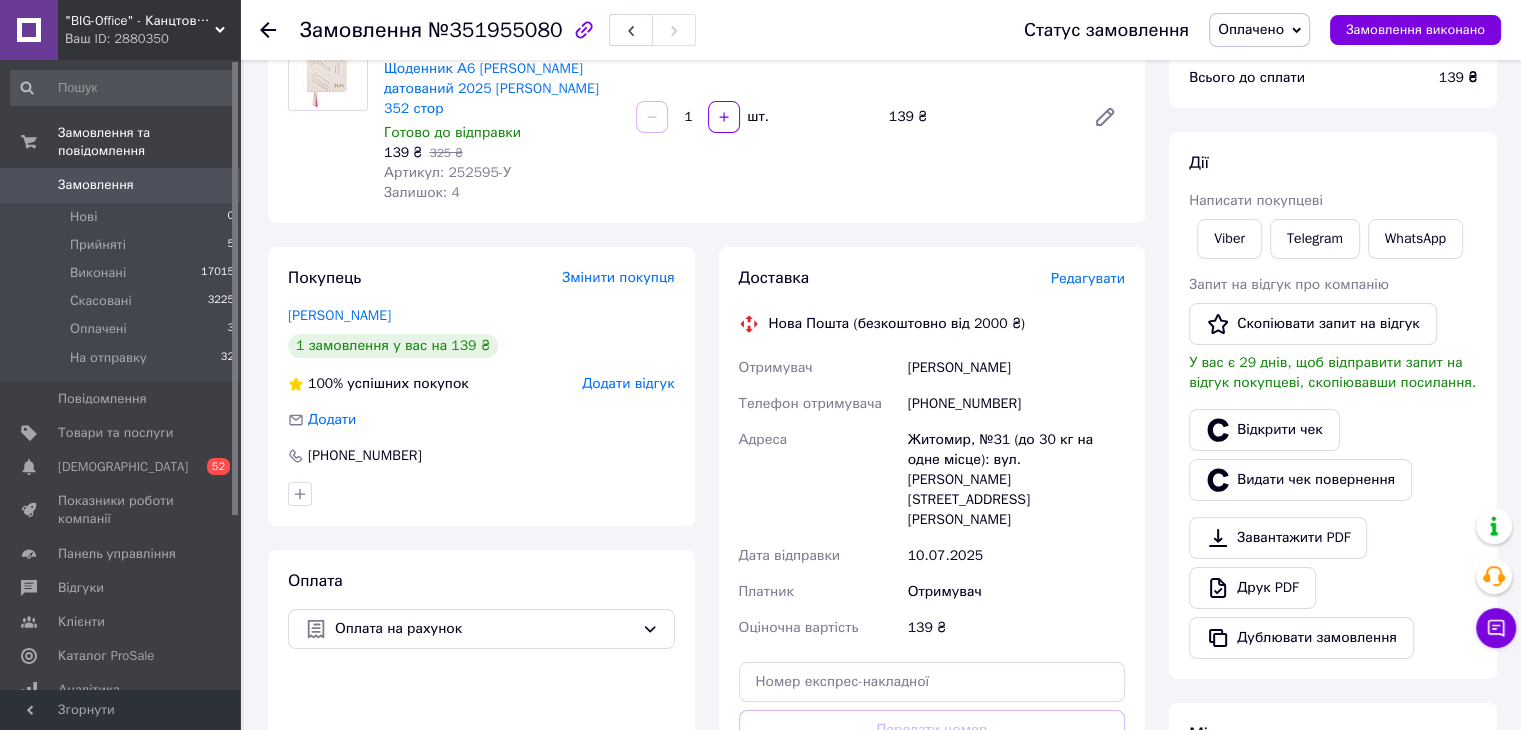 click on "Редагувати" at bounding box center (1088, 278) 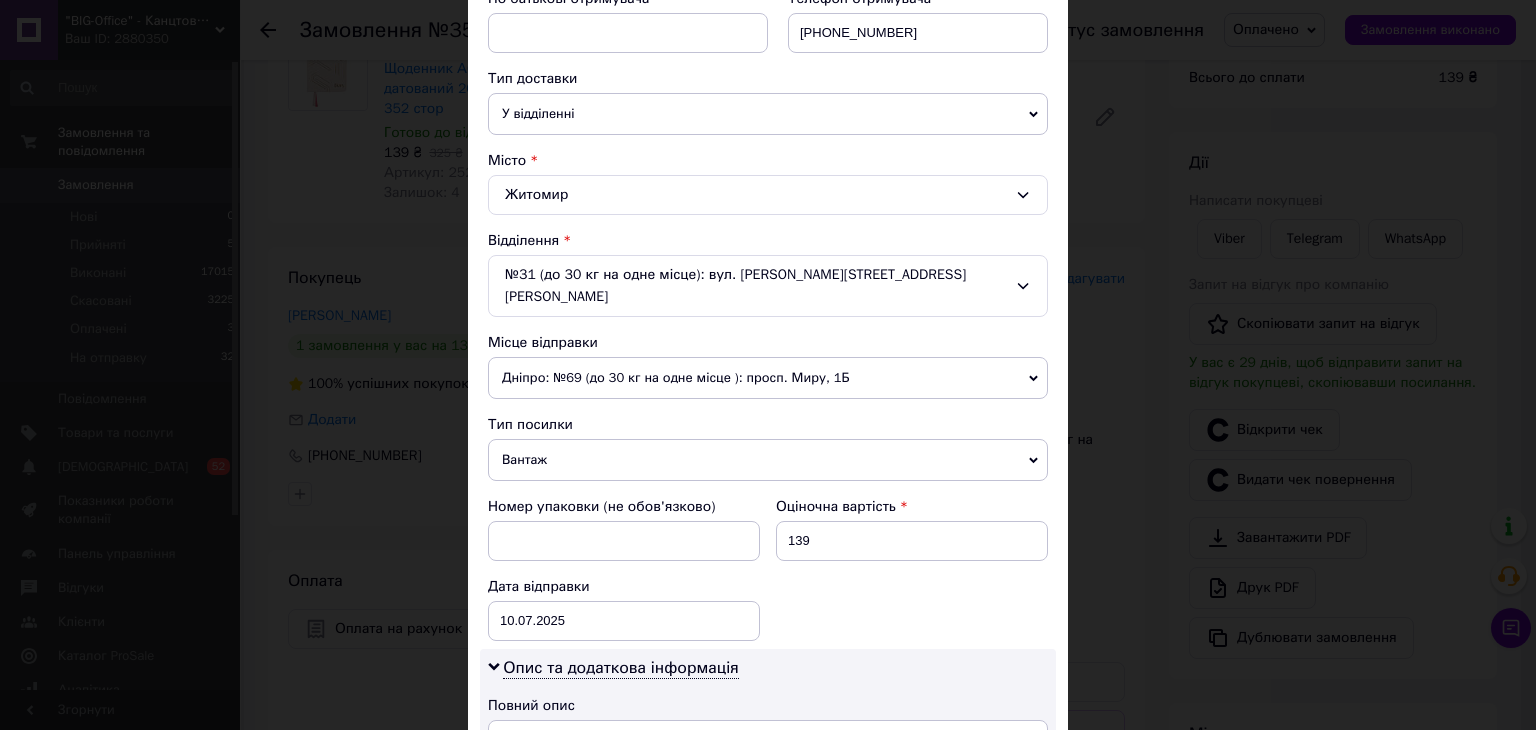 scroll, scrollTop: 500, scrollLeft: 0, axis: vertical 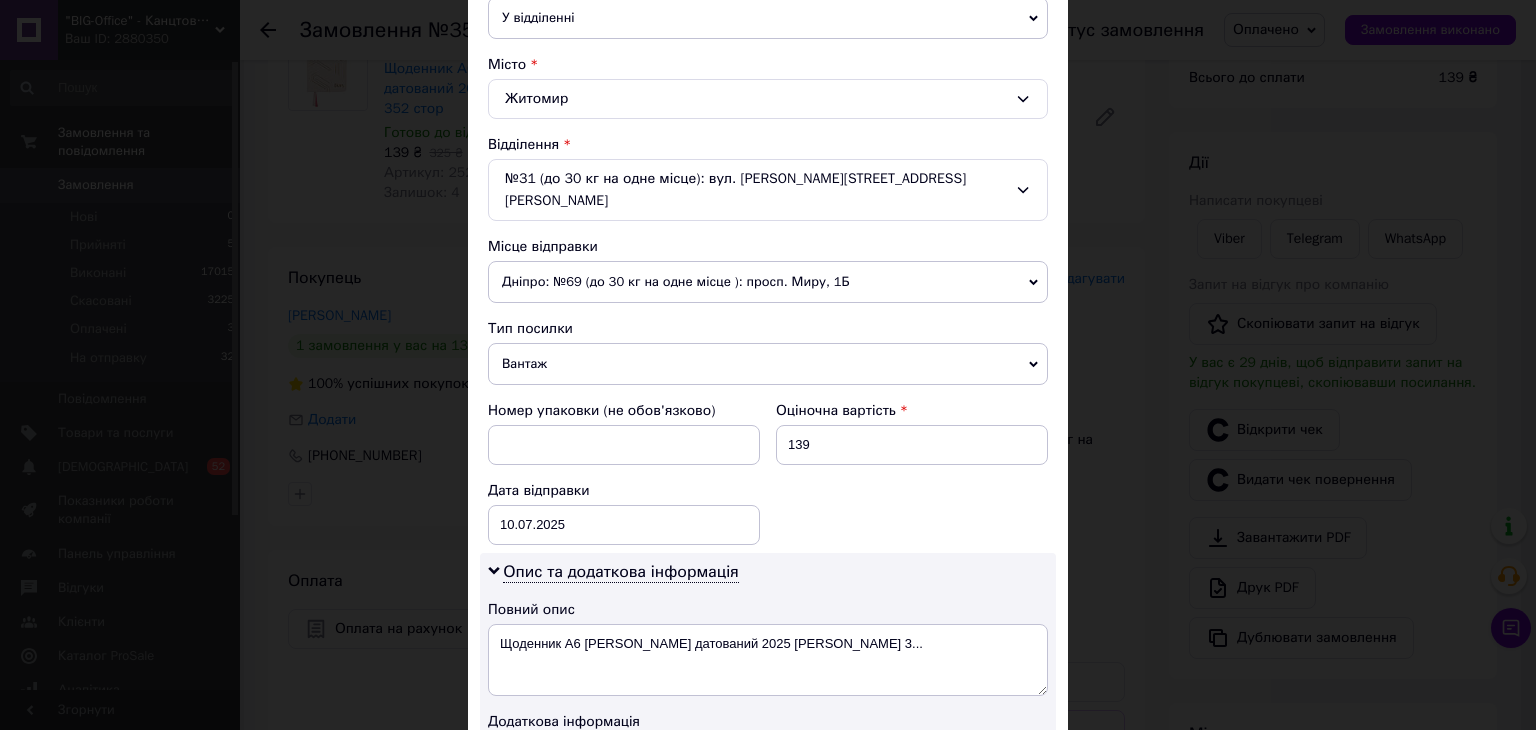 click on "Вантаж" at bounding box center (768, 364) 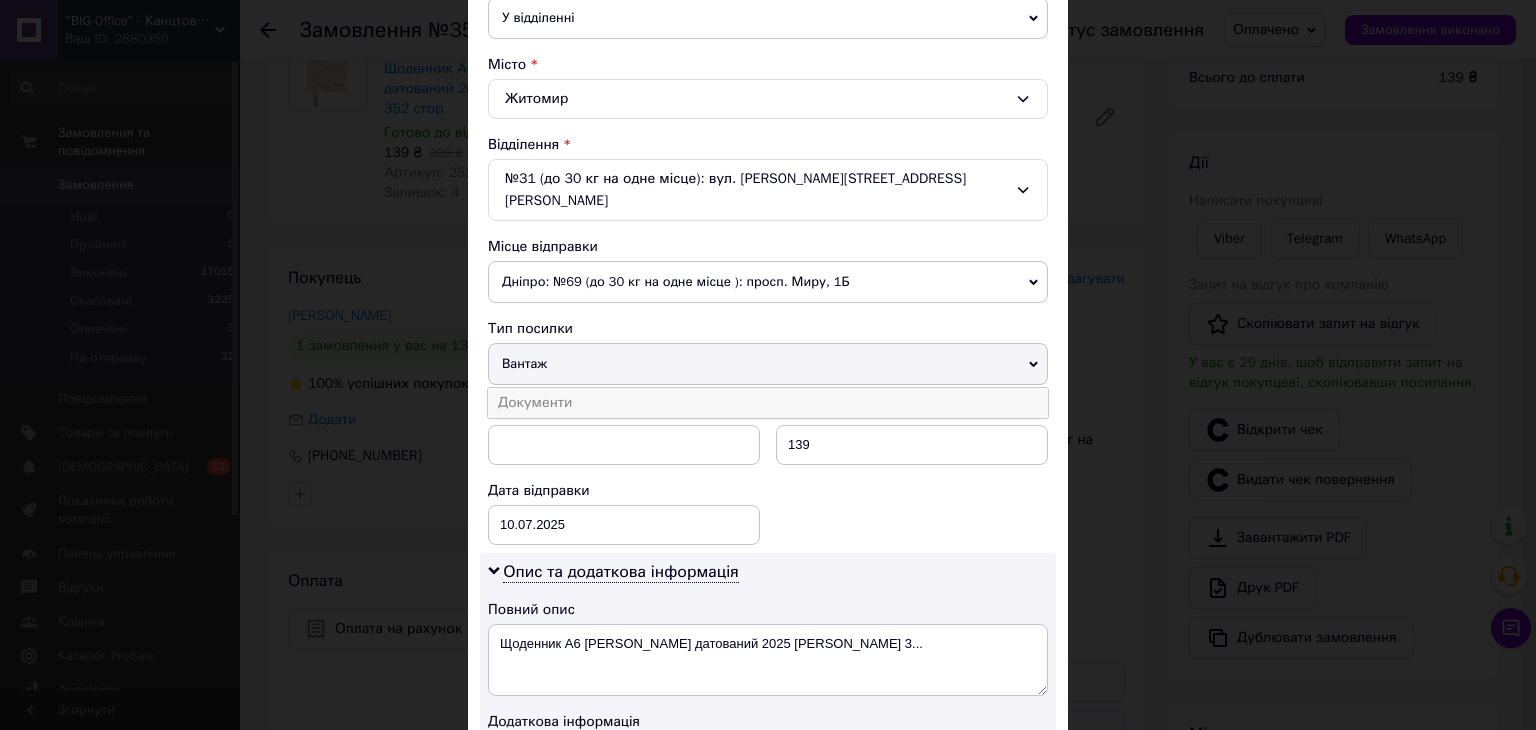 click on "Документи" at bounding box center [768, 403] 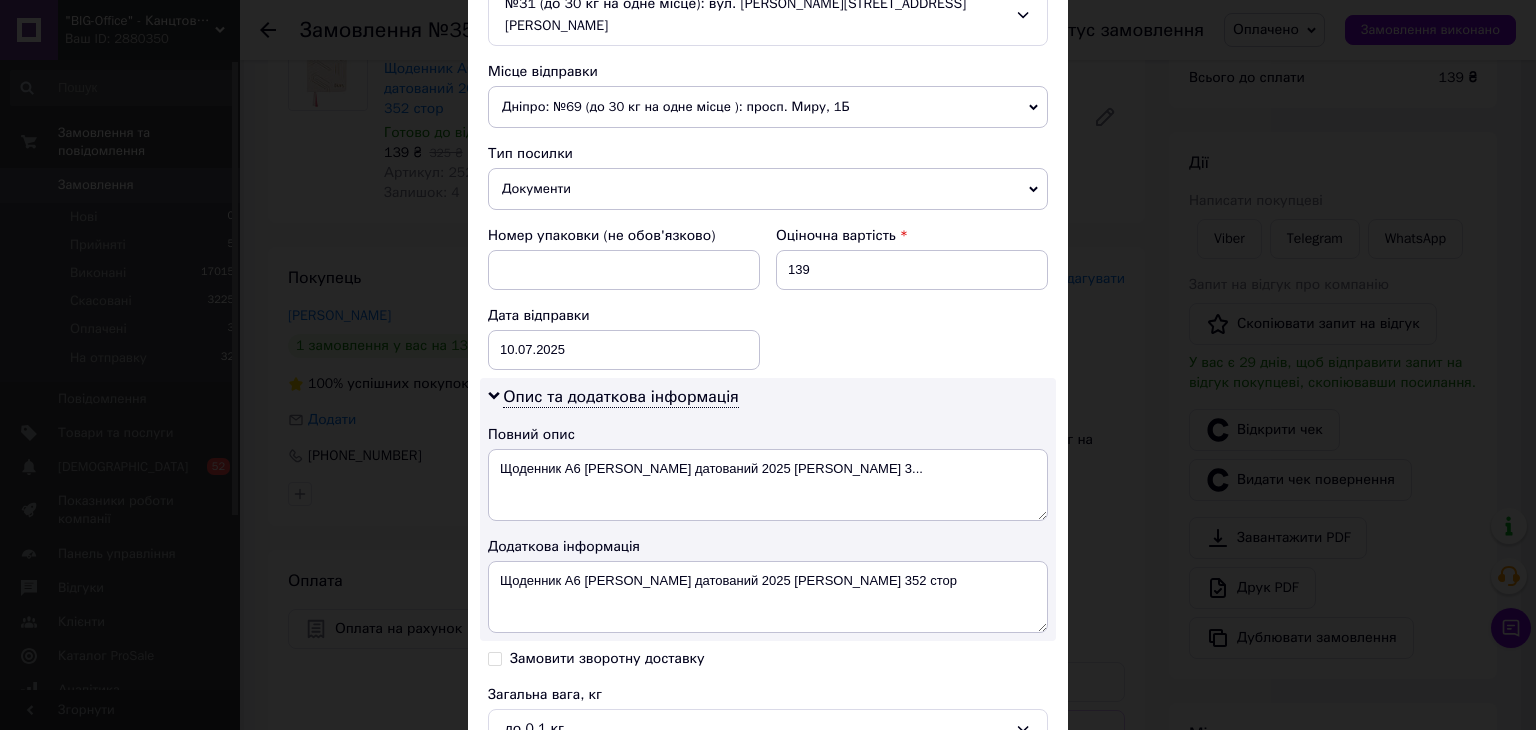 scroll, scrollTop: 700, scrollLeft: 0, axis: vertical 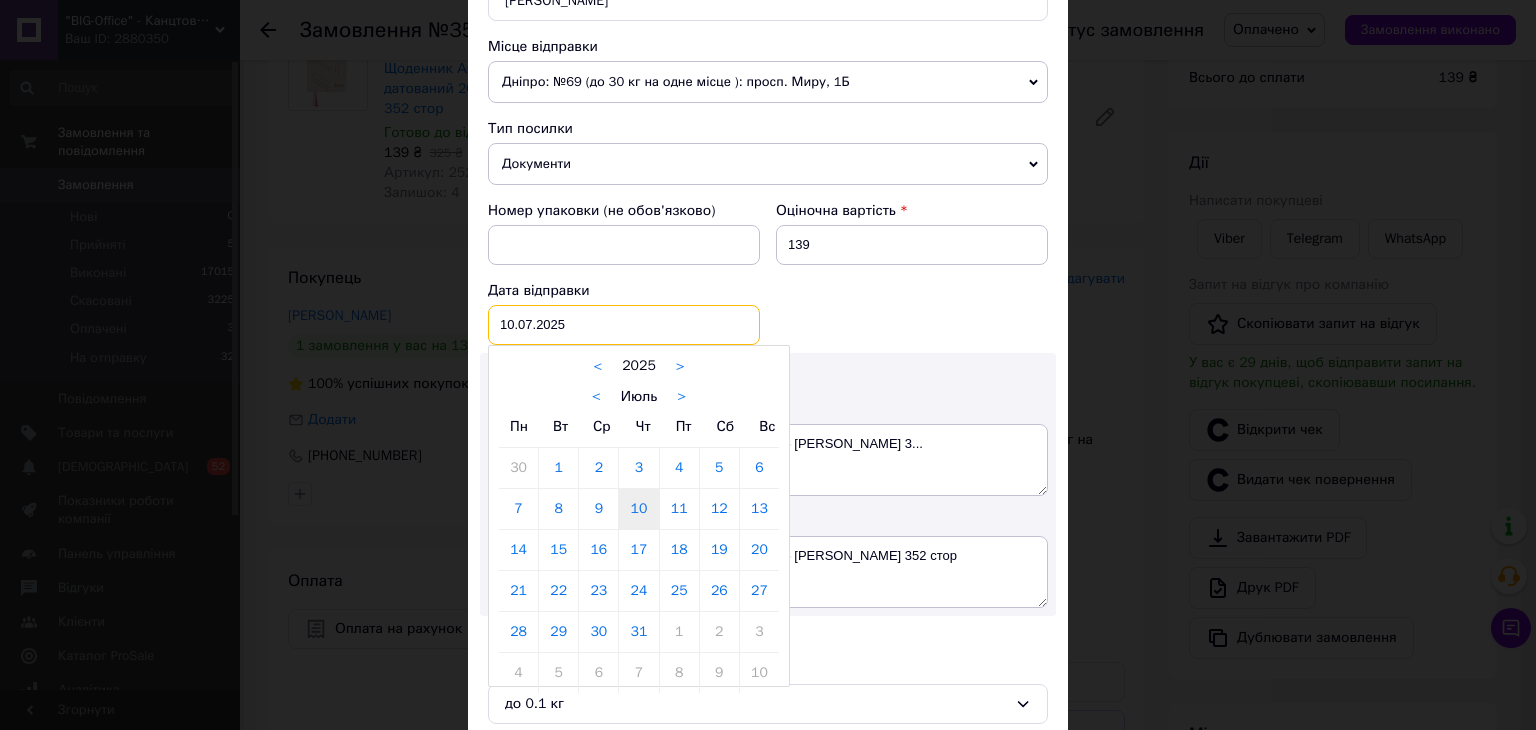 click on "10.07.2025 < 2025 > < Июль > Пн Вт Ср Чт Пт Сб Вс 30 1 2 3 4 5 6 7 8 9 10 11 12 13 14 15 16 17 18 19 20 21 22 23 24 25 26 27 28 29 30 31 1 2 3 4 5 6 7 8 9 10" at bounding box center (624, 325) 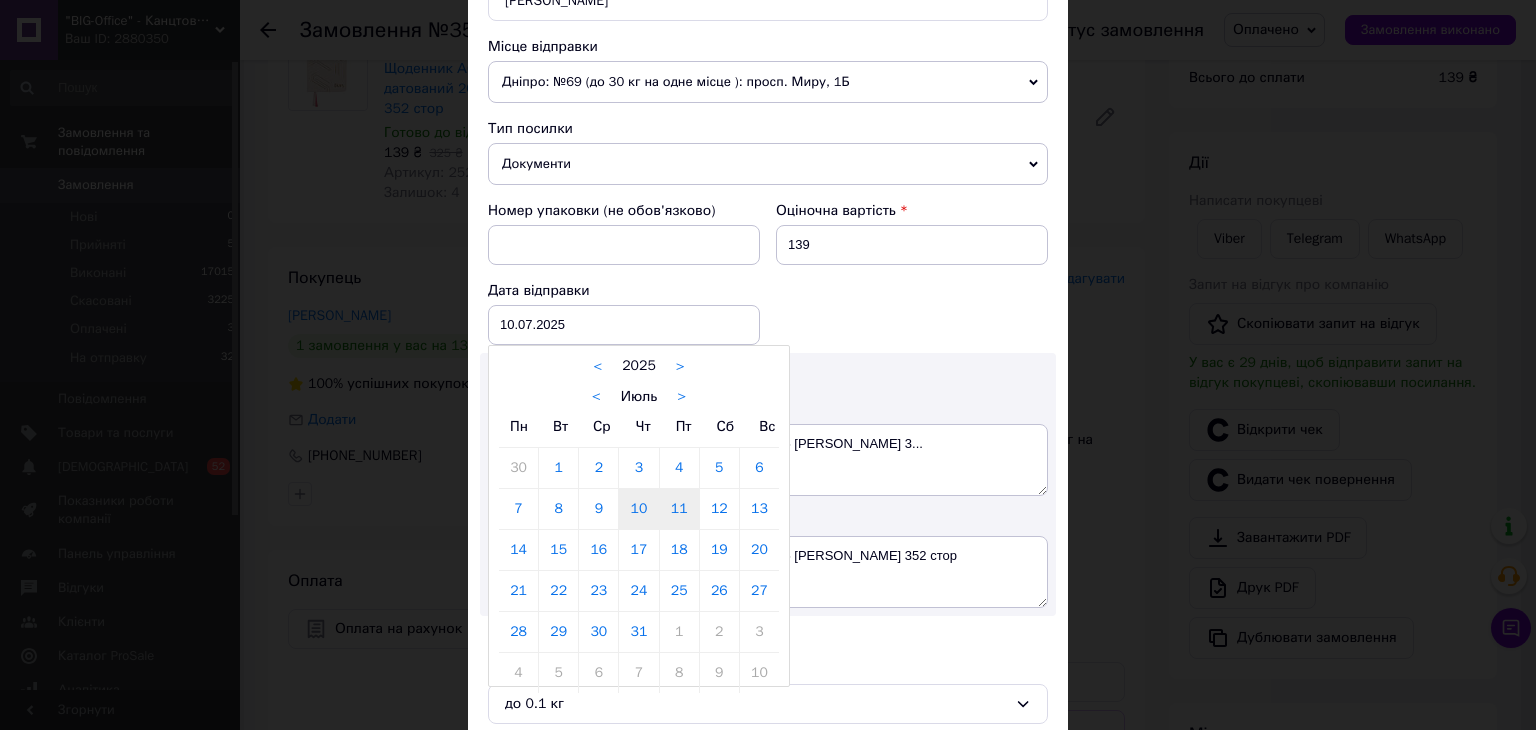 click on "11" at bounding box center (679, 509) 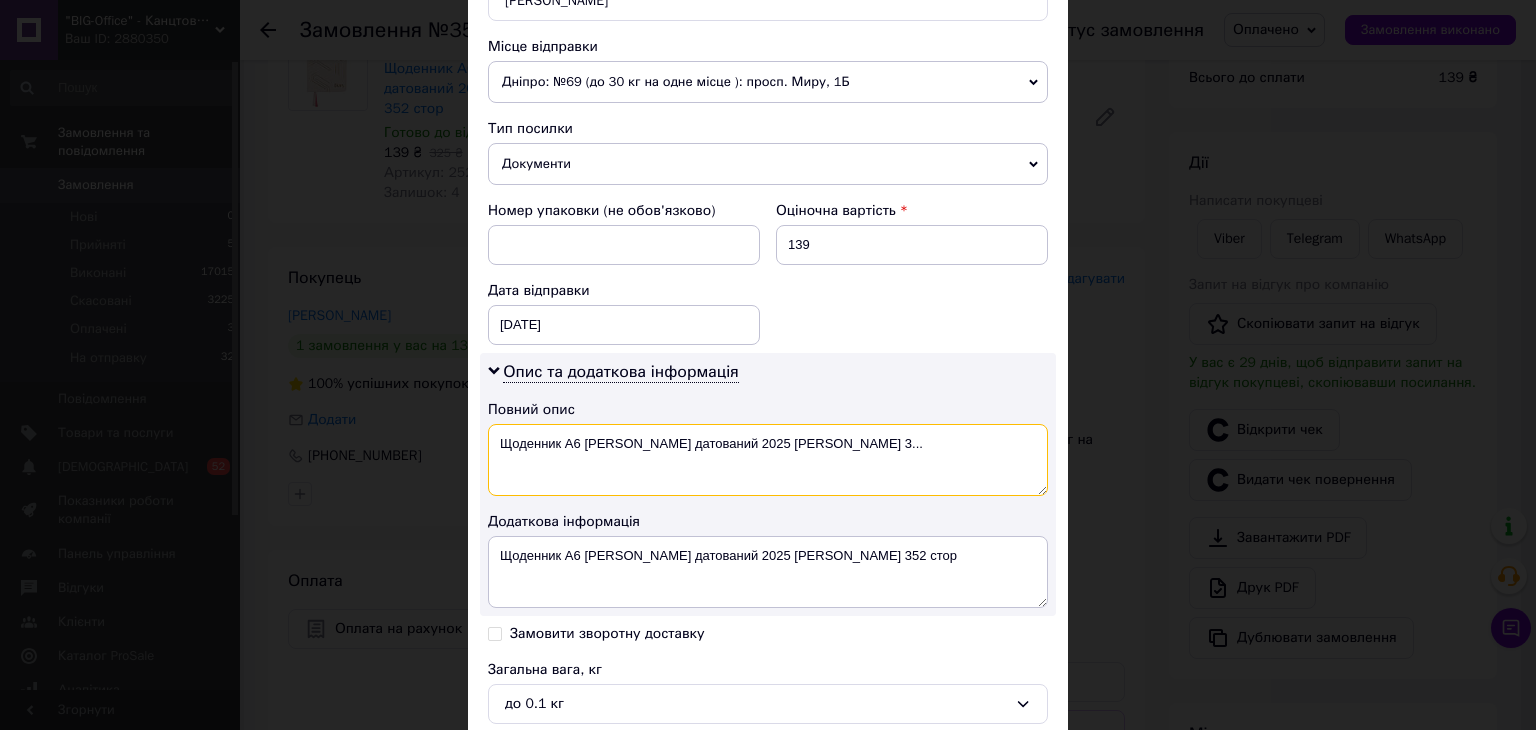 click on "Щоденник А6 Leo Planner датований 2025 Bianco 3..." at bounding box center (768, 460) 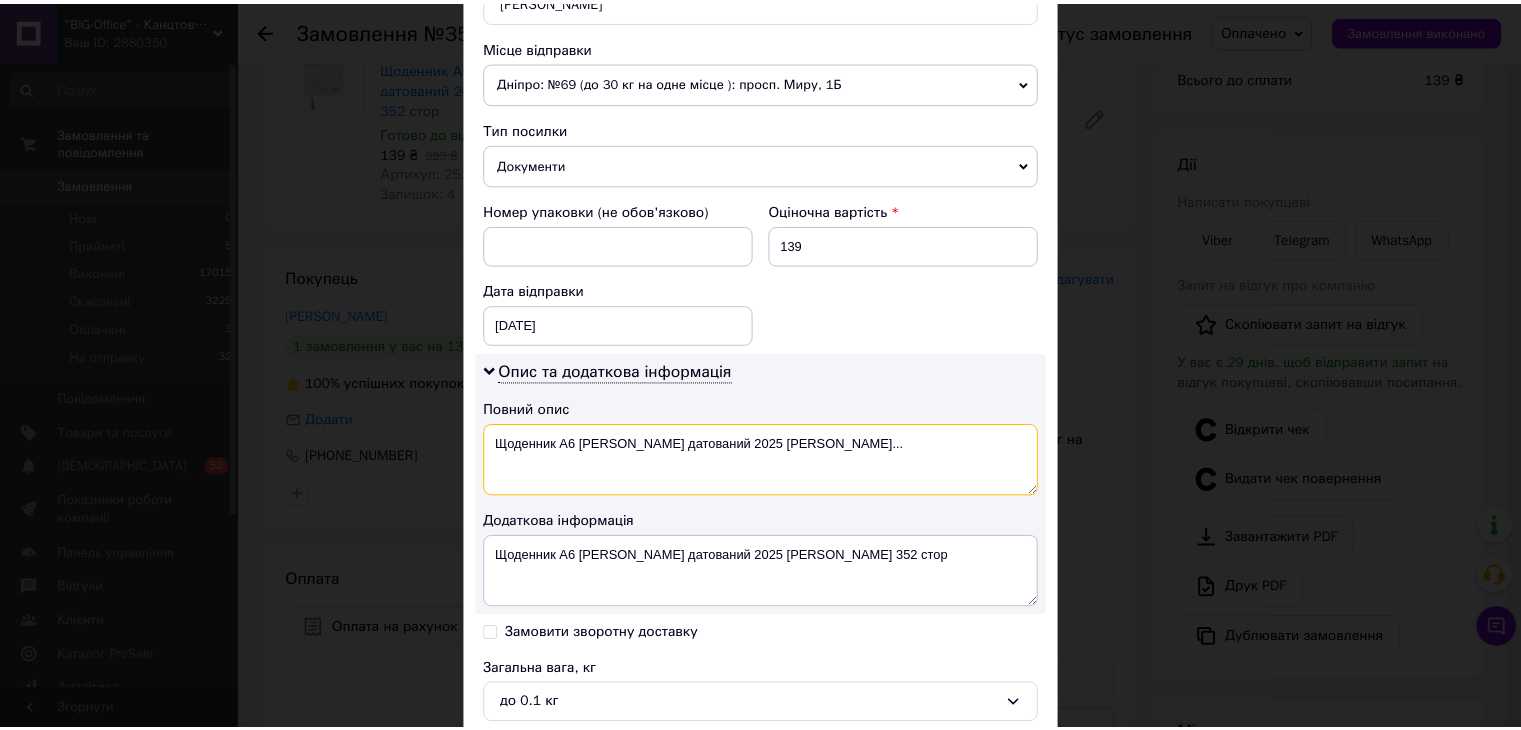 scroll, scrollTop: 872, scrollLeft: 0, axis: vertical 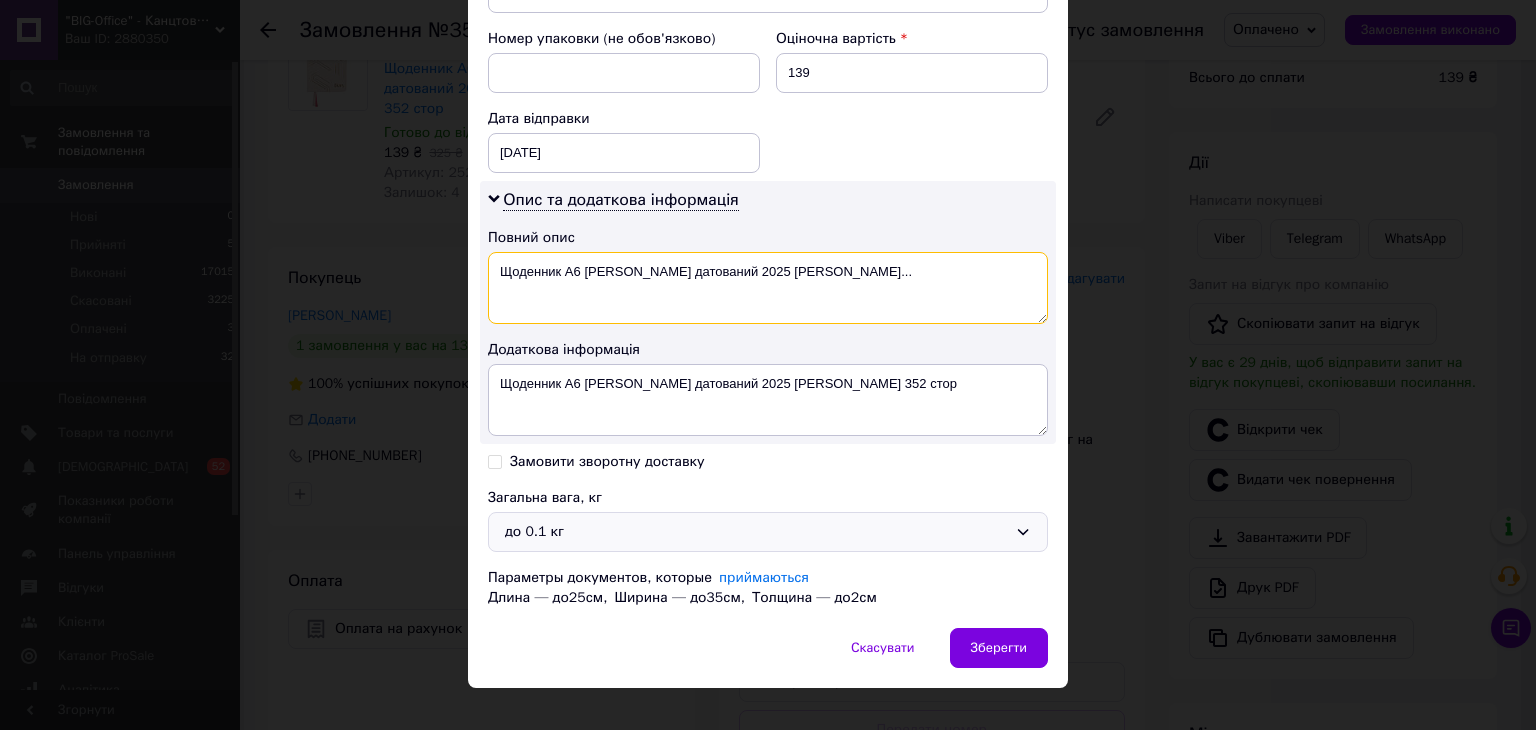 type on "Щоденник А6 Leo Planner датований 2025 Bianco..." 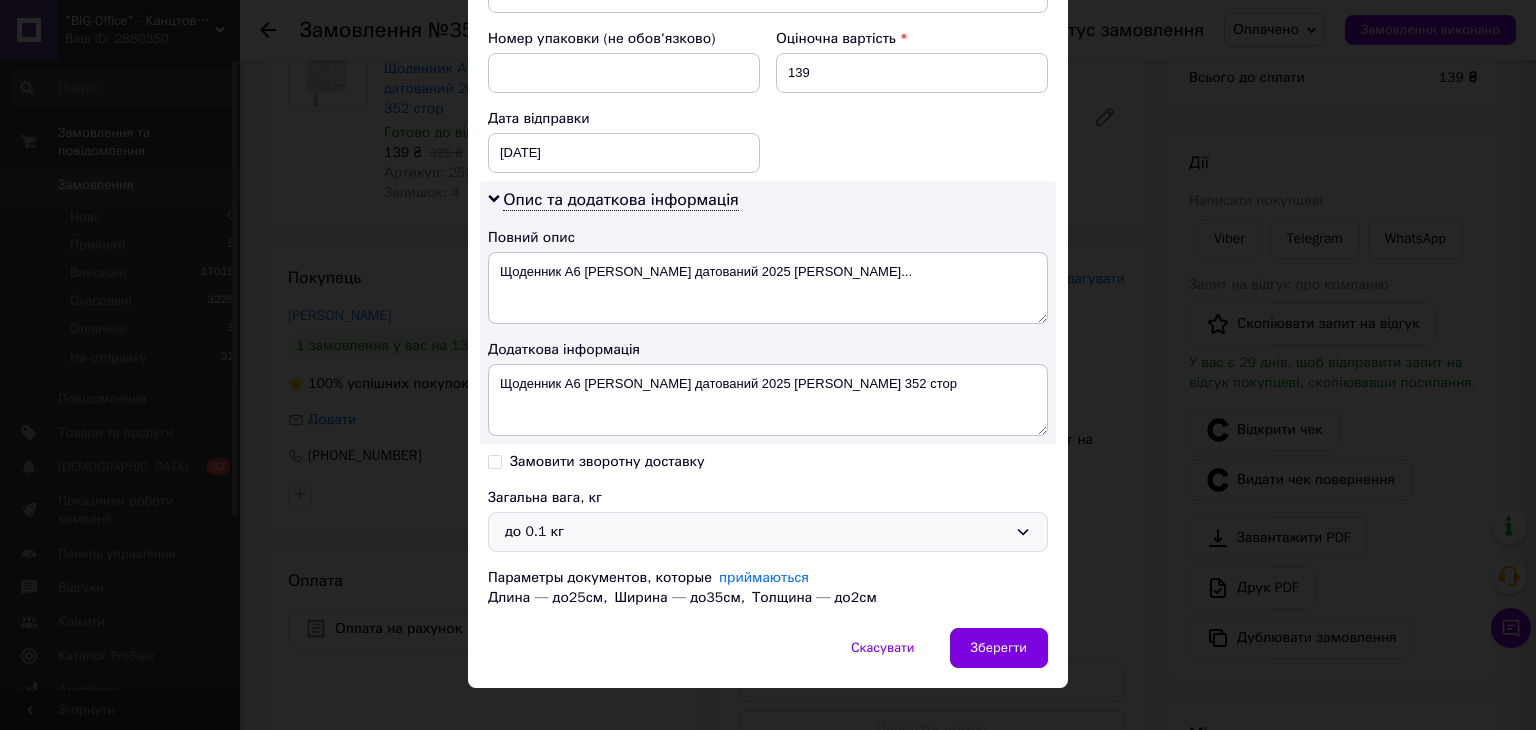 click on "до 0.1 кг" at bounding box center (756, 532) 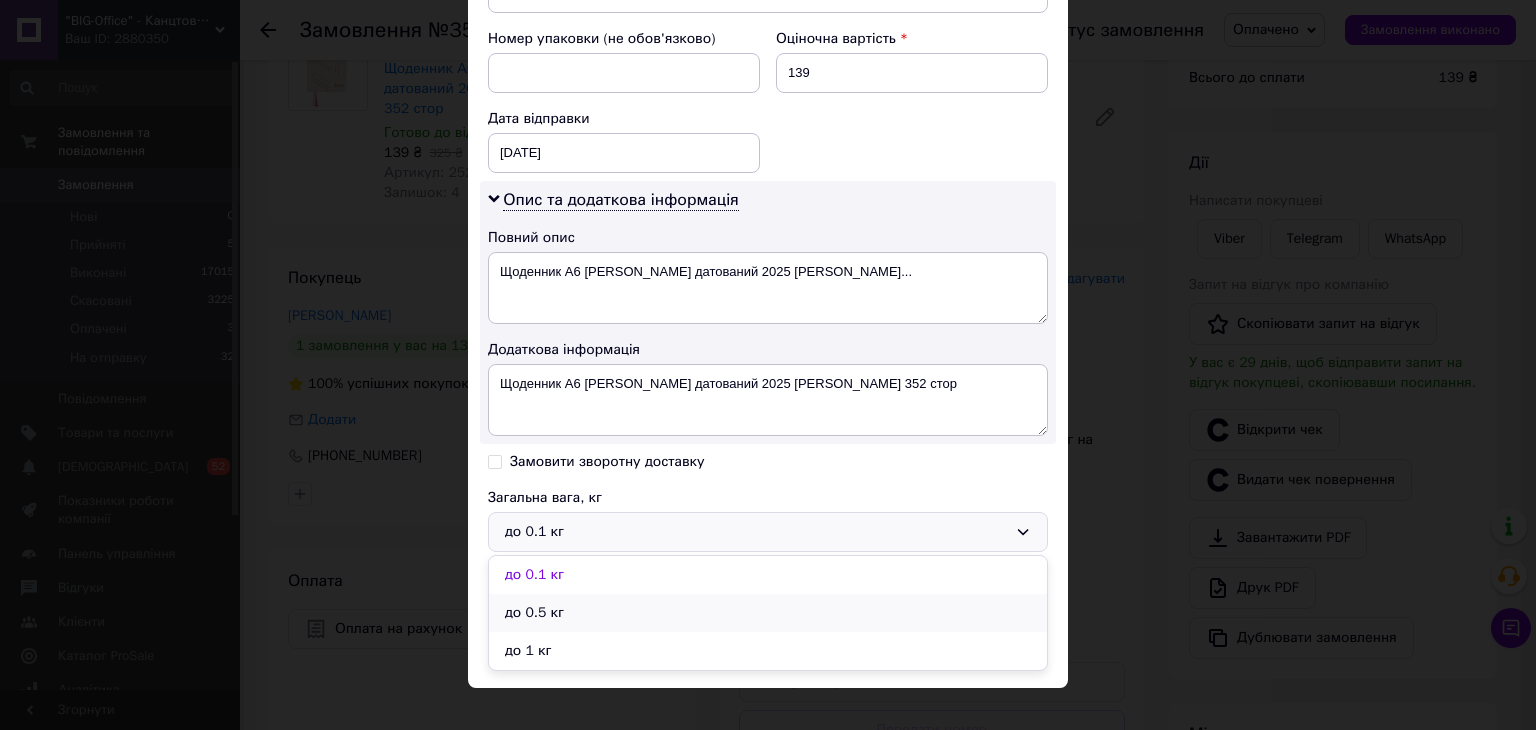 click on "до 0.5 кг" at bounding box center (768, 613) 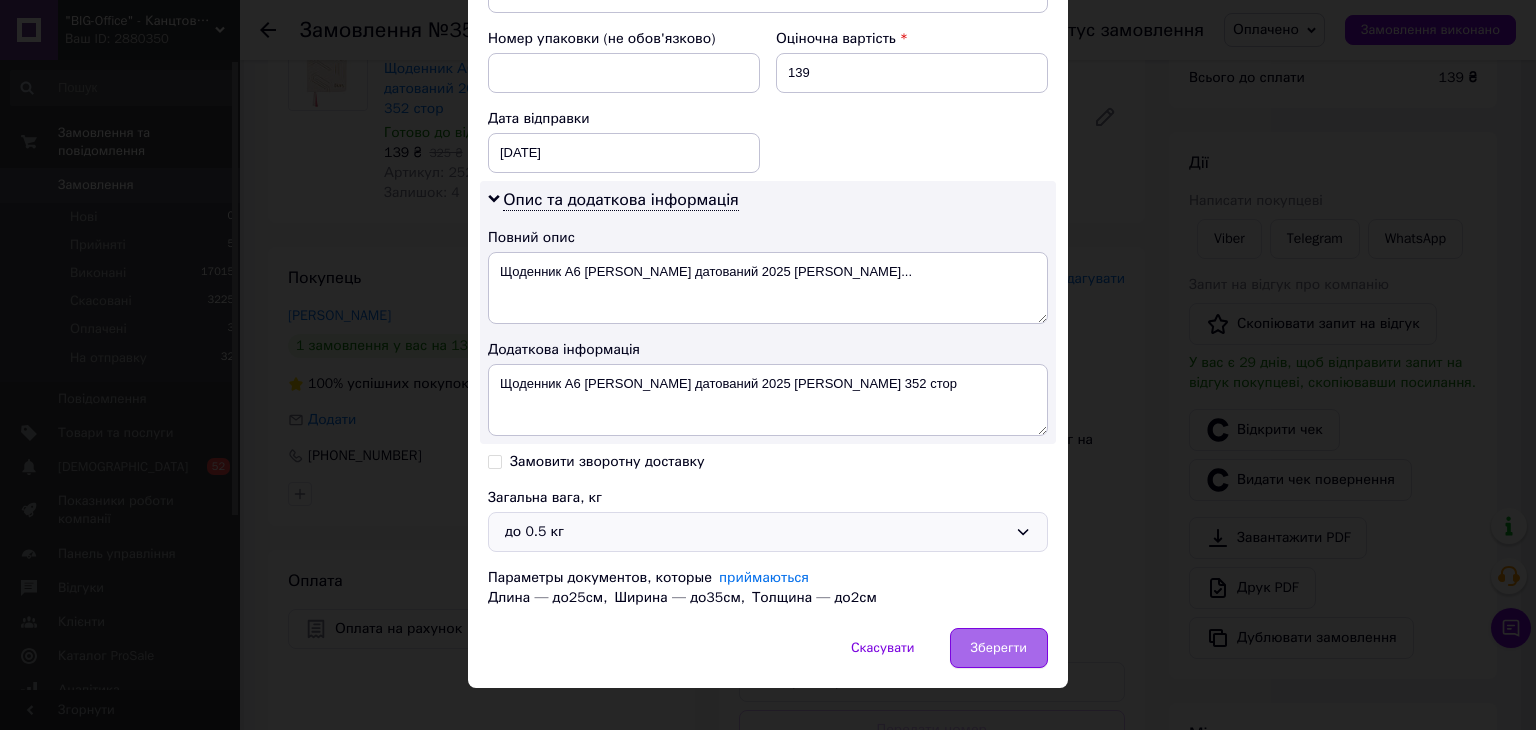 click on "Зберегти" at bounding box center [999, 648] 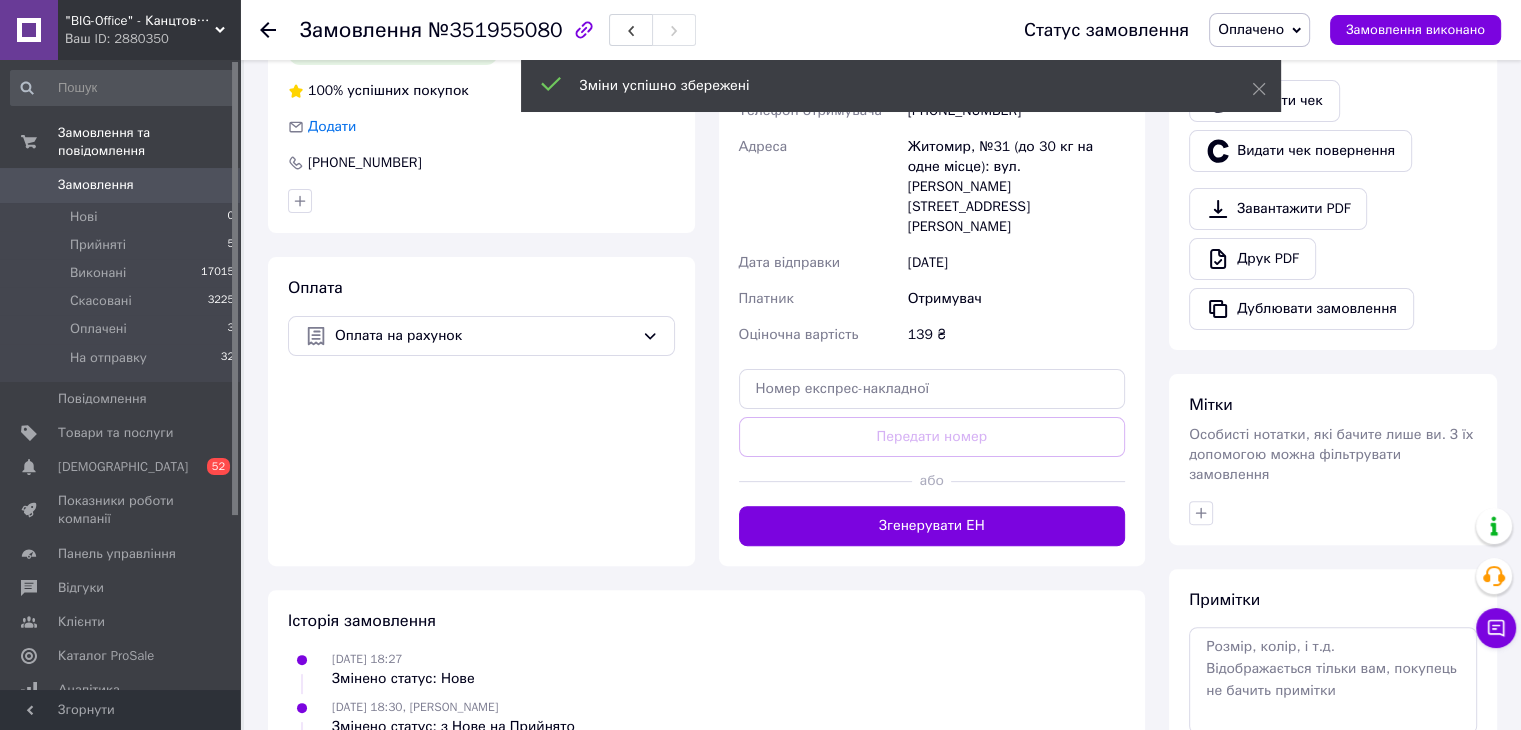 scroll, scrollTop: 500, scrollLeft: 0, axis: vertical 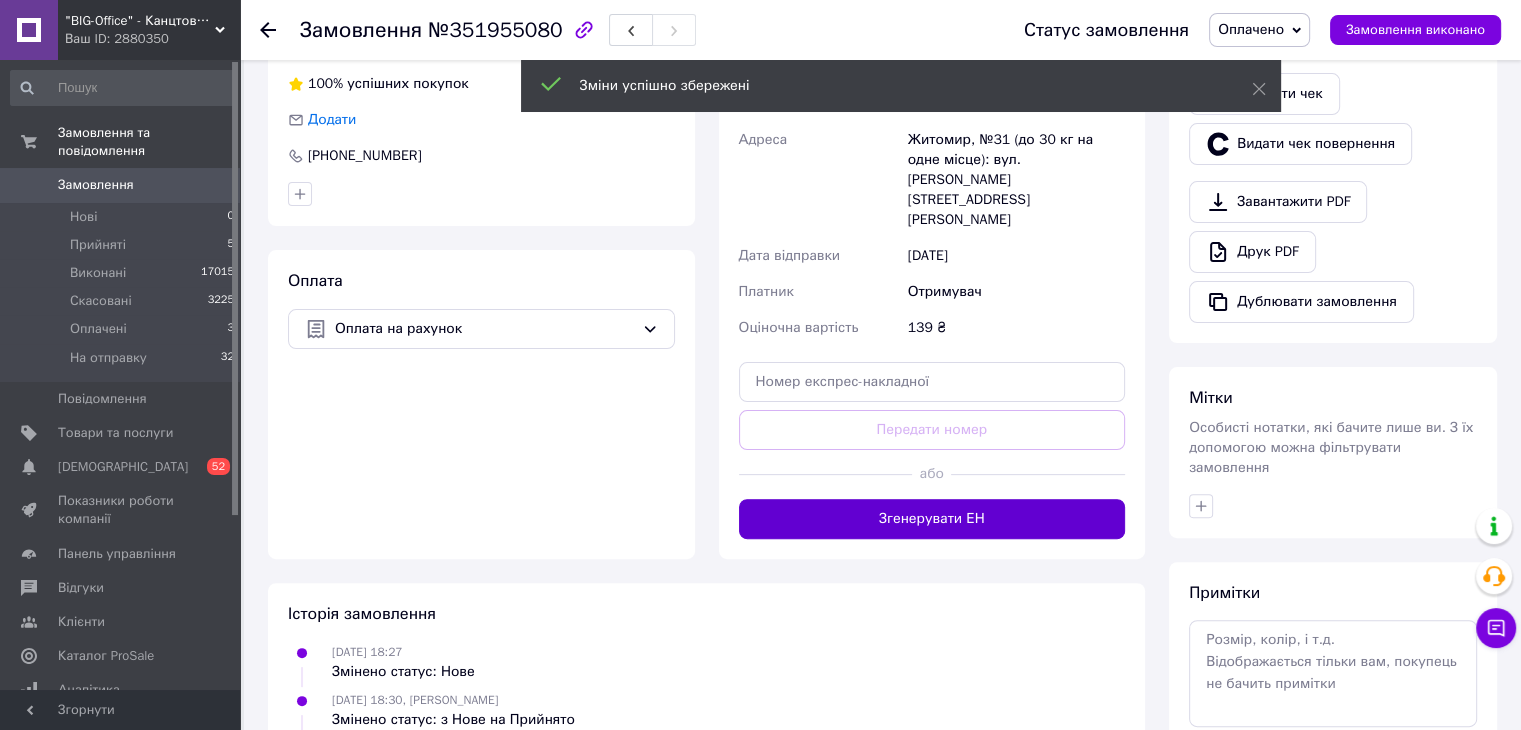 click on "Згенерувати ЕН" at bounding box center [932, 519] 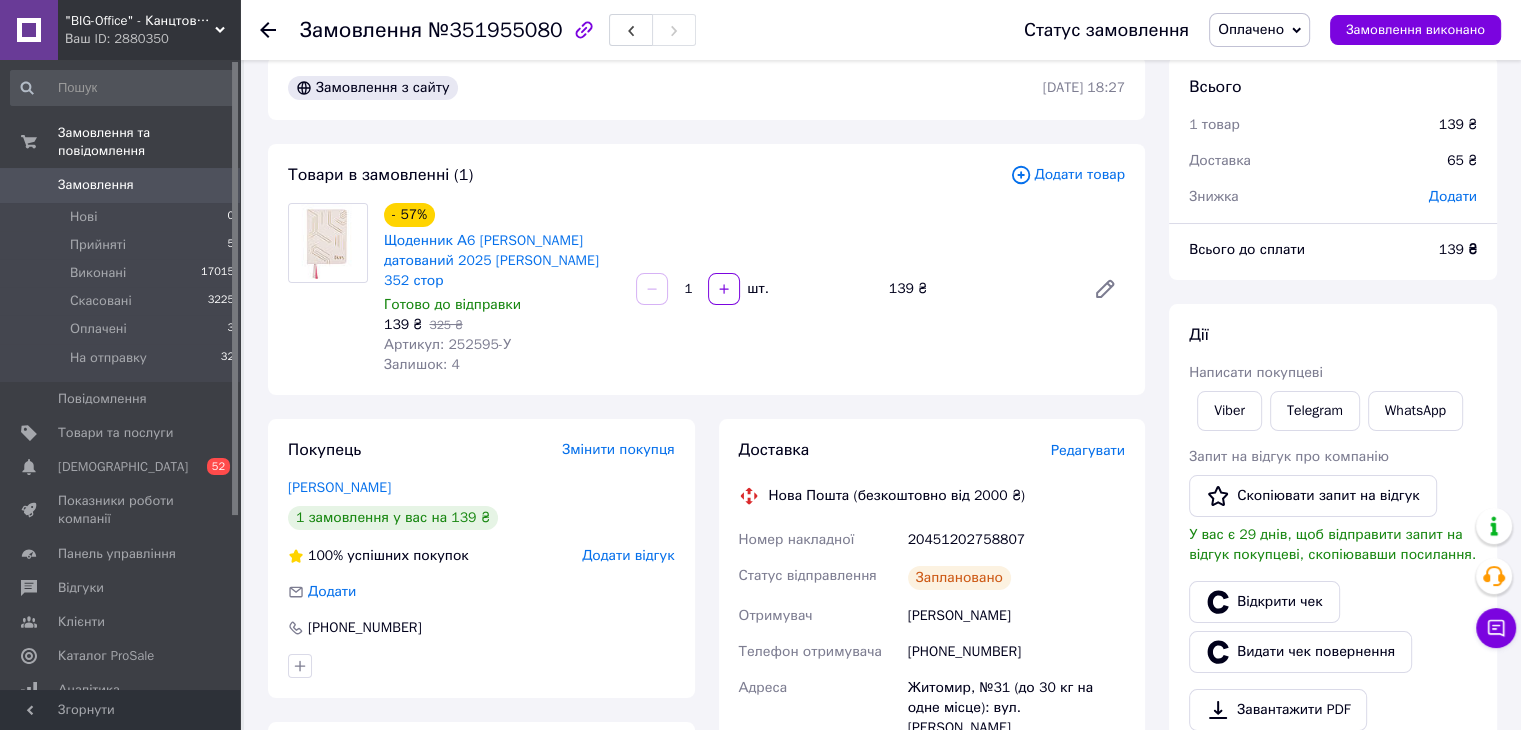 scroll, scrollTop: 0, scrollLeft: 0, axis: both 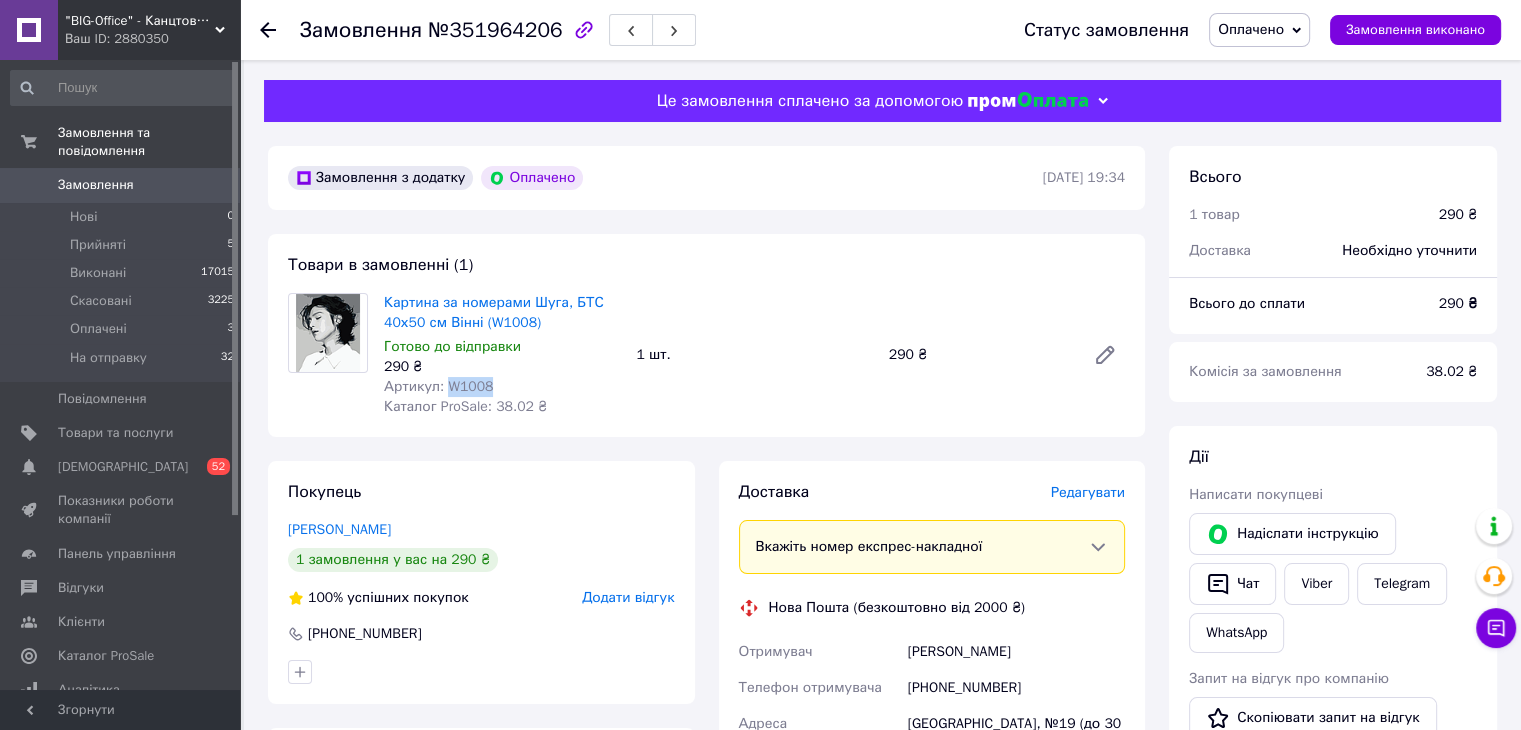 drag, startPoint x: 442, startPoint y: 385, endPoint x: 489, endPoint y: 385, distance: 47 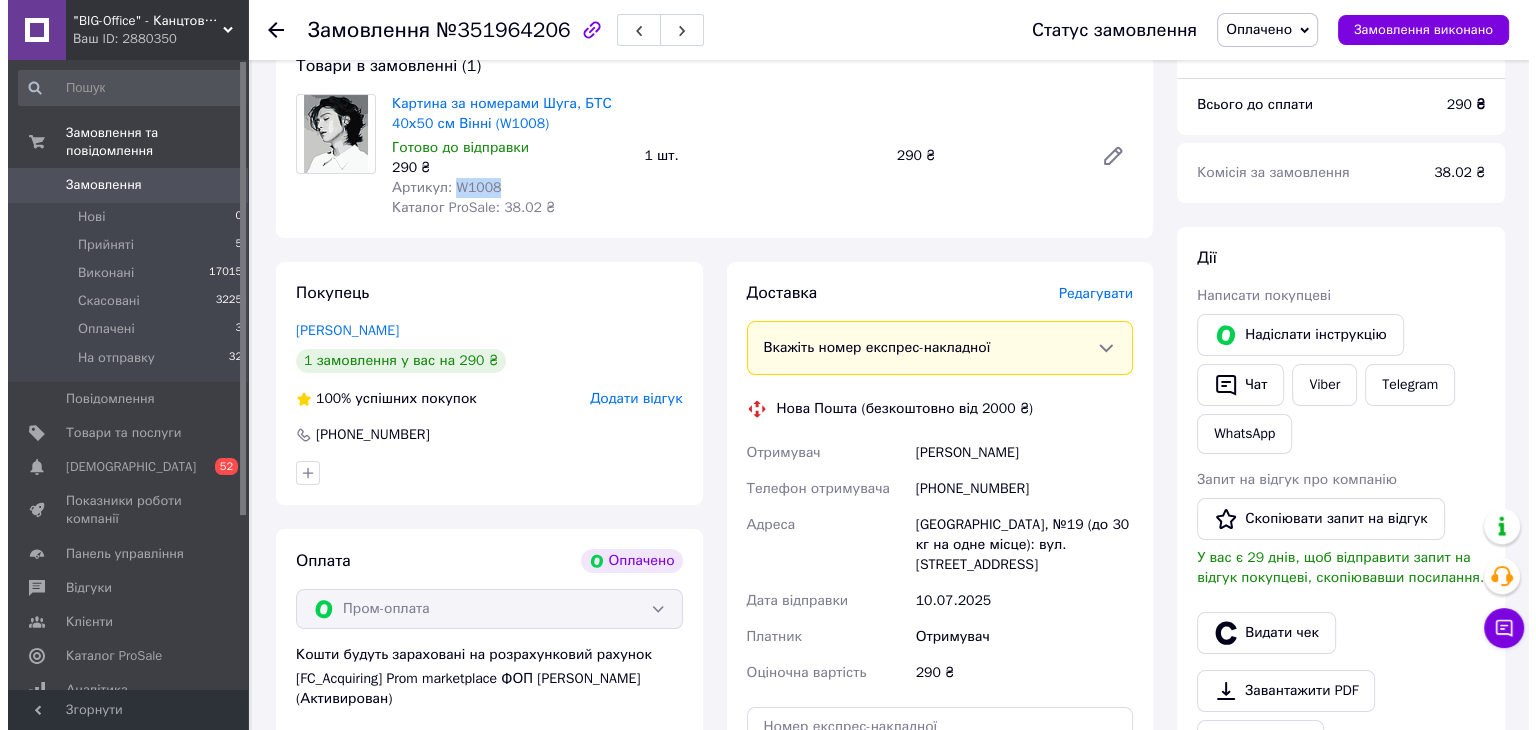 scroll, scrollTop: 200, scrollLeft: 0, axis: vertical 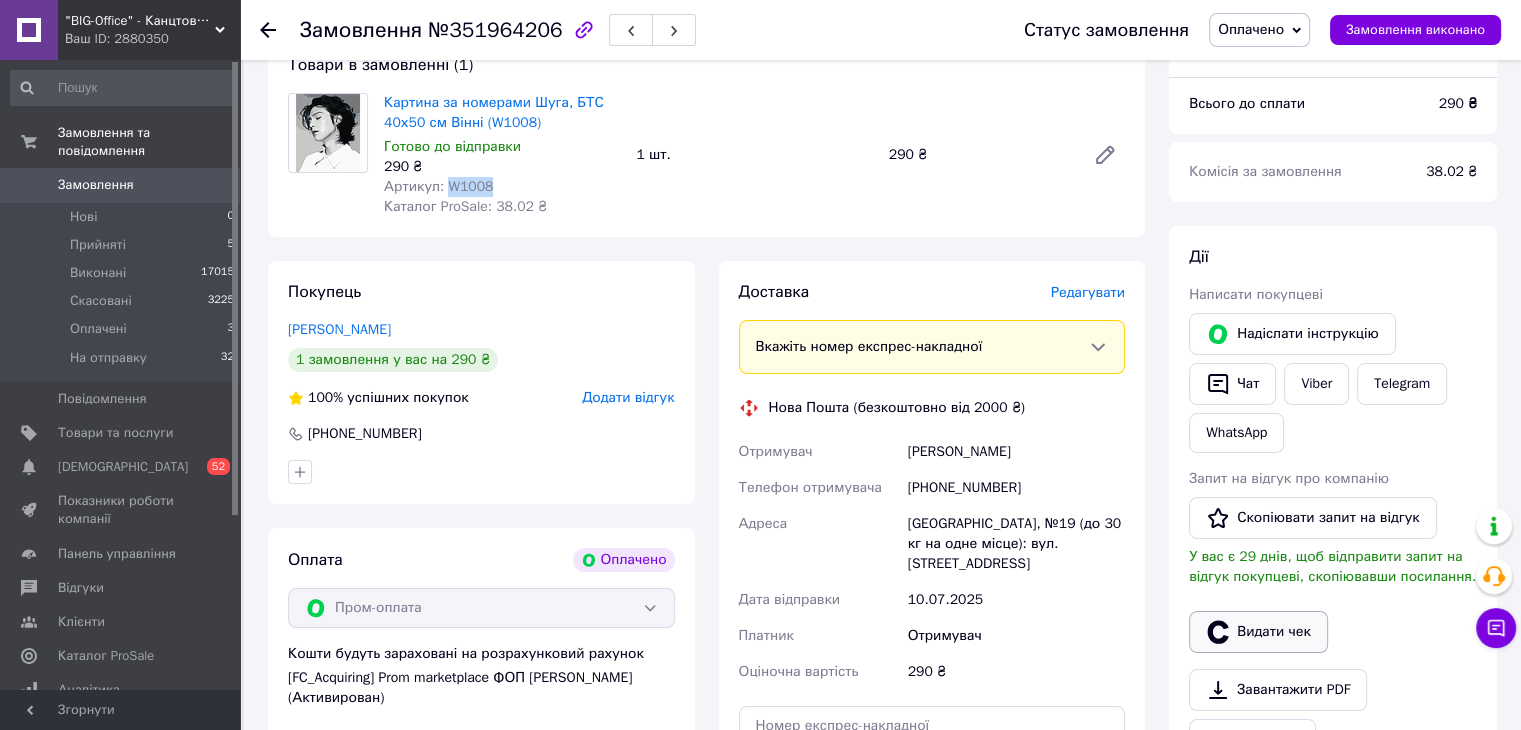 click on "Видати чек" at bounding box center [1258, 632] 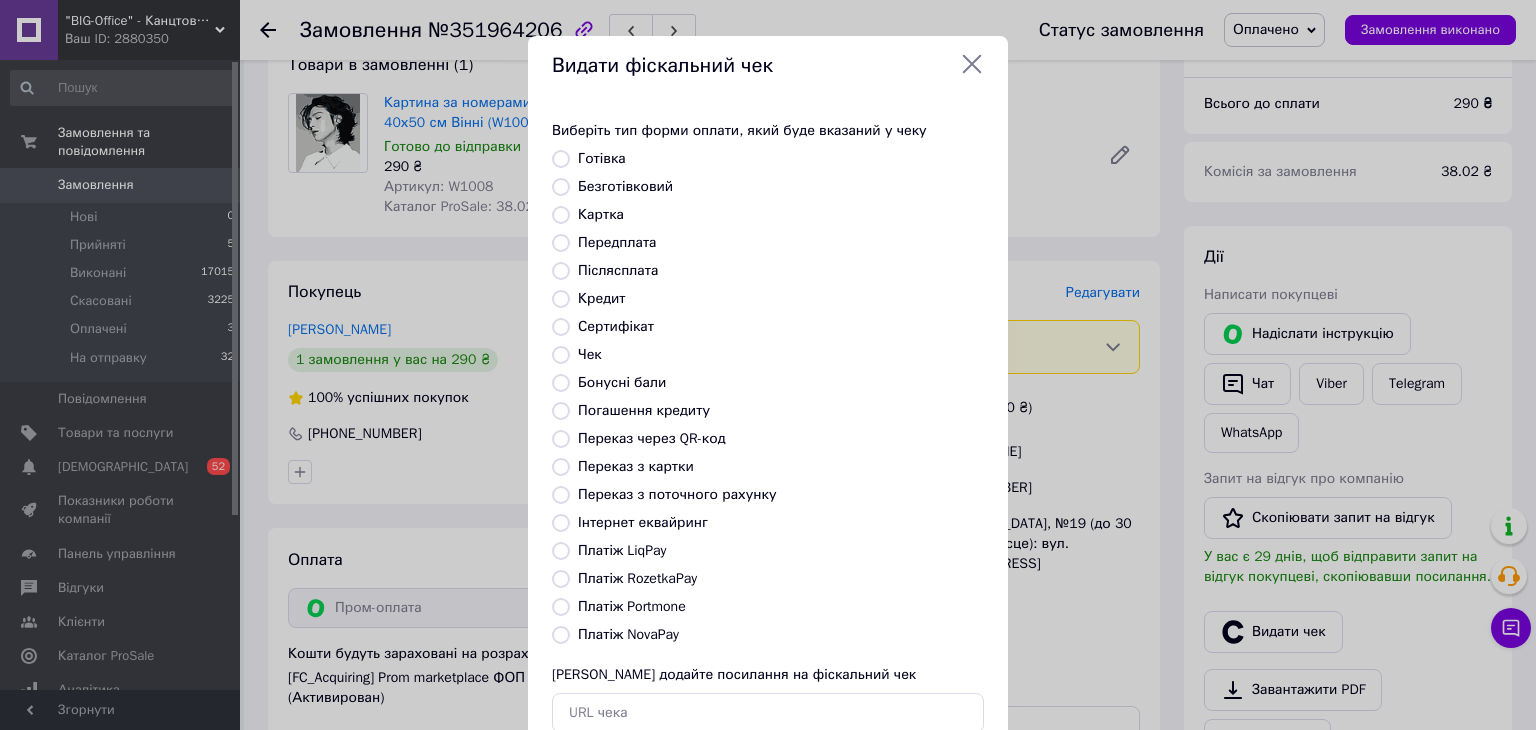 click on "Платіж RozetkaPay" at bounding box center [637, 578] 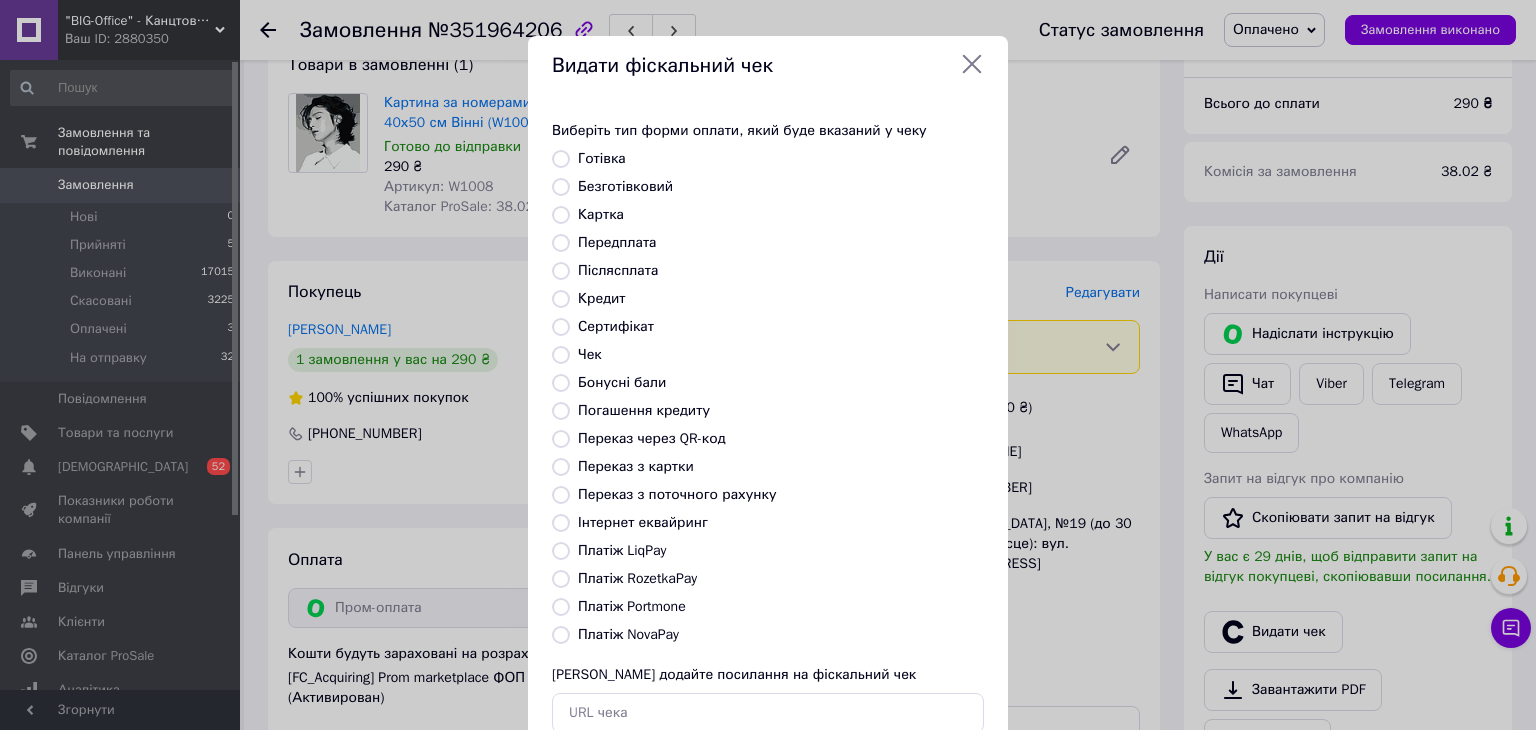 radio on "true" 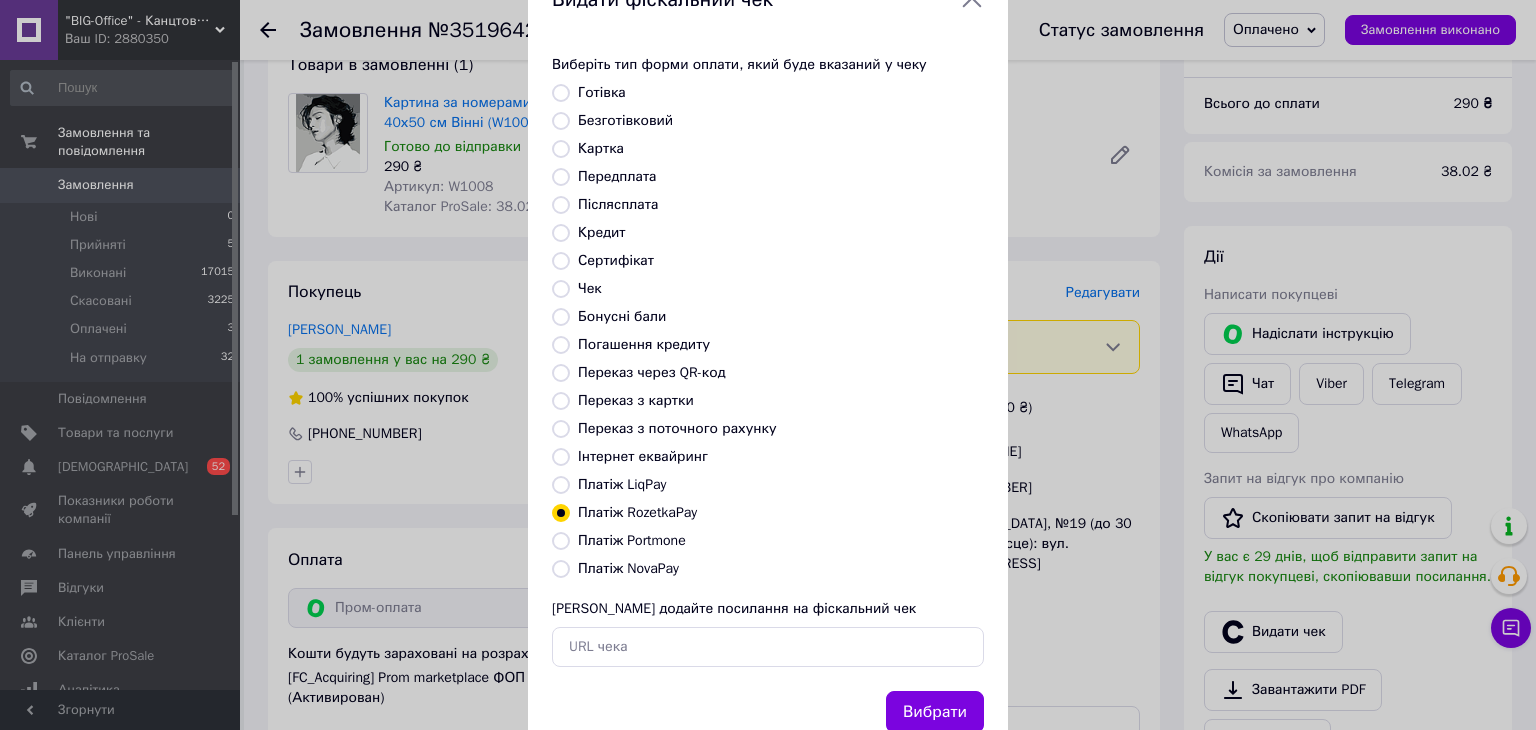 scroll, scrollTop: 128, scrollLeft: 0, axis: vertical 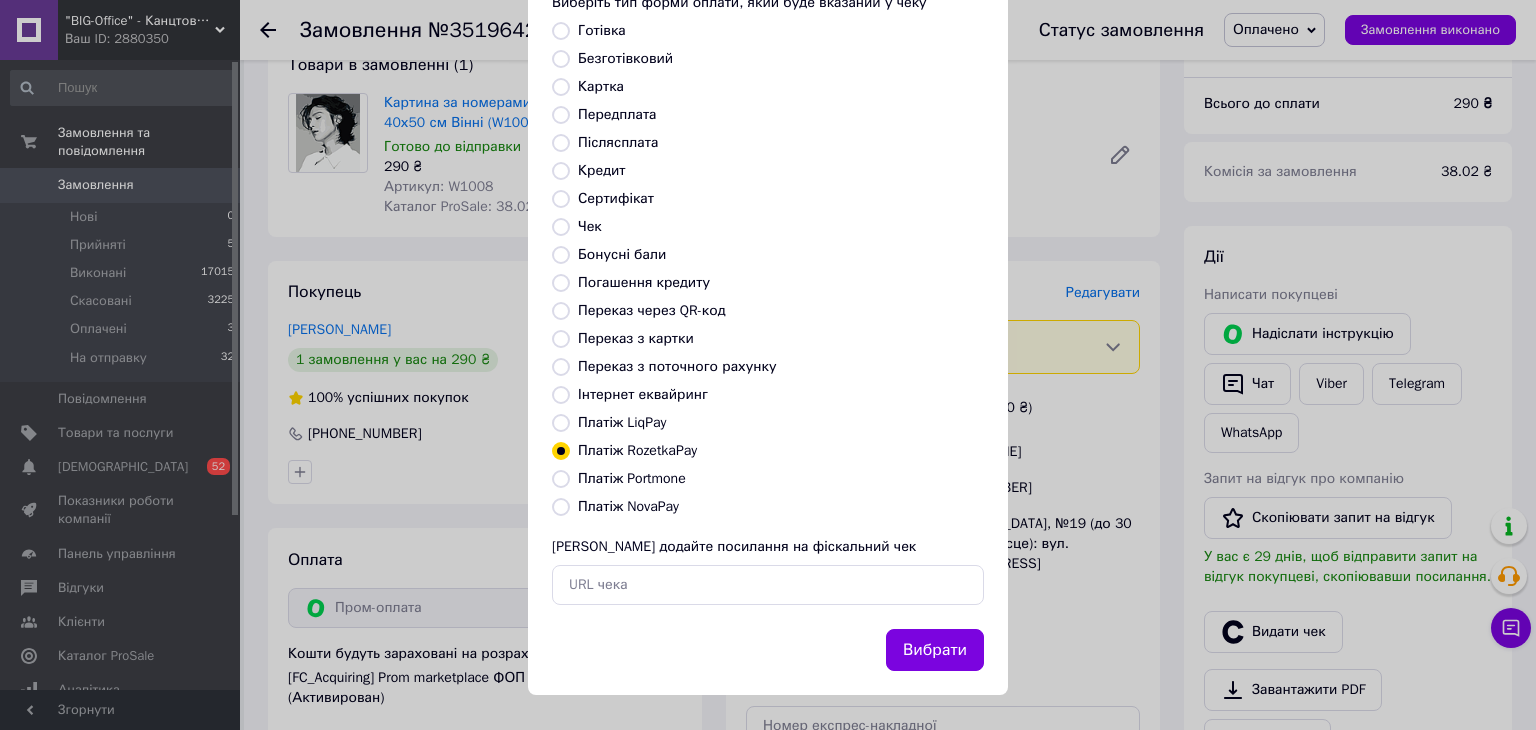 drag, startPoint x: 915, startPoint y: 645, endPoint x: 924, endPoint y: 640, distance: 10.29563 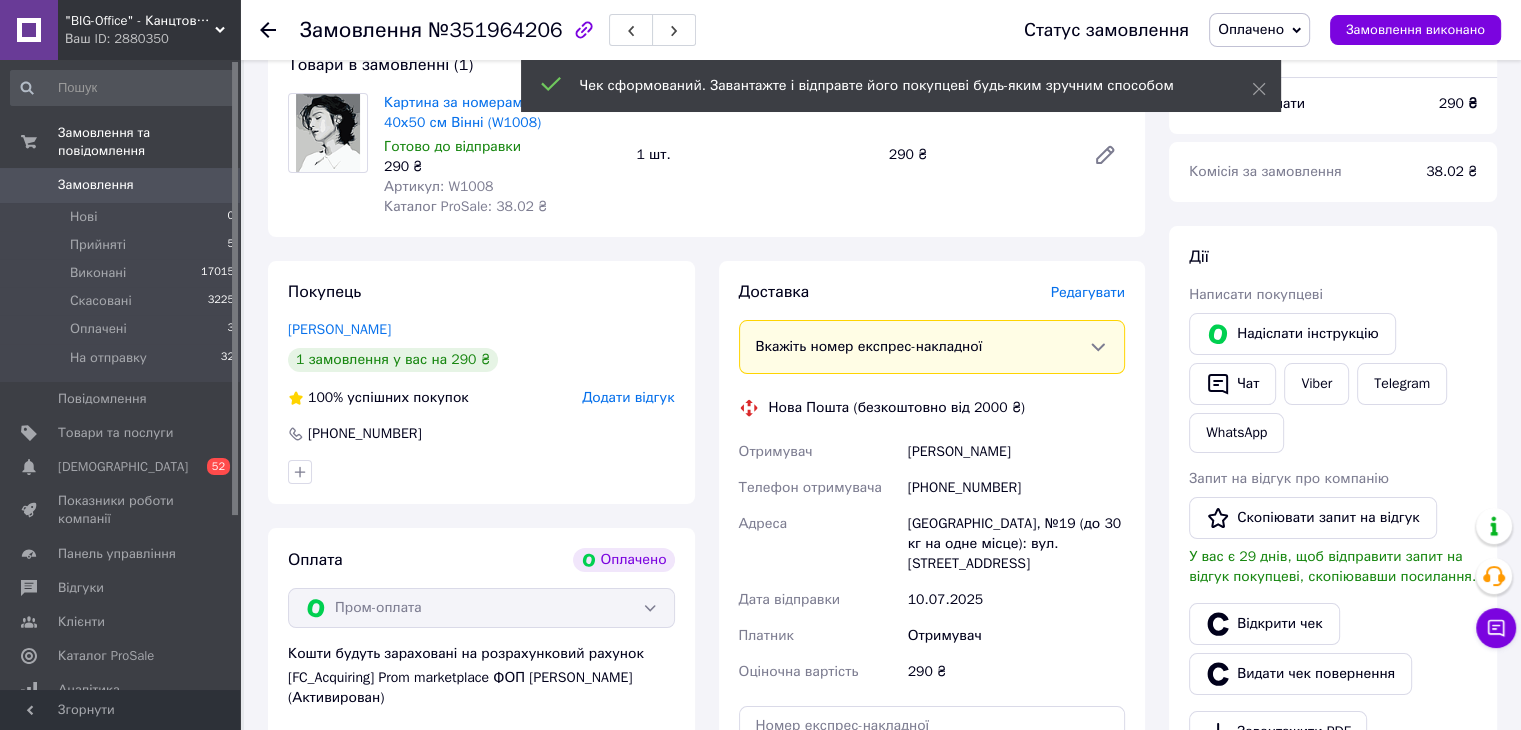 click on "Редагувати" at bounding box center [1088, 292] 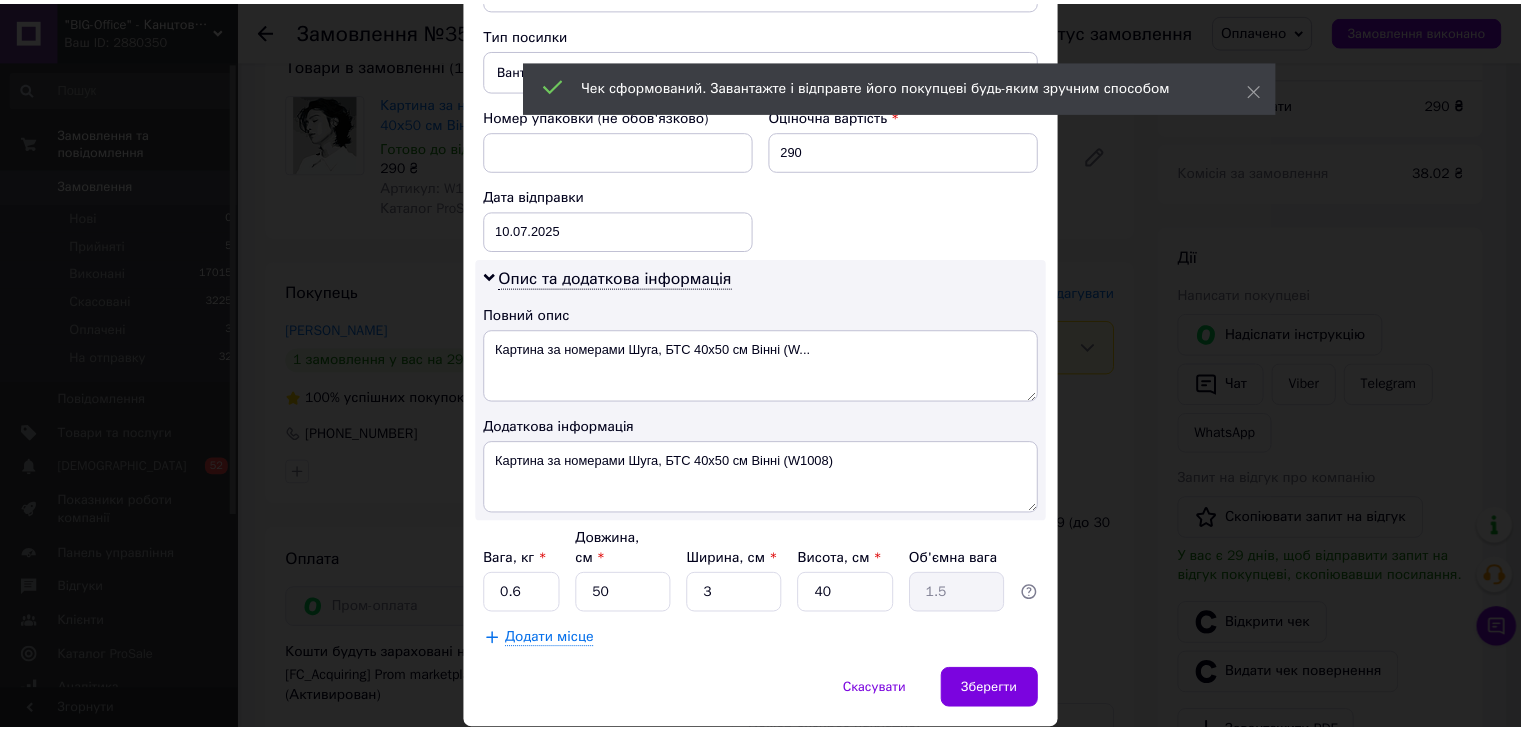 scroll, scrollTop: 800, scrollLeft: 0, axis: vertical 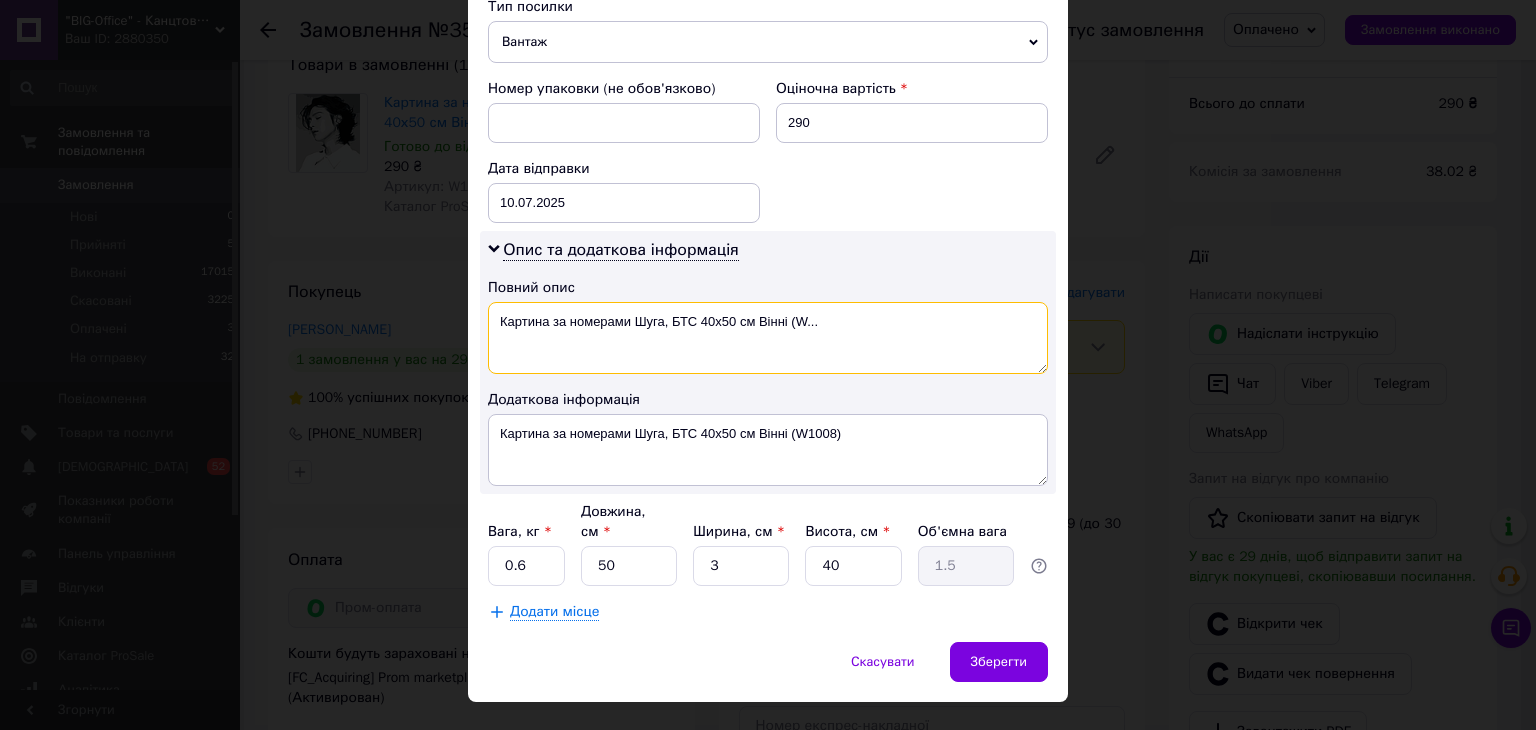 drag, startPoint x: 632, startPoint y: 313, endPoint x: 804, endPoint y: 317, distance: 172.04651 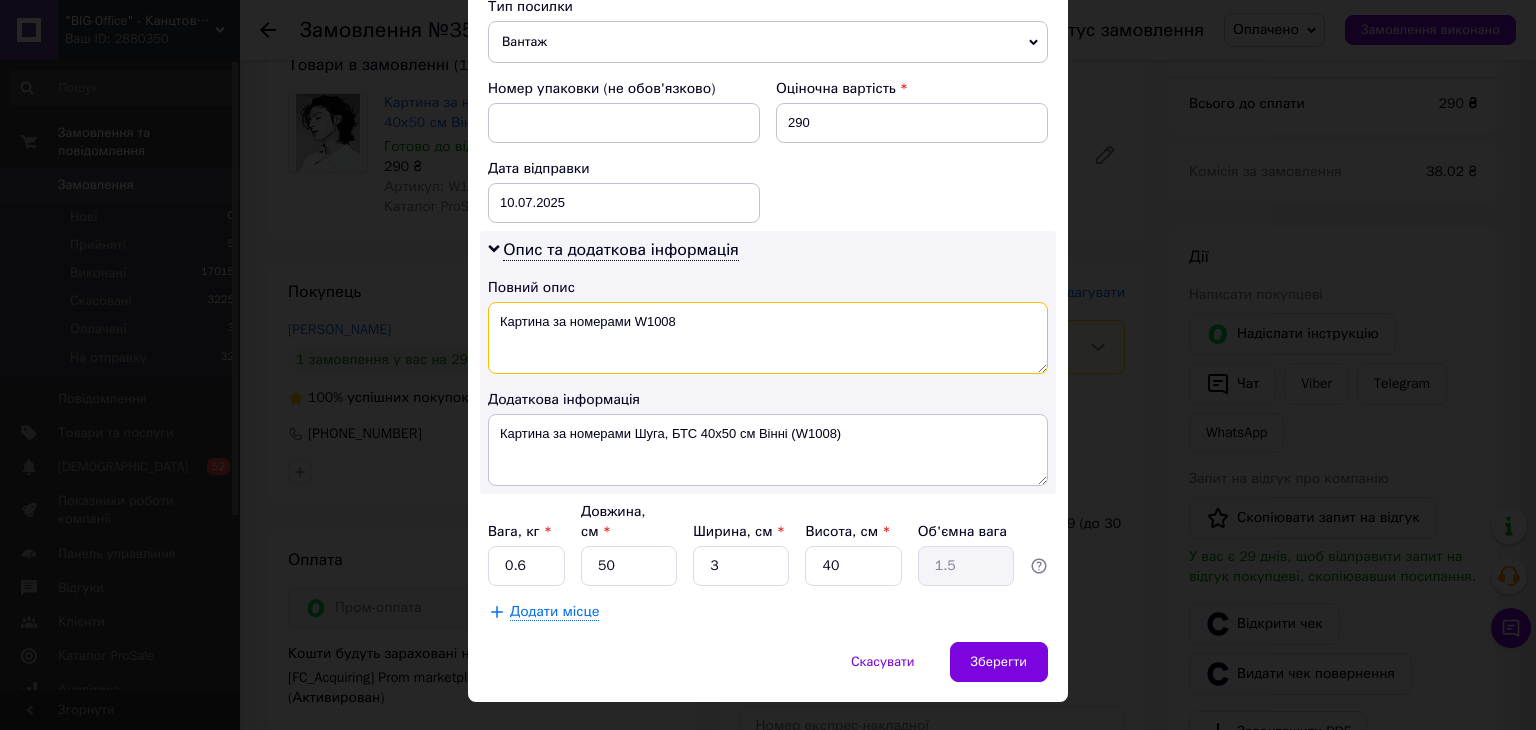 type on "Картина за номерами W1008" 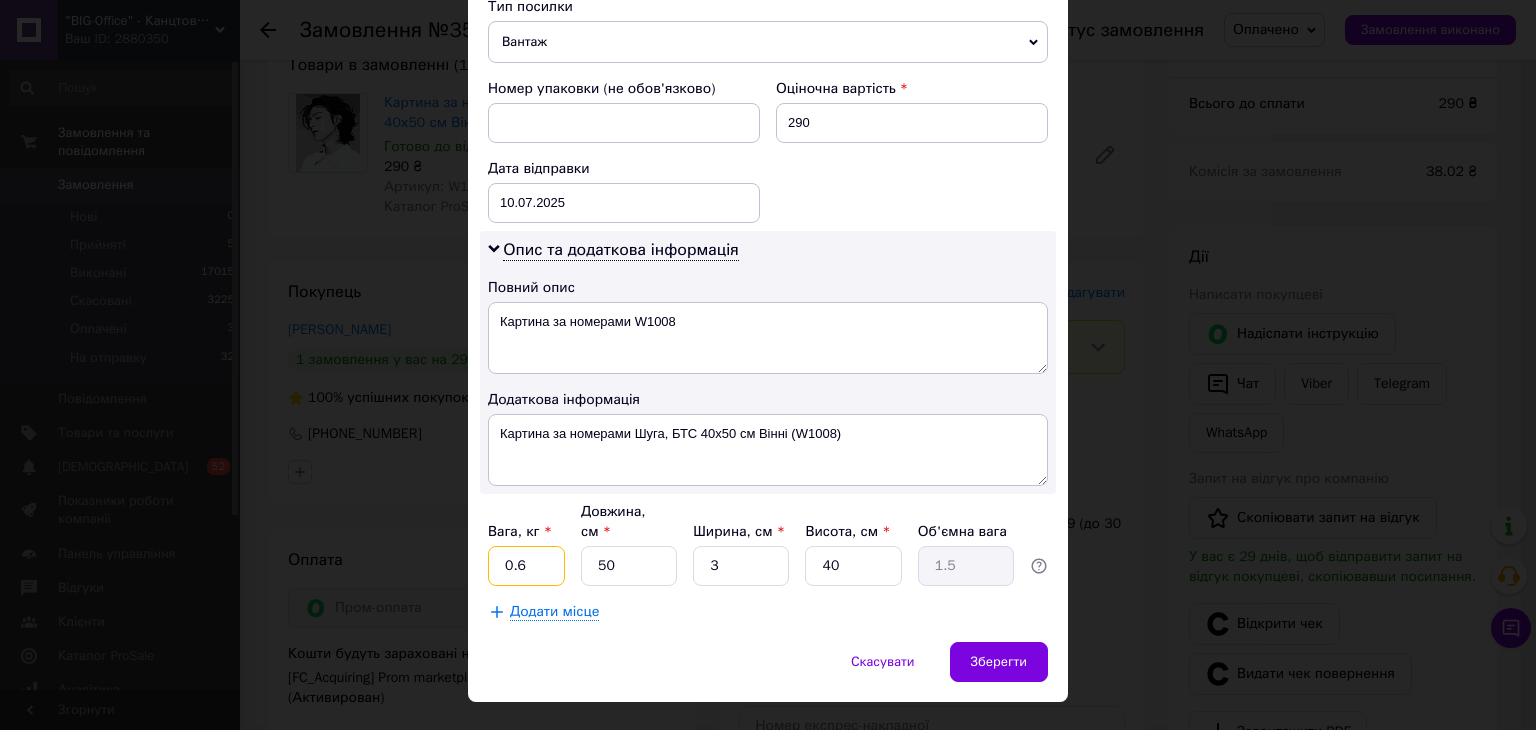drag, startPoint x: 540, startPoint y: 545, endPoint x: 500, endPoint y: 544, distance: 40.012497 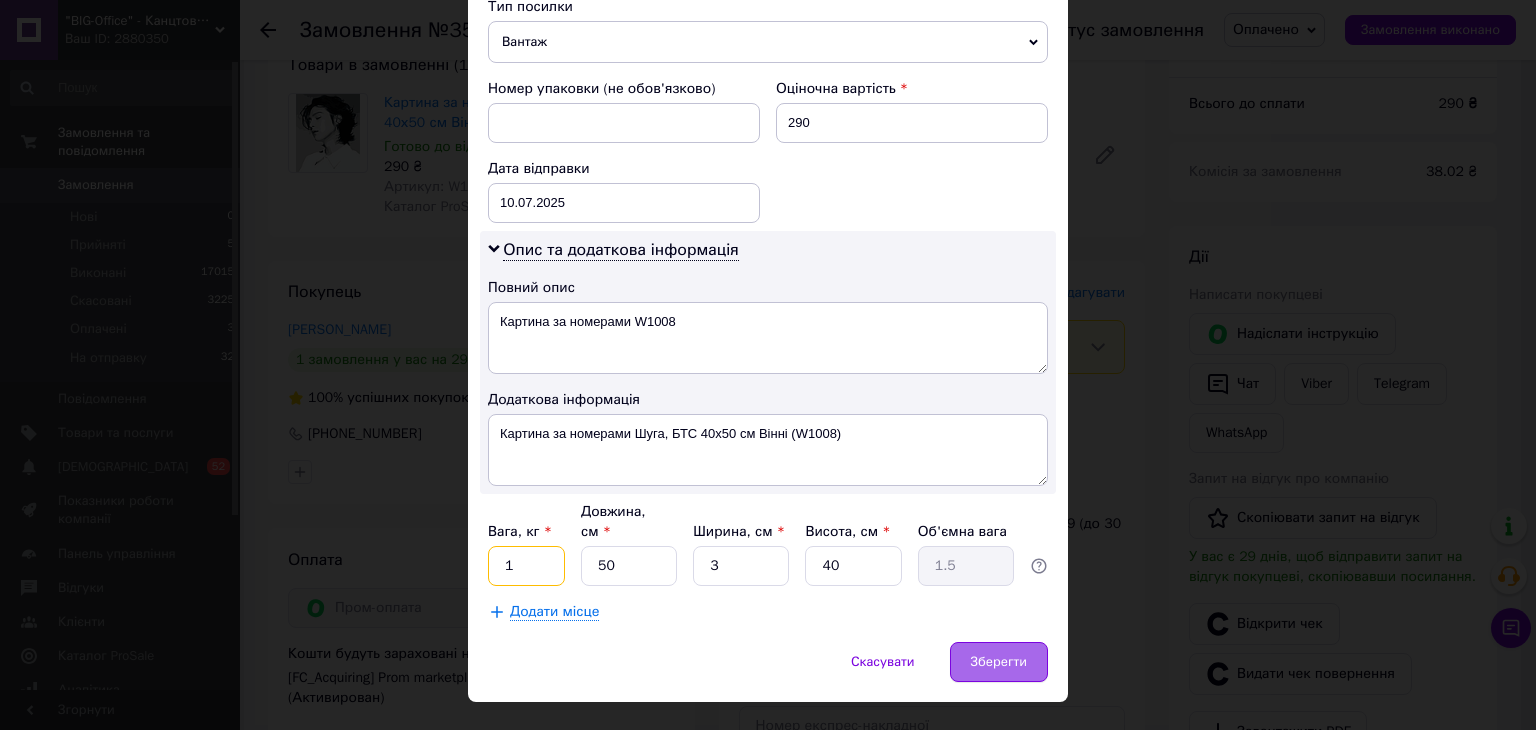 type on "1" 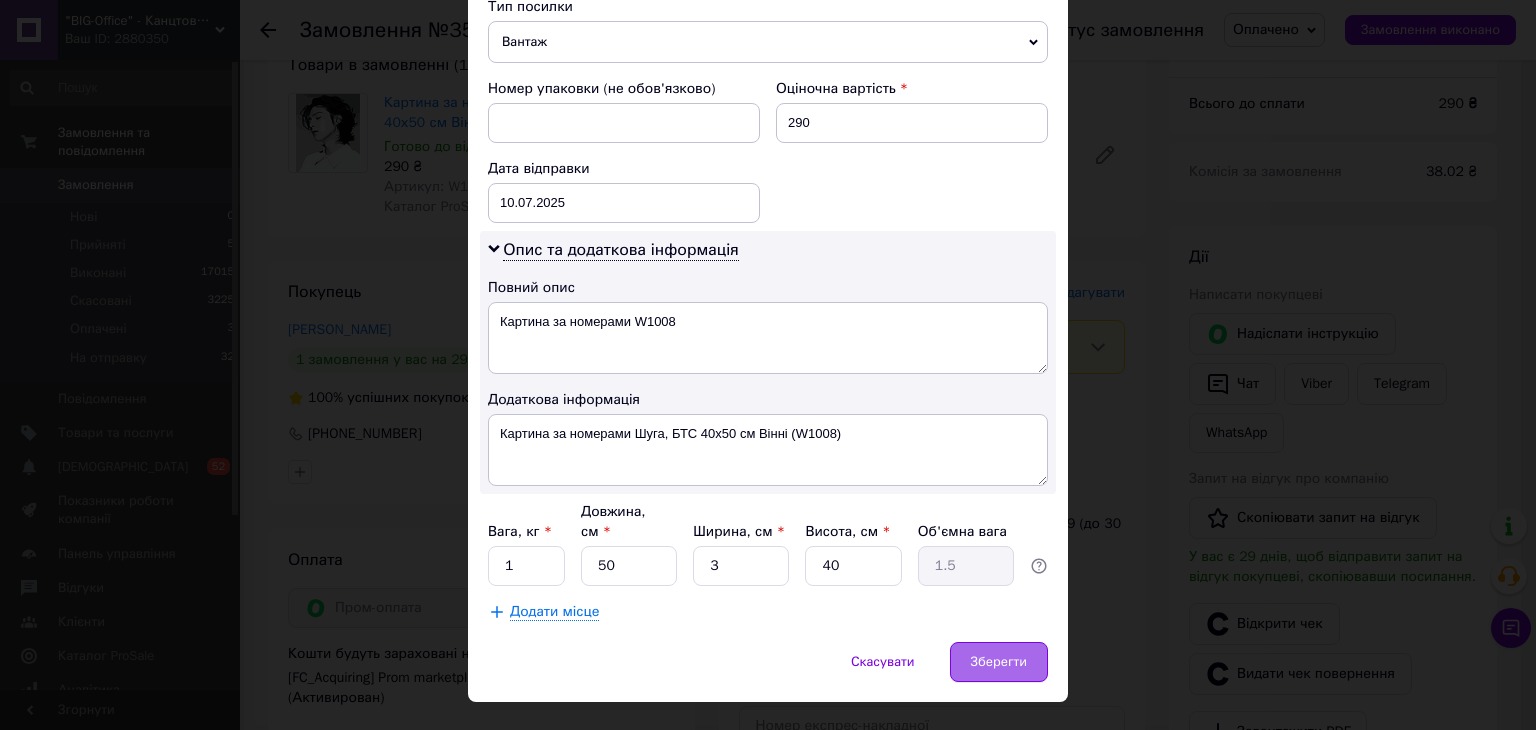 click on "Зберегти" at bounding box center [999, 662] 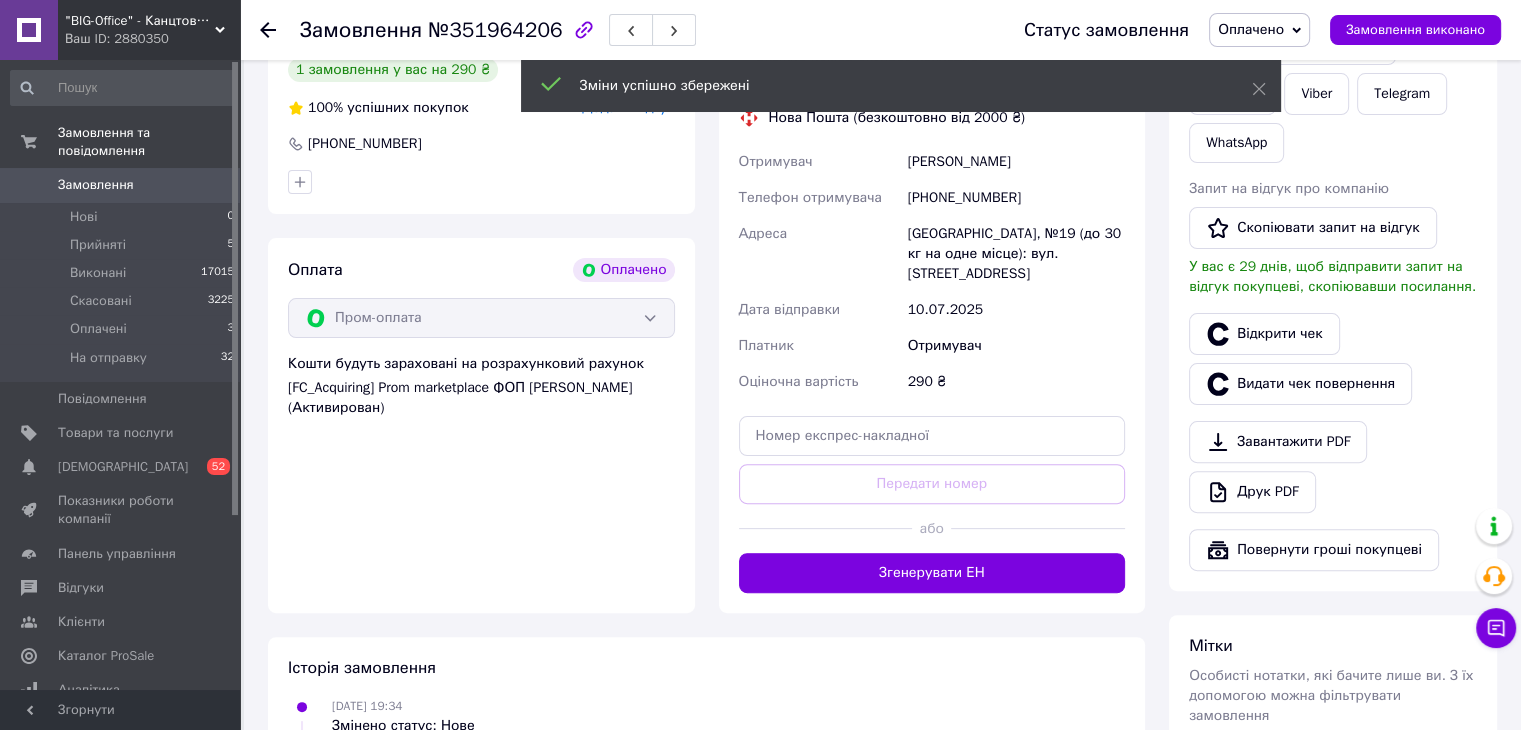 scroll, scrollTop: 500, scrollLeft: 0, axis: vertical 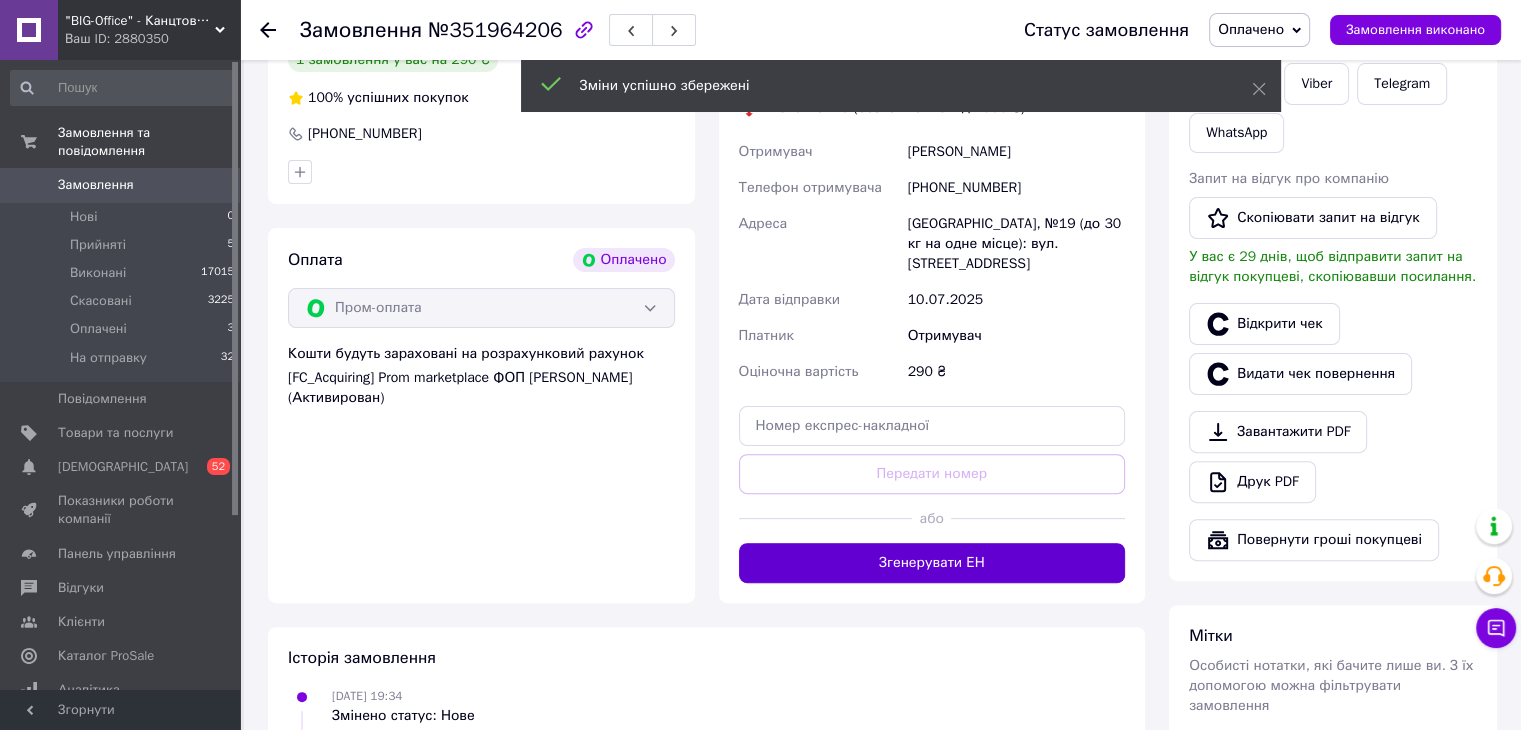 click on "Згенерувати ЕН" at bounding box center [932, 563] 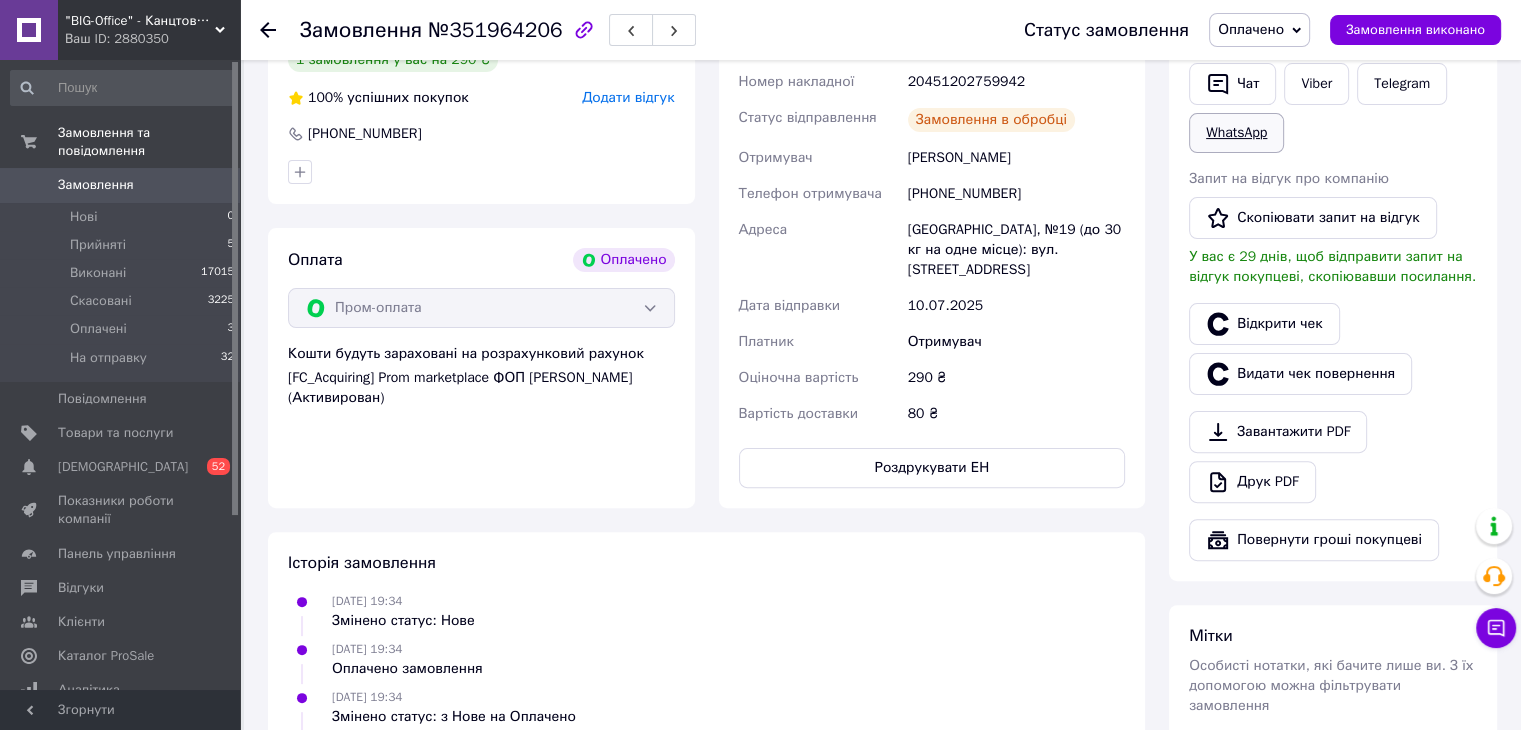 scroll, scrollTop: 300, scrollLeft: 0, axis: vertical 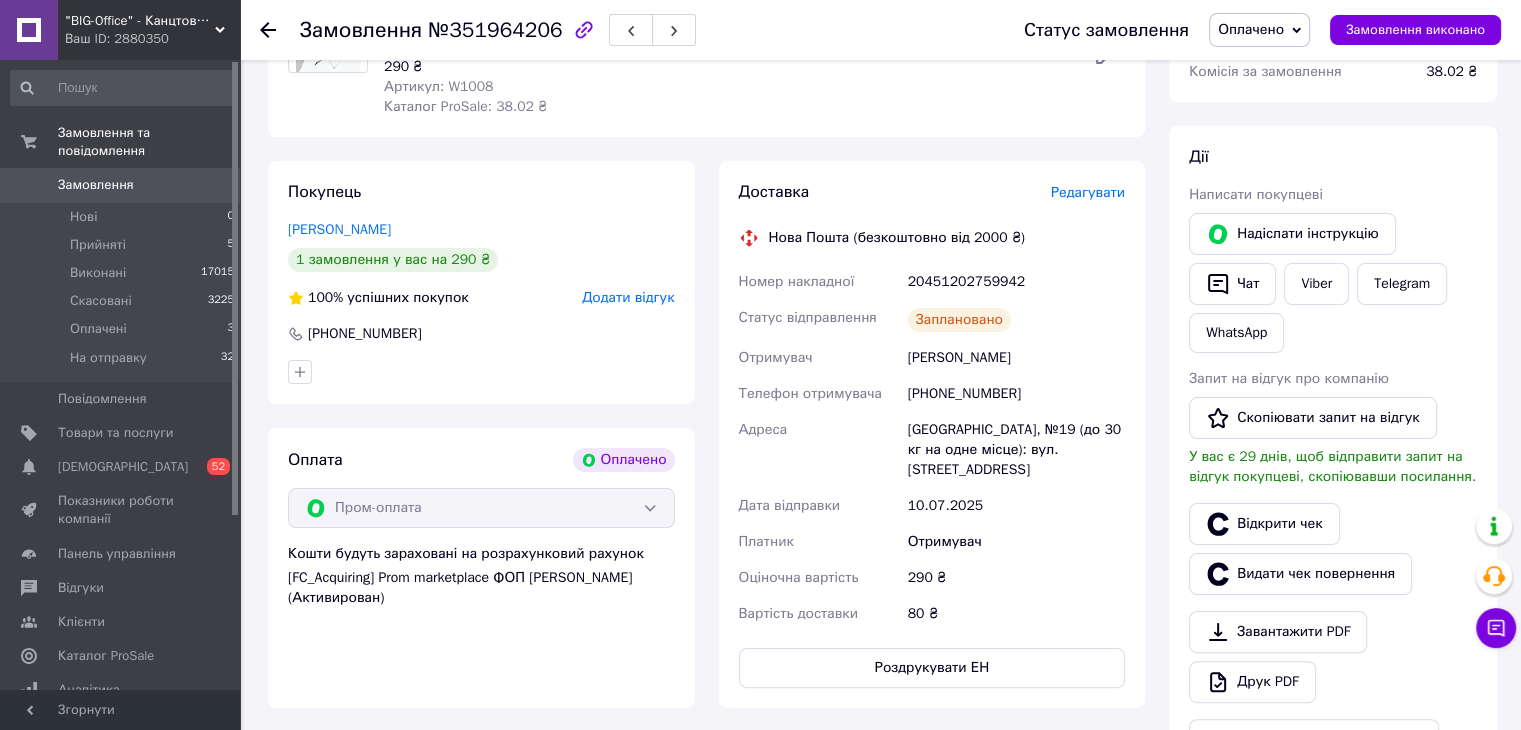 click on "Оплачено" at bounding box center (1251, 29) 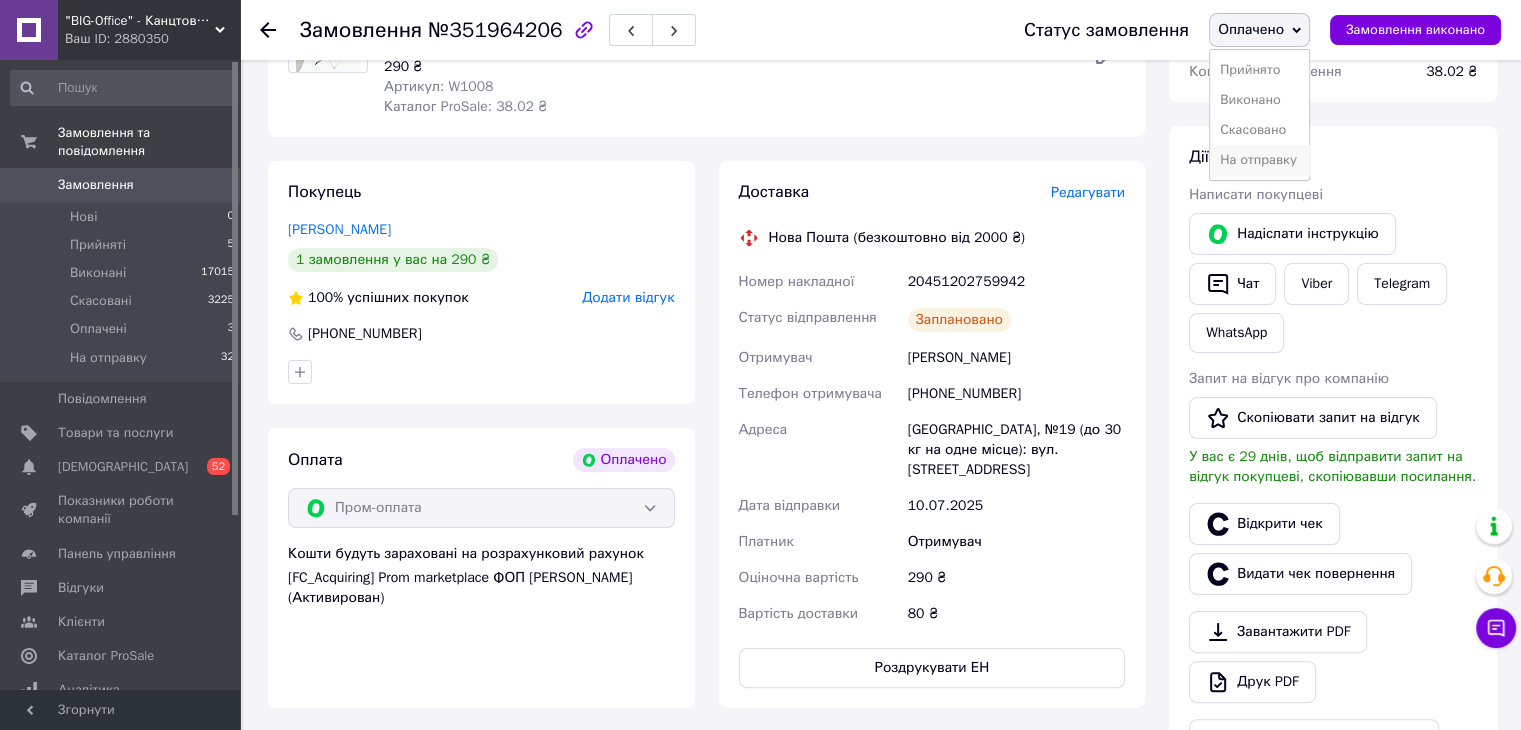 click on "На отправку" at bounding box center (1259, 160) 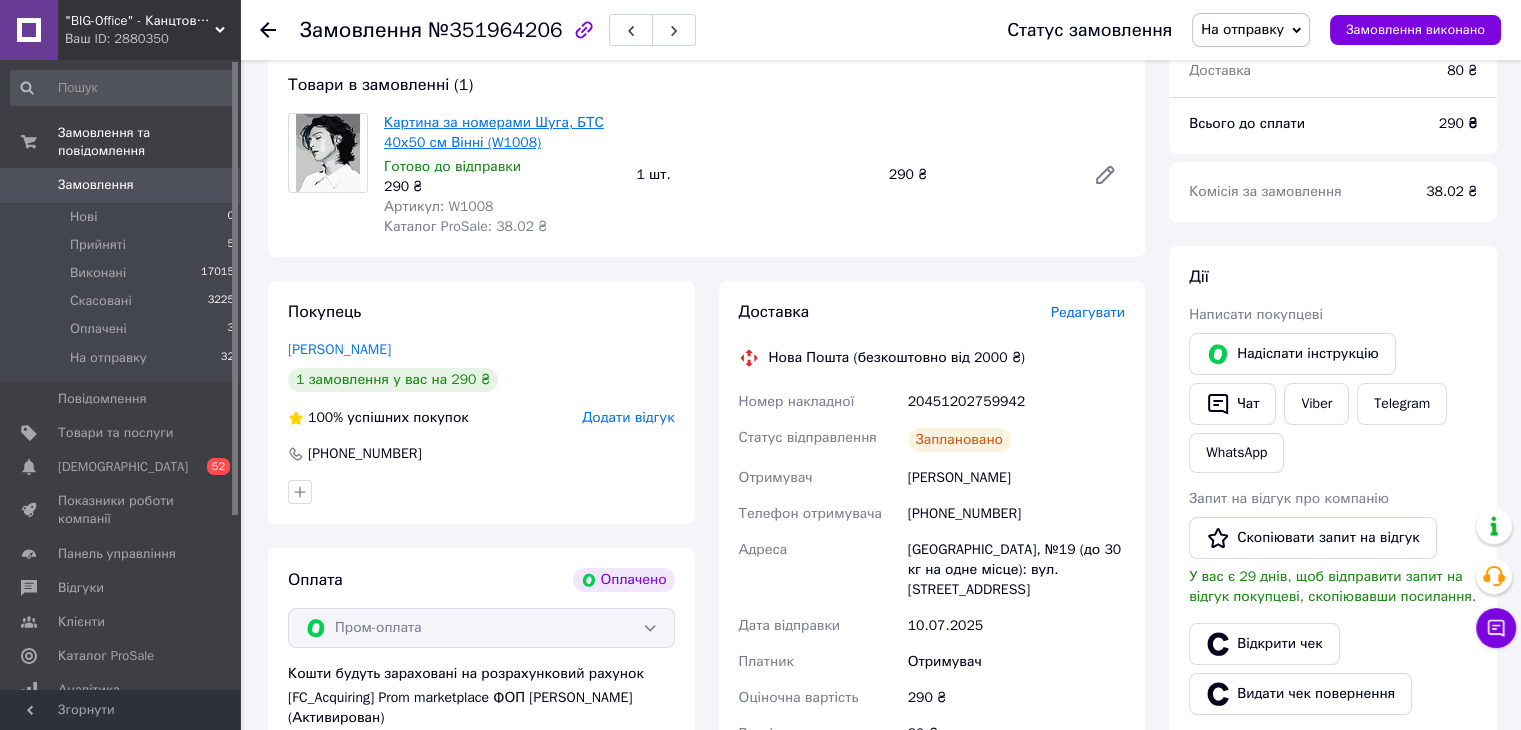 scroll, scrollTop: 0, scrollLeft: 0, axis: both 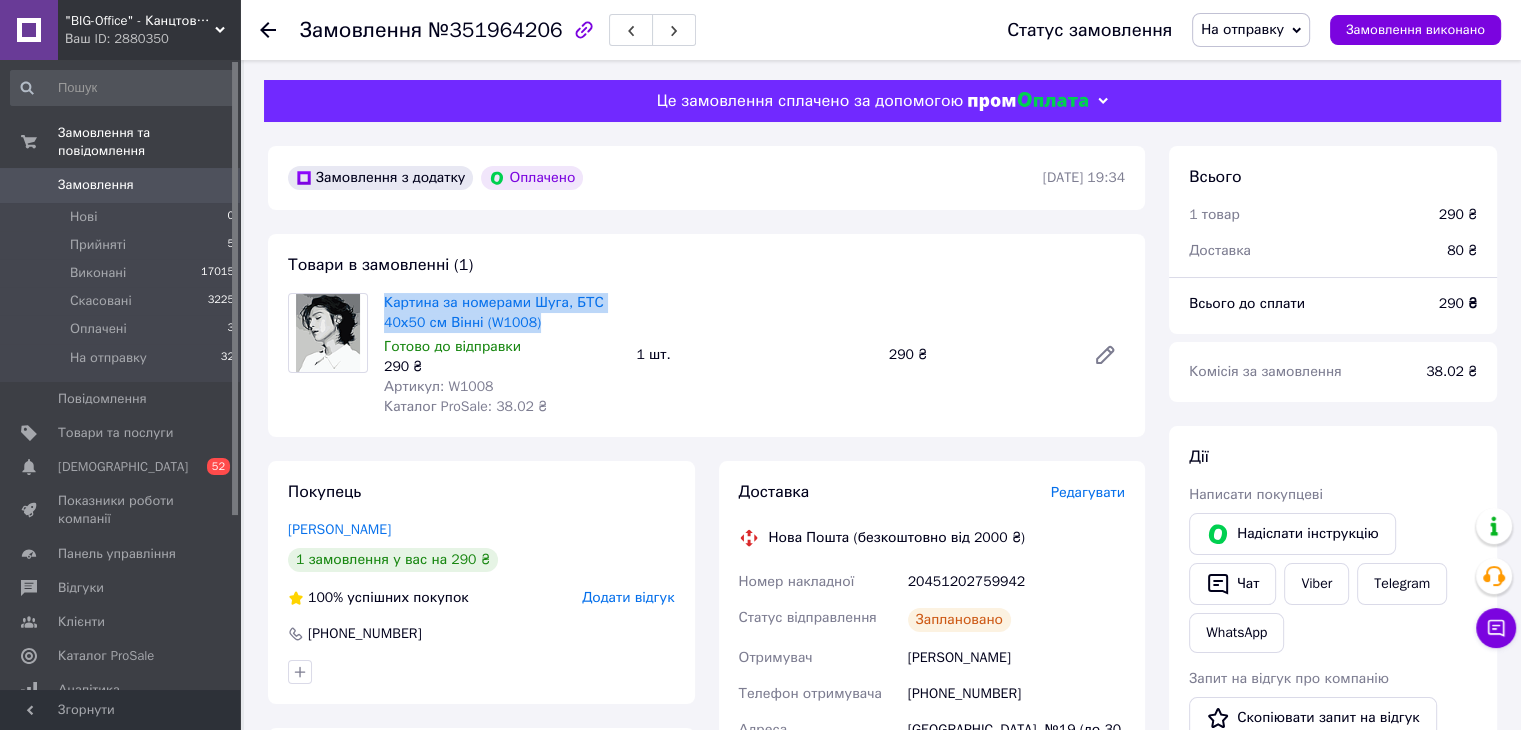 drag, startPoint x: 421, startPoint y: 306, endPoint x: 556, endPoint y: 325, distance: 136.33047 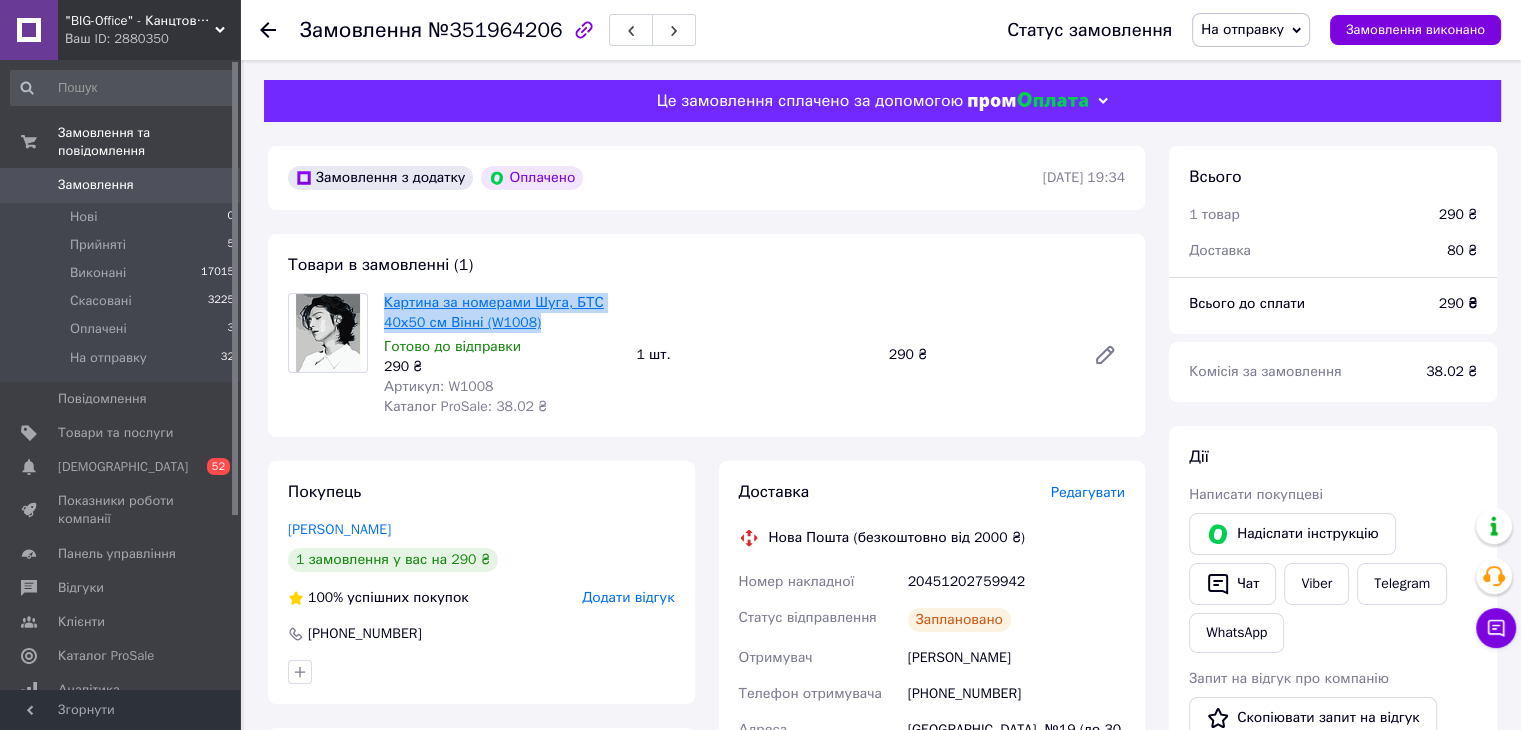 copy on "Картина за номерами Шуга, БТС 40х50 см Вінні (W1008)" 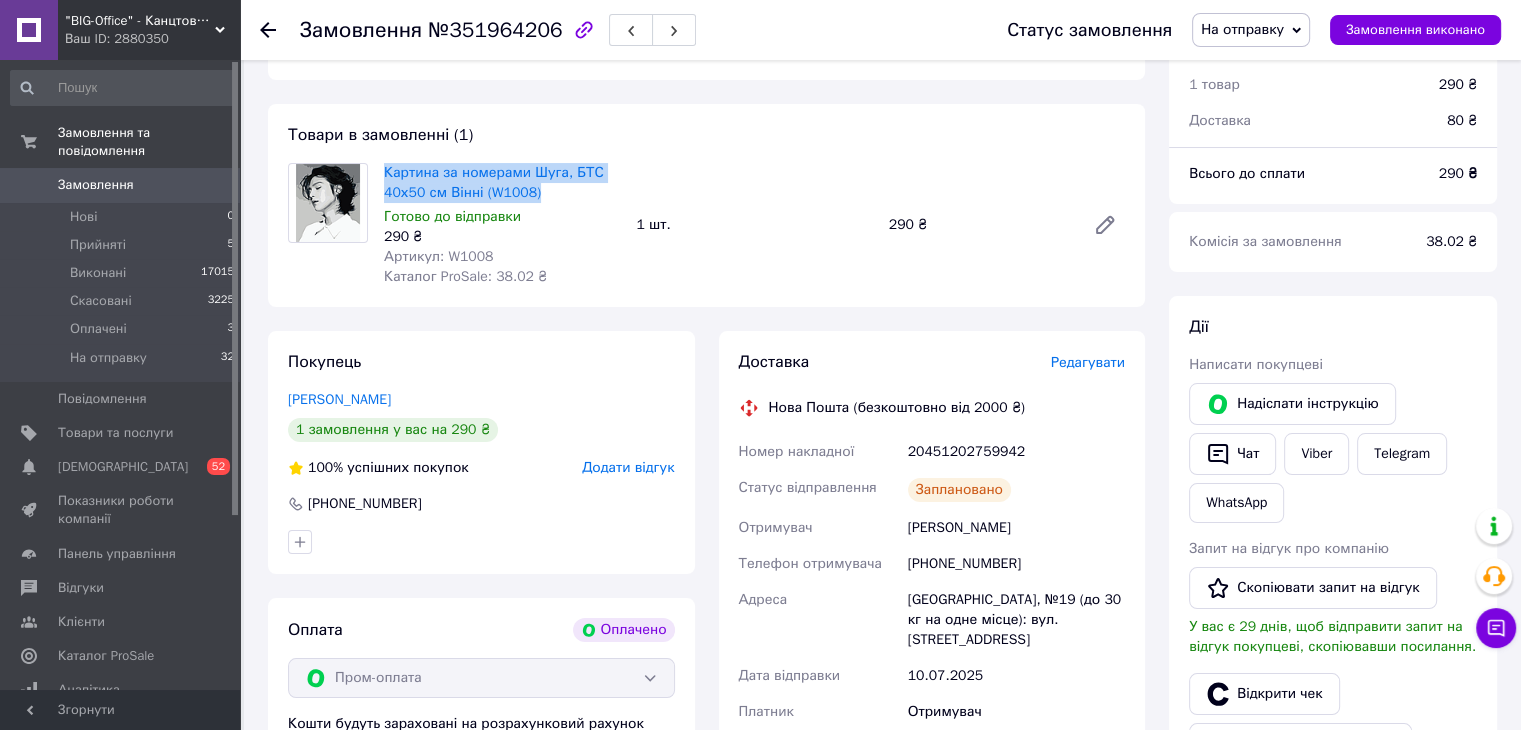 scroll, scrollTop: 300, scrollLeft: 0, axis: vertical 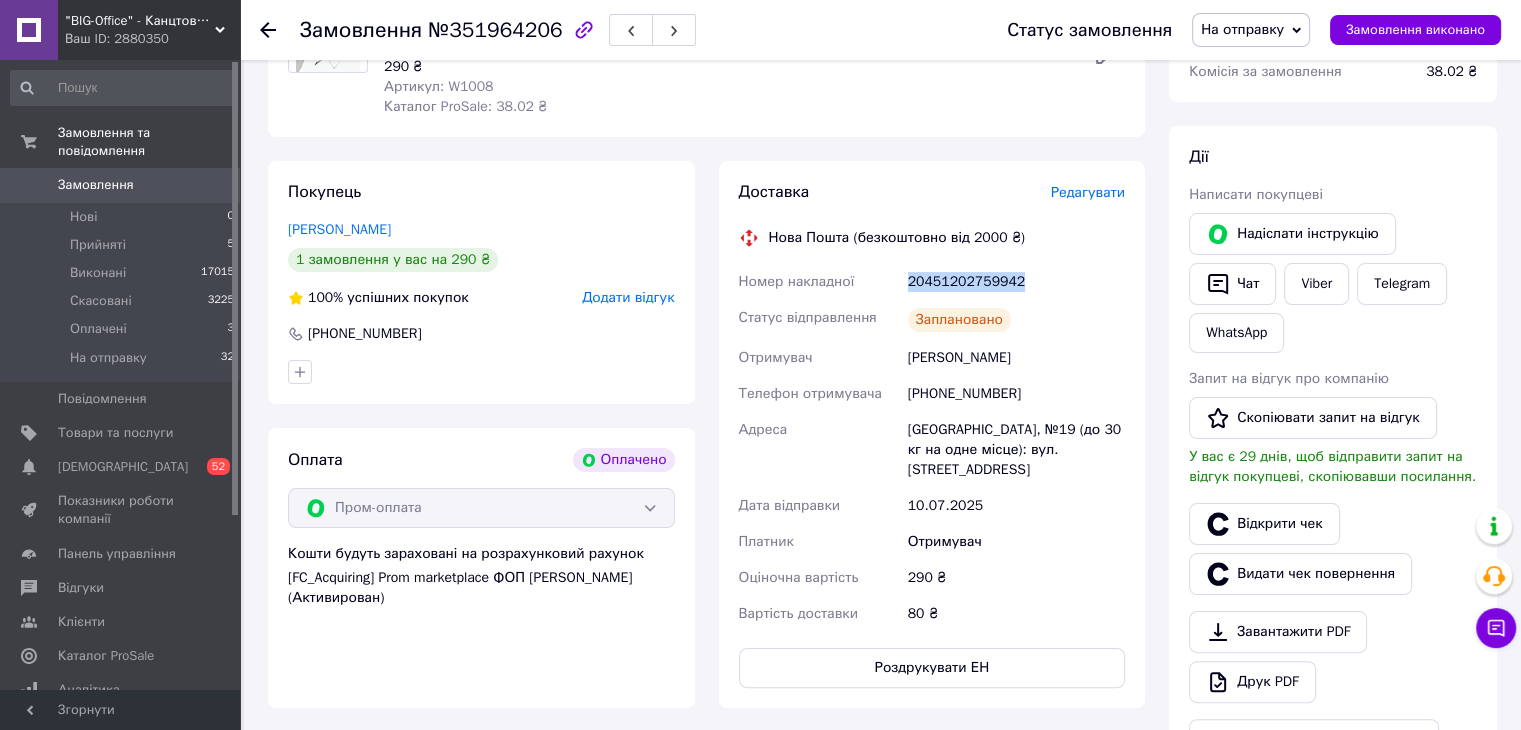 drag, startPoint x: 903, startPoint y: 285, endPoint x: 1040, endPoint y: 285, distance: 137 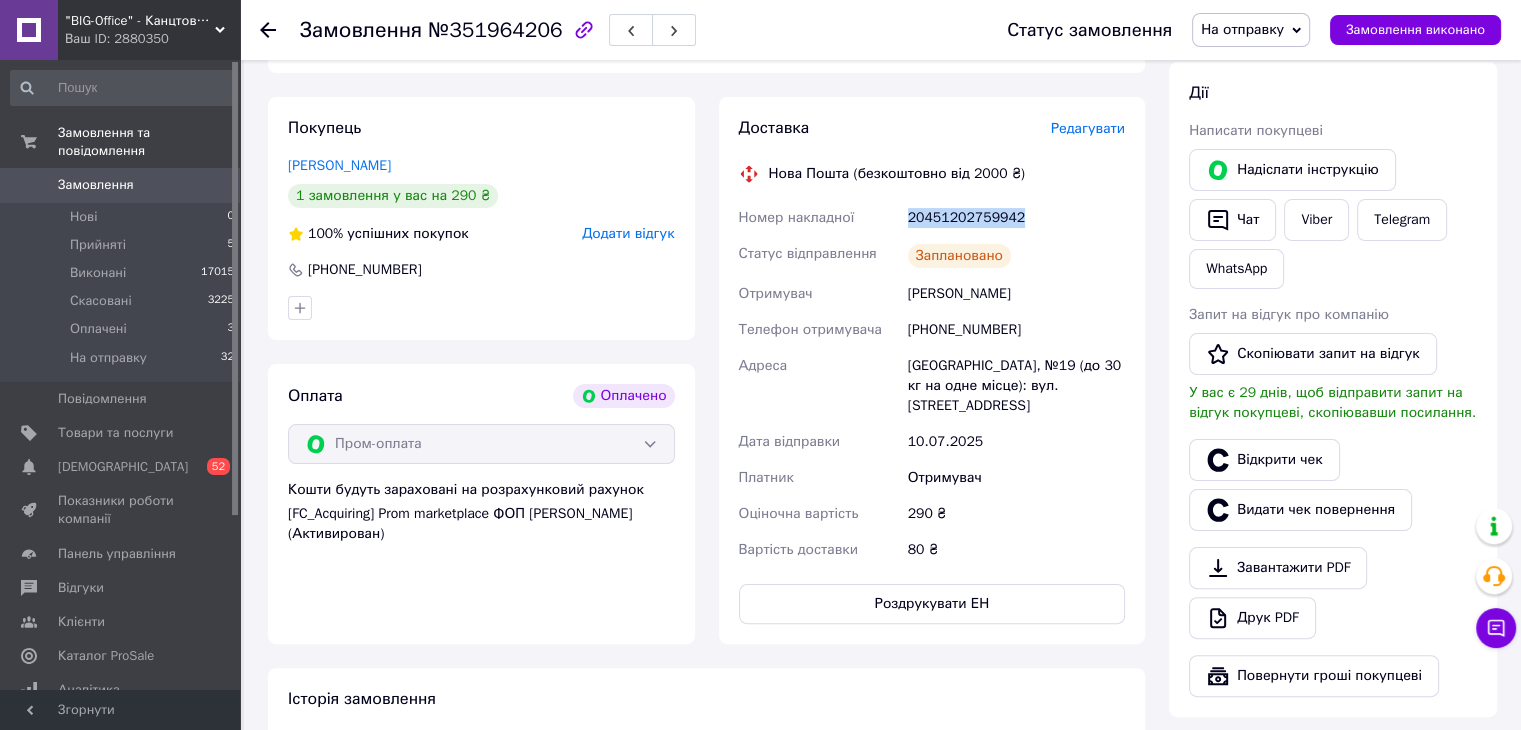 scroll, scrollTop: 400, scrollLeft: 0, axis: vertical 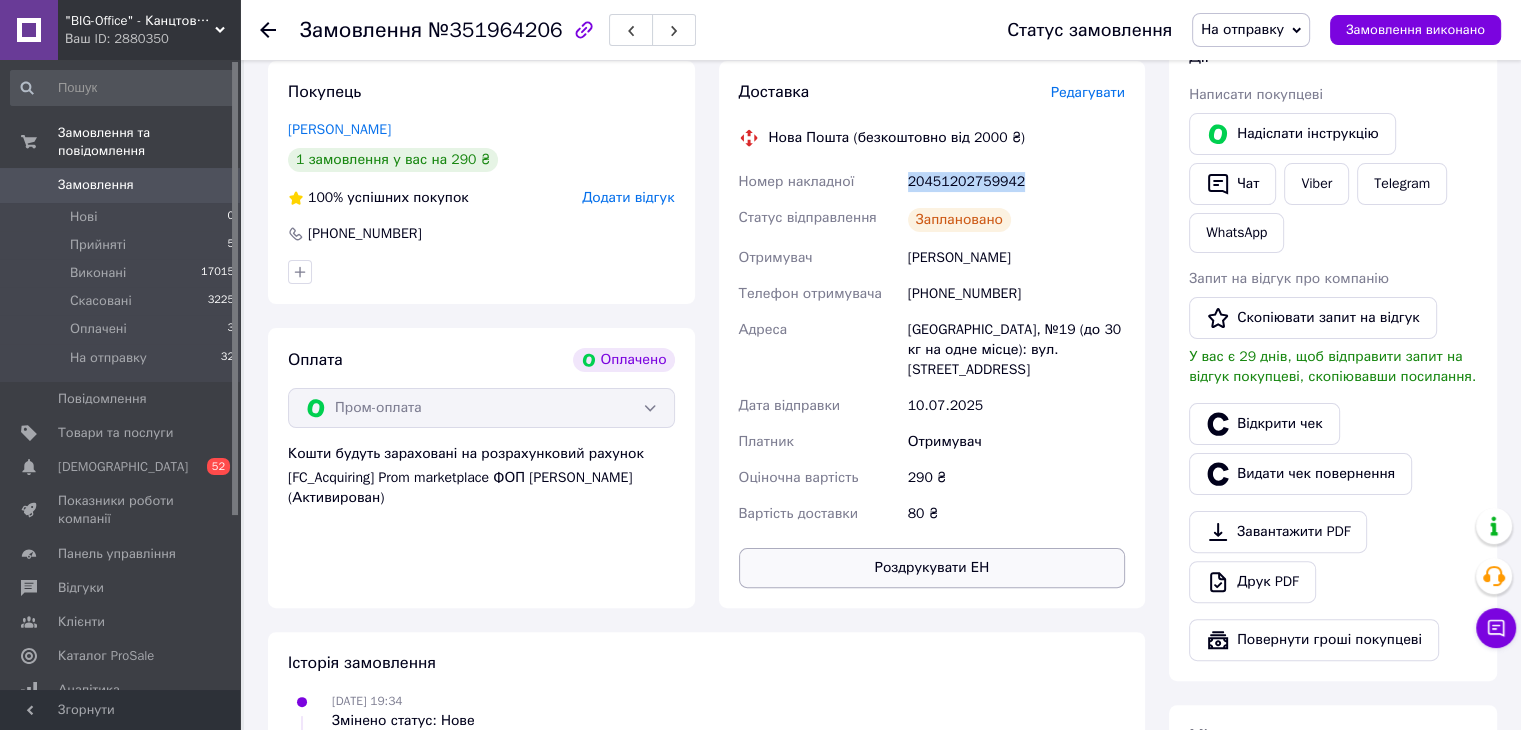 click on "Роздрукувати ЕН" at bounding box center [932, 568] 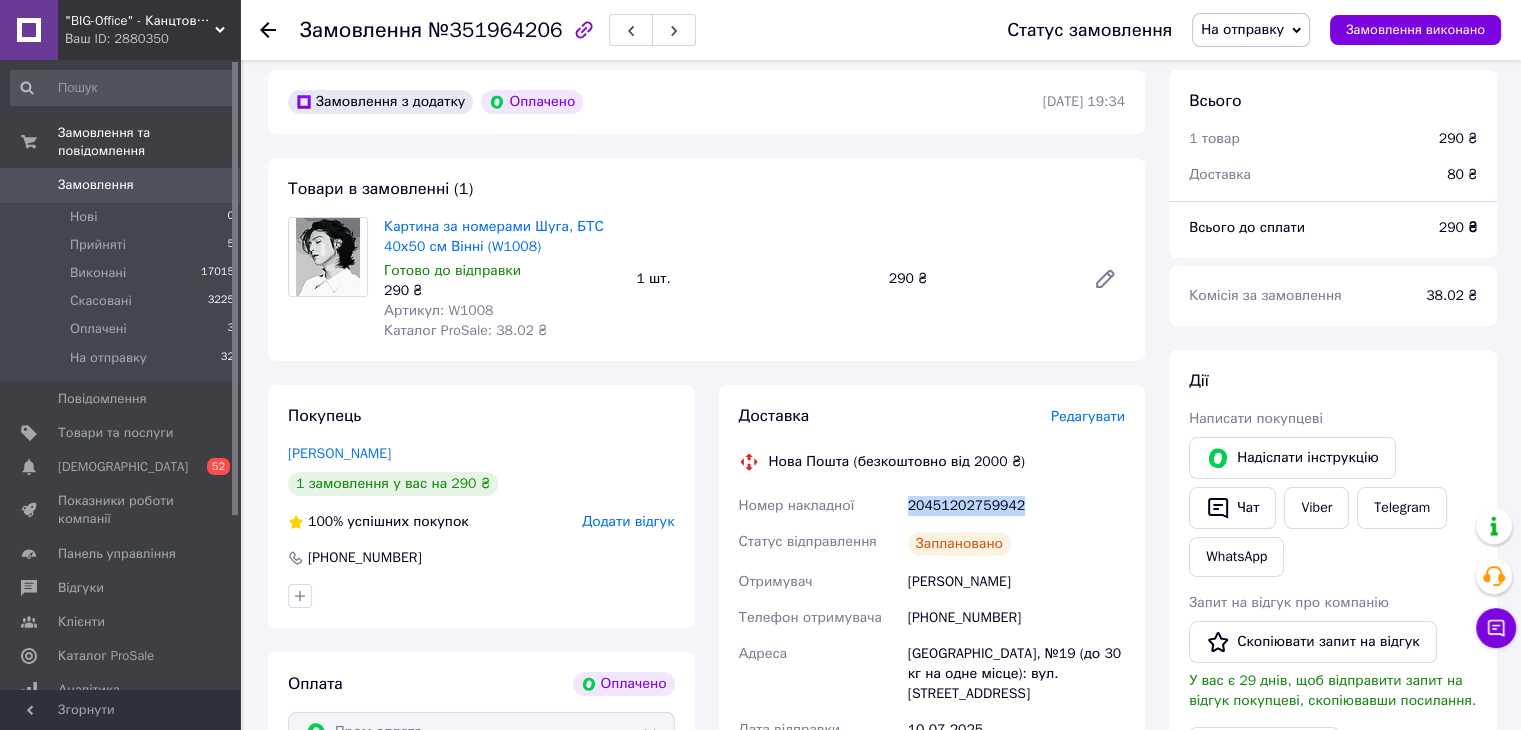 scroll, scrollTop: 0, scrollLeft: 0, axis: both 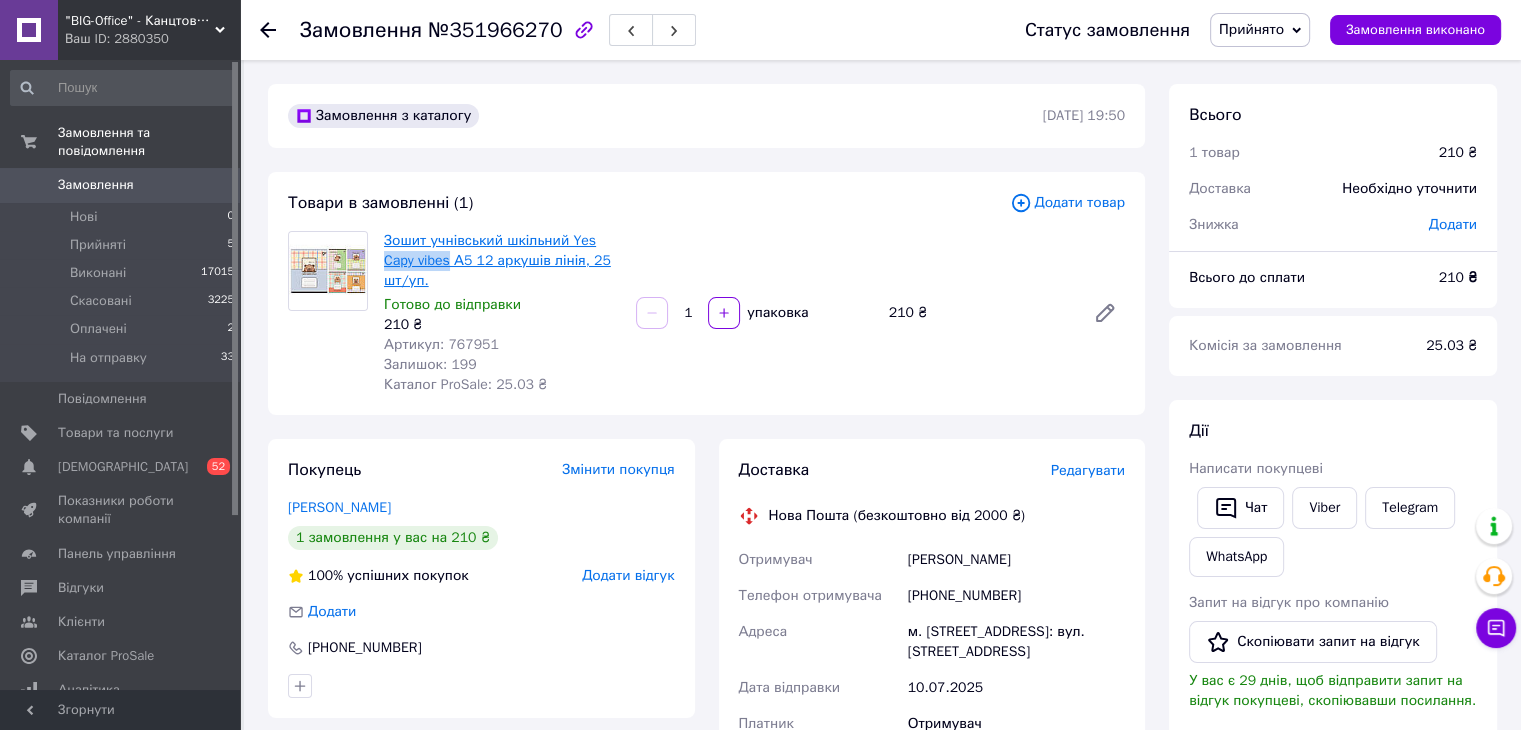 drag, startPoint x: 380, startPoint y: 261, endPoint x: 448, endPoint y: 261, distance: 68 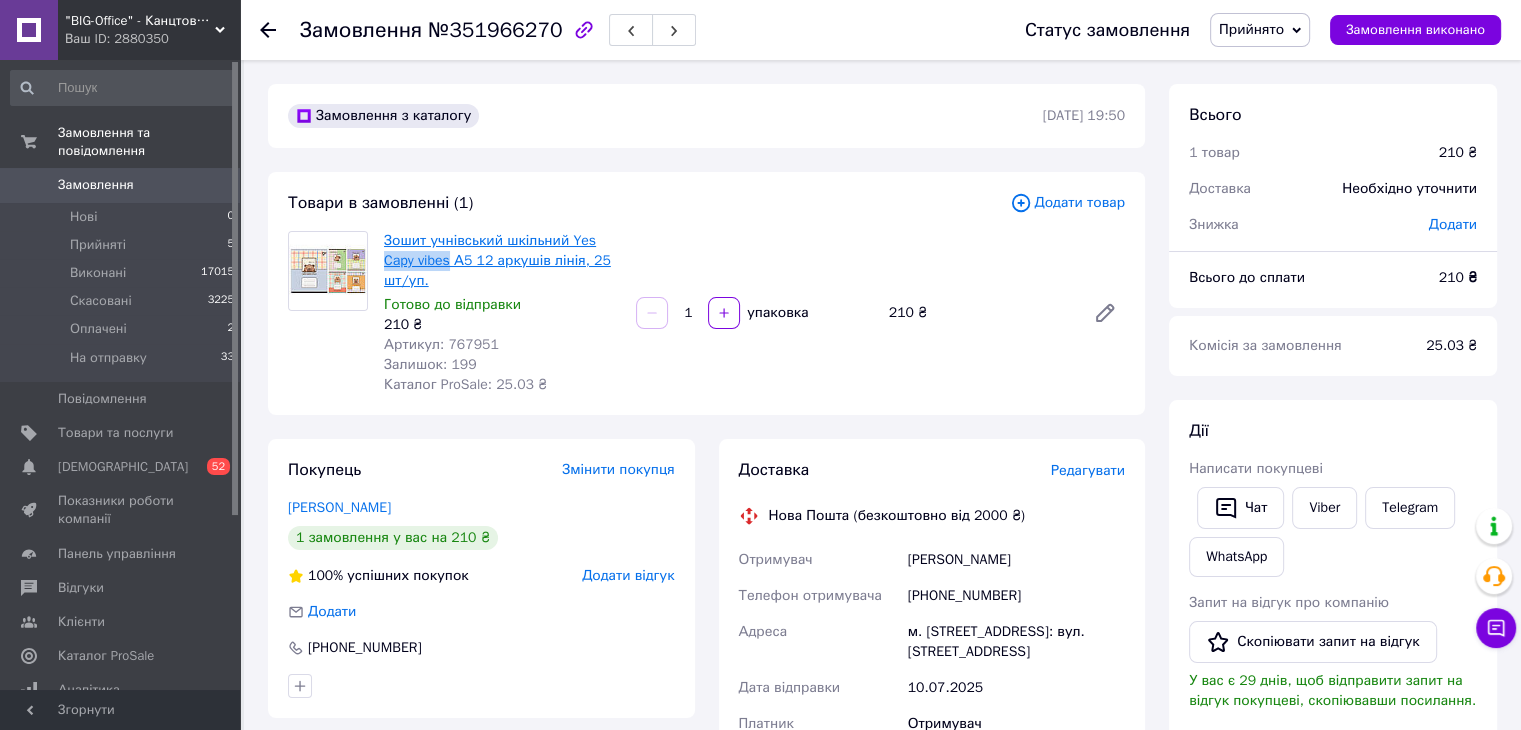 copy on "Capy vibes" 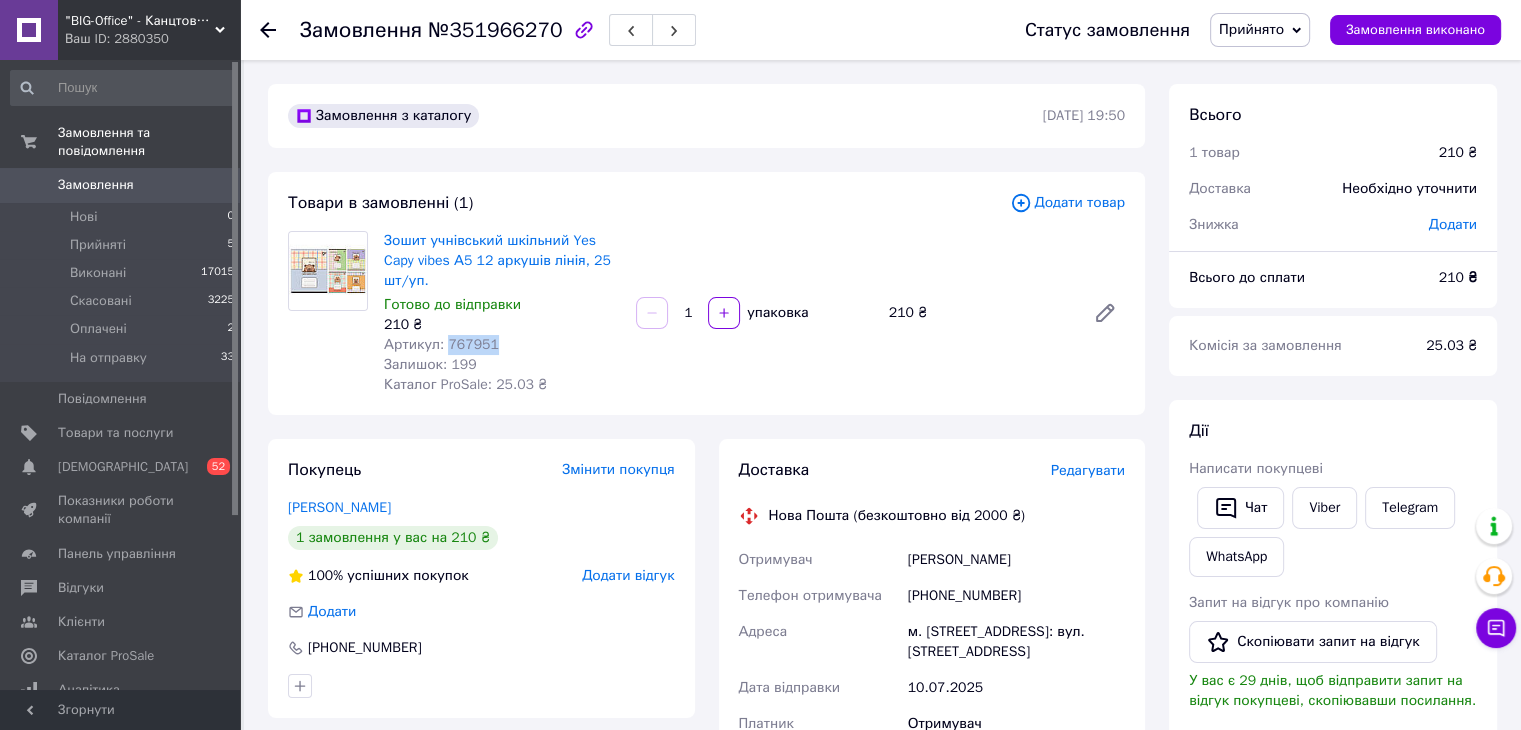 drag, startPoint x: 444, startPoint y: 343, endPoint x: 504, endPoint y: 345, distance: 60.033325 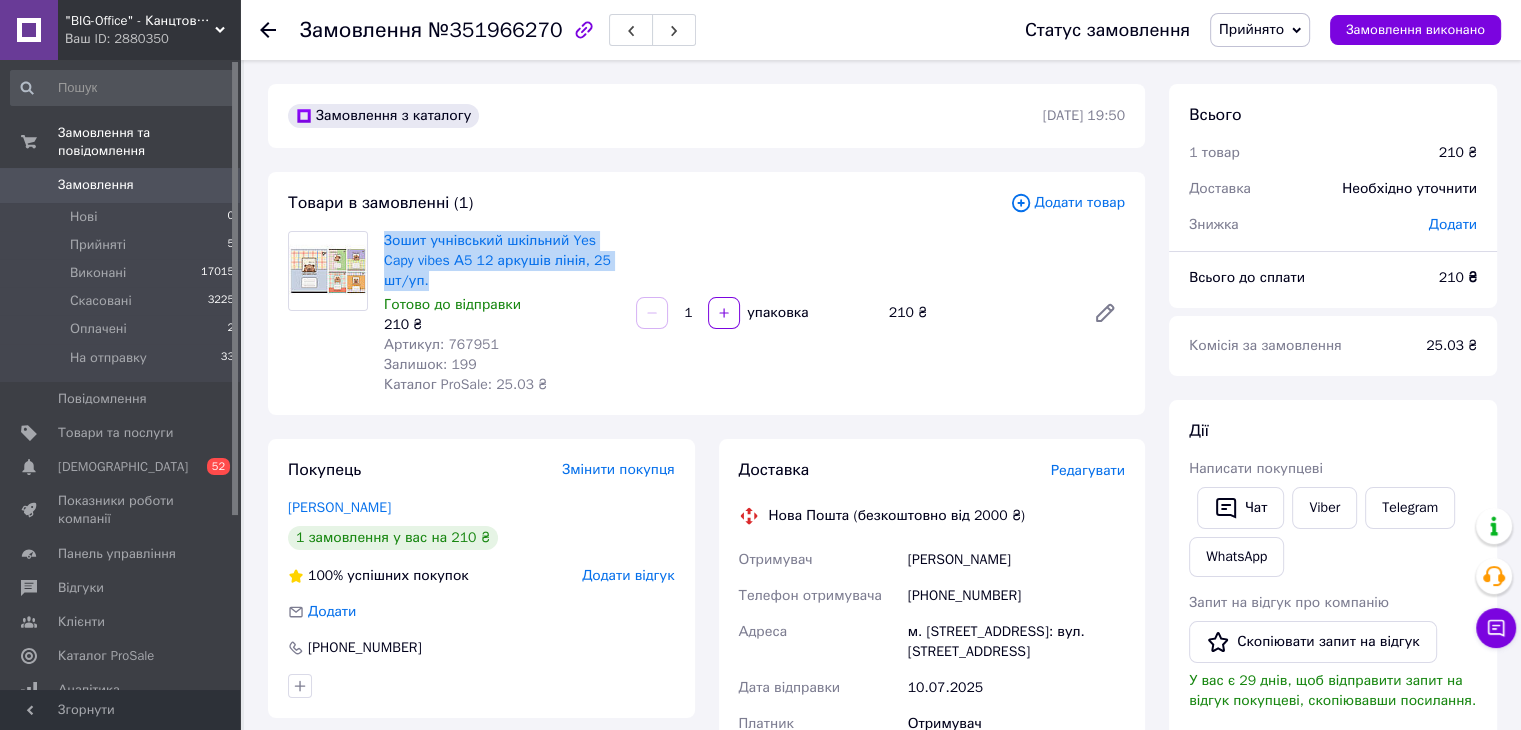 drag, startPoint x: 392, startPoint y: 240, endPoint x: 434, endPoint y: 285, distance: 61.554855 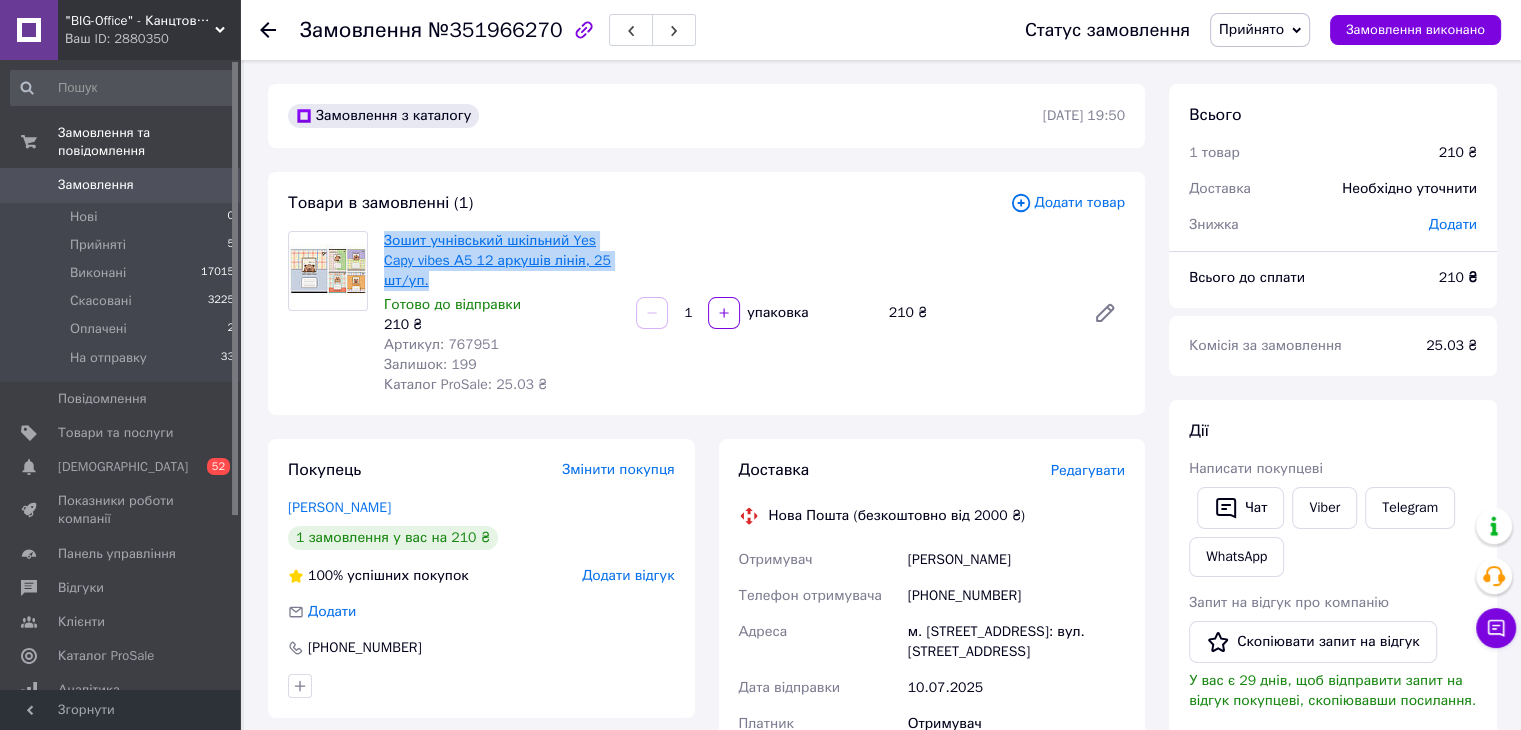 copy on "Зошит учнівський шкільний Yes Capy vibes А5 12 аркушів лінія, 25 шт/уп." 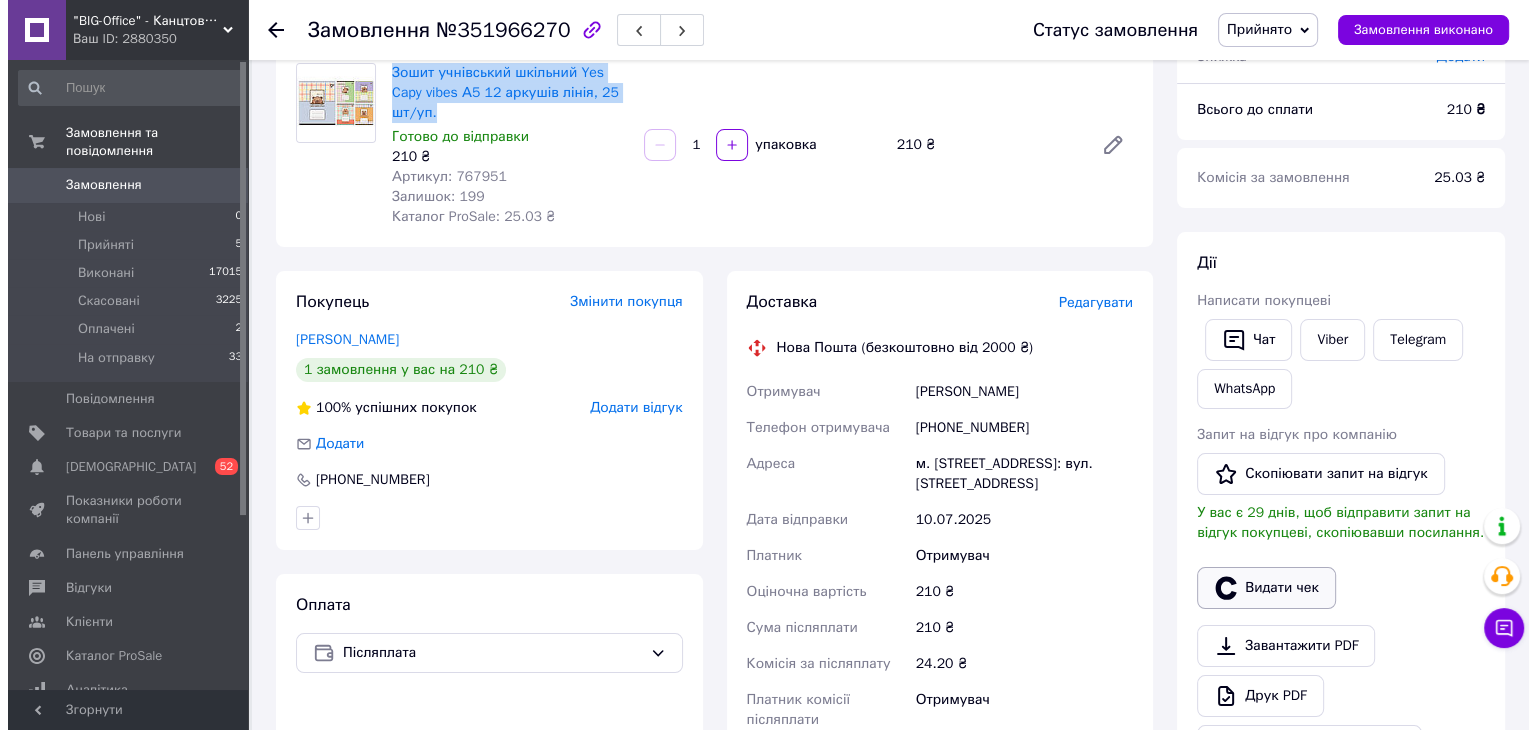 scroll, scrollTop: 300, scrollLeft: 0, axis: vertical 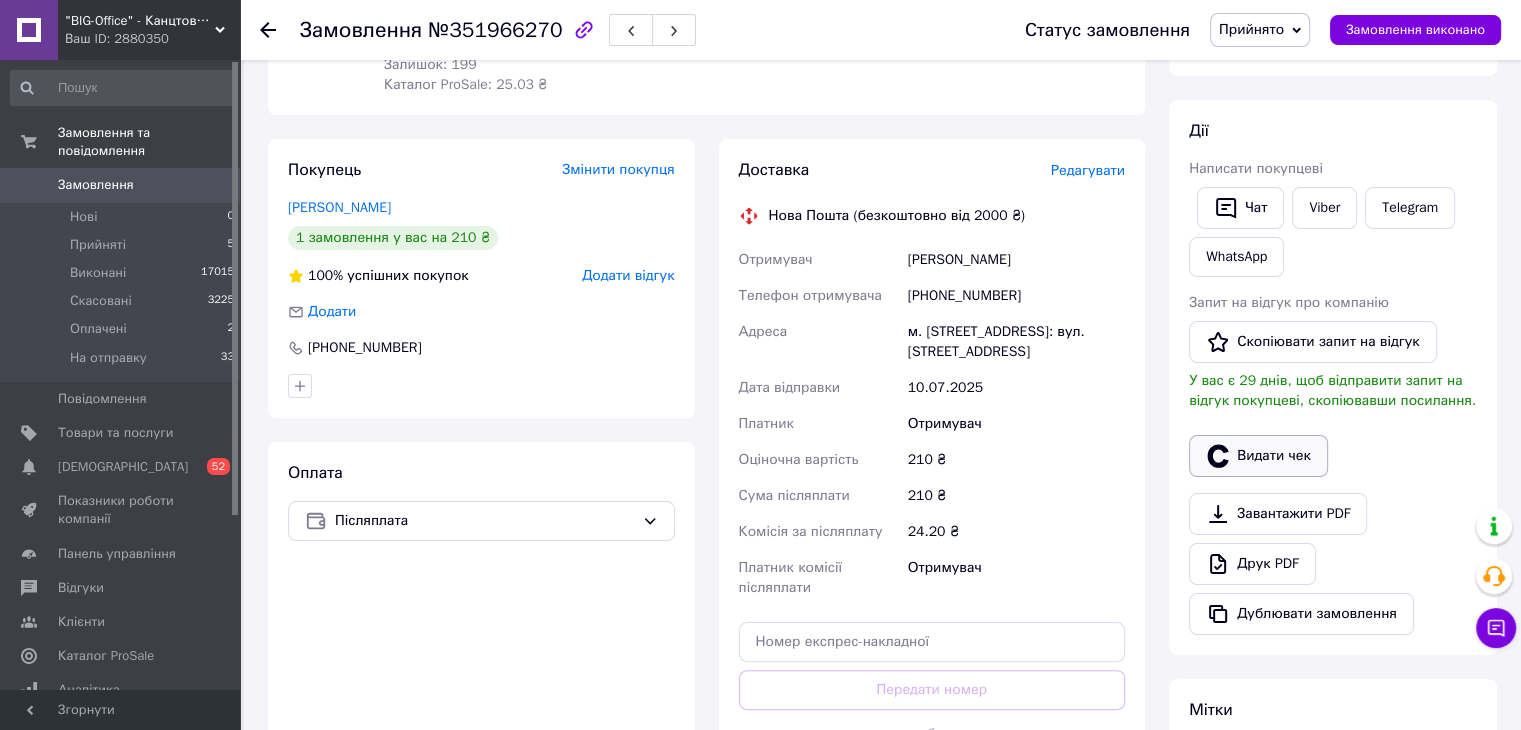 click on "Видати чек" at bounding box center (1258, 456) 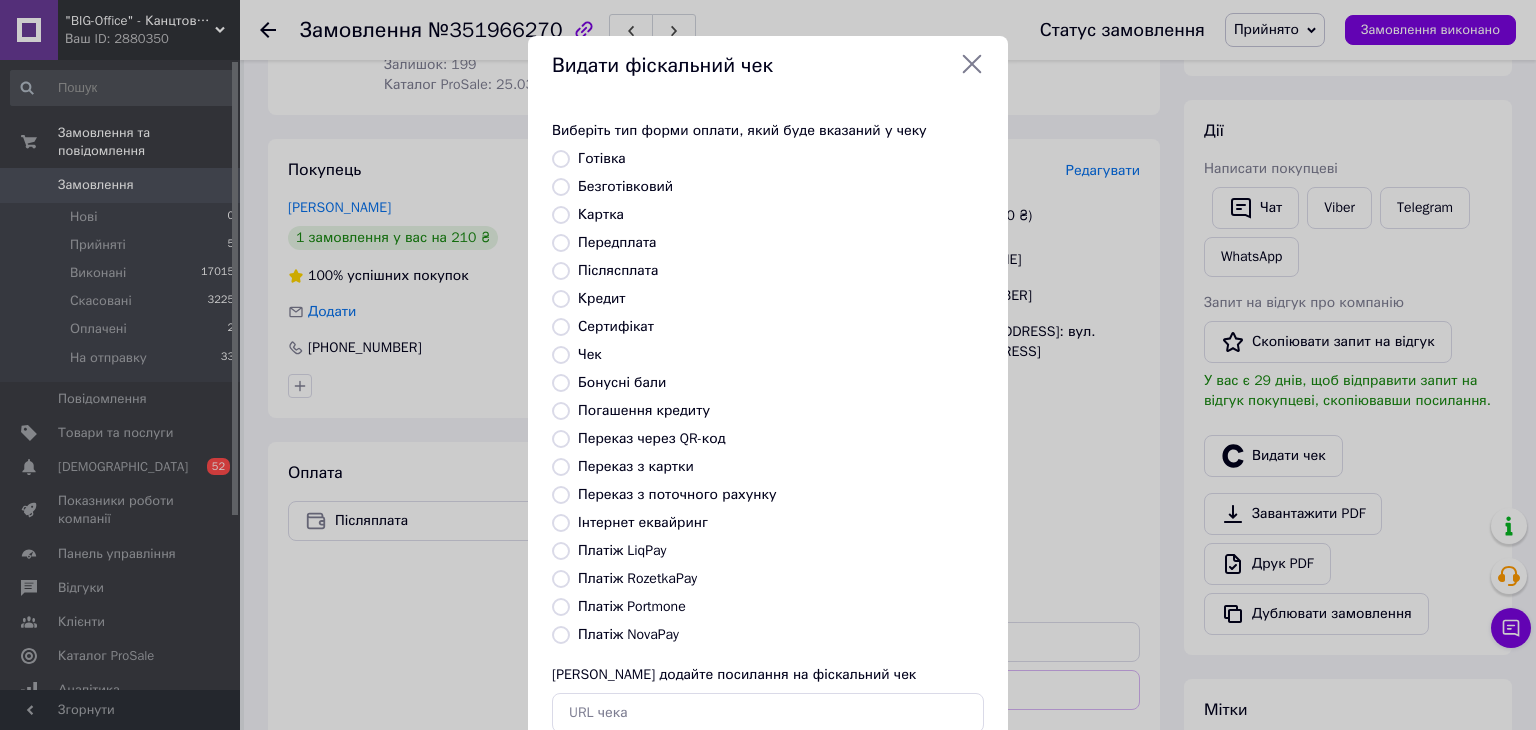 click on "Платіж NovaPay" at bounding box center (628, 634) 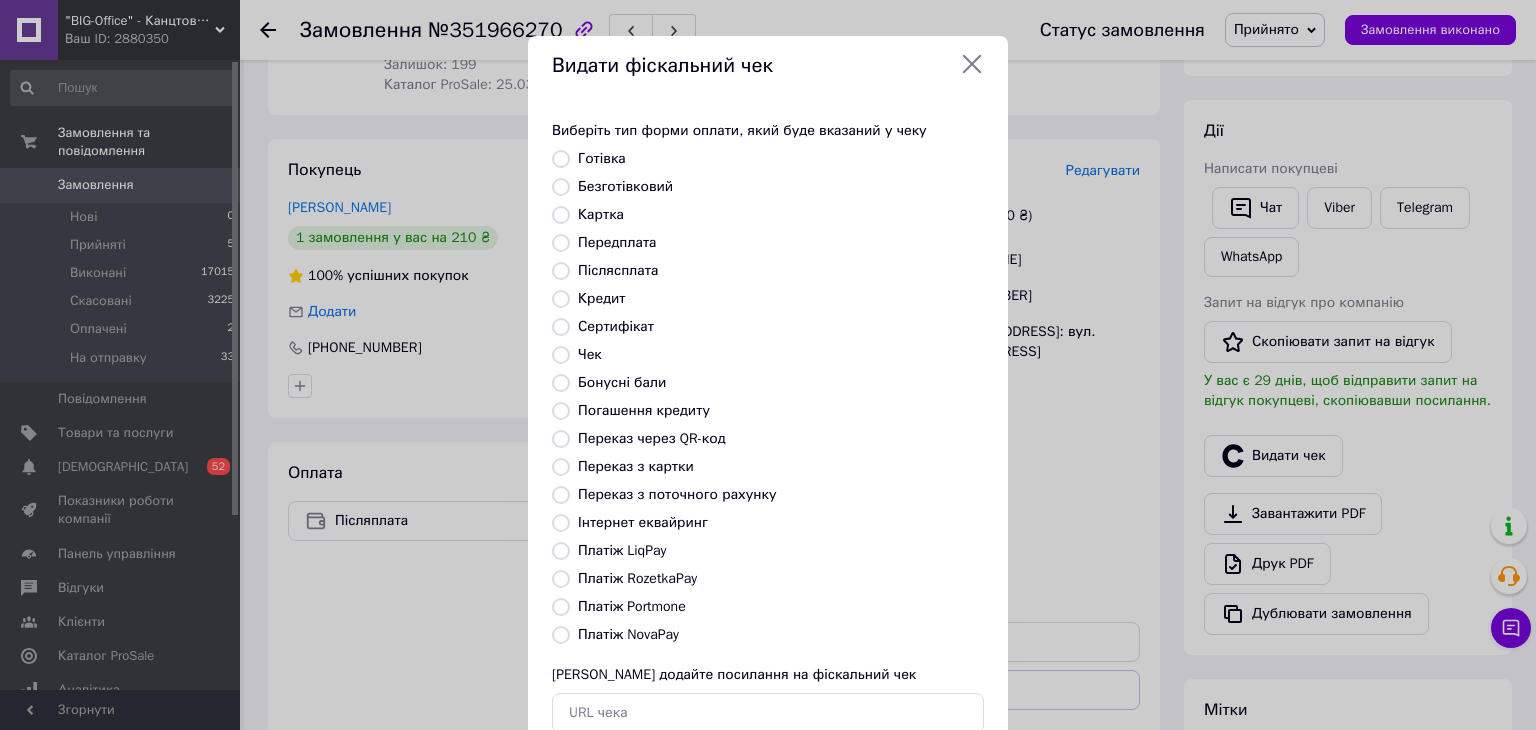 radio on "true" 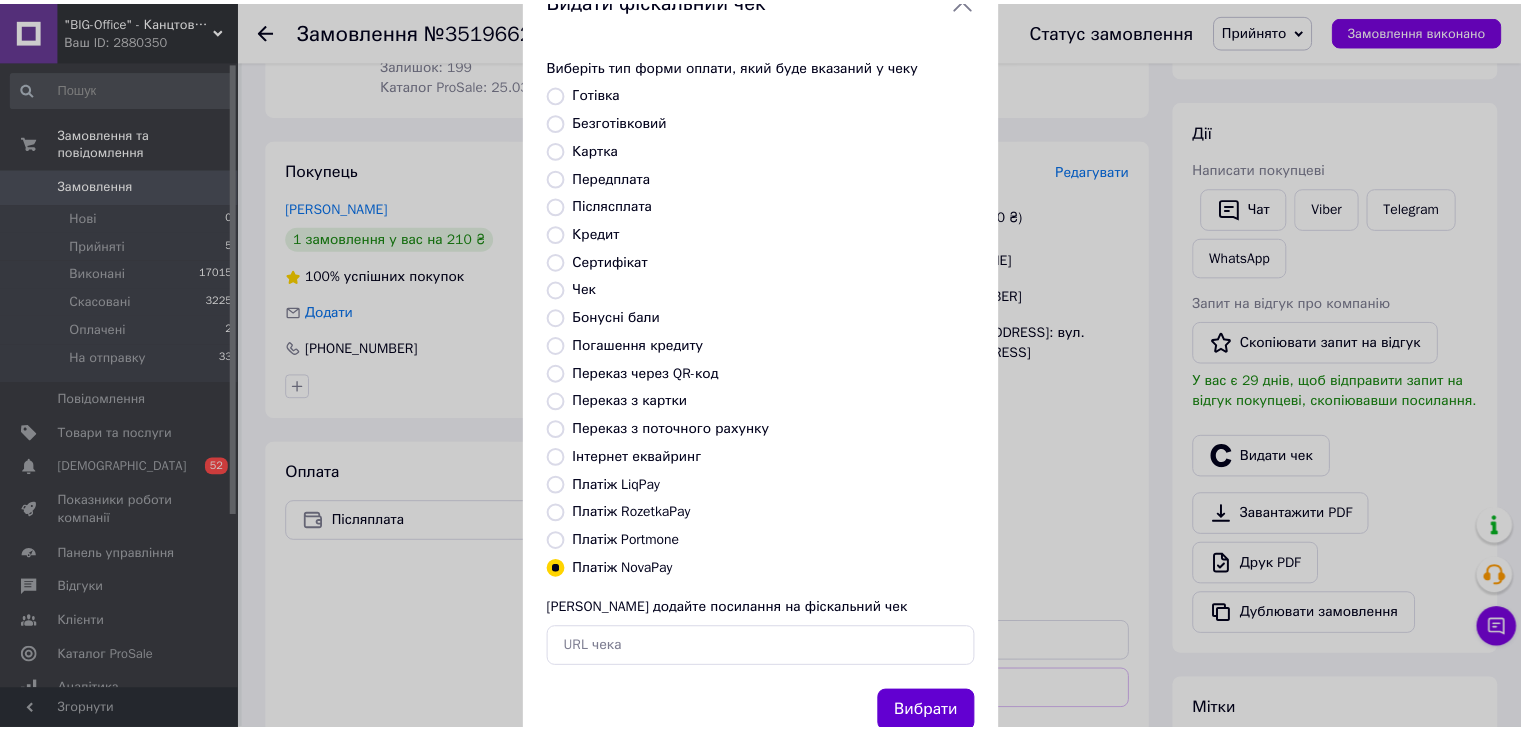scroll, scrollTop: 128, scrollLeft: 0, axis: vertical 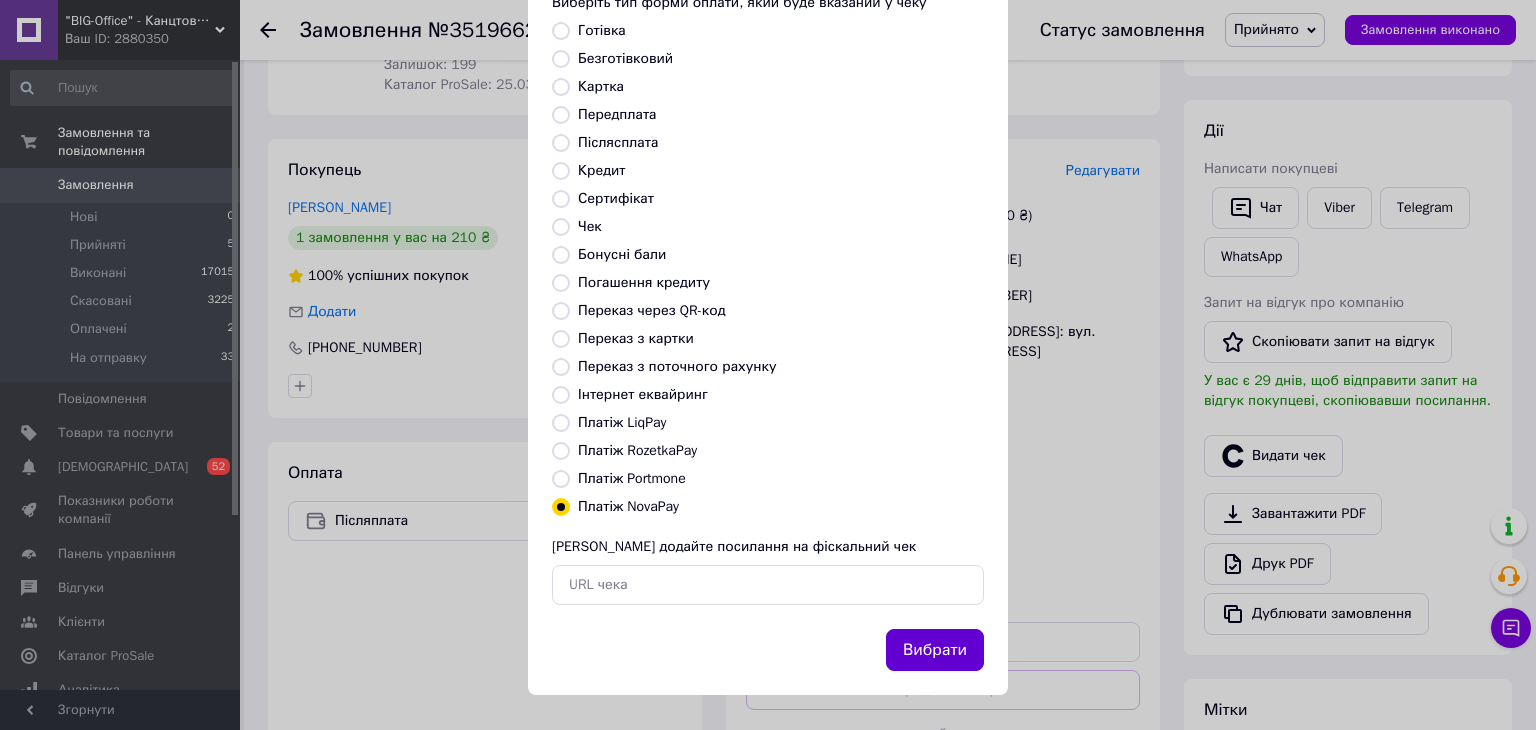 click on "Вибрати" at bounding box center (935, 650) 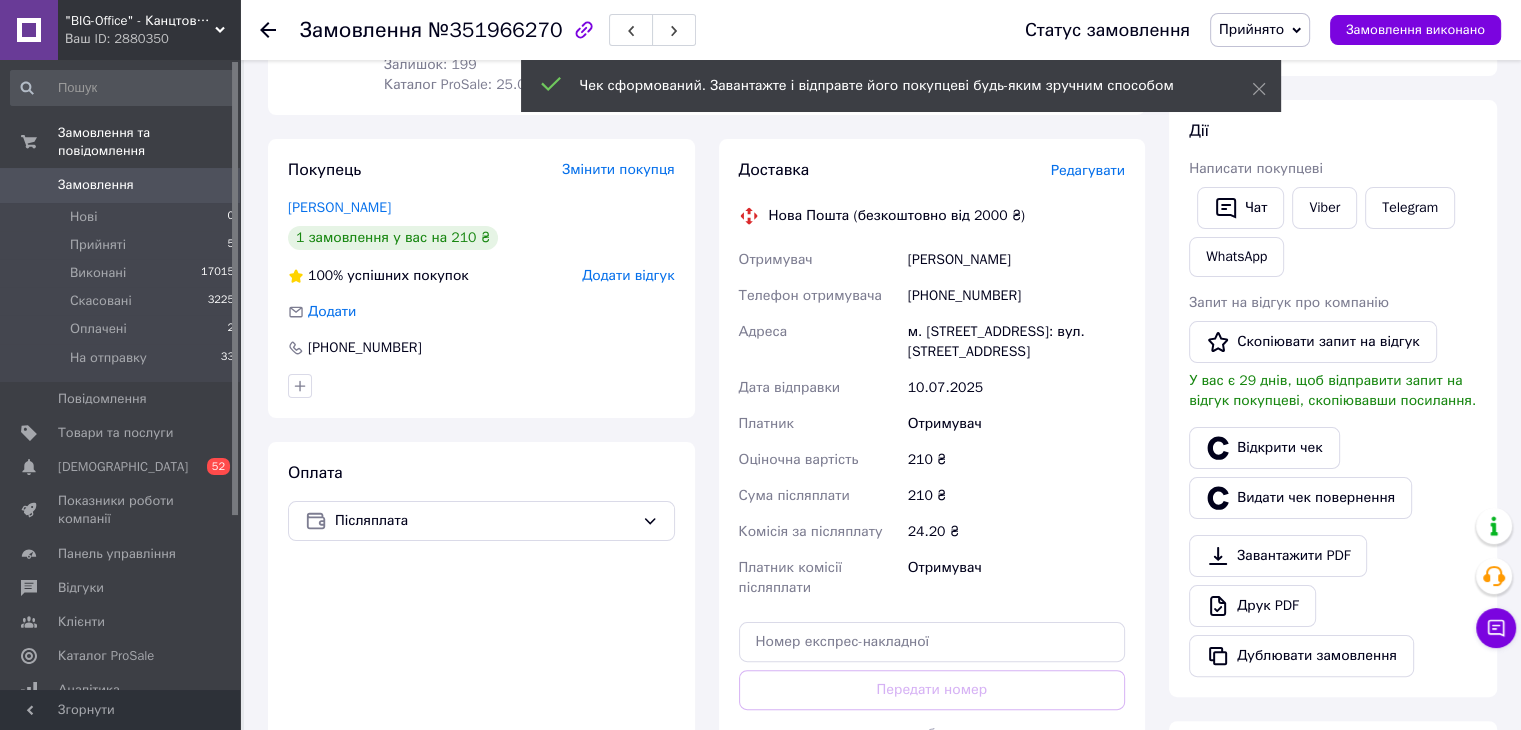 click on "Прийнято" at bounding box center [1251, 29] 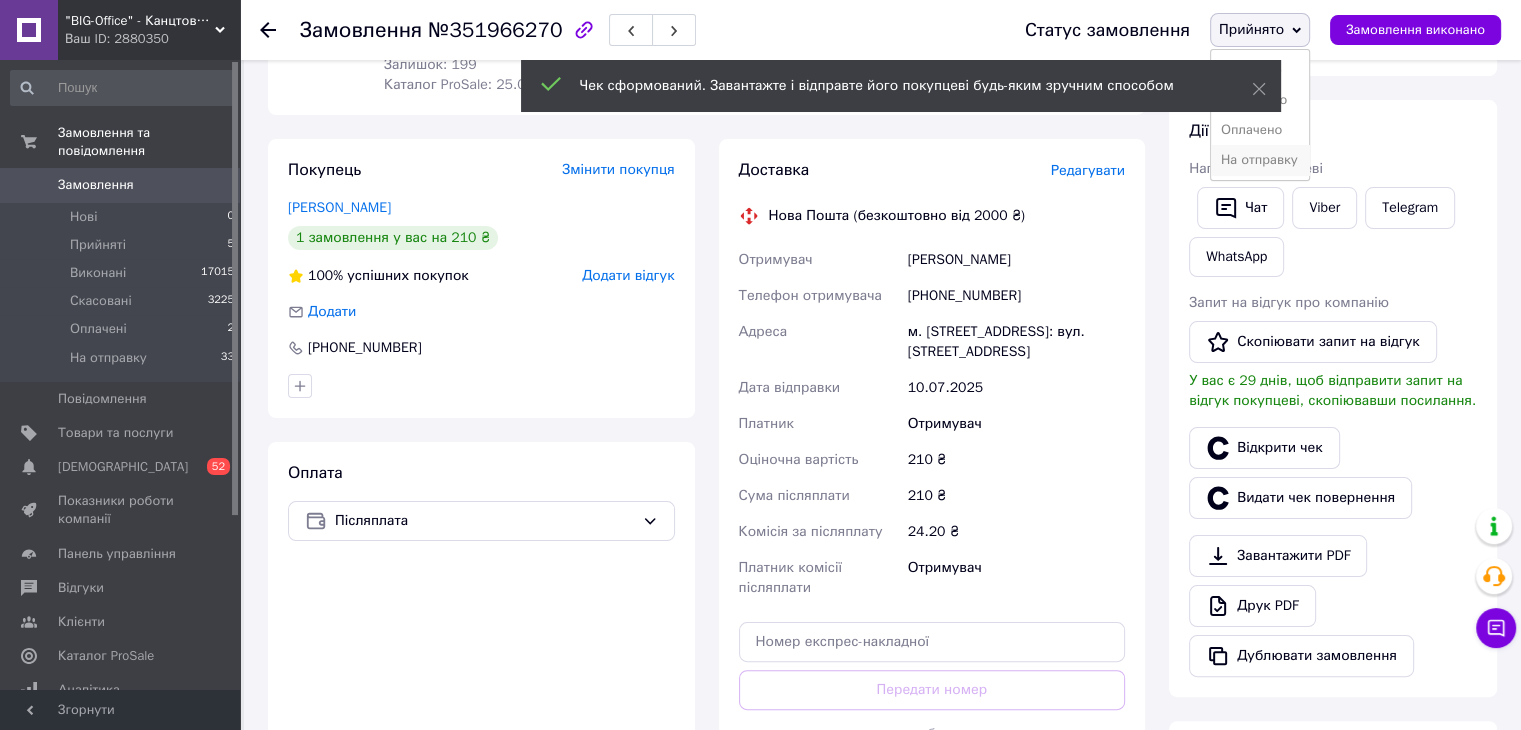 click on "На отправку" at bounding box center [1260, 160] 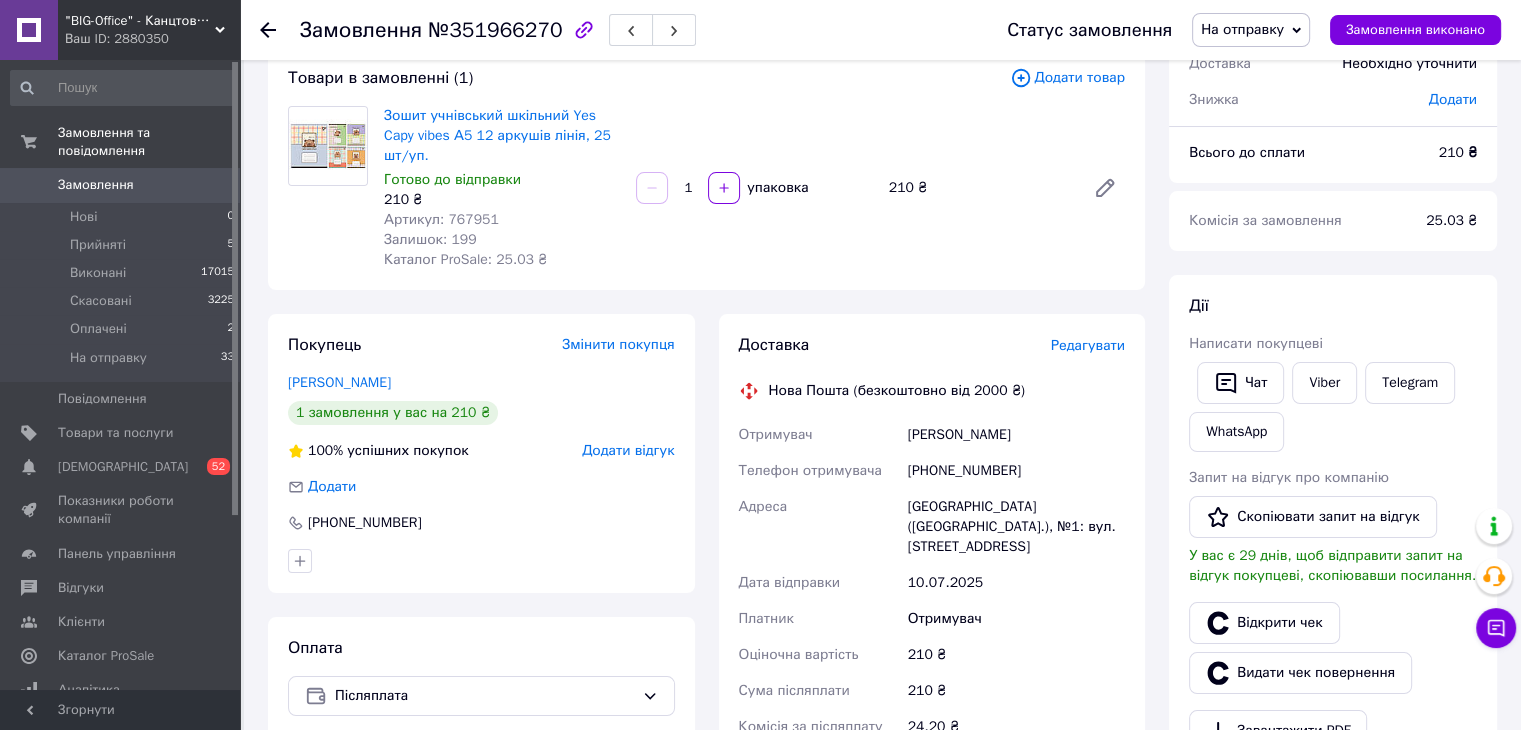 scroll, scrollTop: 200, scrollLeft: 0, axis: vertical 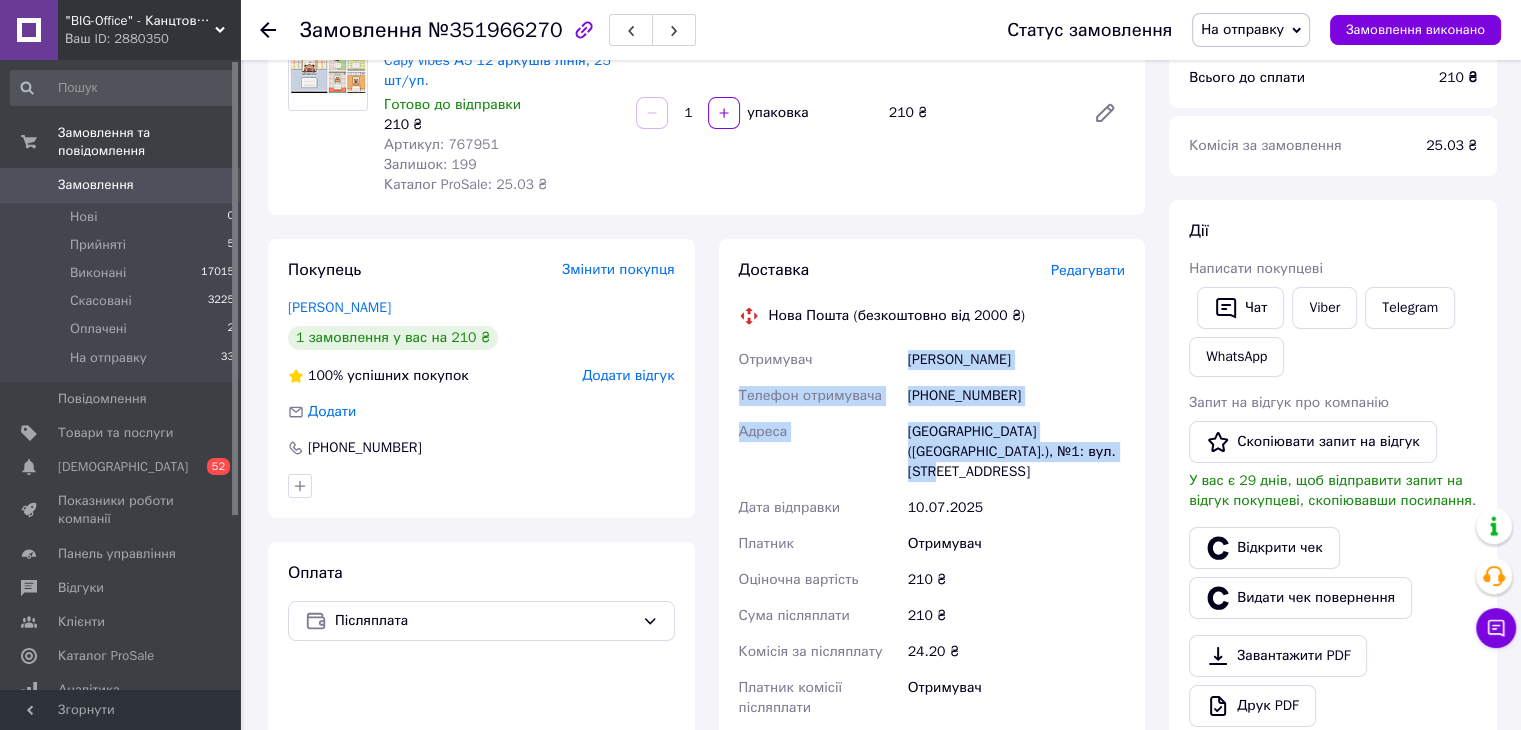drag, startPoint x: 905, startPoint y: 356, endPoint x: 1072, endPoint y: 454, distance: 193.63109 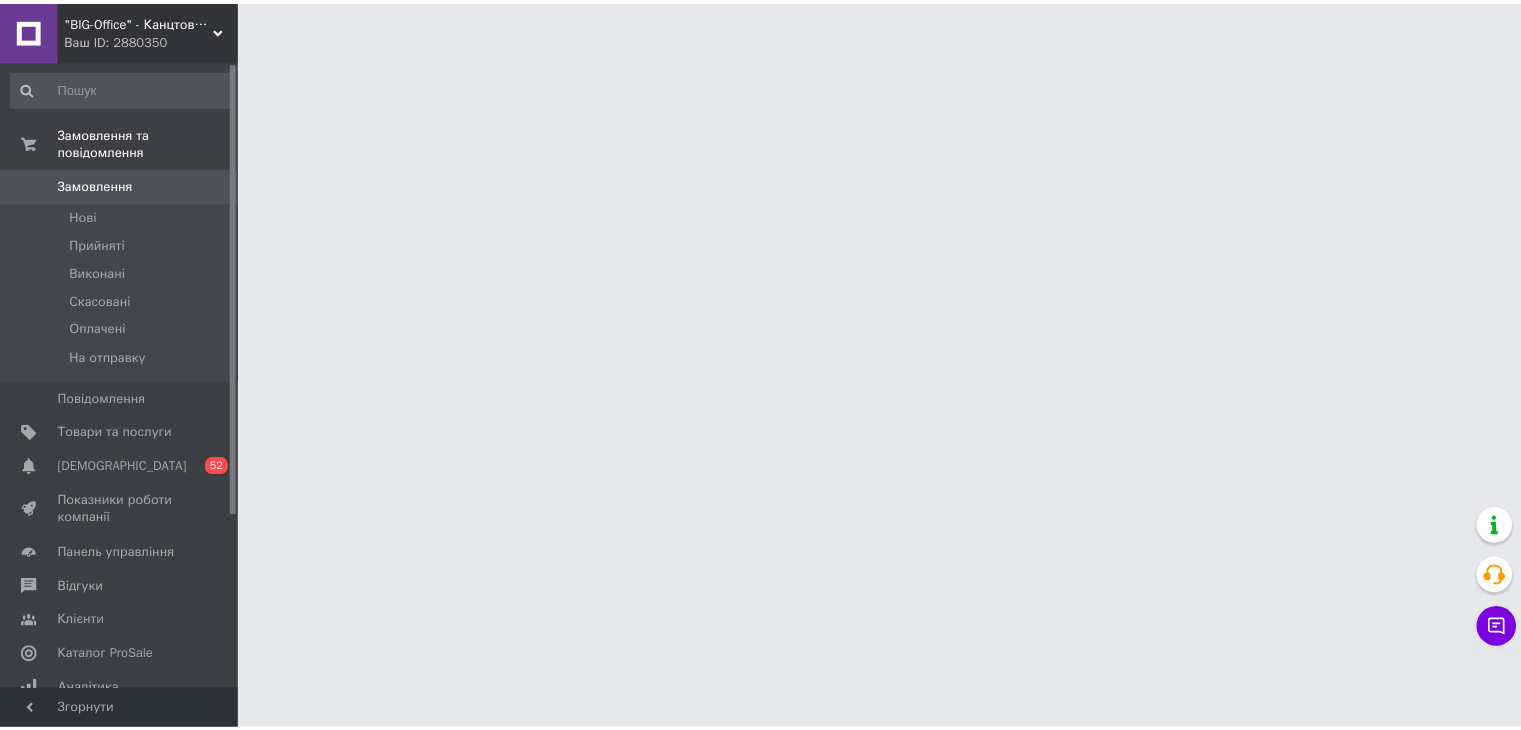 scroll, scrollTop: 0, scrollLeft: 0, axis: both 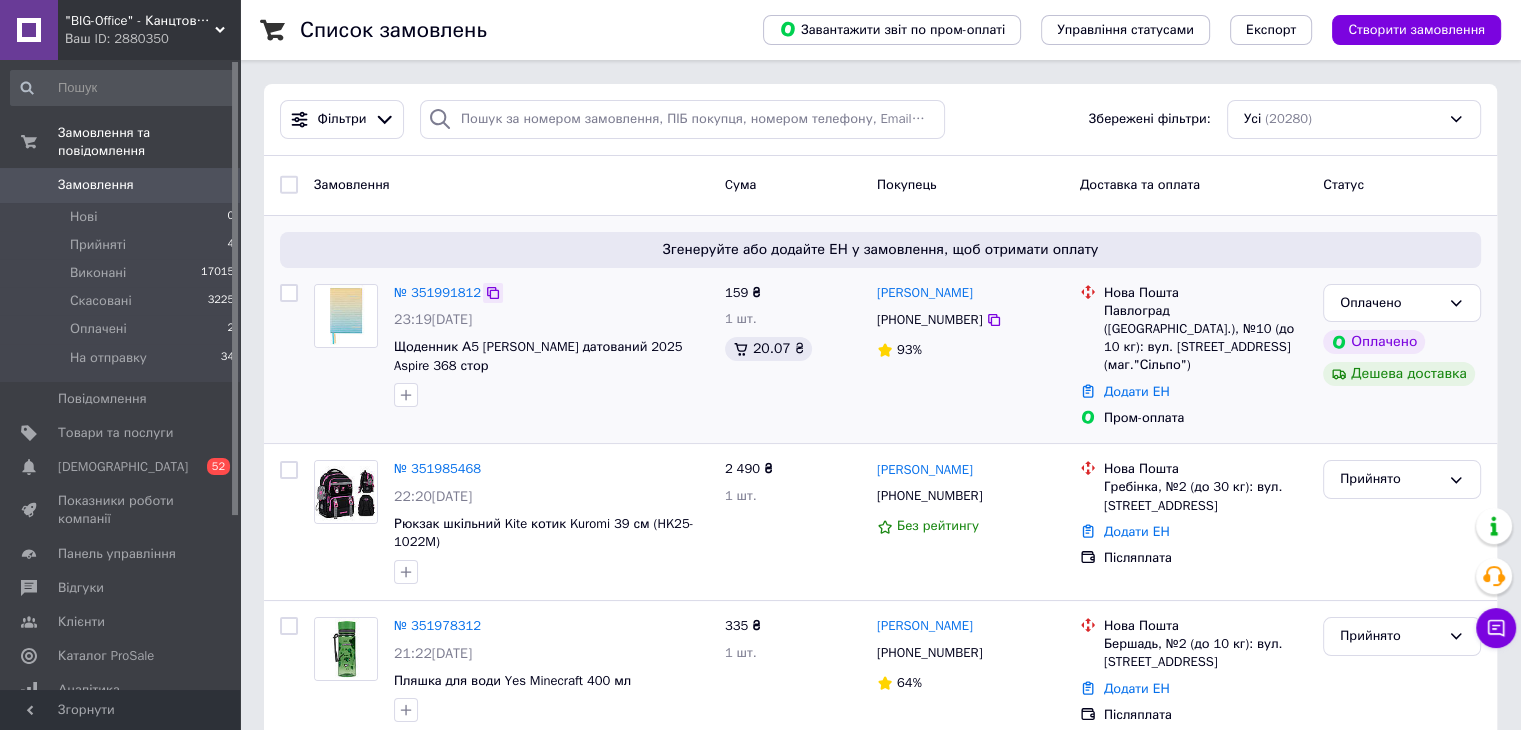 click 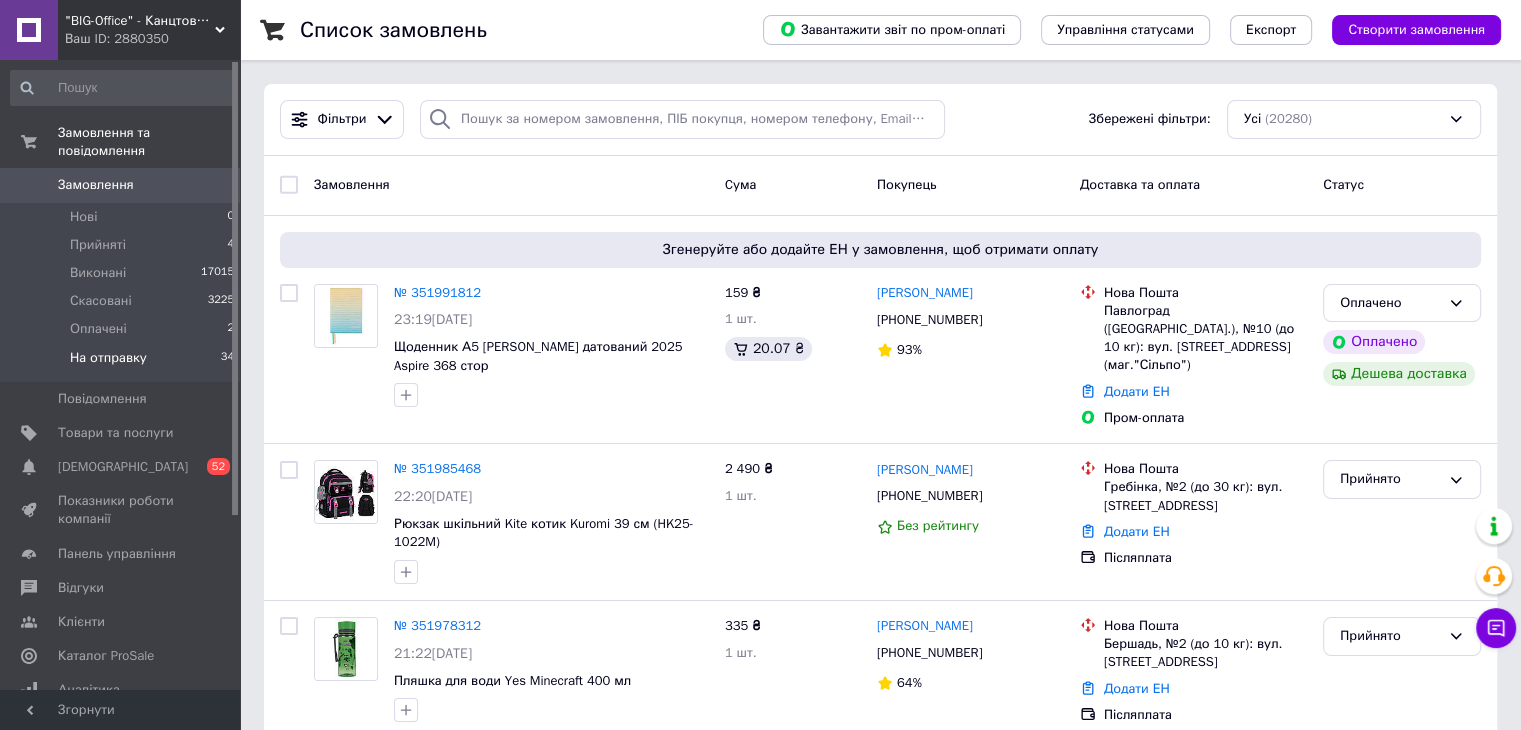 click on "На отправку" at bounding box center [108, 358] 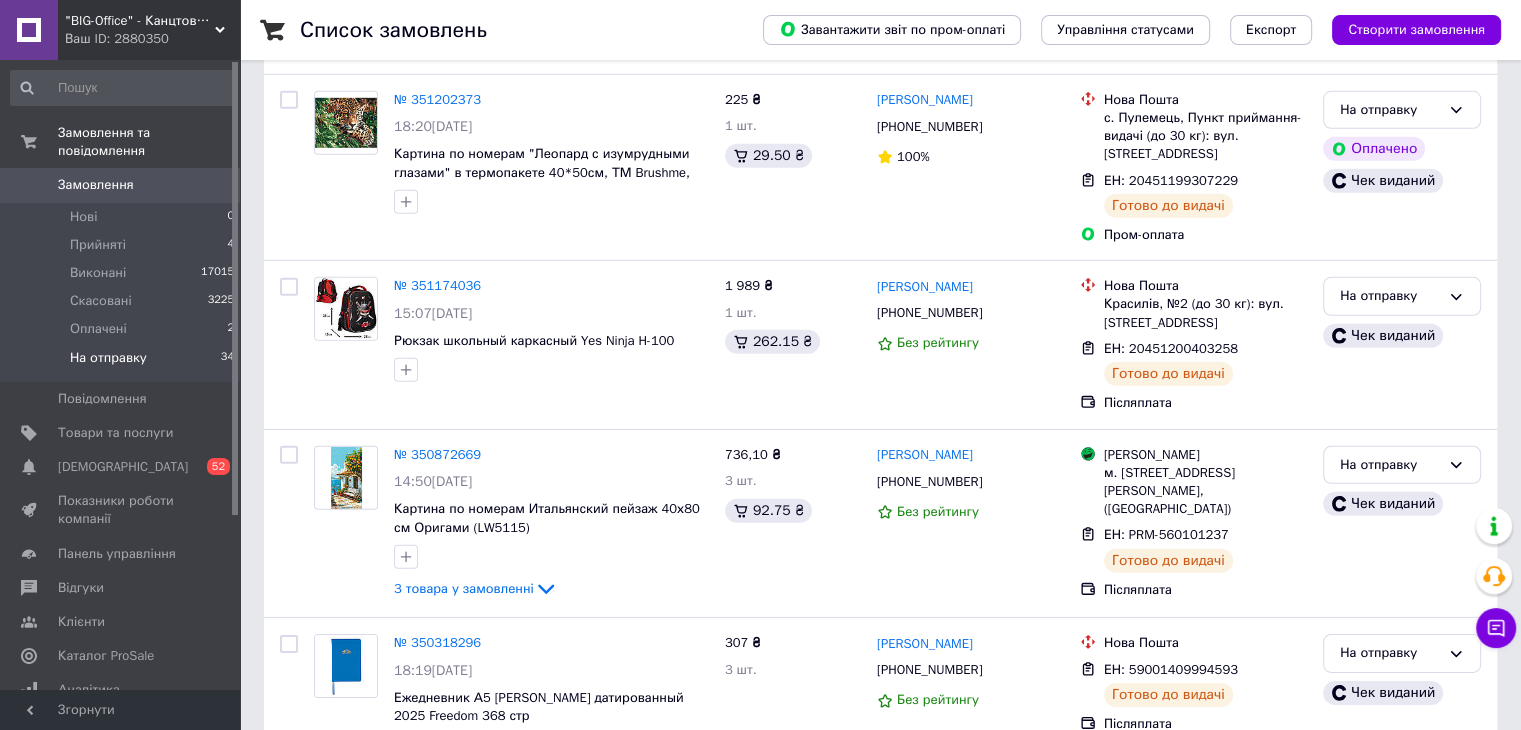 scroll, scrollTop: 6124, scrollLeft: 0, axis: vertical 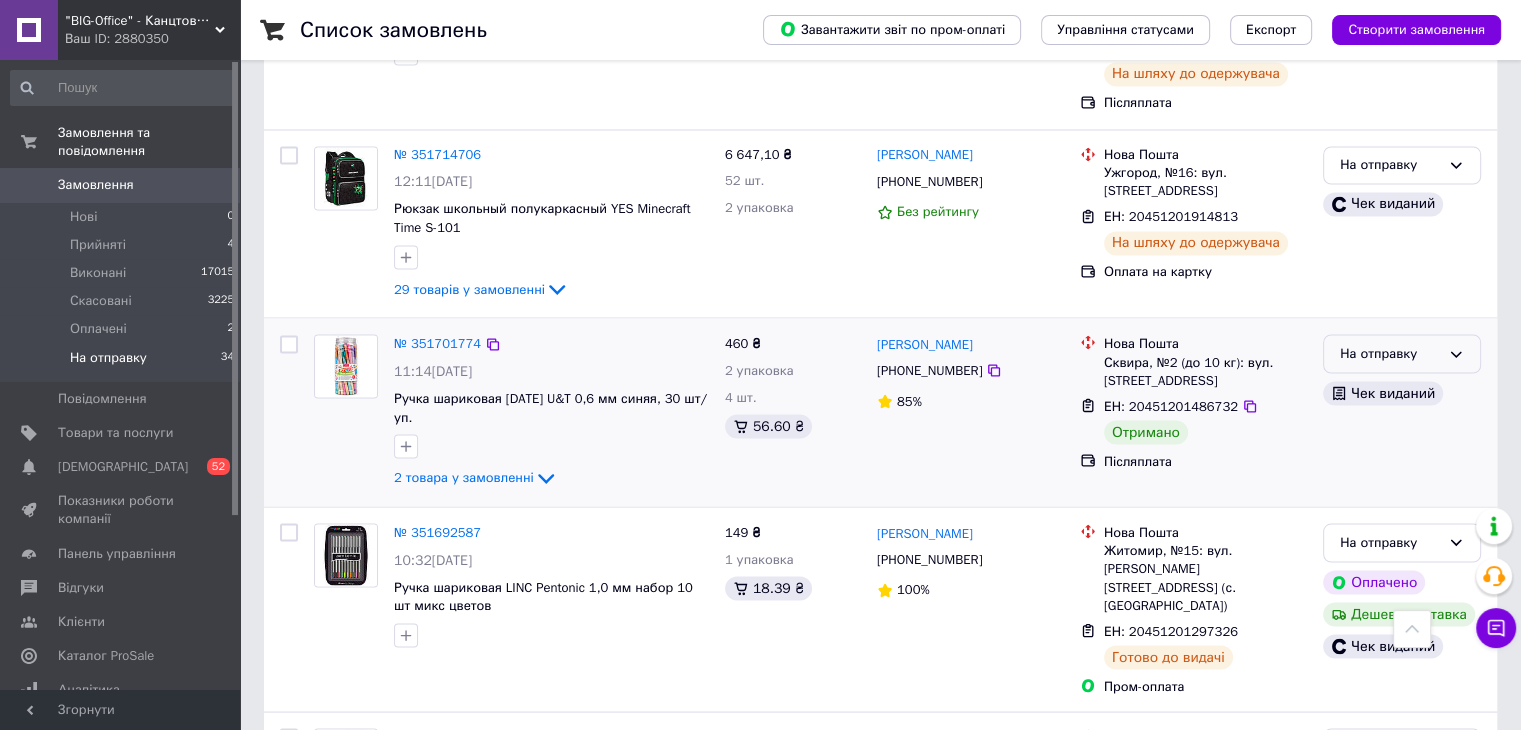 click on "На отправку" at bounding box center [1390, 353] 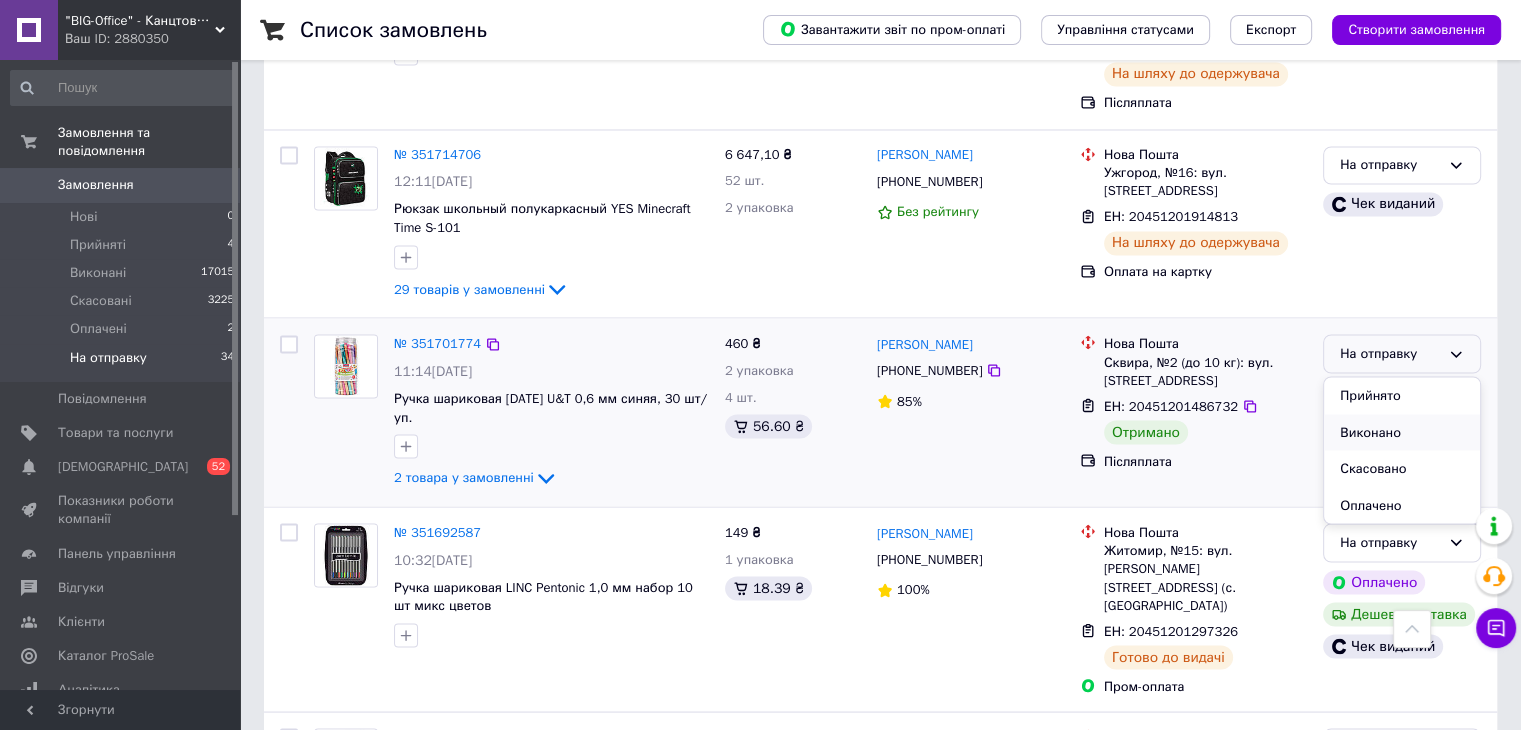 click on "Виконано" at bounding box center (1402, 432) 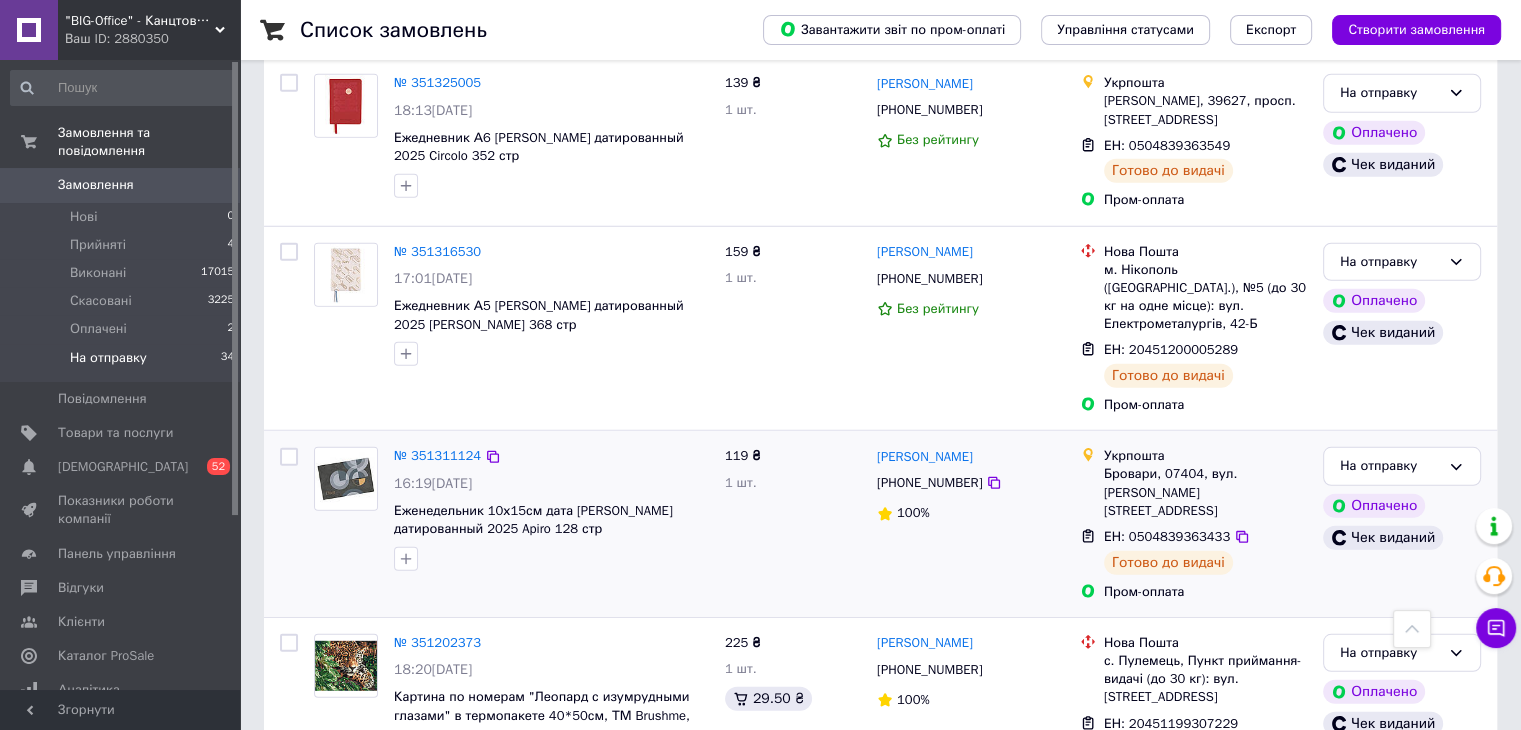 scroll, scrollTop: 6124, scrollLeft: 0, axis: vertical 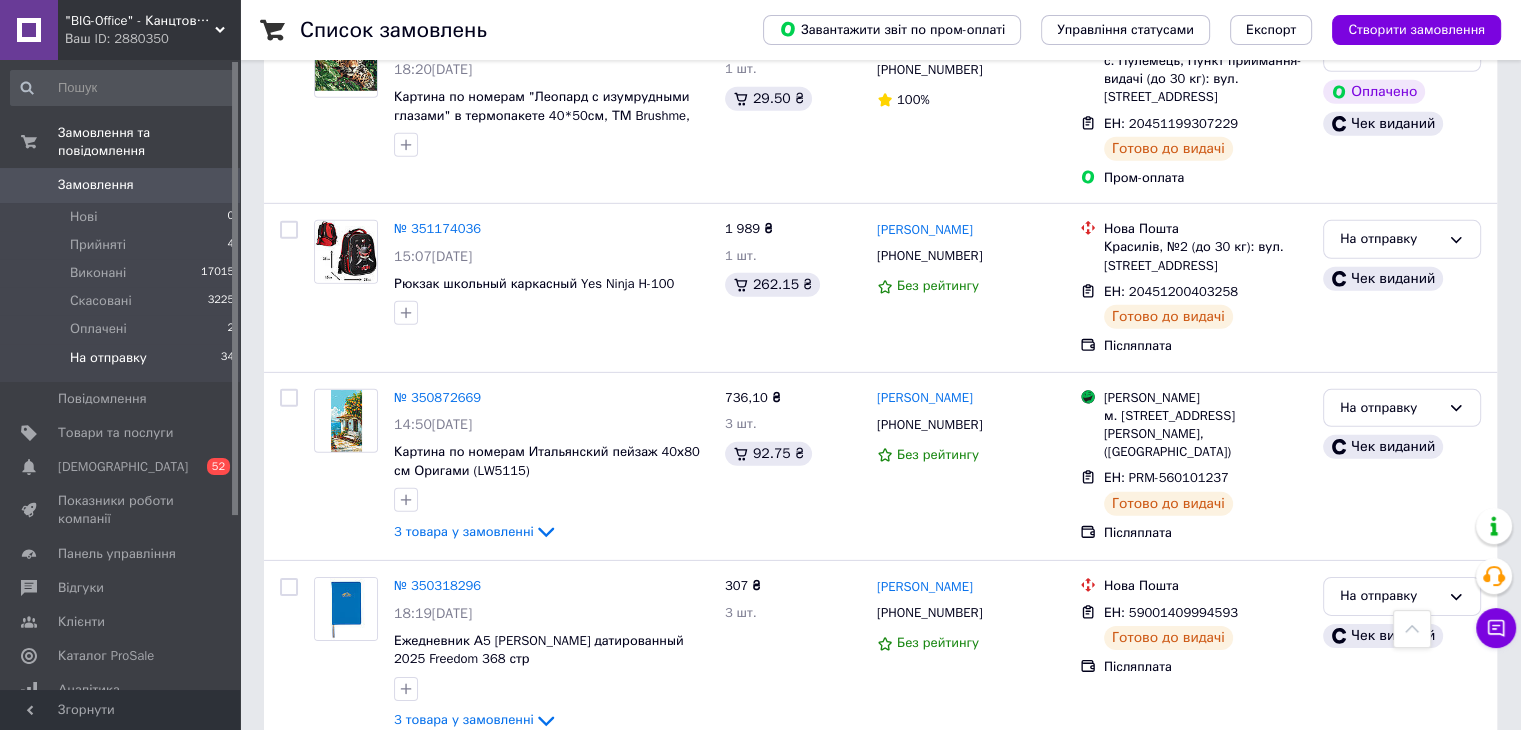 click 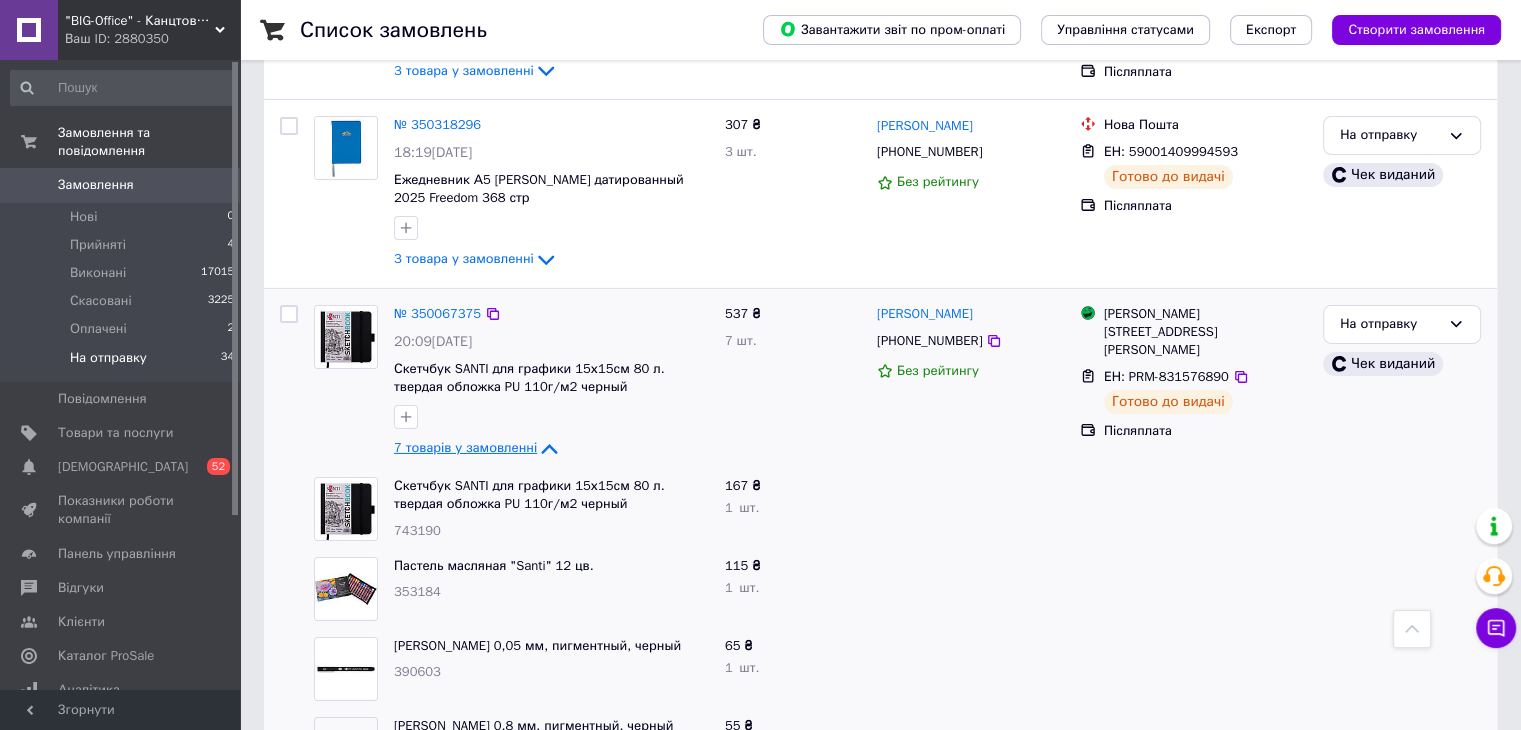 scroll, scrollTop: 6485, scrollLeft: 0, axis: vertical 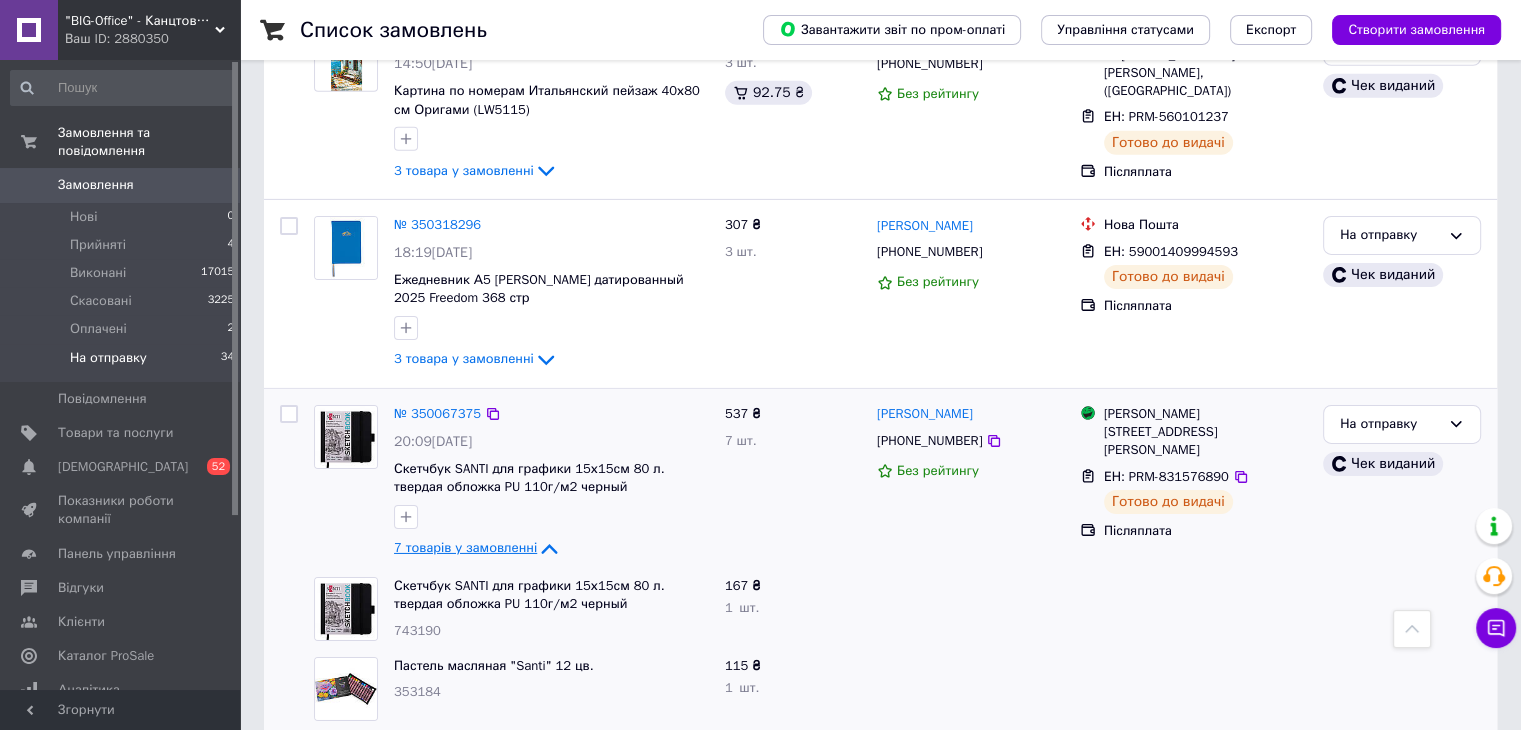 click 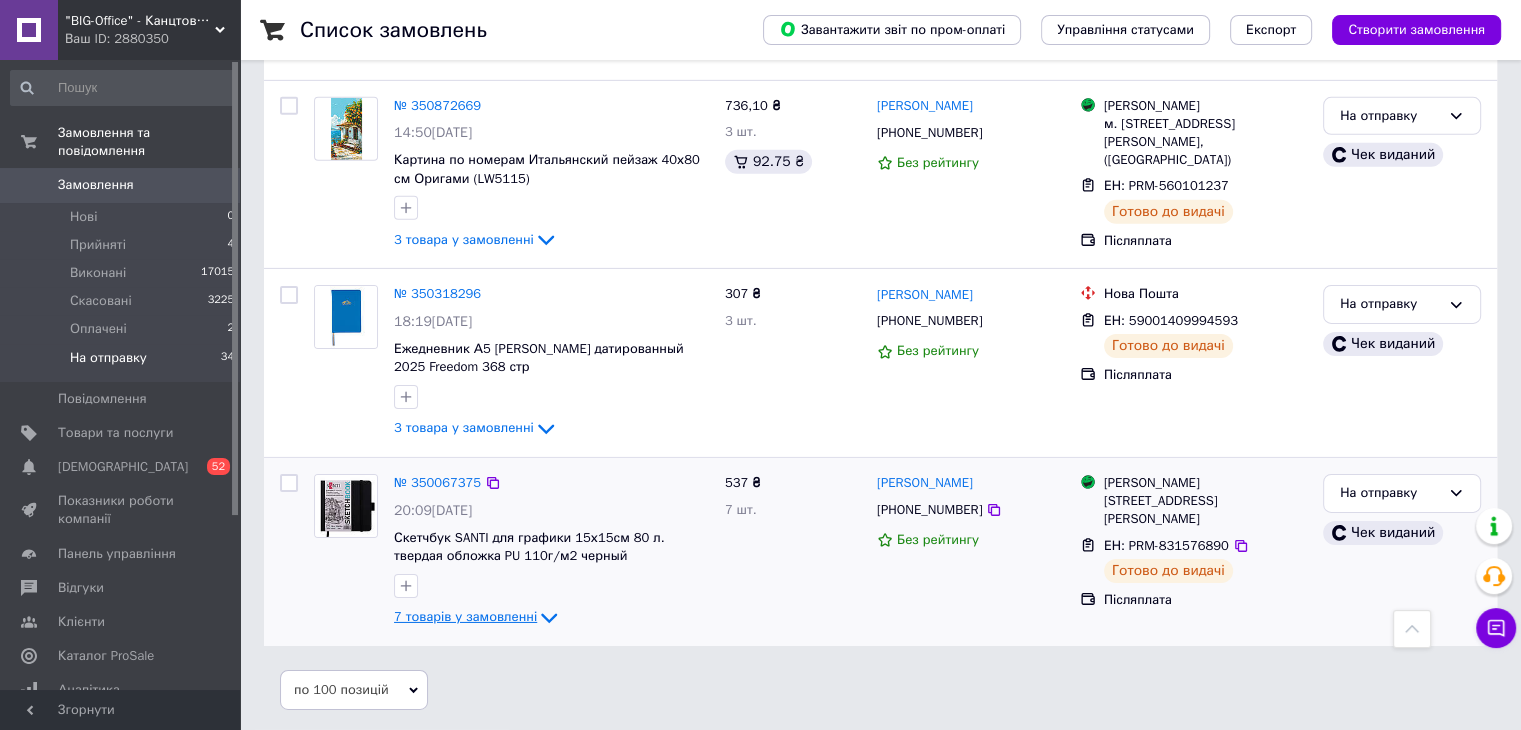 scroll, scrollTop: 6124, scrollLeft: 0, axis: vertical 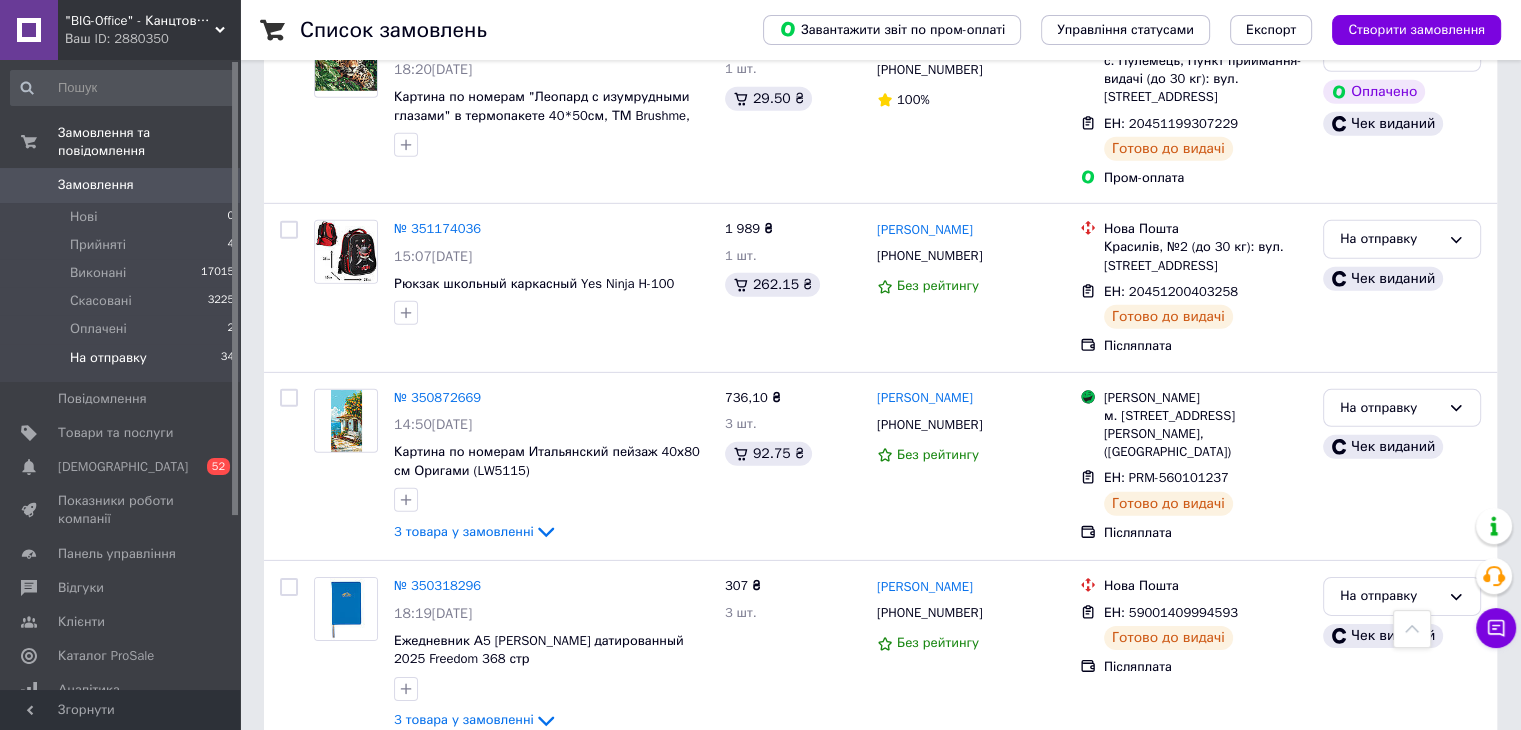 click 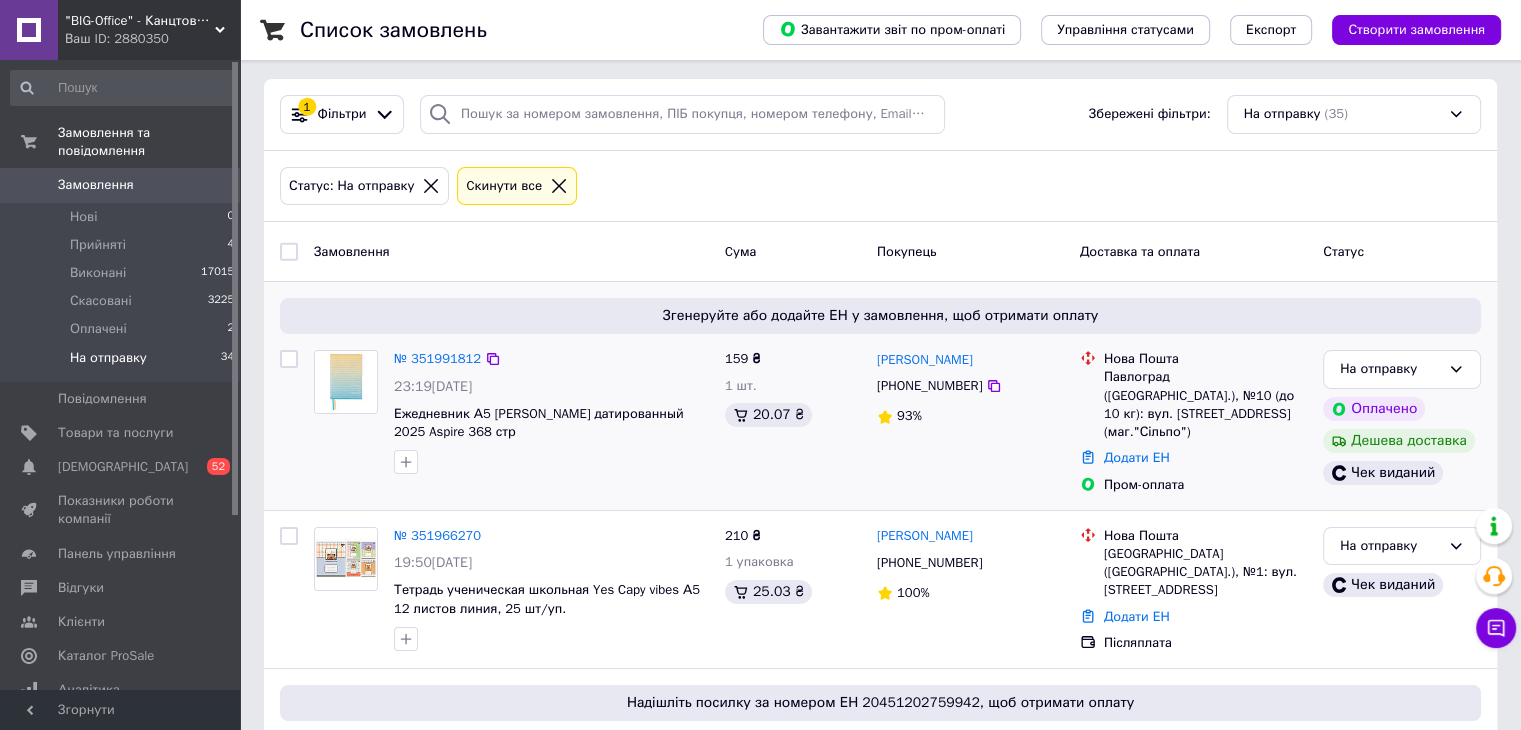 scroll, scrollTop: 0, scrollLeft: 0, axis: both 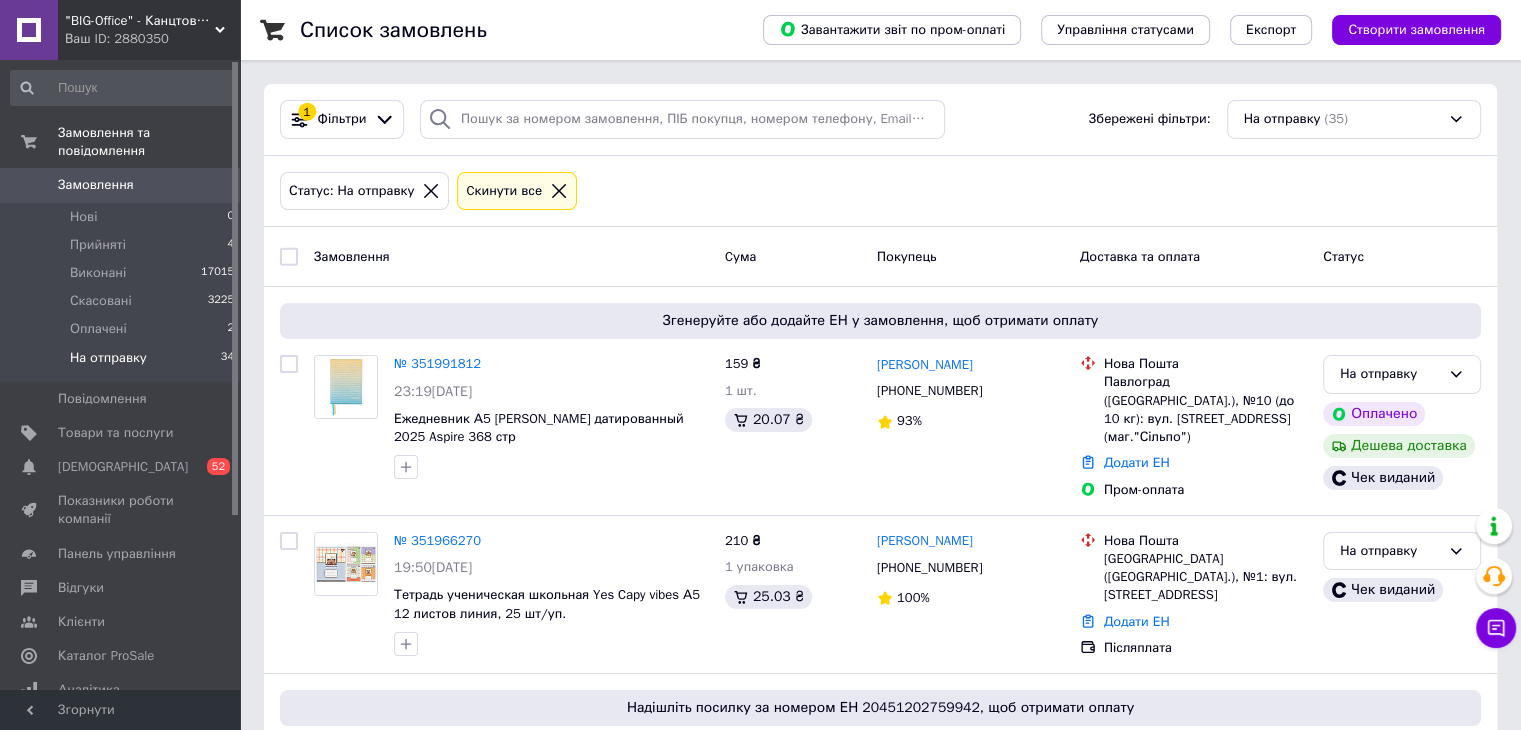 click 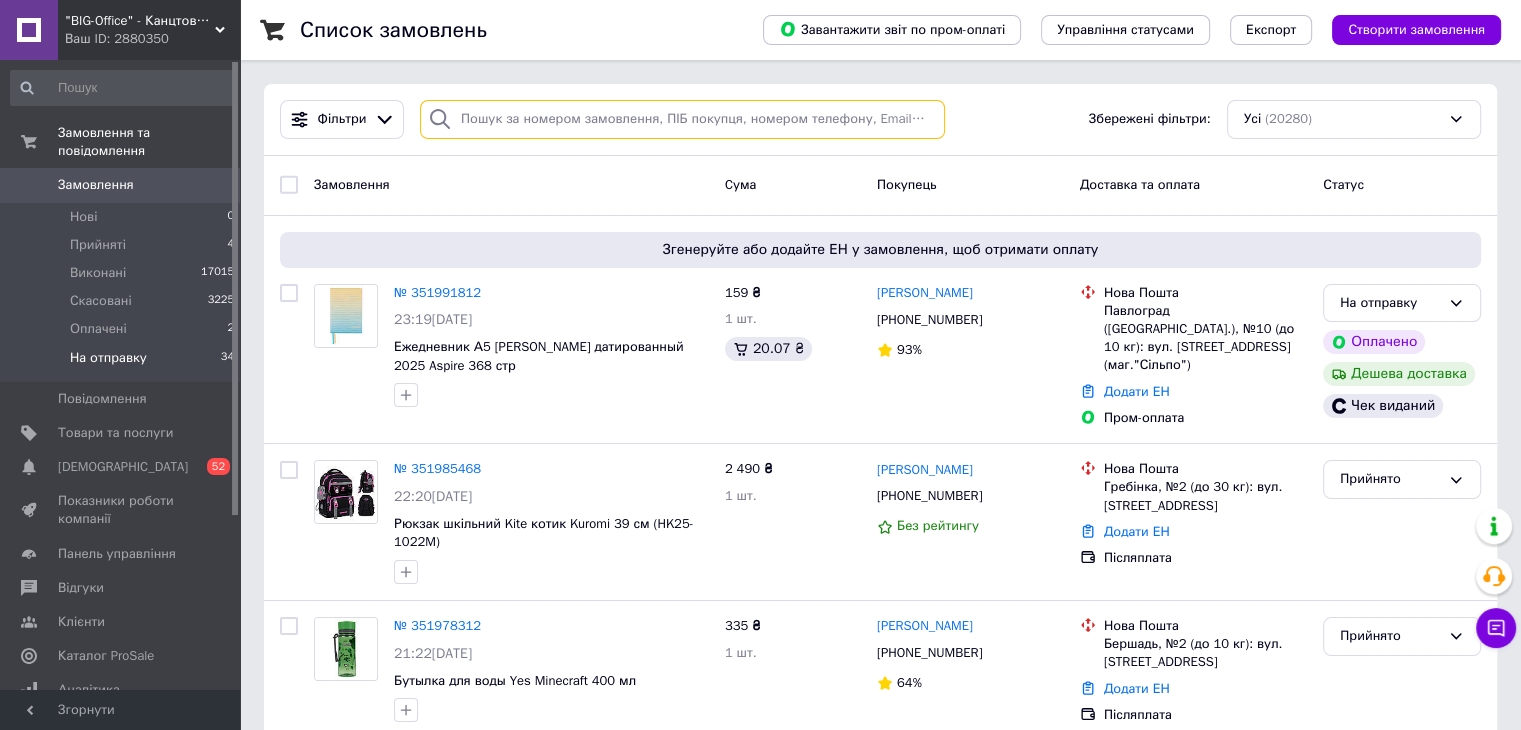 paste on "20451200000421" 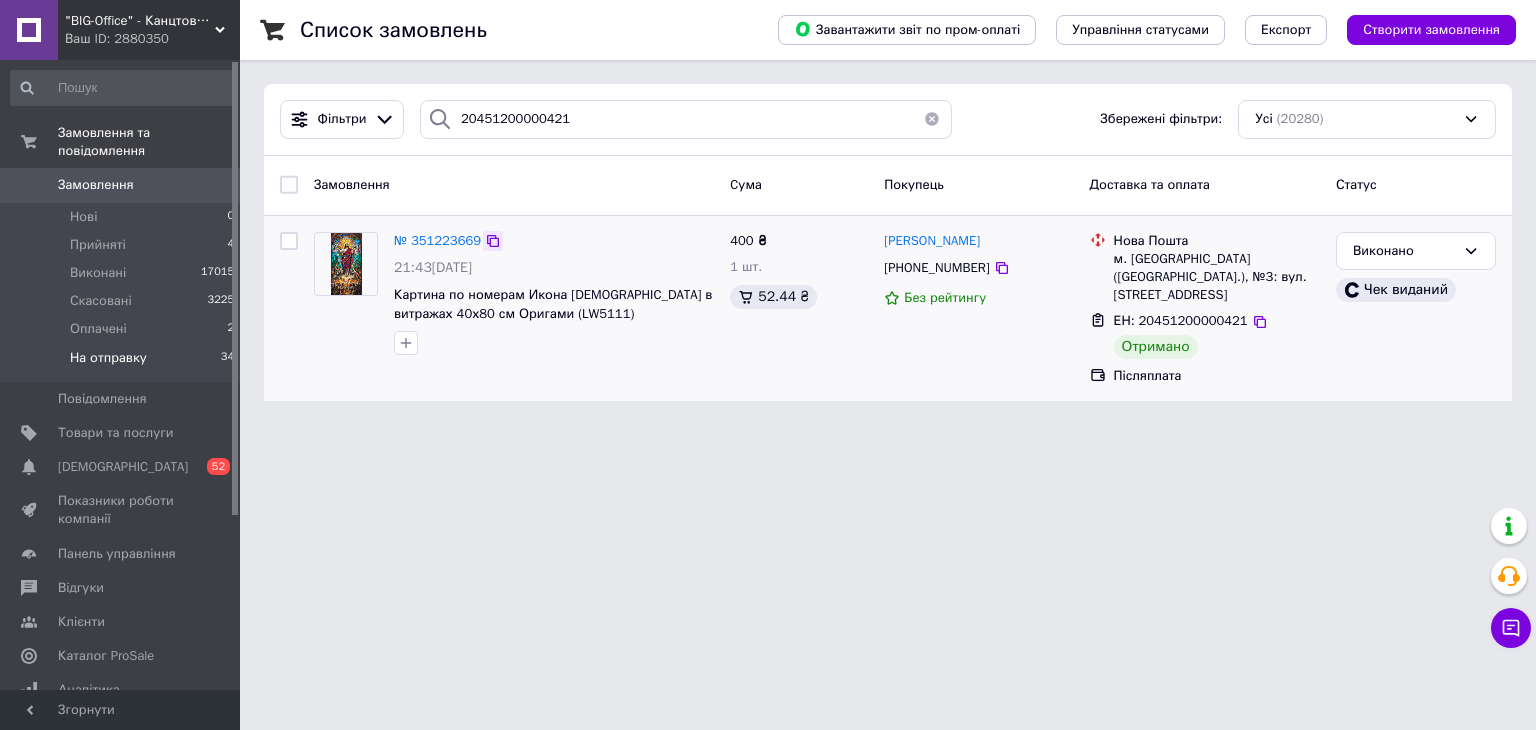 click 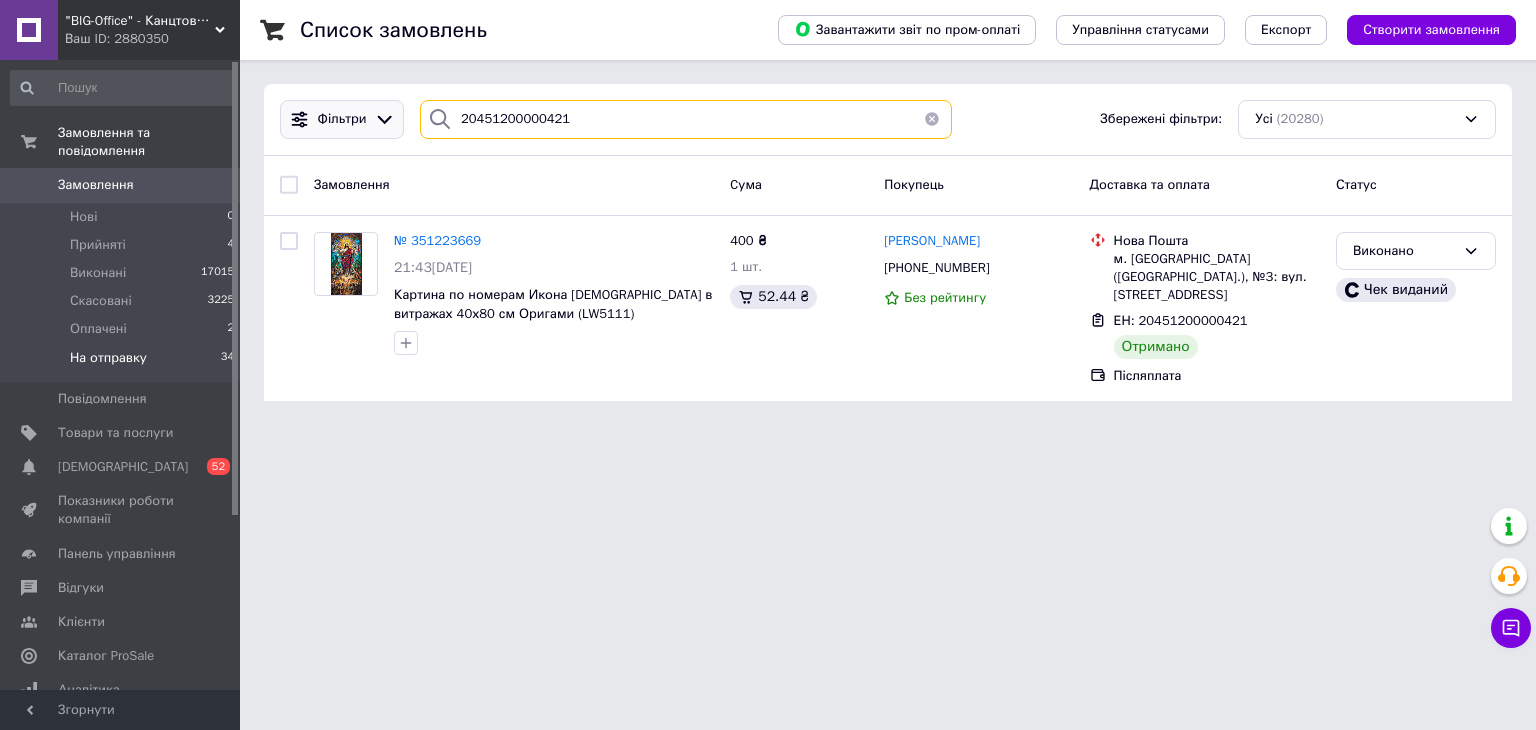 drag, startPoint x: 490, startPoint y: 110, endPoint x: 394, endPoint y: 113, distance: 96.04687 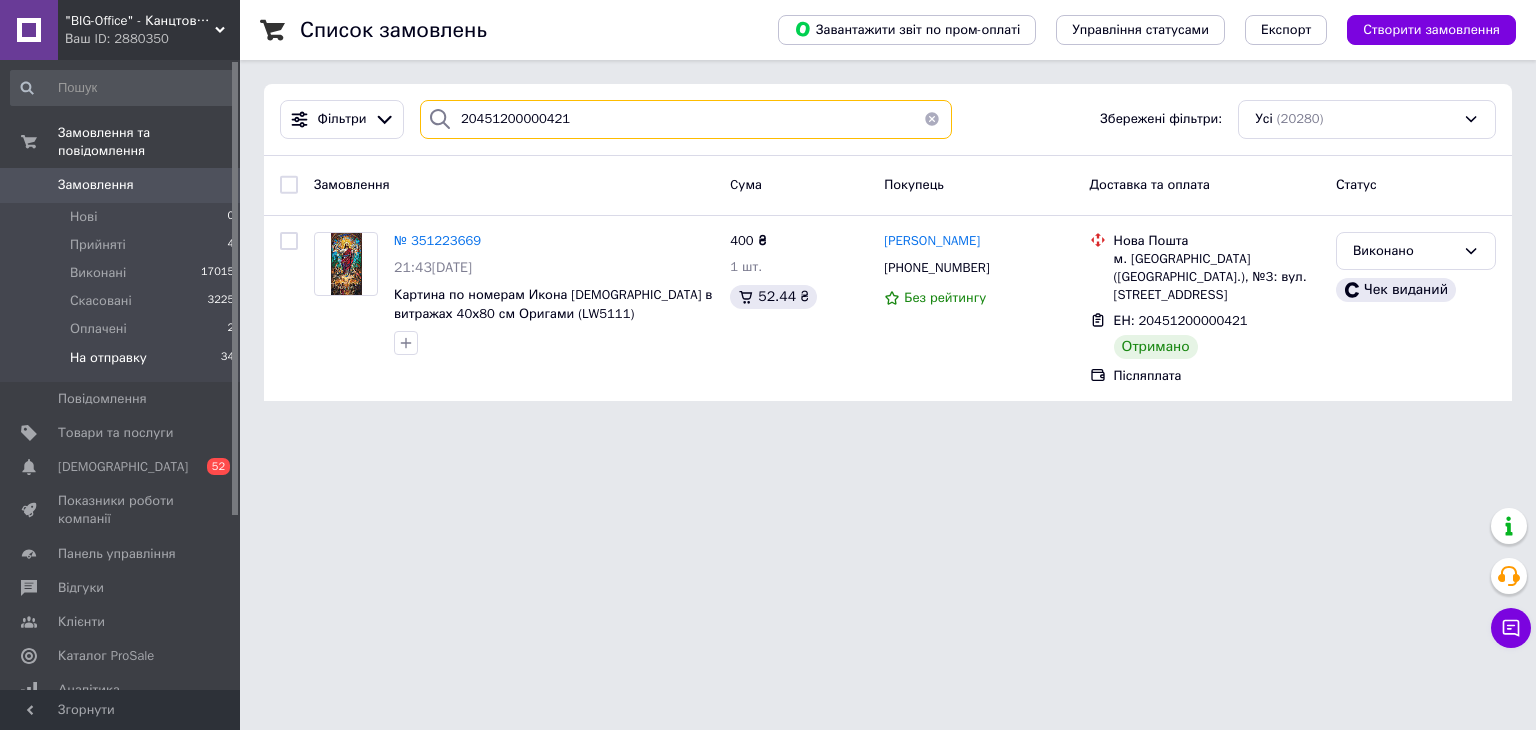 paste on "292940" 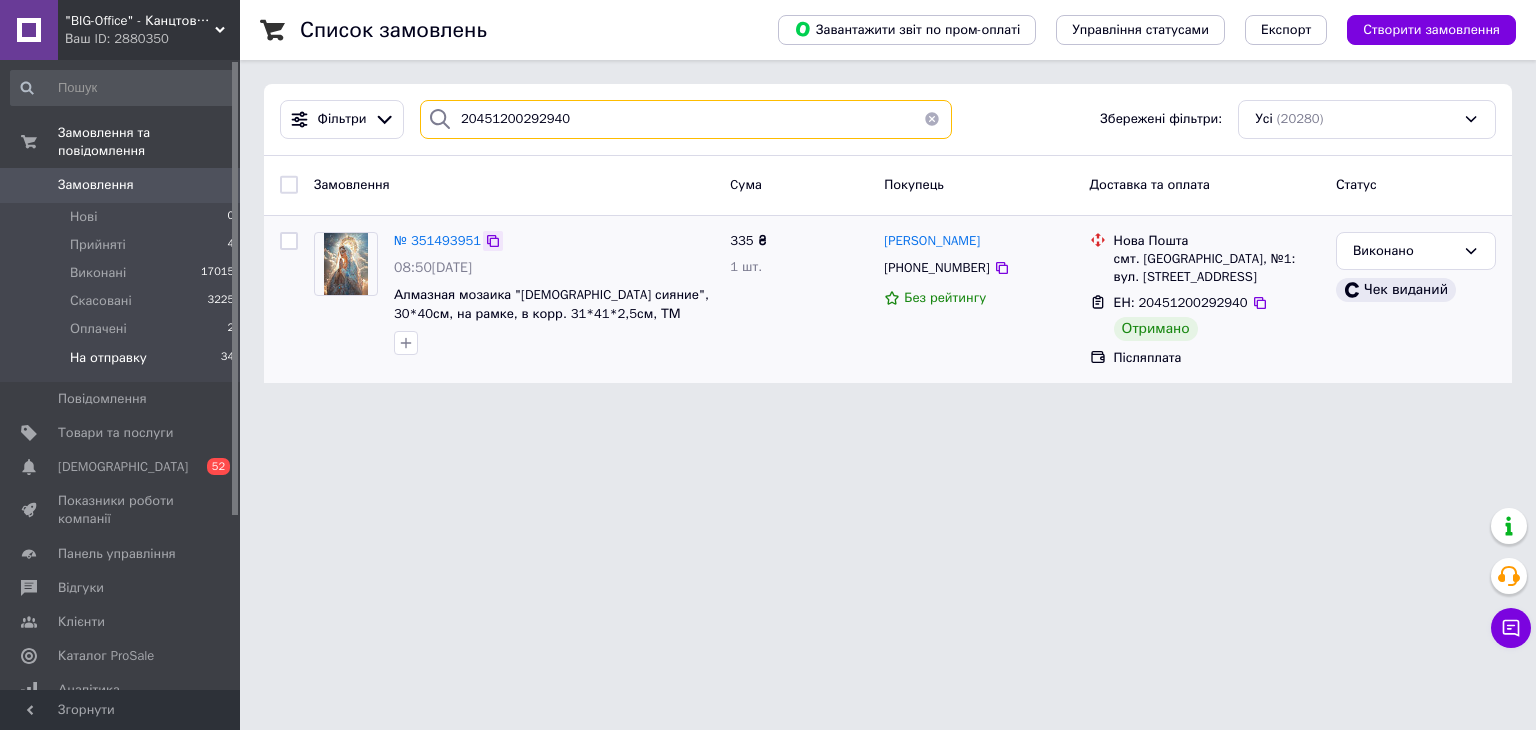 type on "20451200292940" 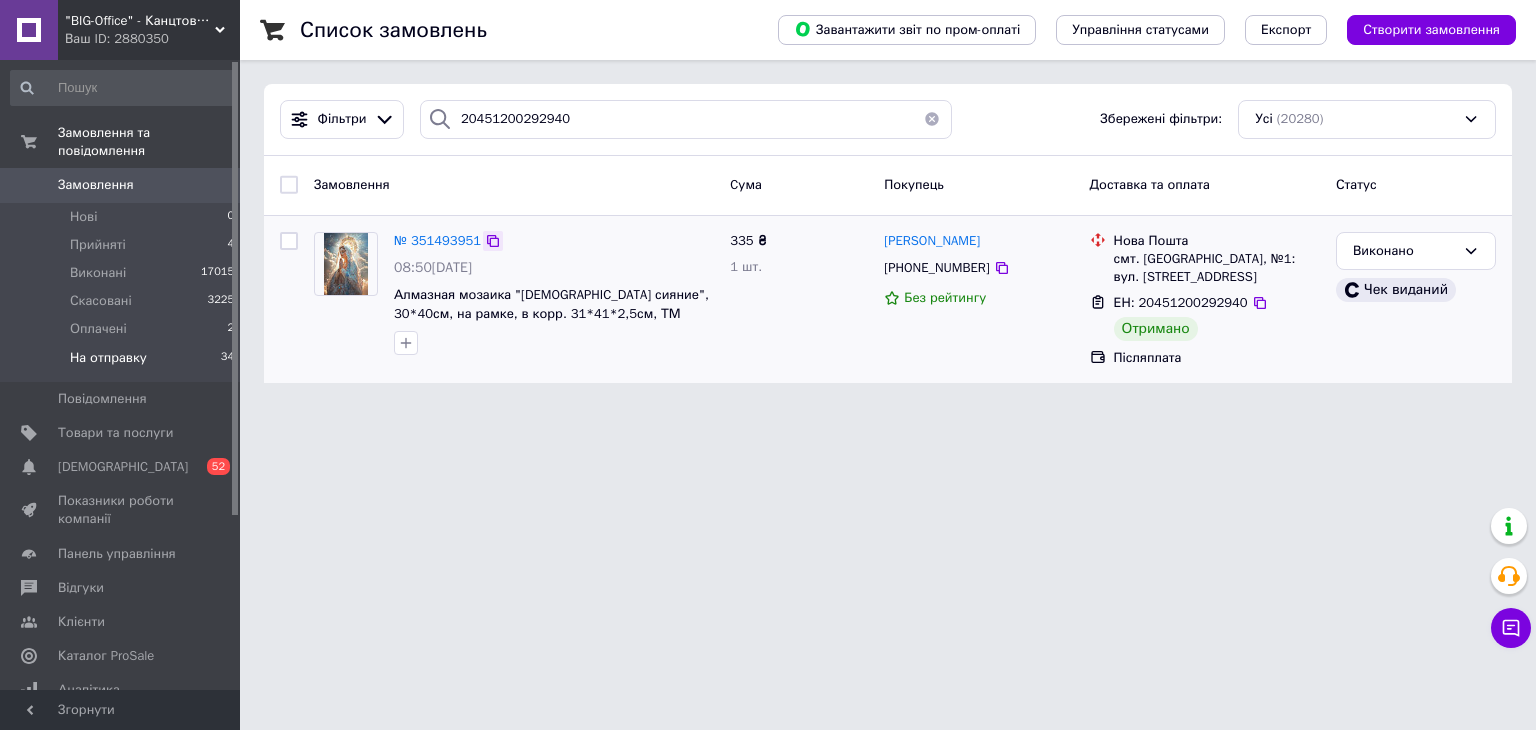 click 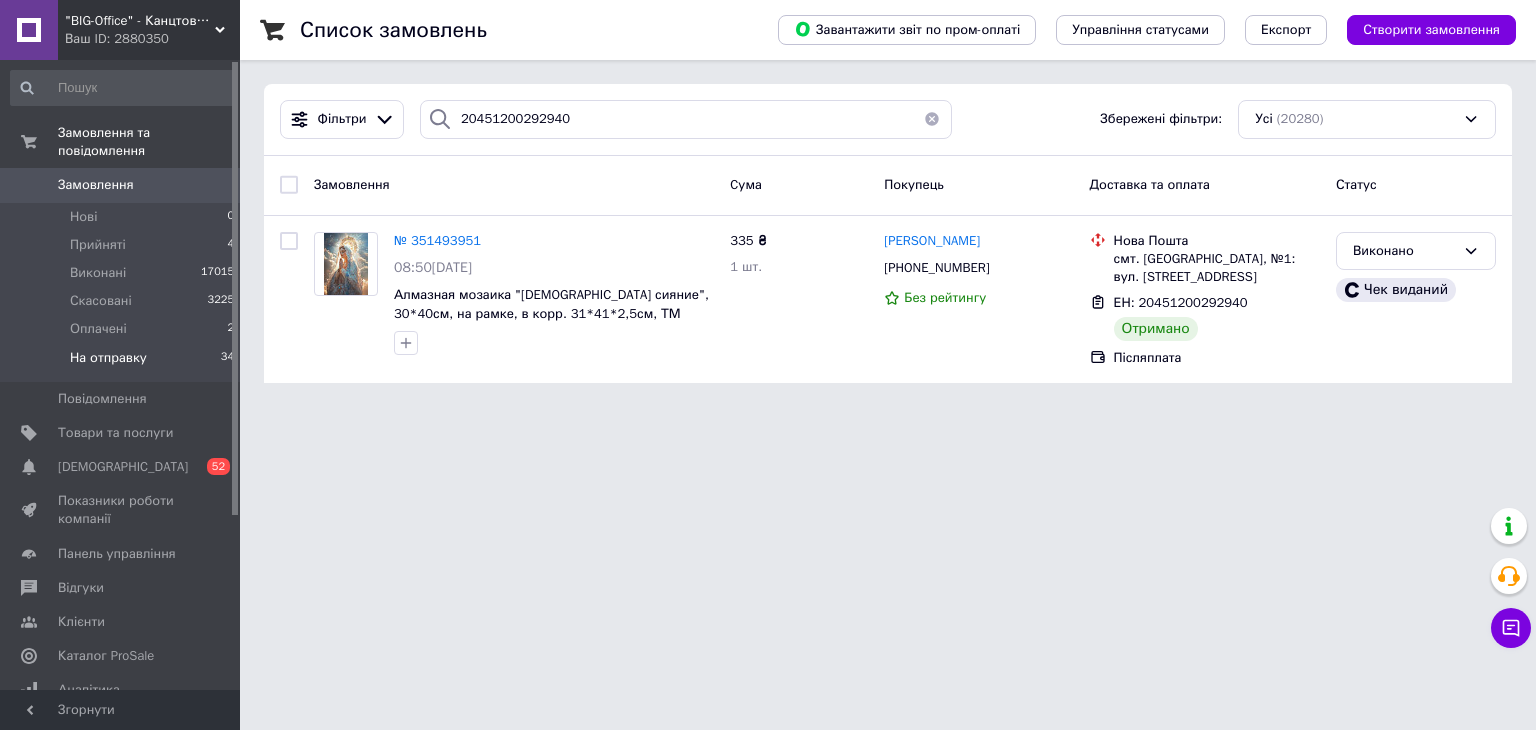 click at bounding box center (932, 119) 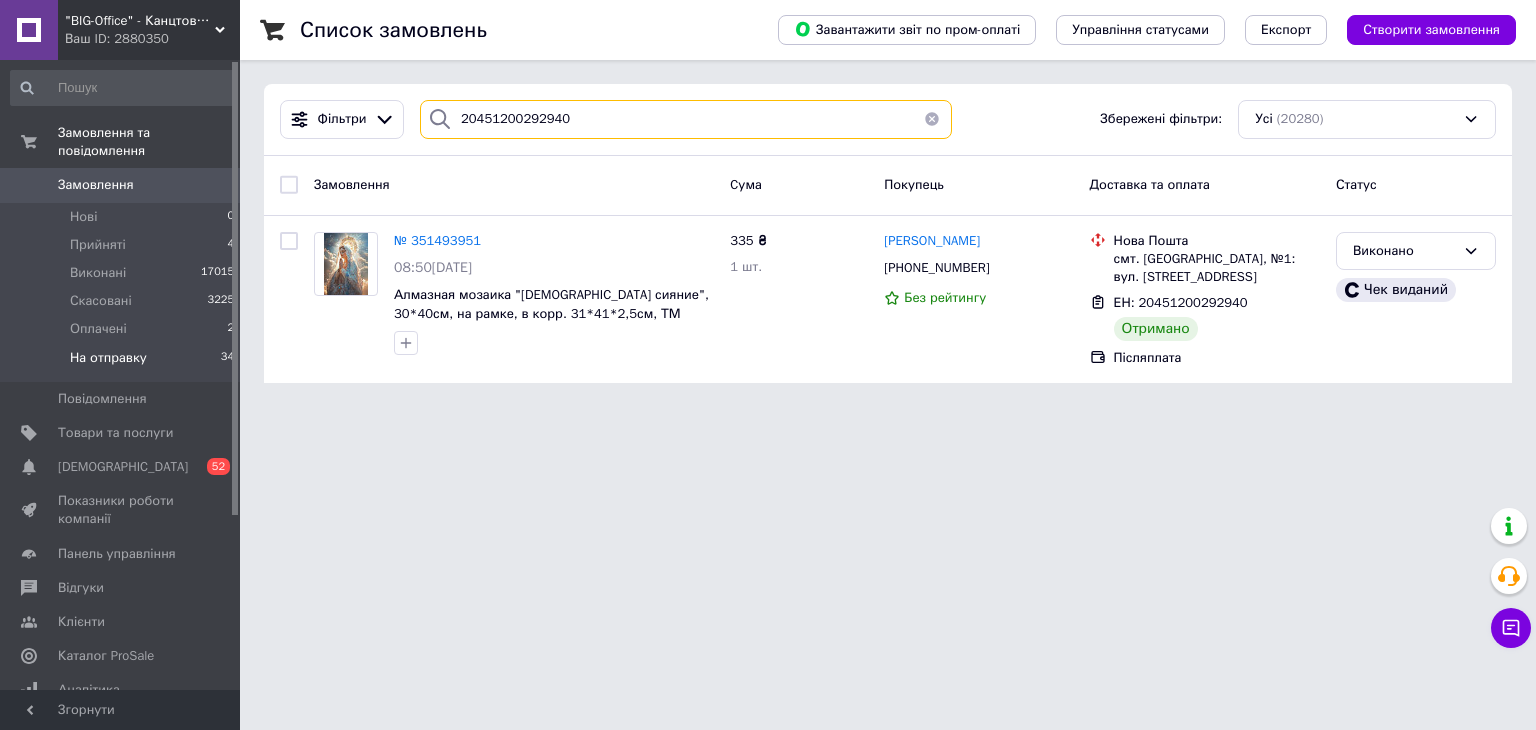 type 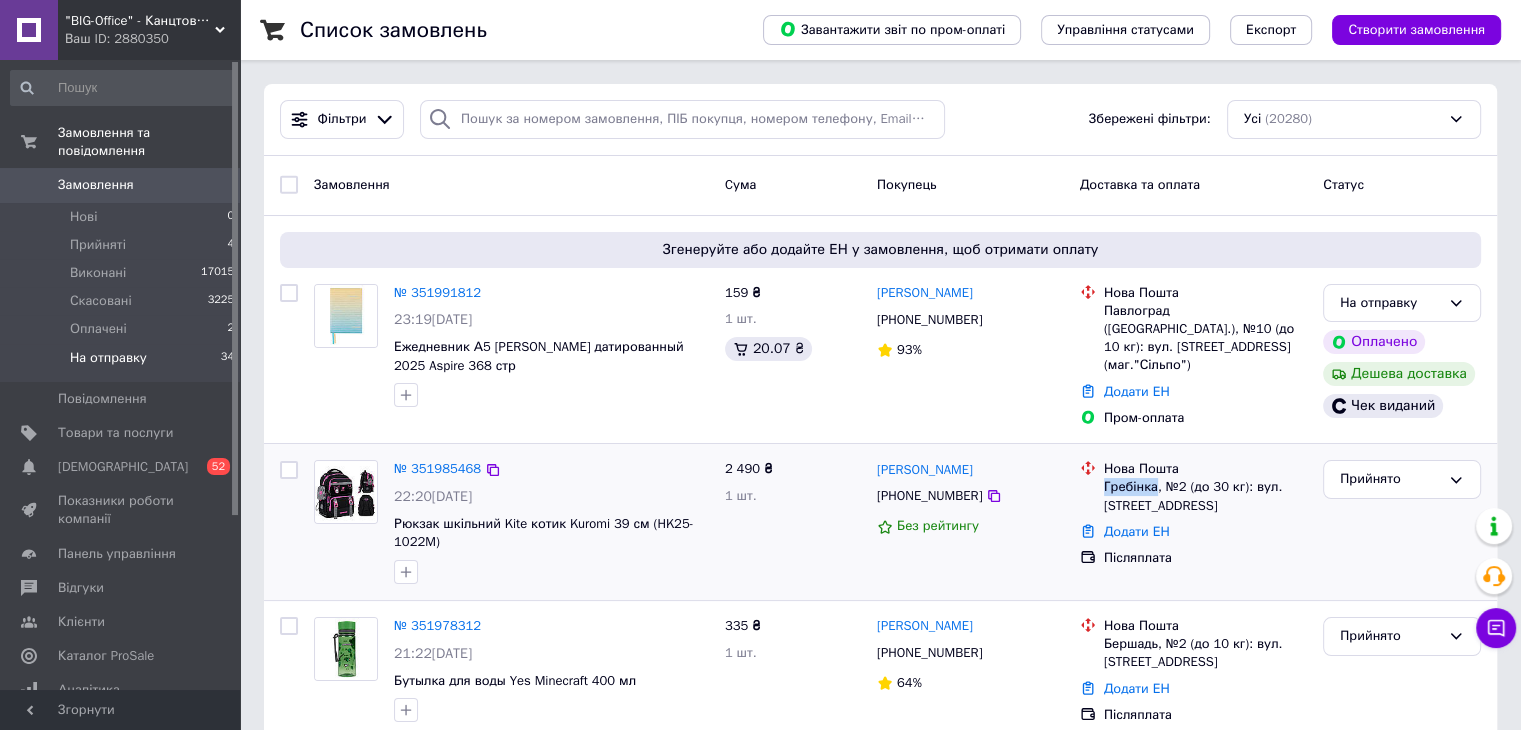 drag, startPoint x: 1104, startPoint y: 478, endPoint x: 1156, endPoint y: 475, distance: 52.086468 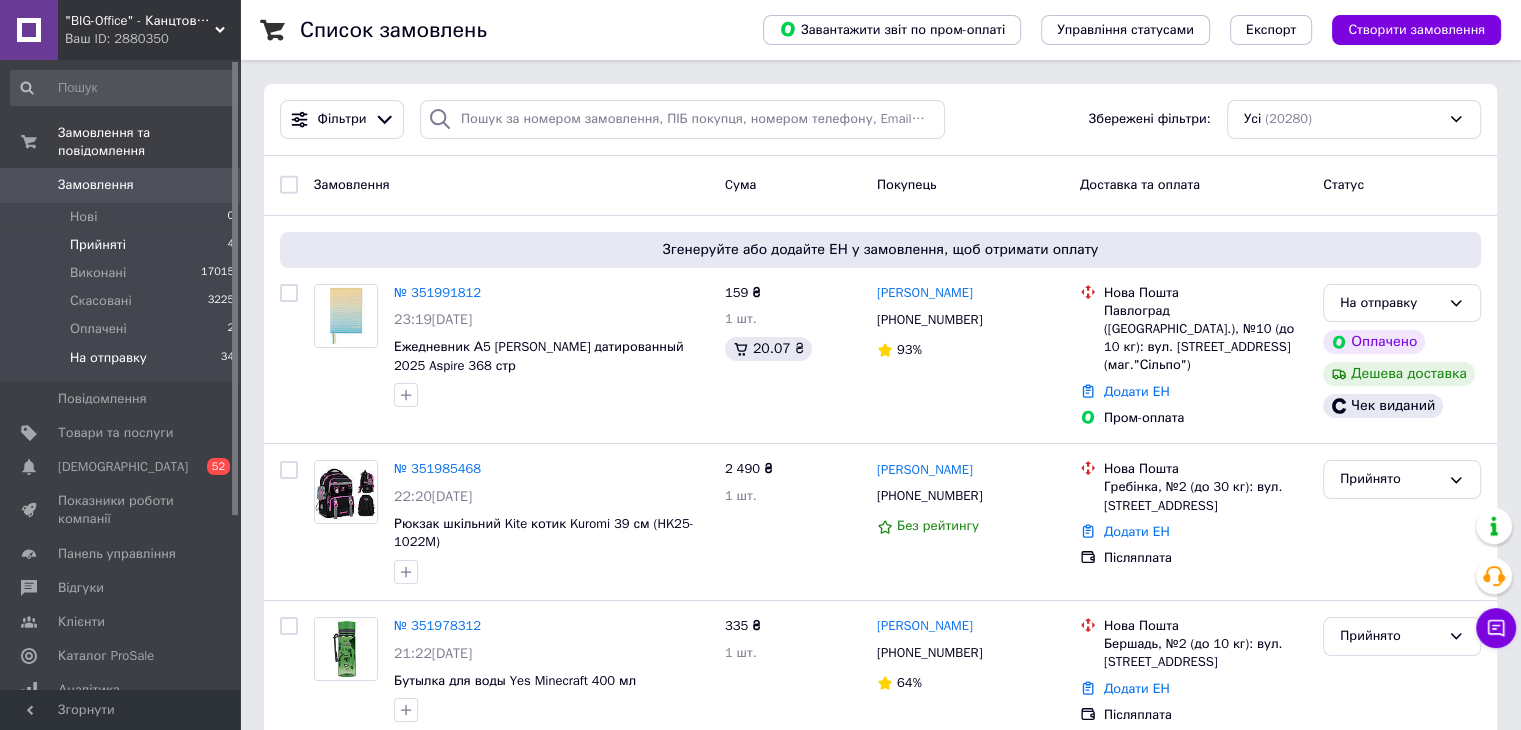 click on "Прийняті" at bounding box center [98, 245] 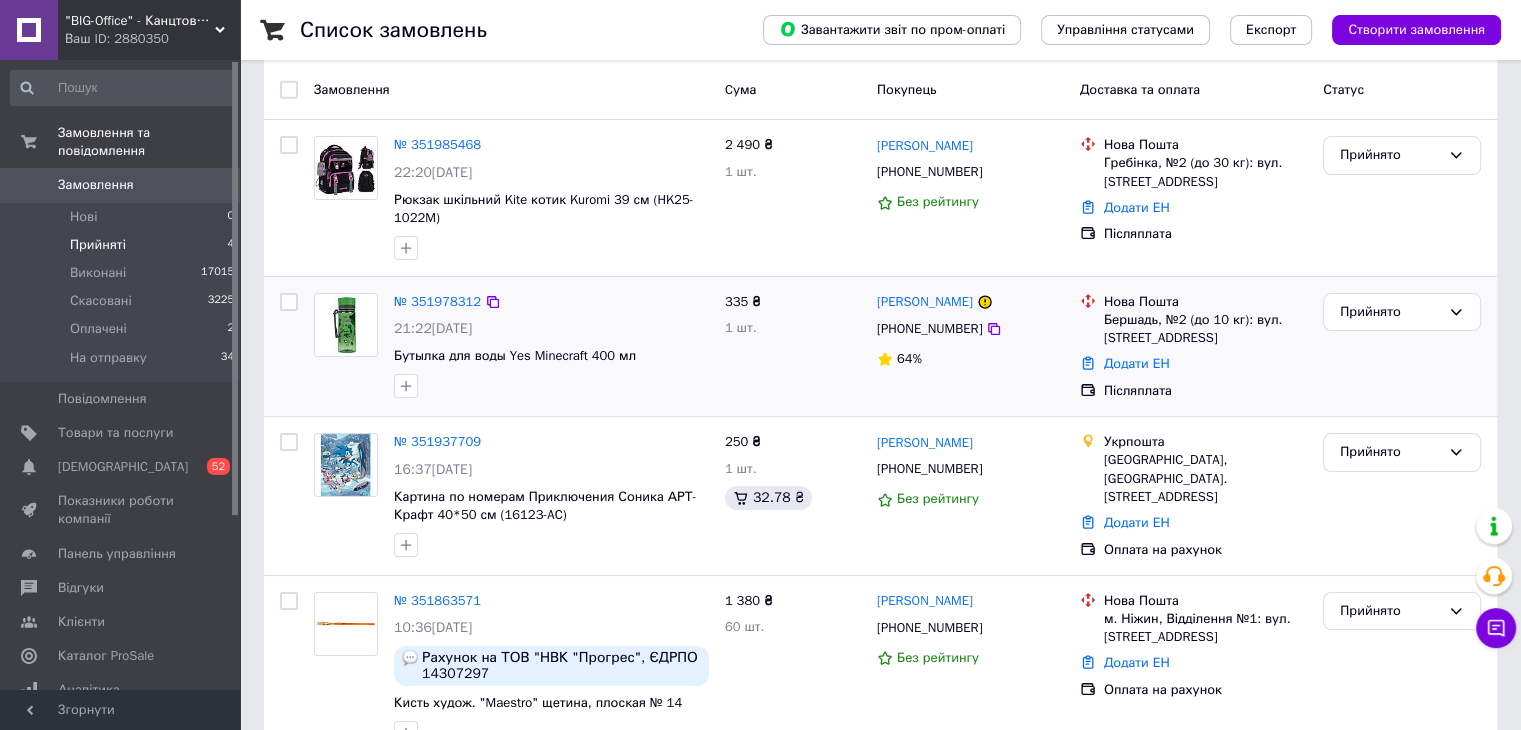 scroll, scrollTop: 50, scrollLeft: 0, axis: vertical 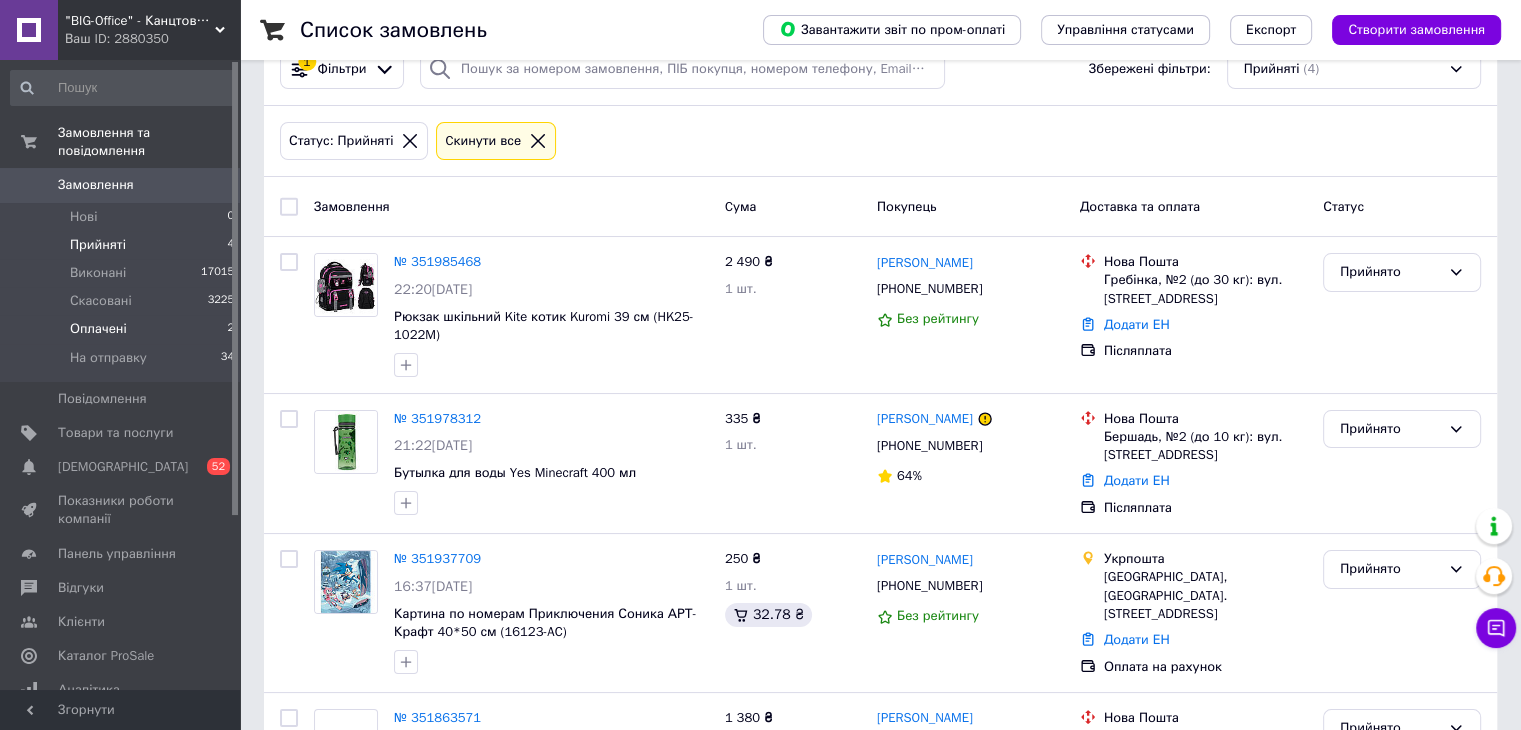 click on "Оплачені 2" at bounding box center (123, 329) 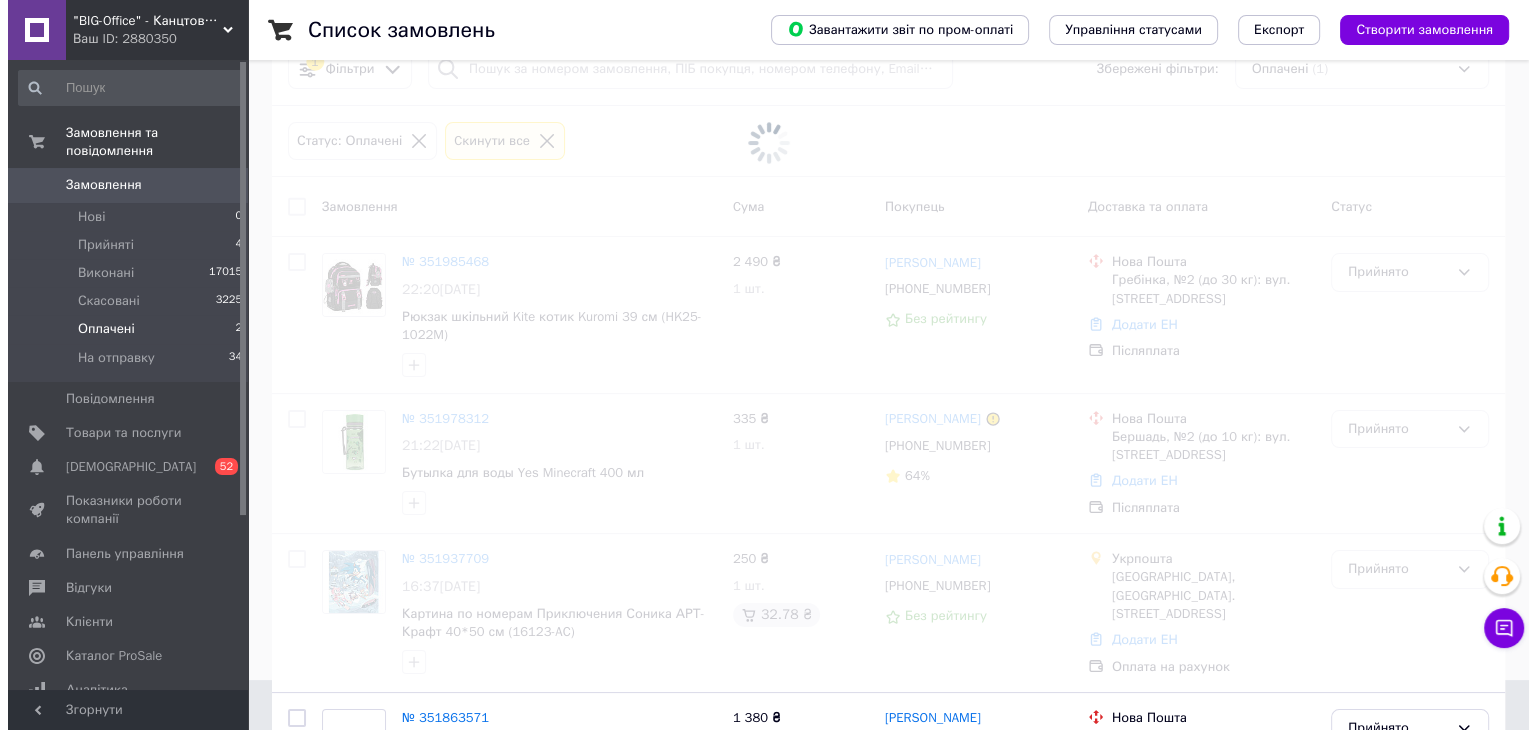 scroll, scrollTop: 0, scrollLeft: 0, axis: both 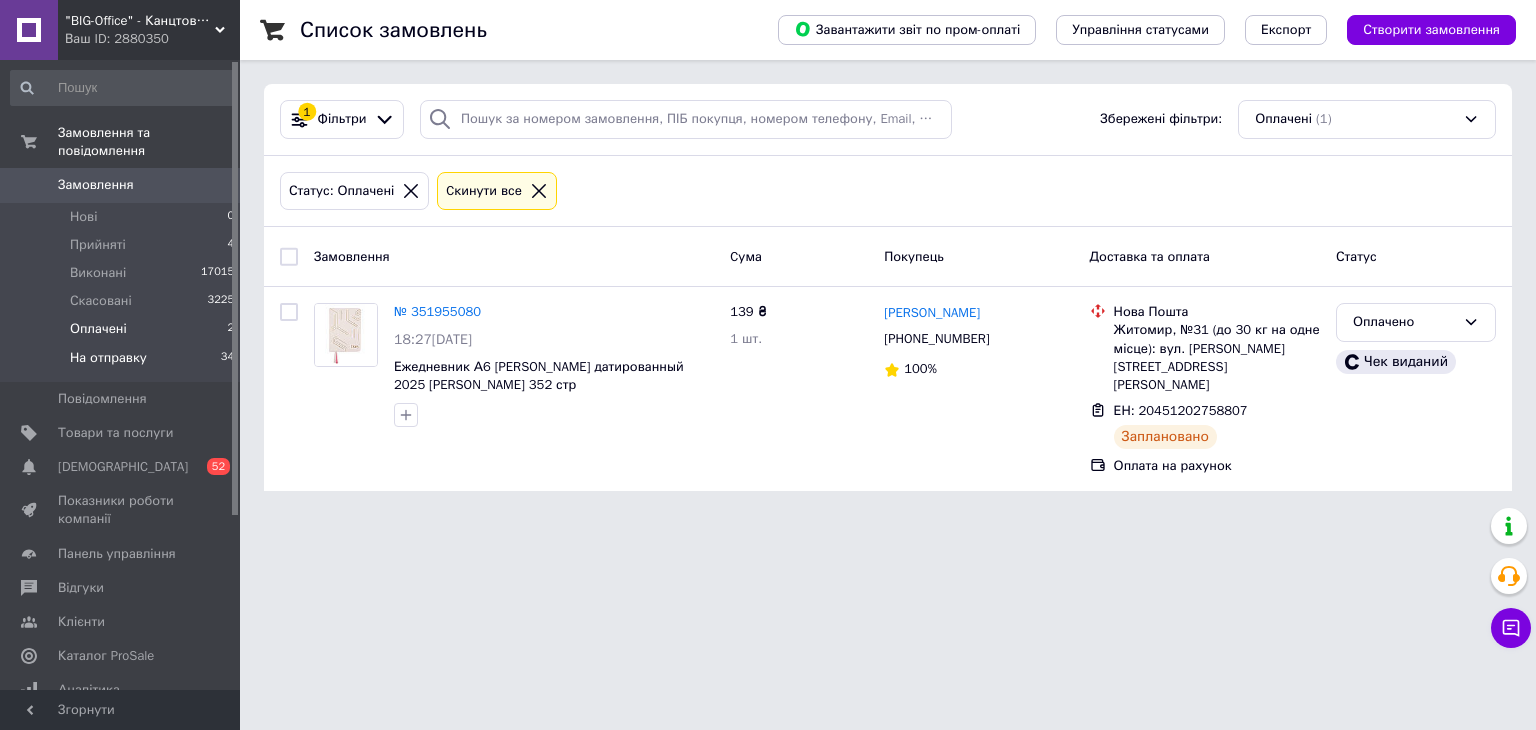 click on "На отправку" at bounding box center (108, 358) 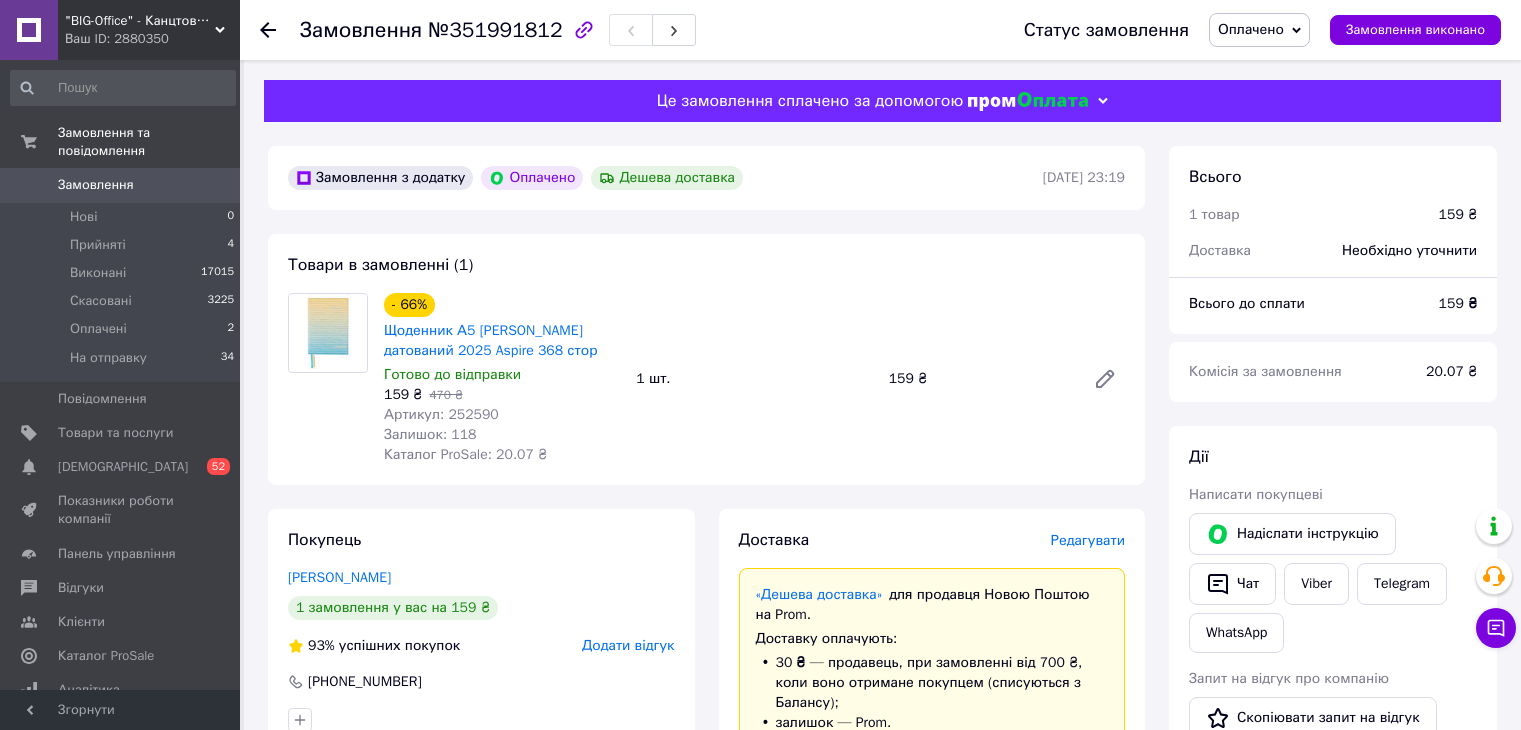 scroll, scrollTop: 0, scrollLeft: 0, axis: both 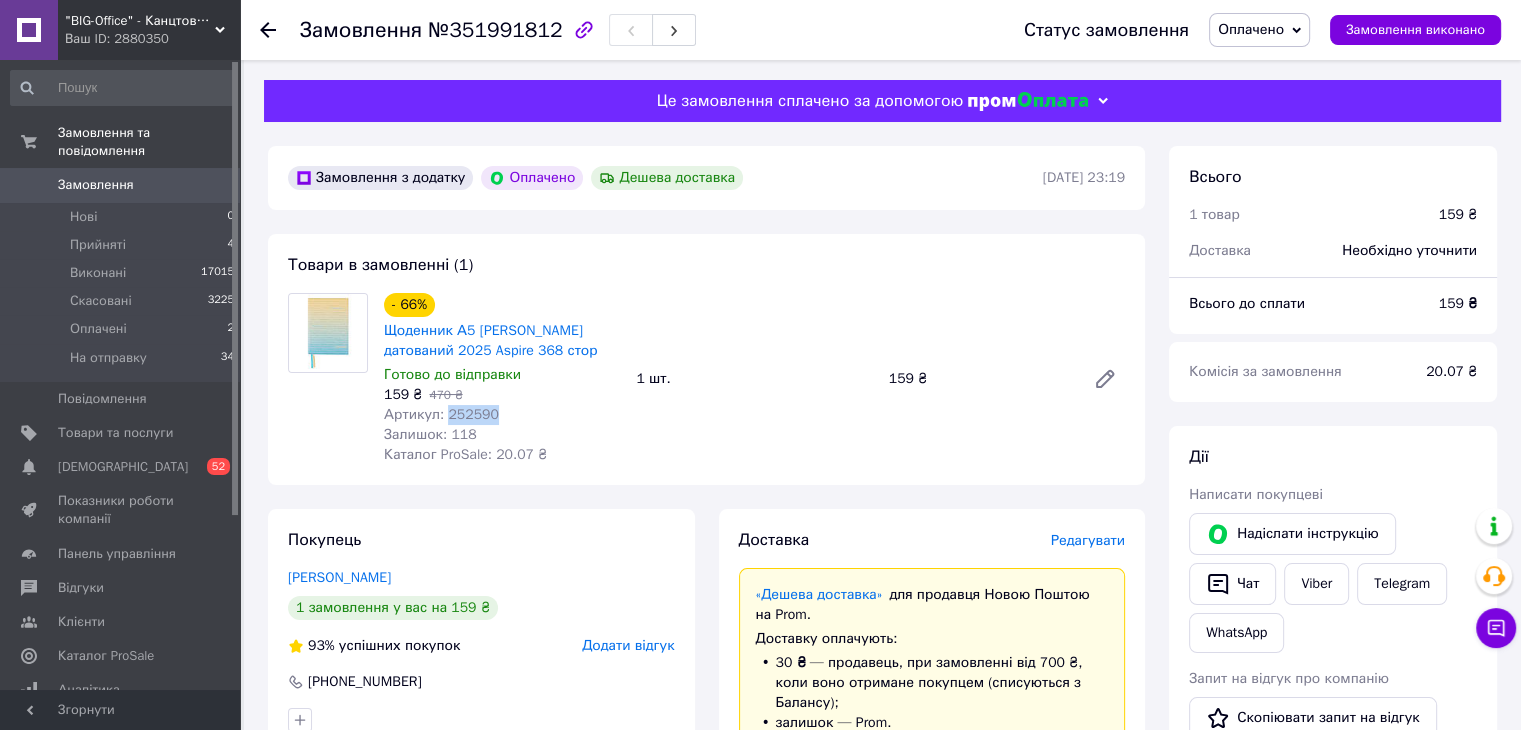 drag, startPoint x: 444, startPoint y: 417, endPoint x: 508, endPoint y: 417, distance: 64 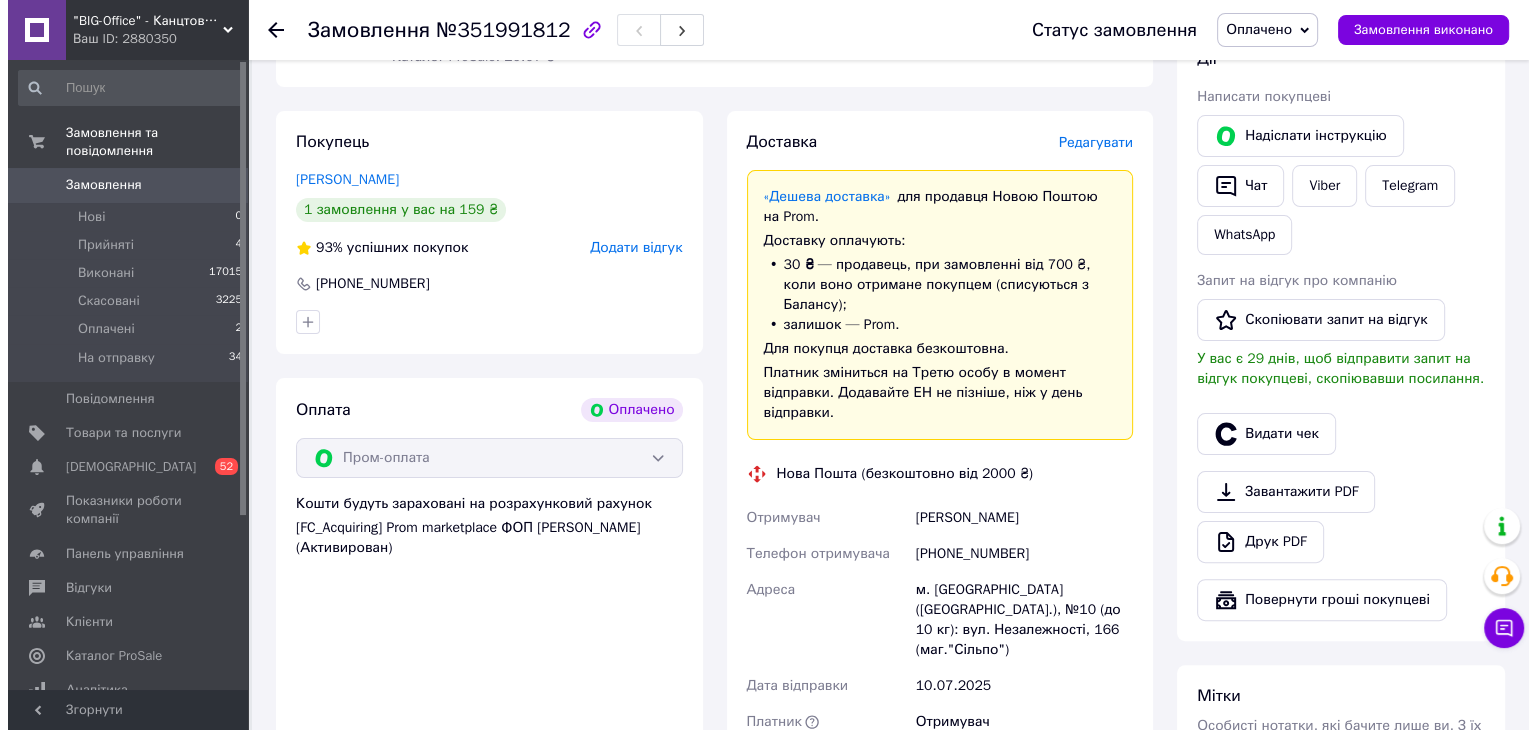 scroll, scrollTop: 500, scrollLeft: 0, axis: vertical 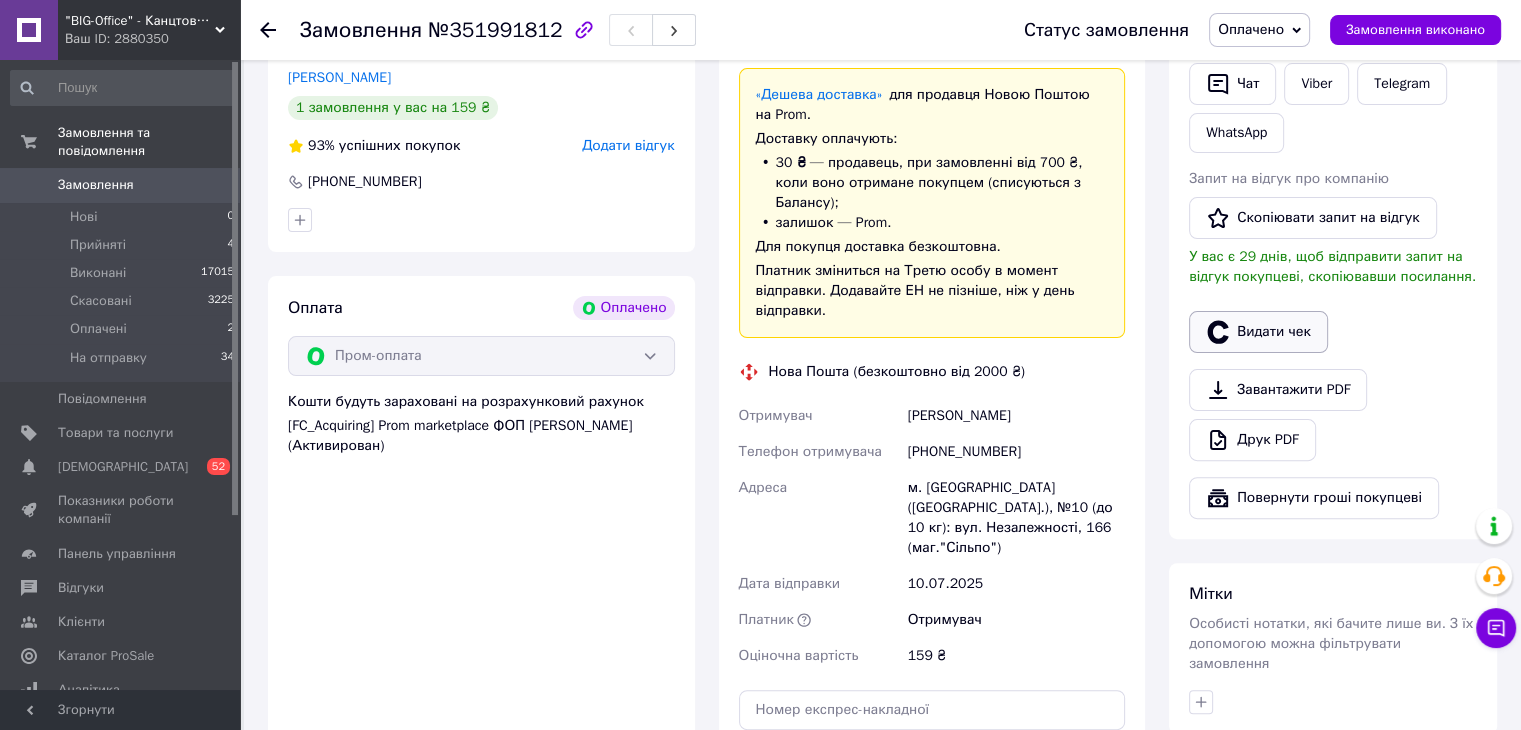 click on "Видати чек" at bounding box center (1258, 332) 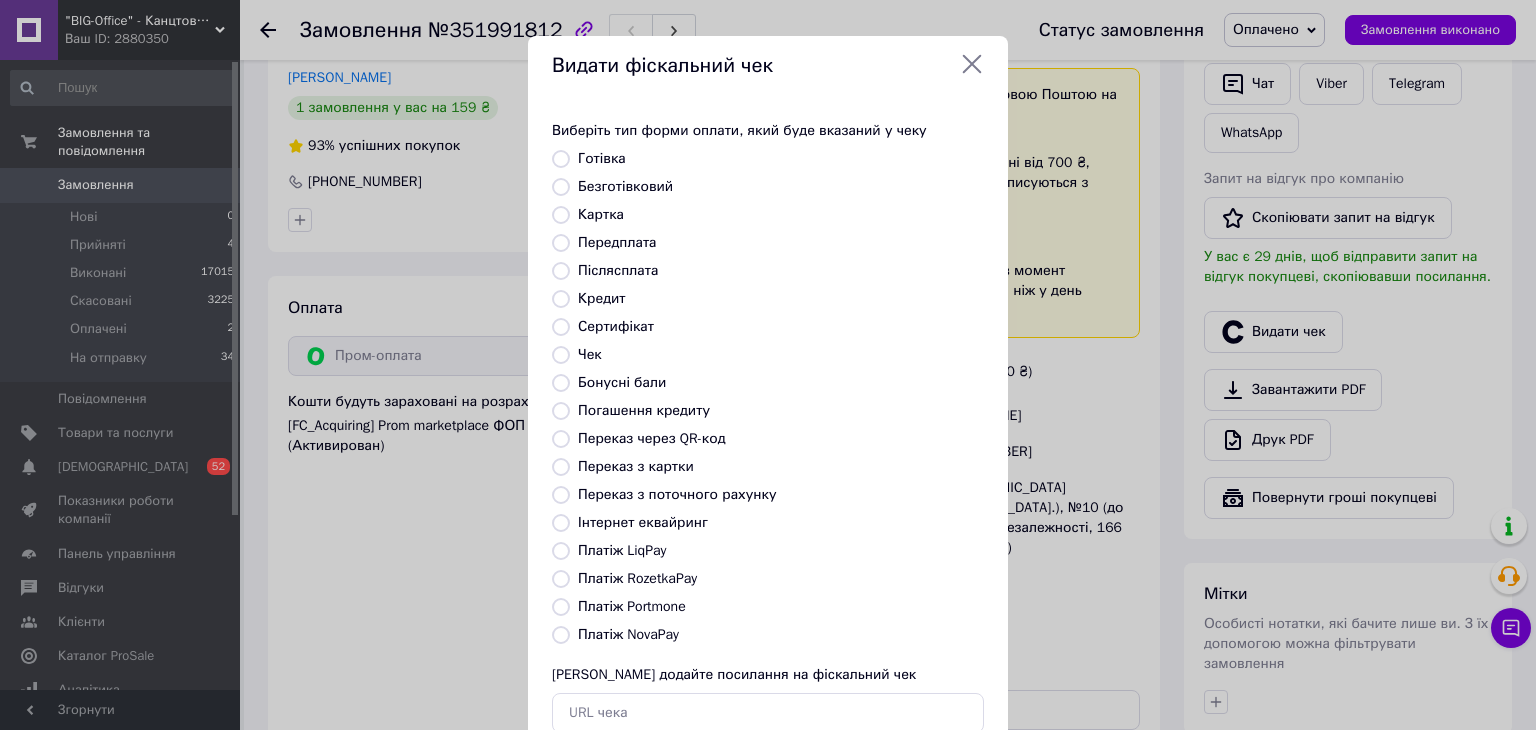 click on "Платіж RozetkaPay" at bounding box center (637, 578) 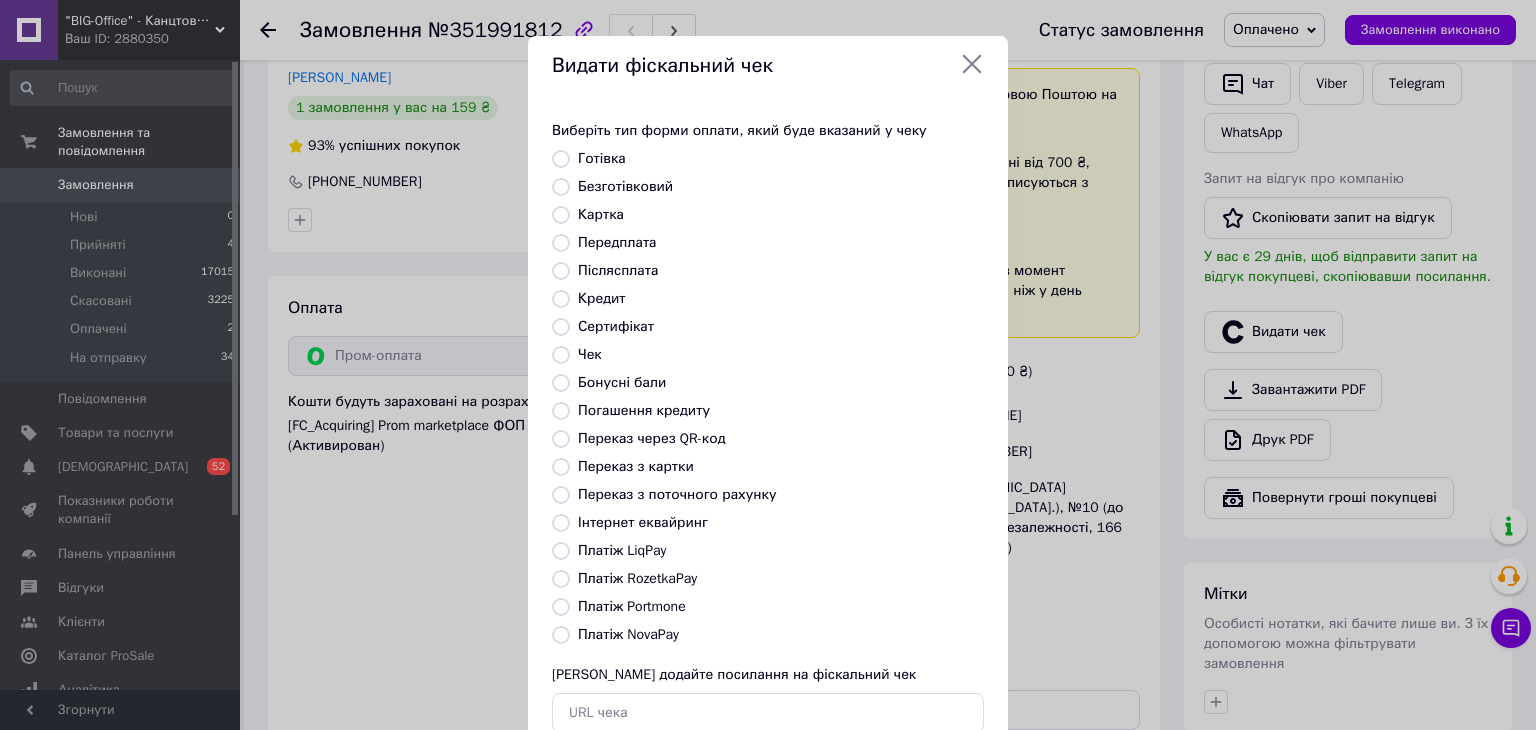 radio on "true" 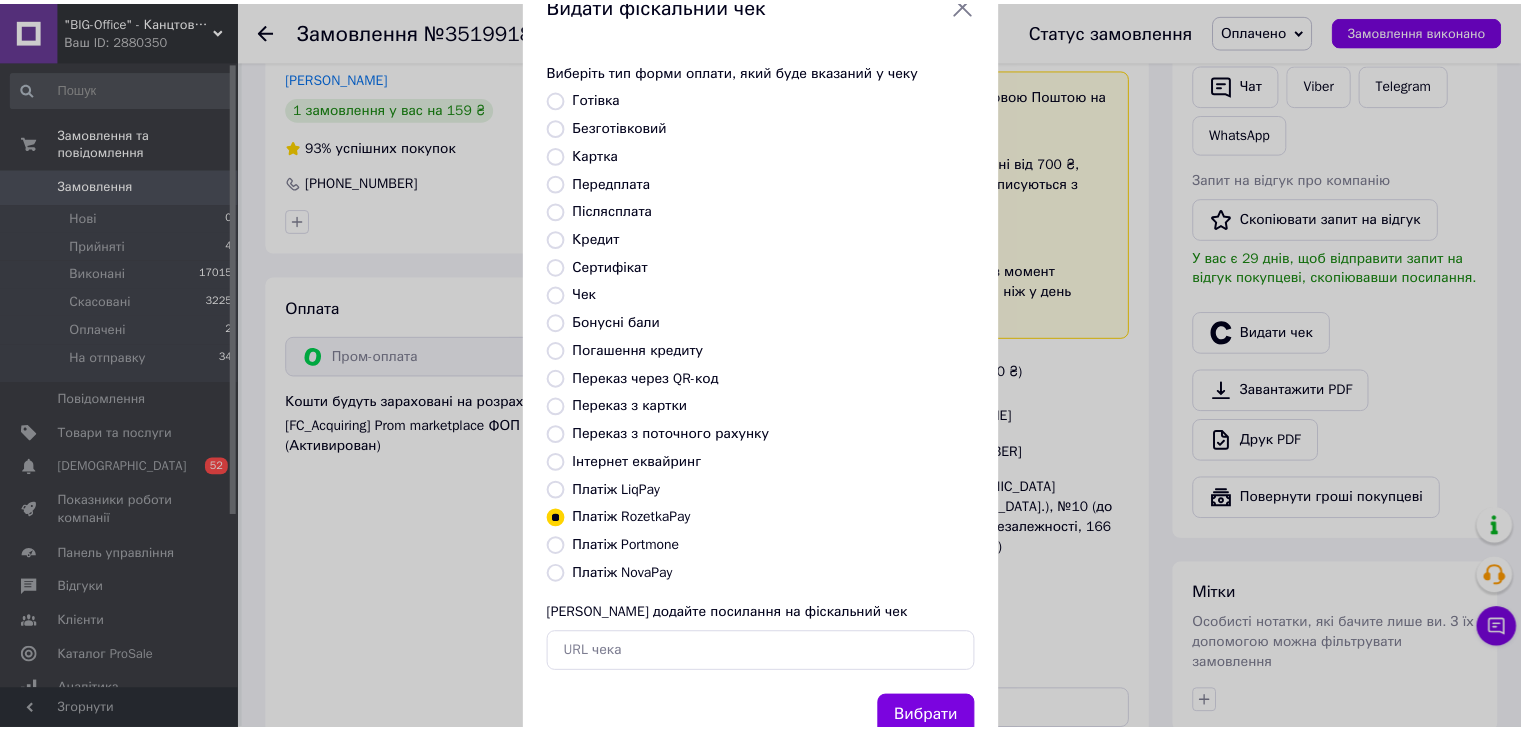 scroll, scrollTop: 128, scrollLeft: 0, axis: vertical 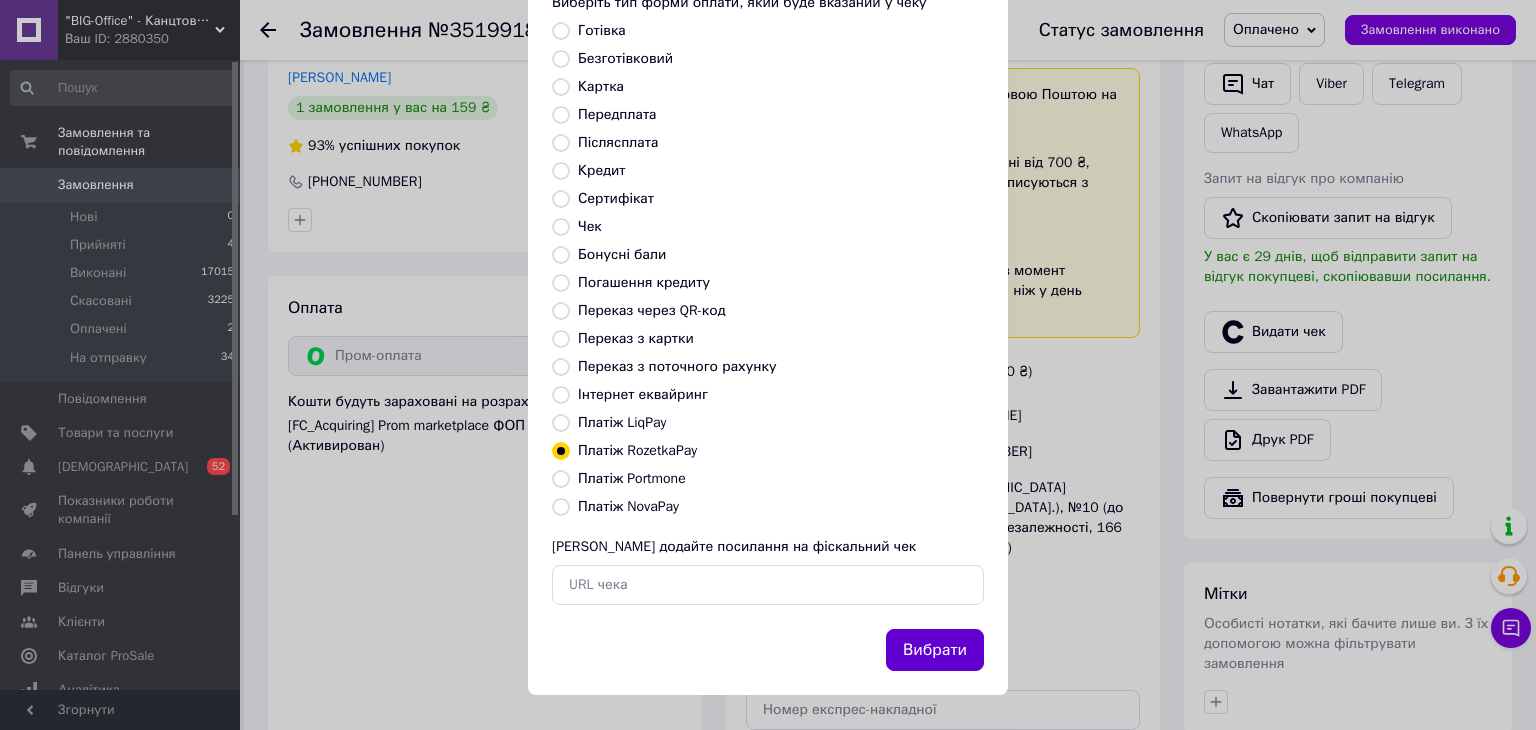 click on "Вибрати" at bounding box center (935, 650) 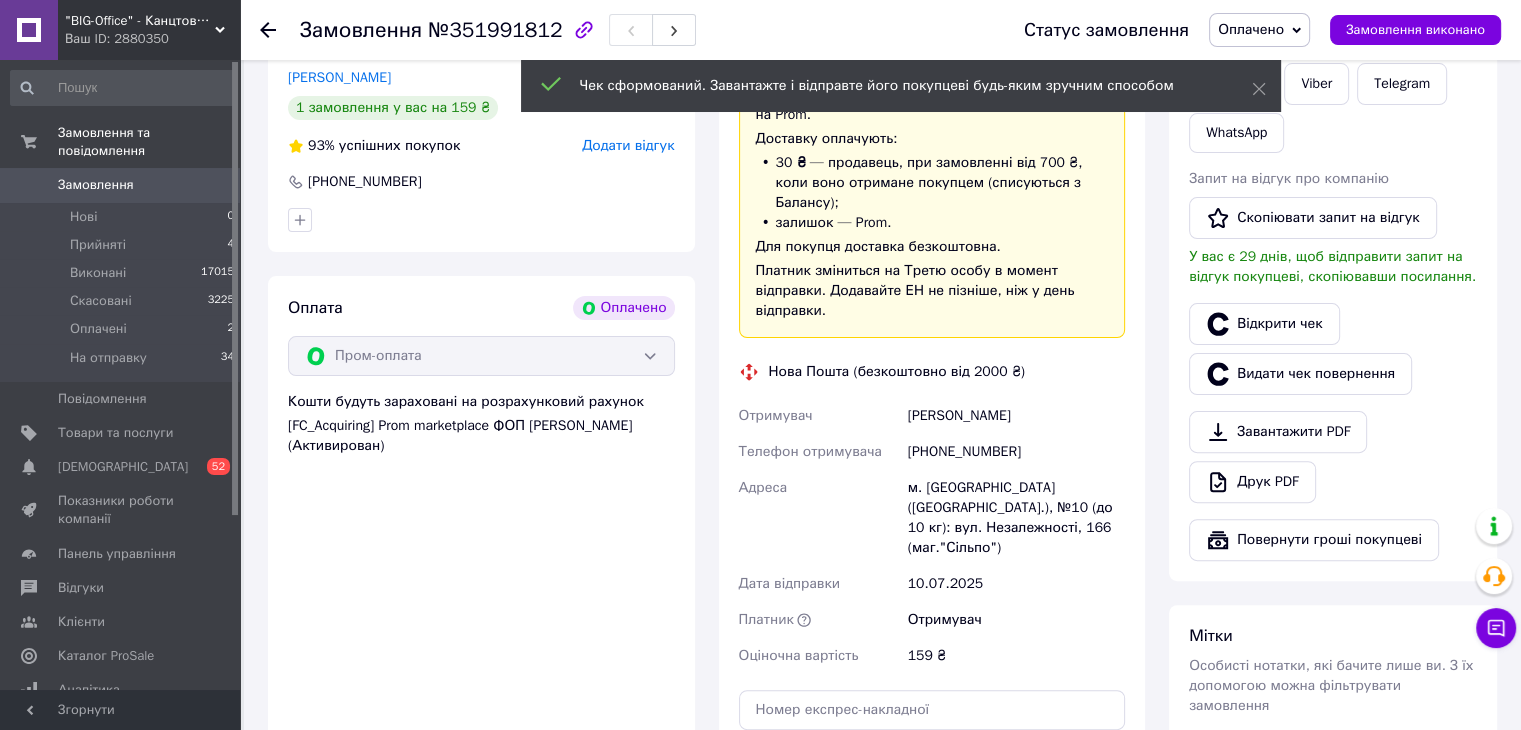 click on "Оплачено" at bounding box center [1251, 29] 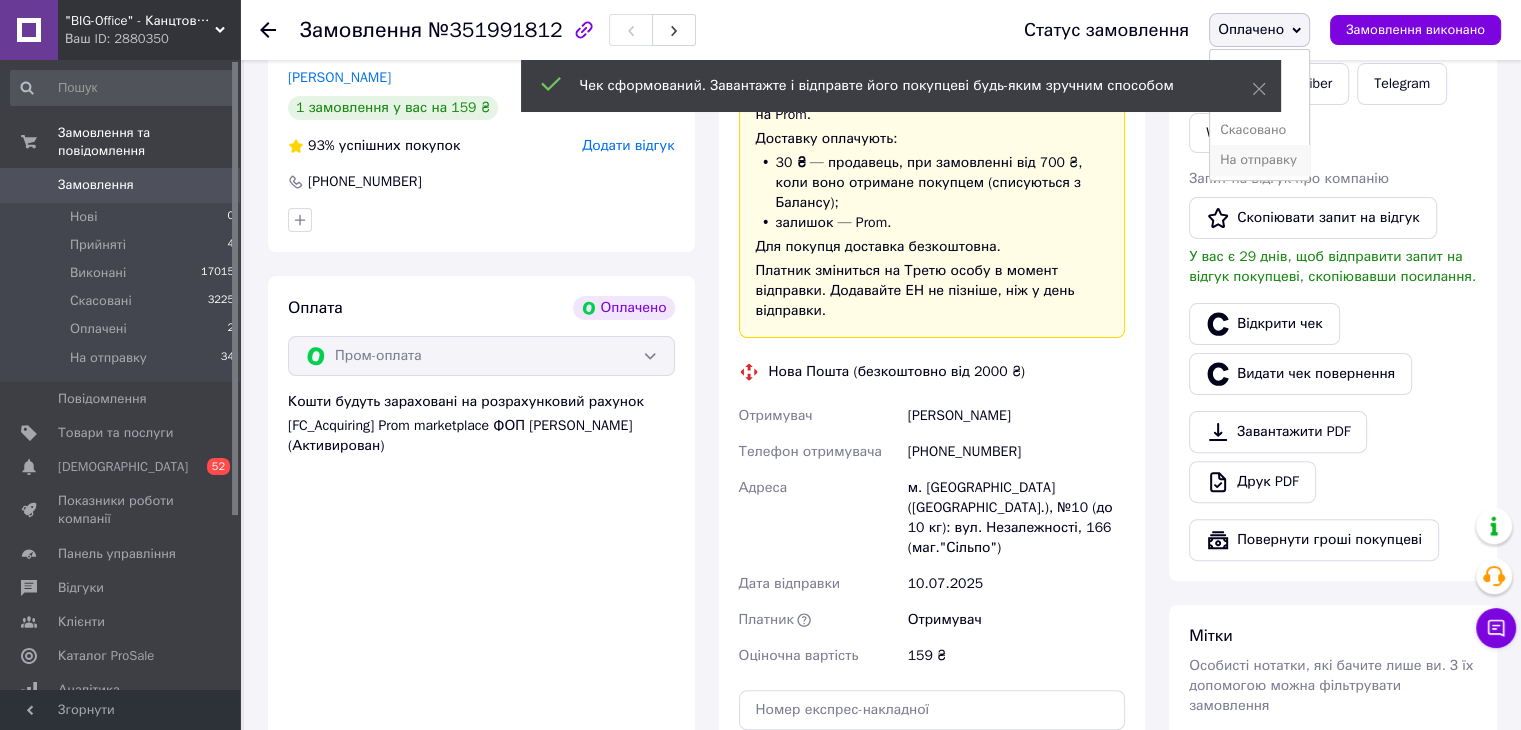 click on "На отправку" at bounding box center (1259, 160) 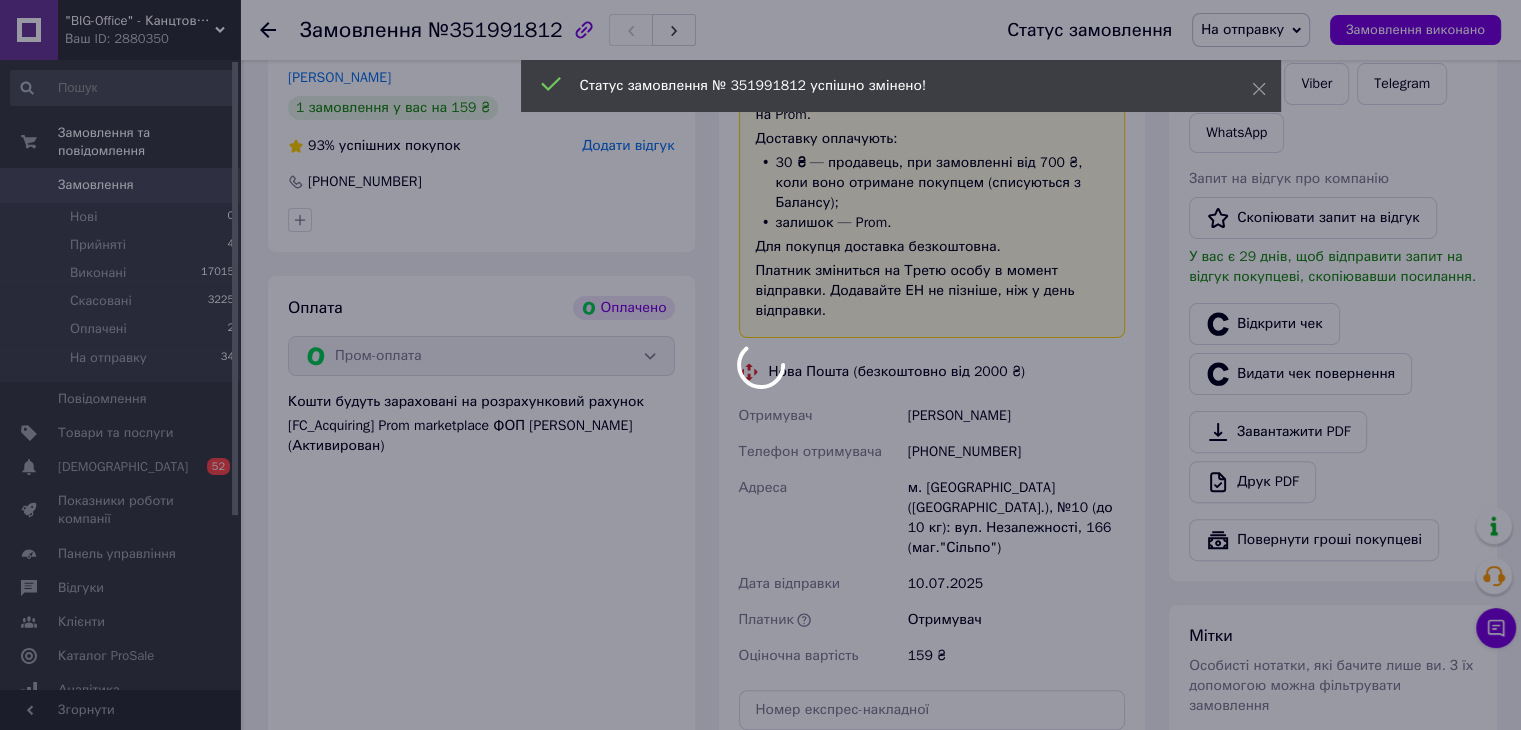 click at bounding box center (760, 365) 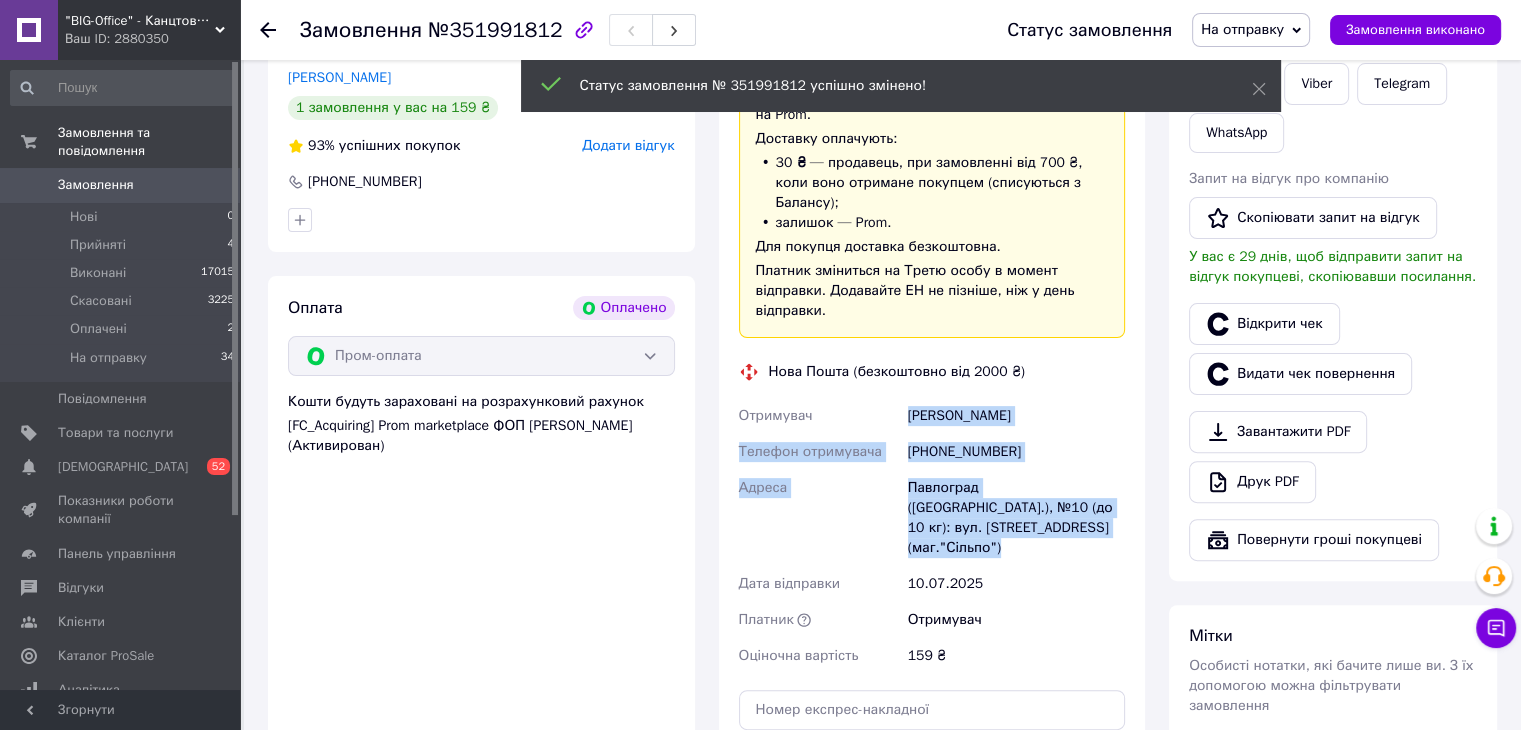 drag, startPoint x: 905, startPoint y: 390, endPoint x: 1102, endPoint y: 512, distance: 231.7175 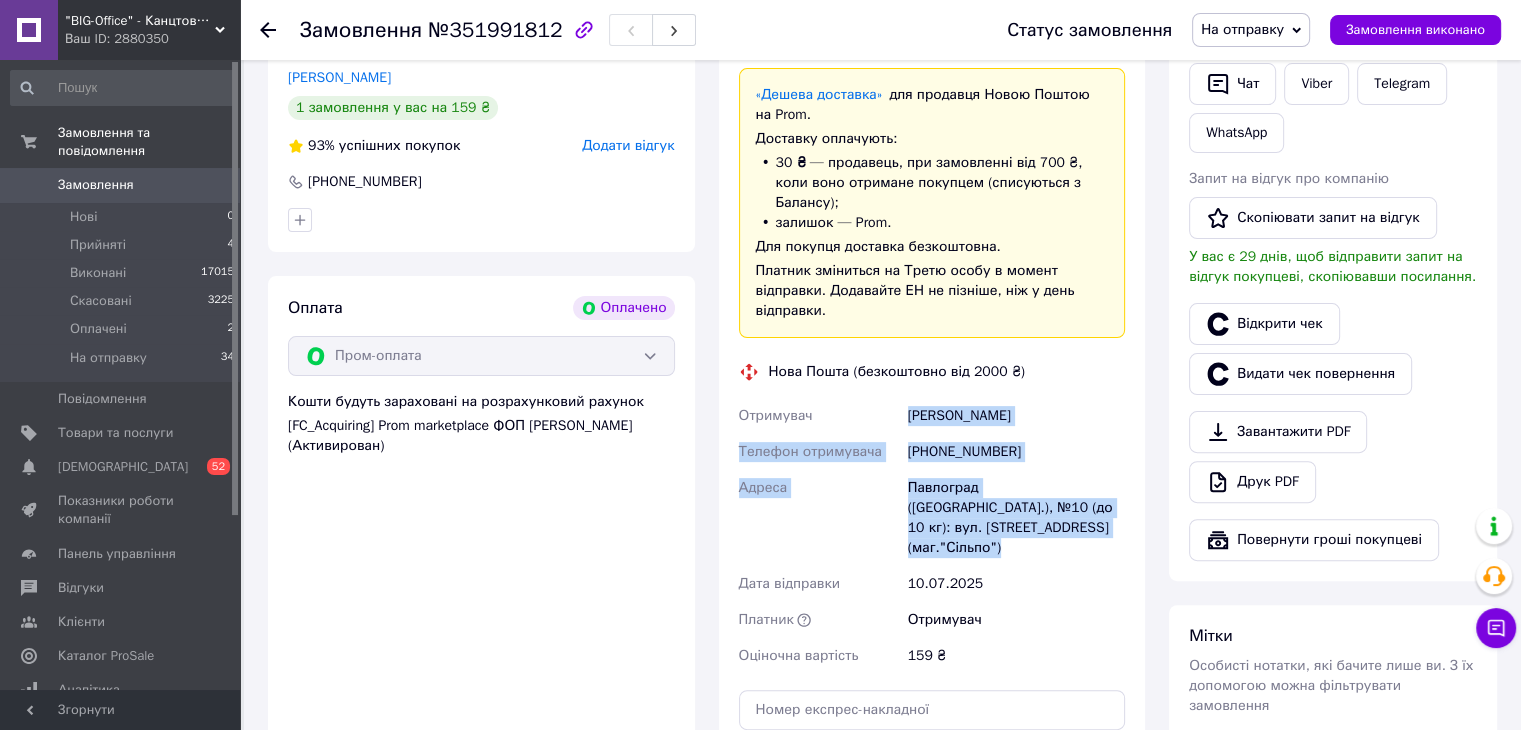 copy on "Постоялкіна Анастасия Телефон отримувача +380506249458 Адреса Павлоград (Днепропетровская обл.), №10 (до 10 кг): вул. Горького, 166 (маг."Сільпо")" 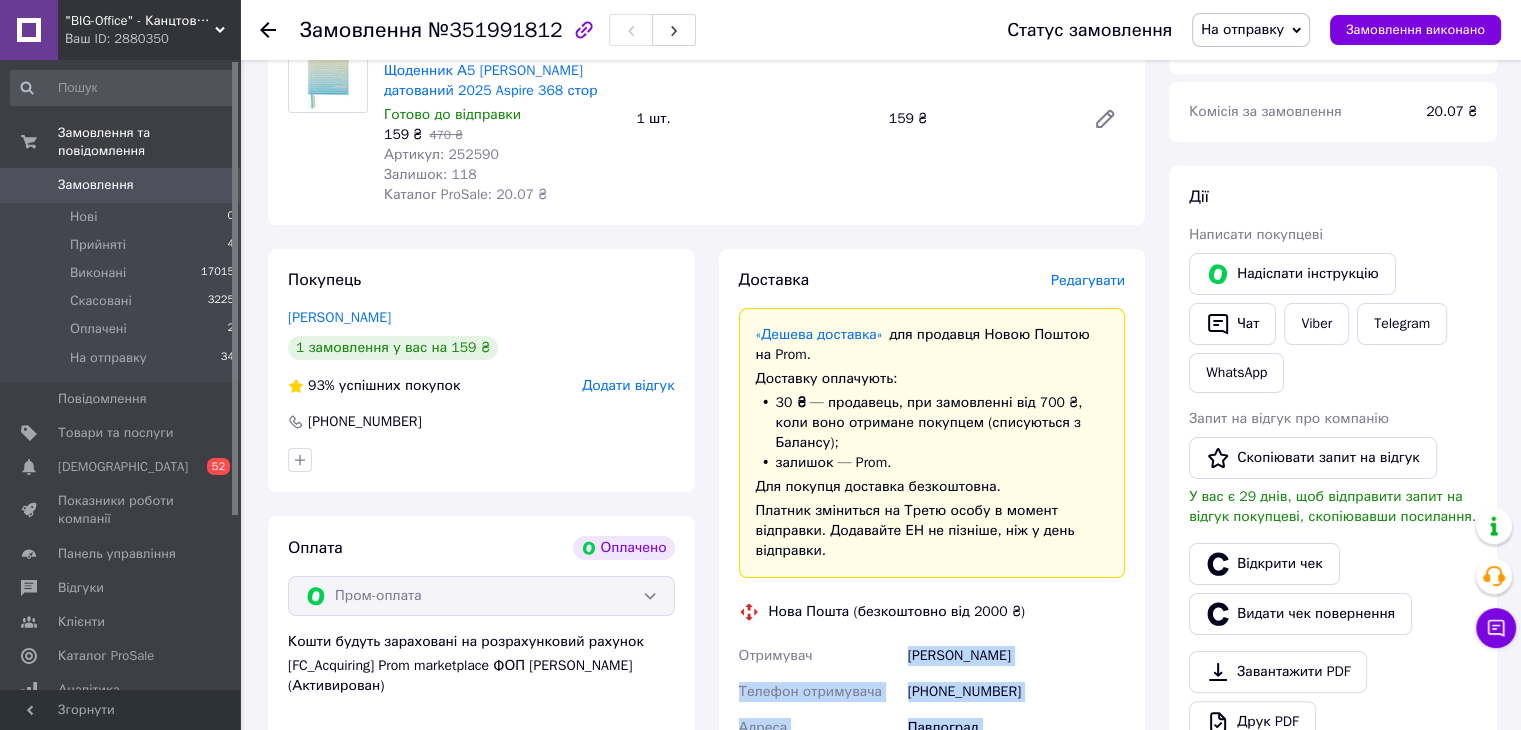 scroll, scrollTop: 0, scrollLeft: 0, axis: both 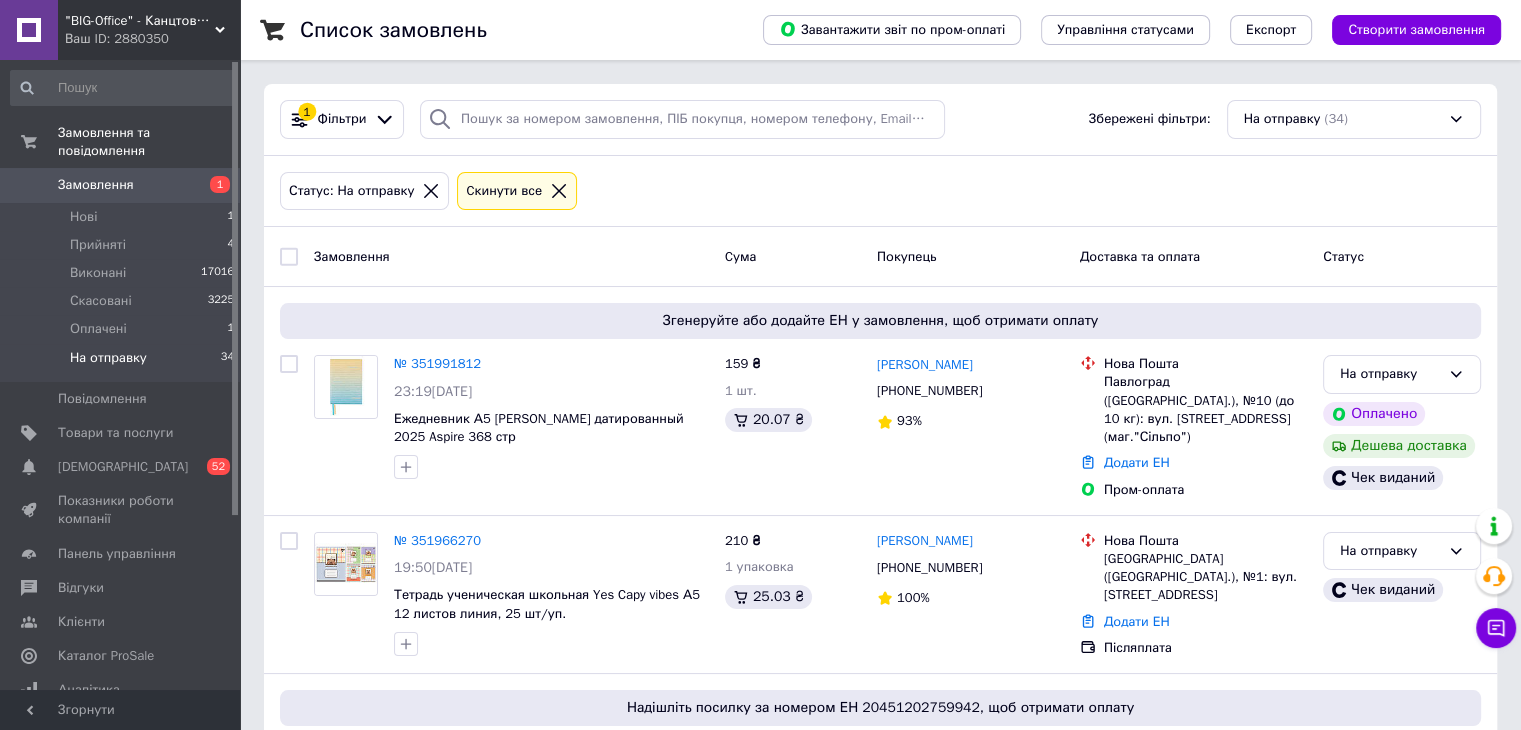 click 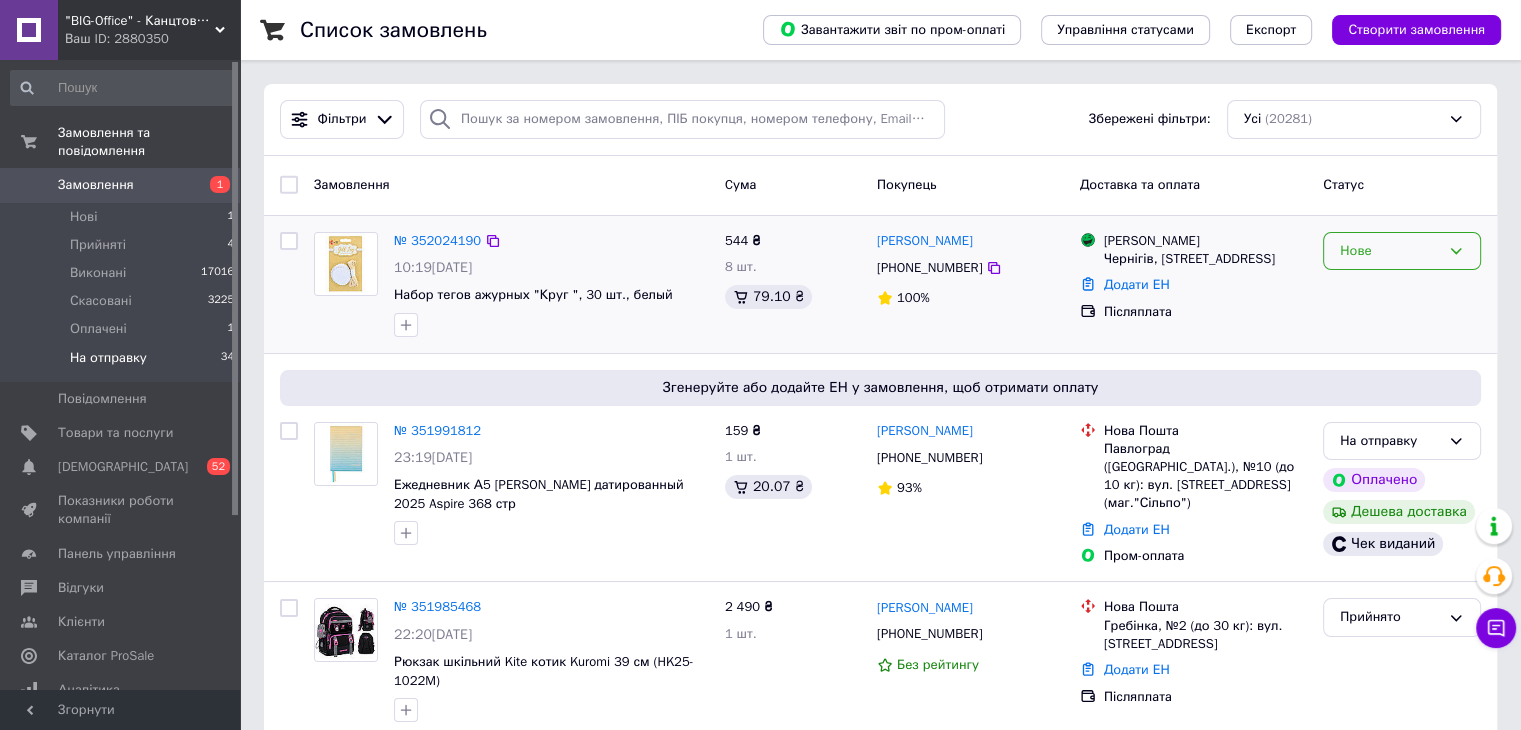 click on "Нове" at bounding box center (1390, 251) 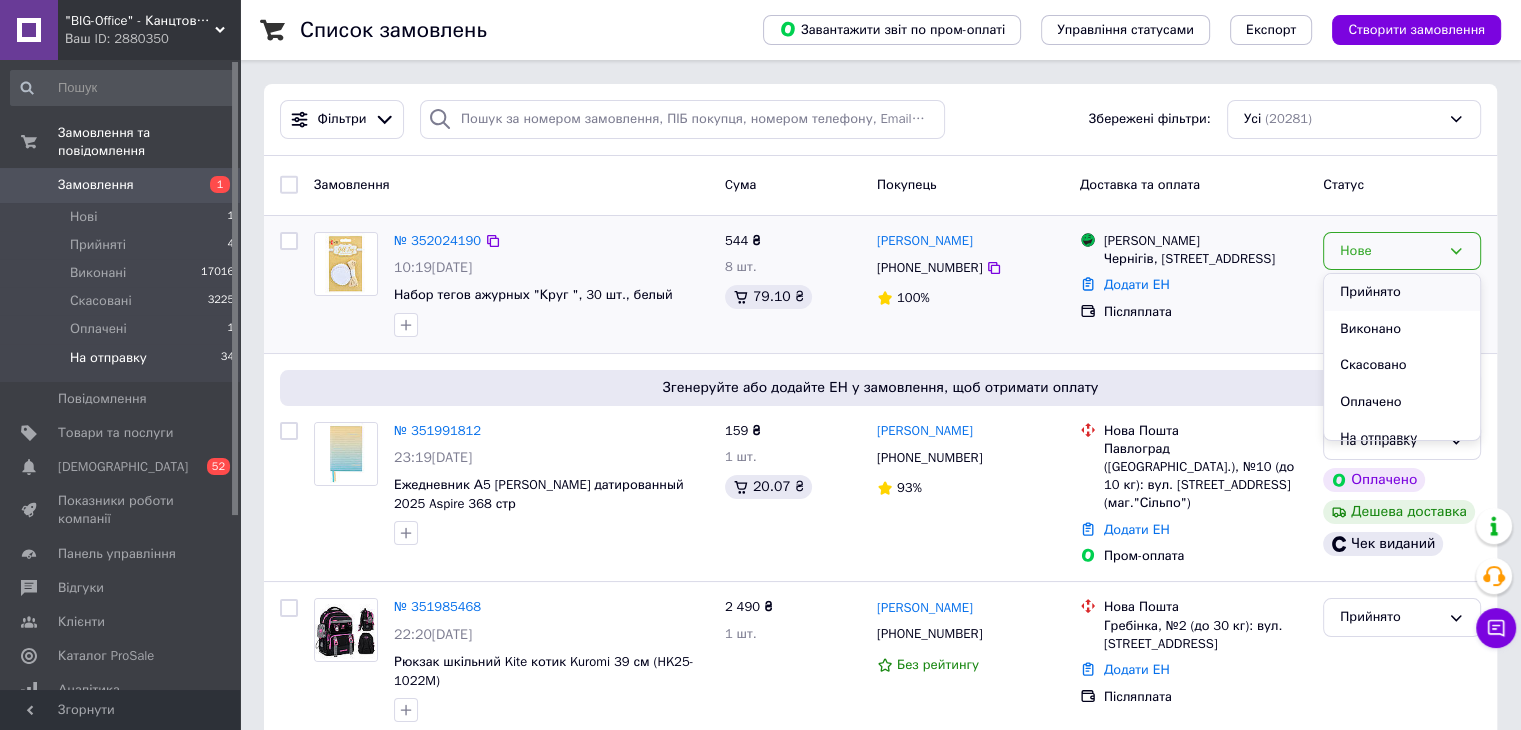 click on "Прийнято" at bounding box center [1402, 292] 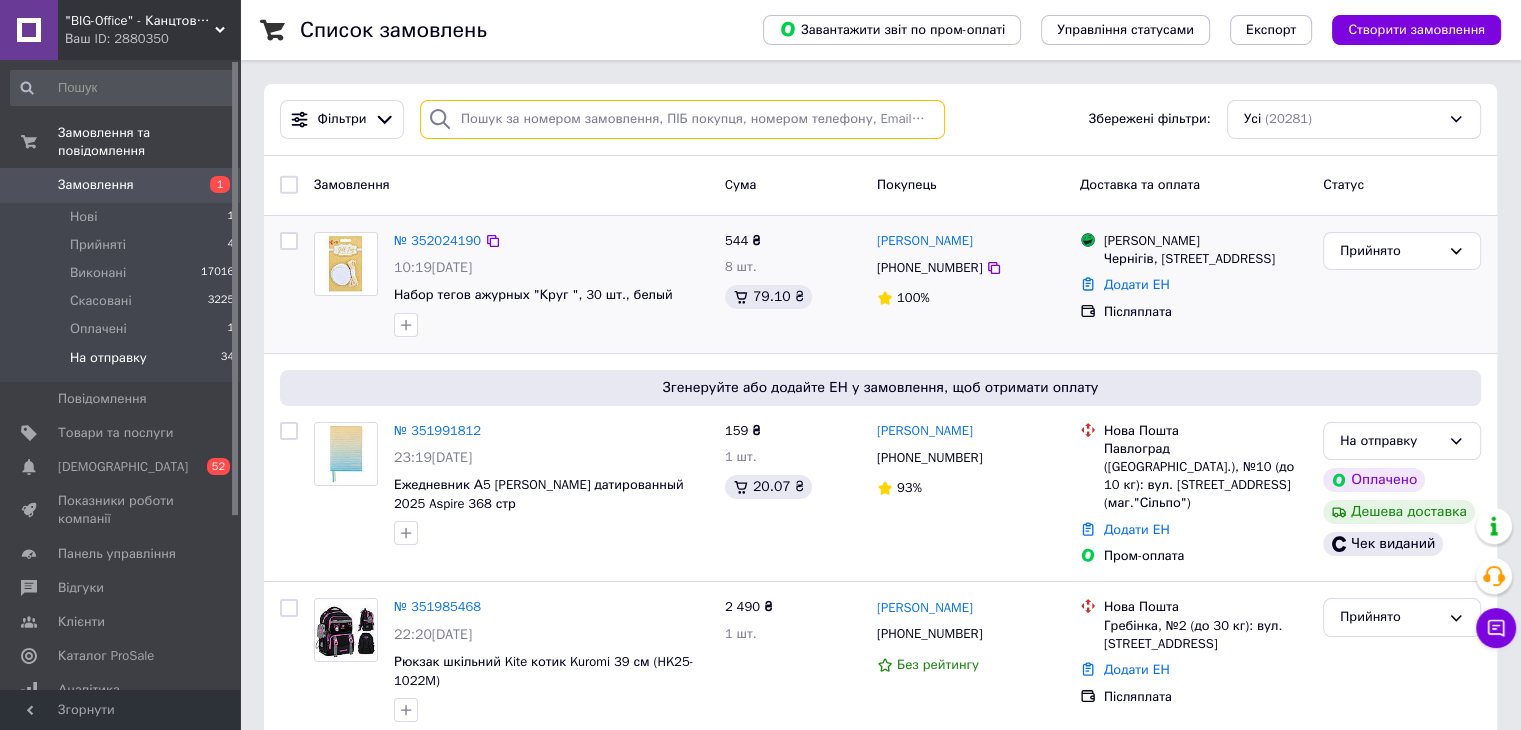 click at bounding box center (682, 119) 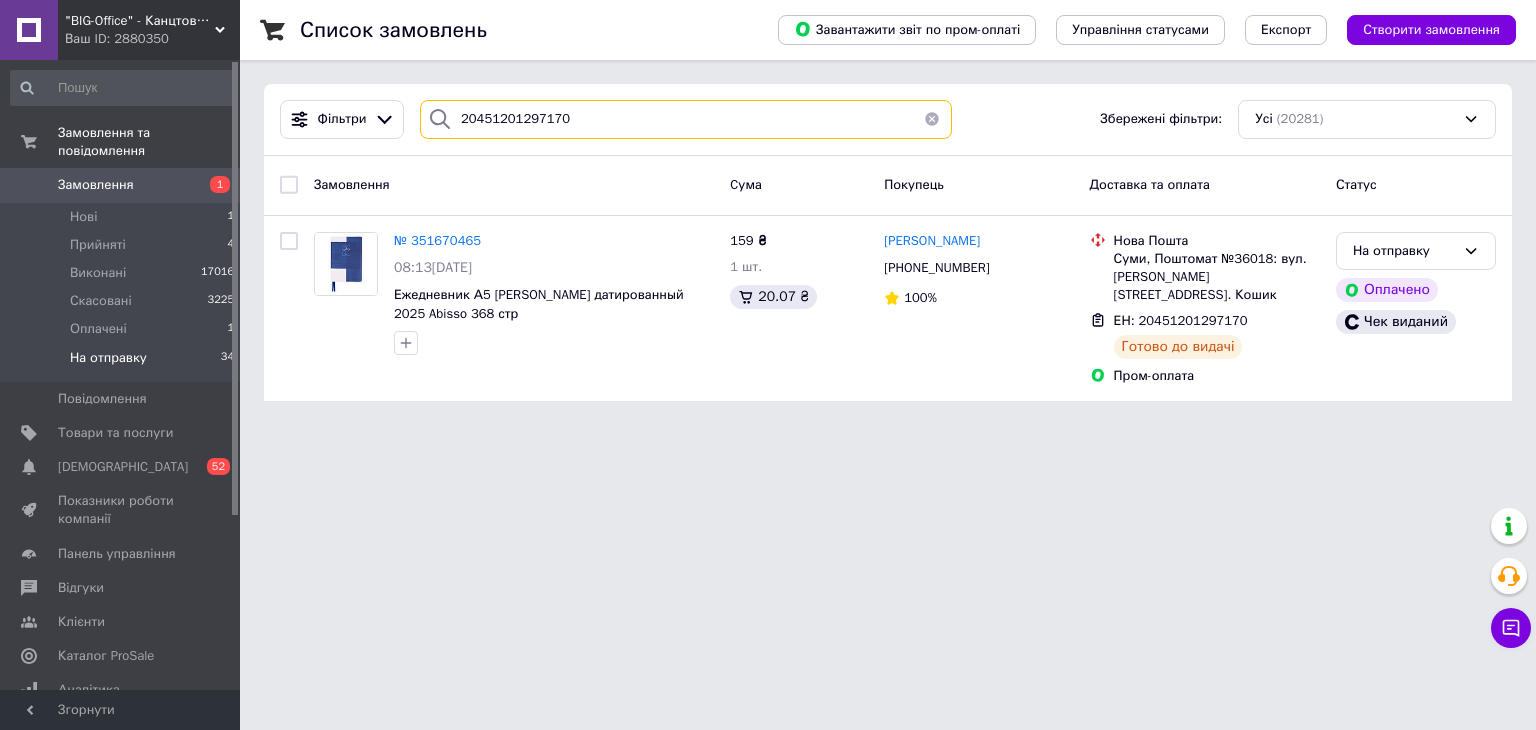 drag, startPoint x: 512, startPoint y: 118, endPoint x: 588, endPoint y: 114, distance: 76.105194 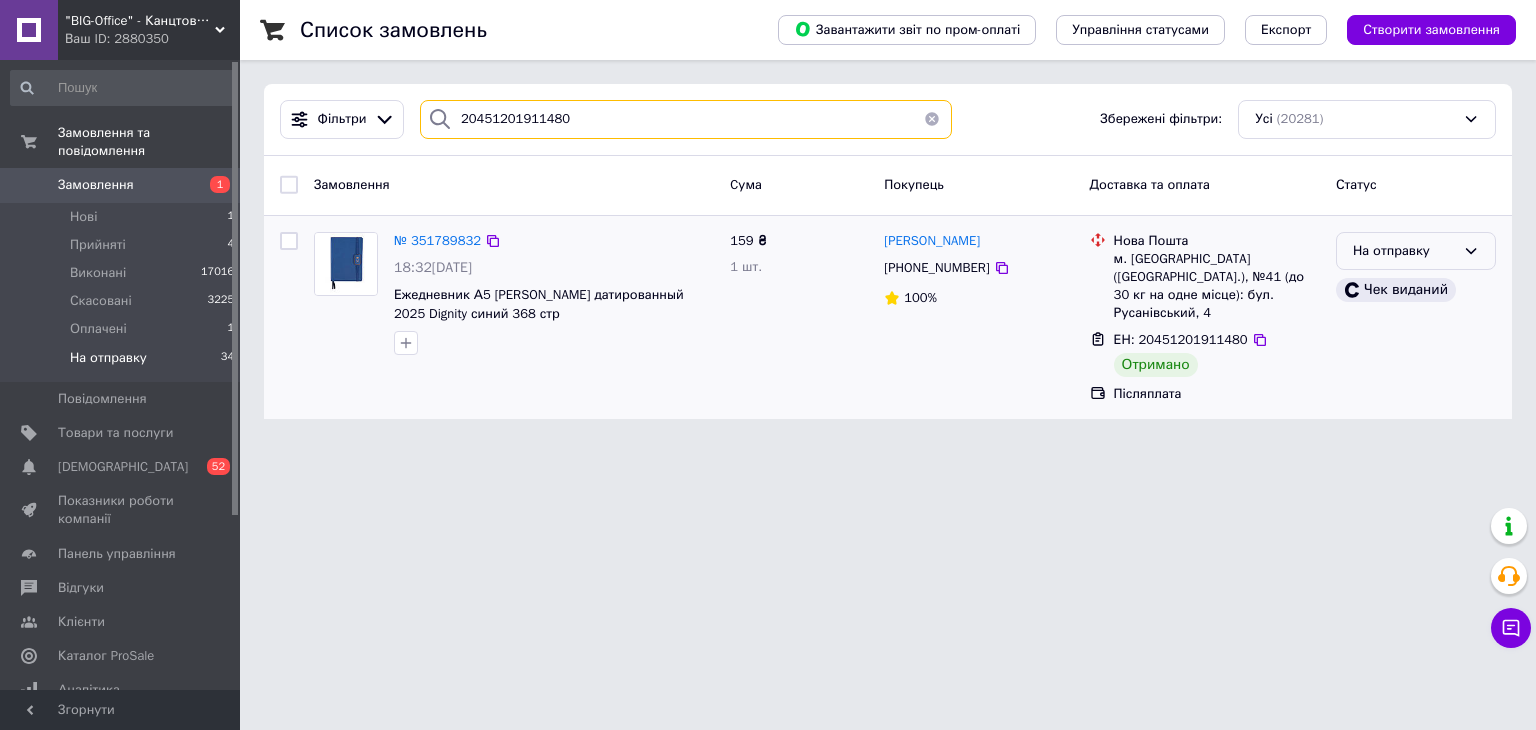 type on "20451201911480" 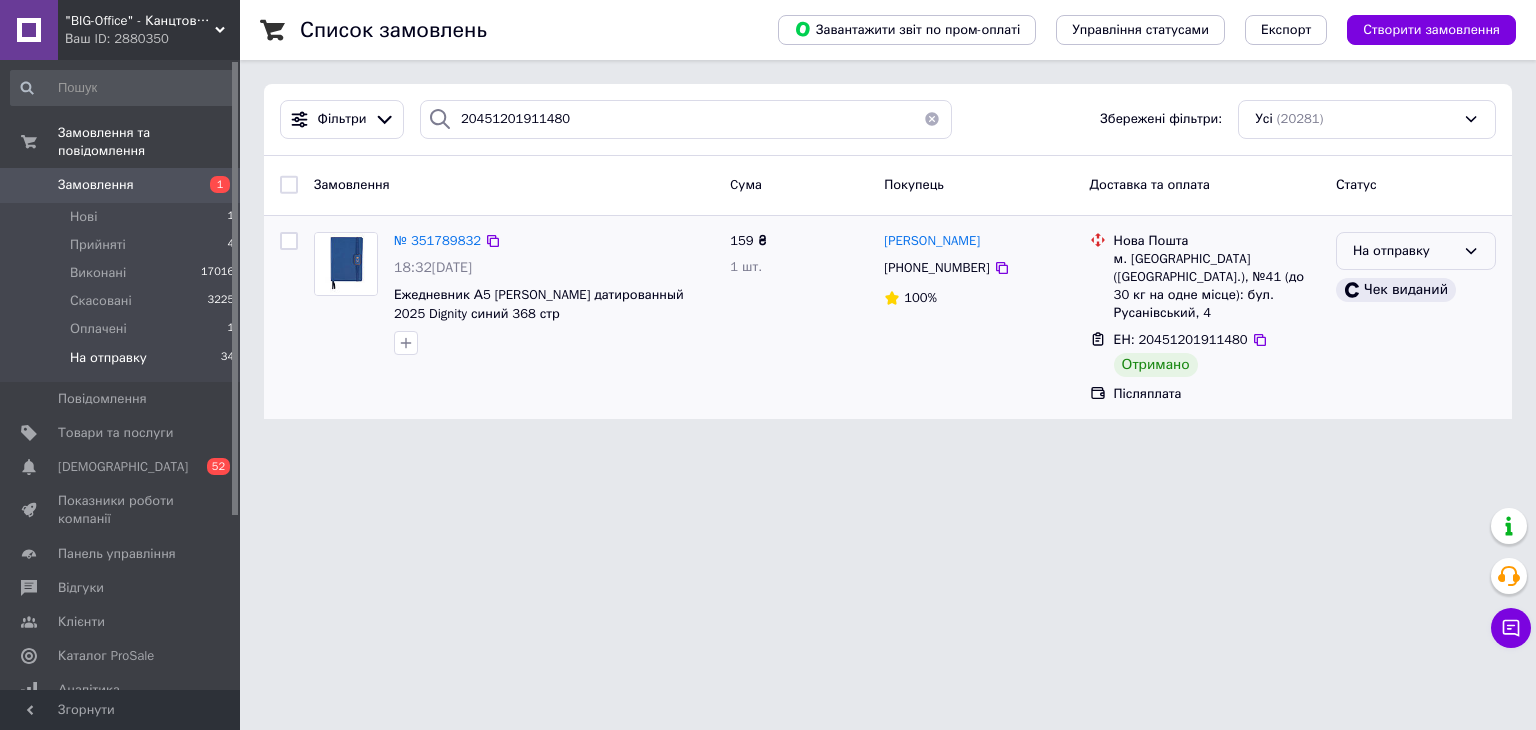 click on "На отправку" at bounding box center (1404, 251) 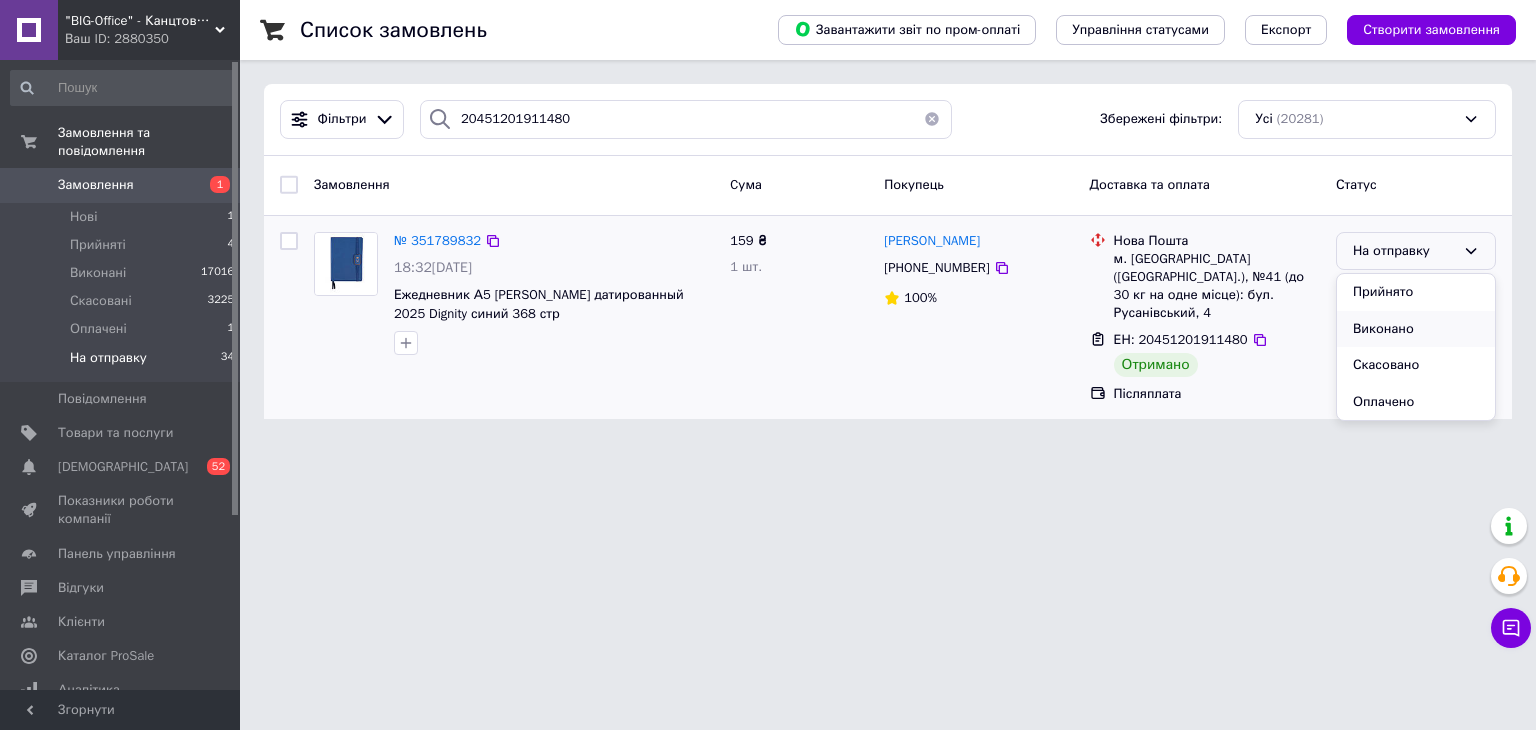 click on "Виконано" at bounding box center (1416, 329) 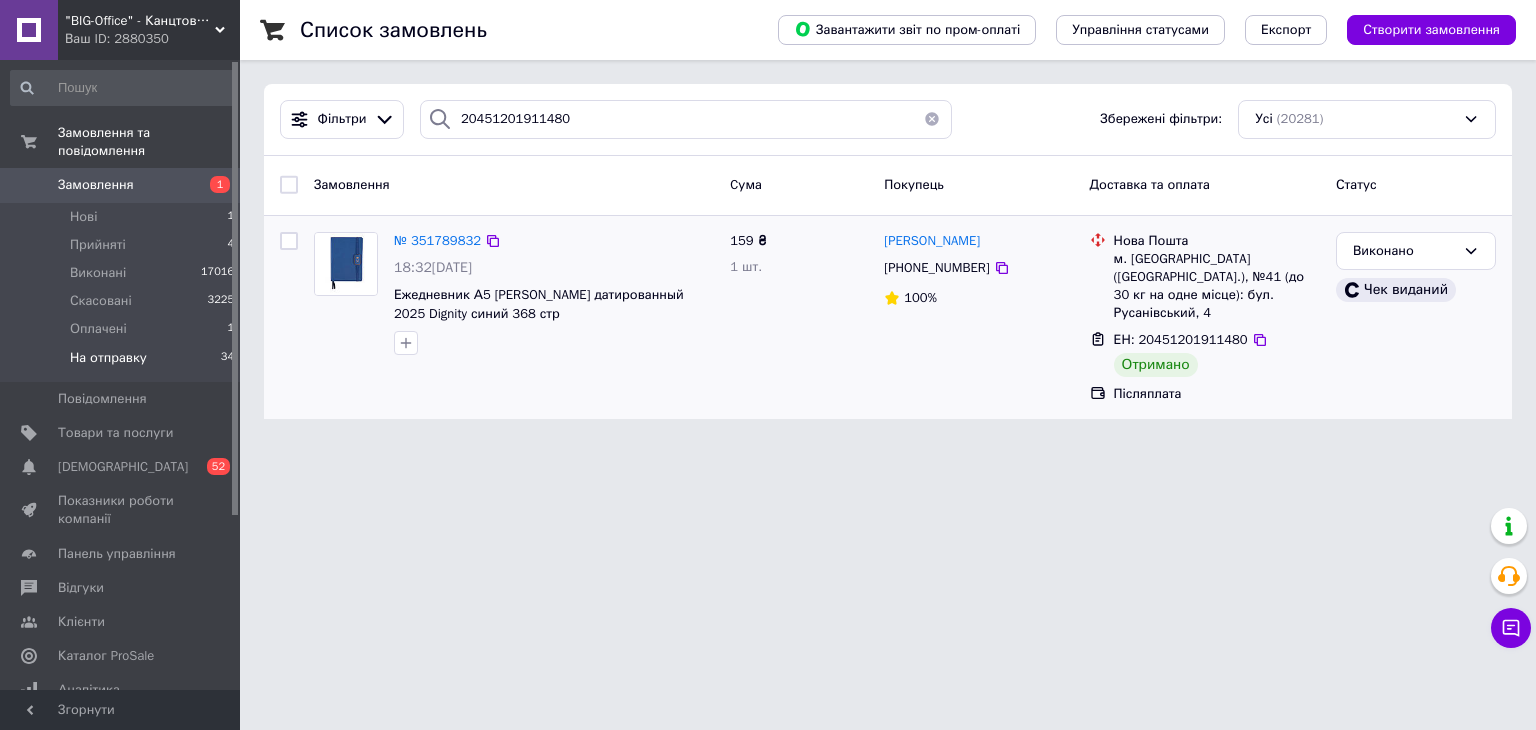 click at bounding box center (932, 119) 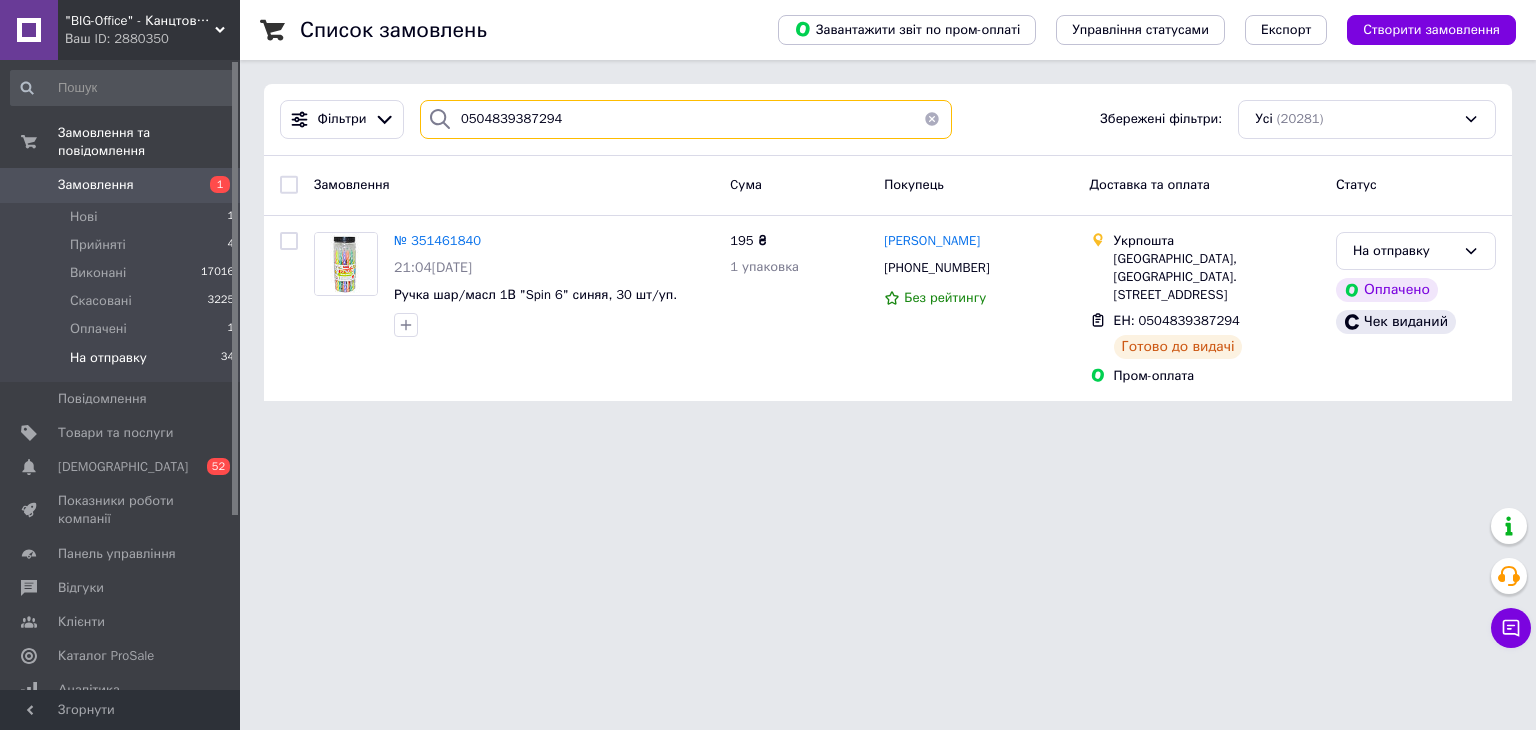 type on "0504839387294" 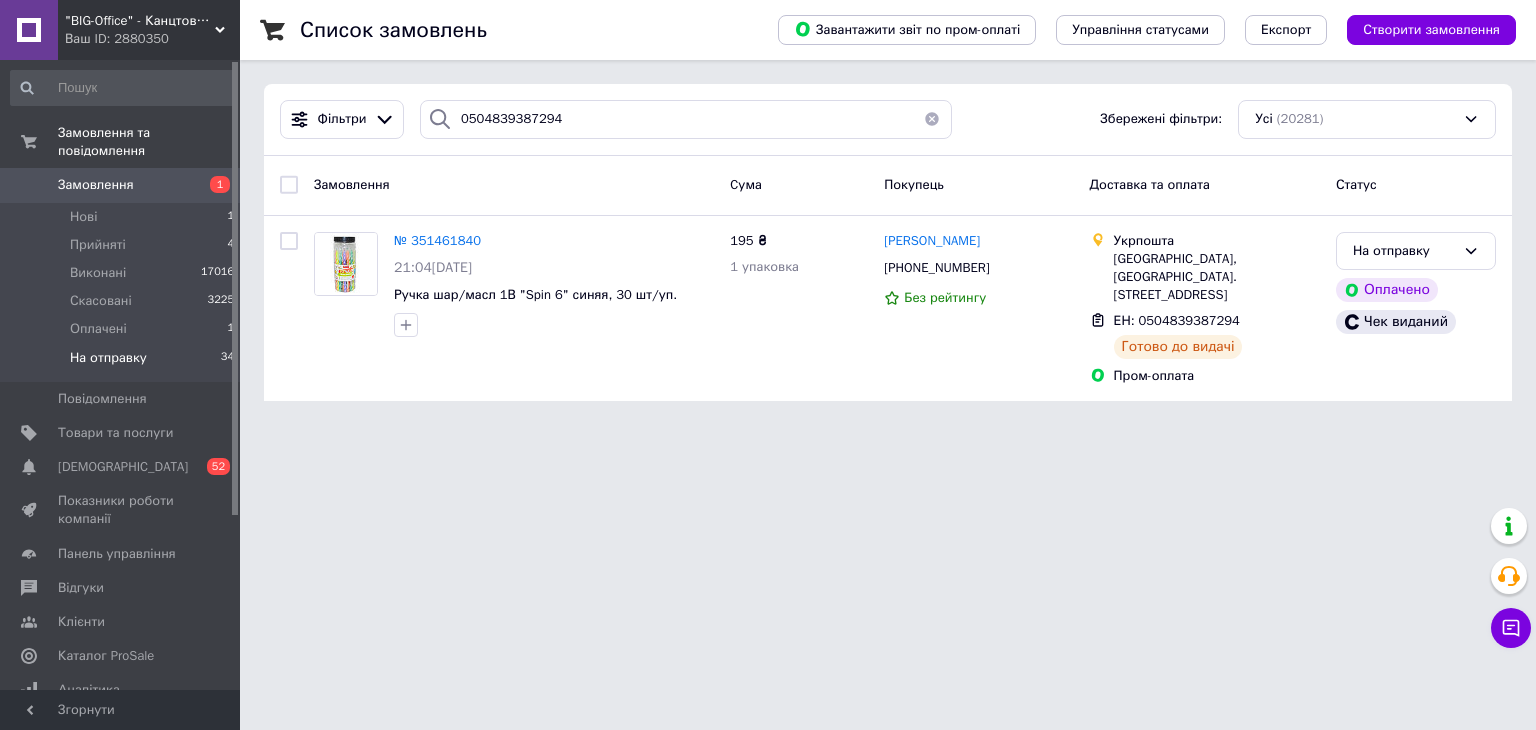 click at bounding box center (932, 119) 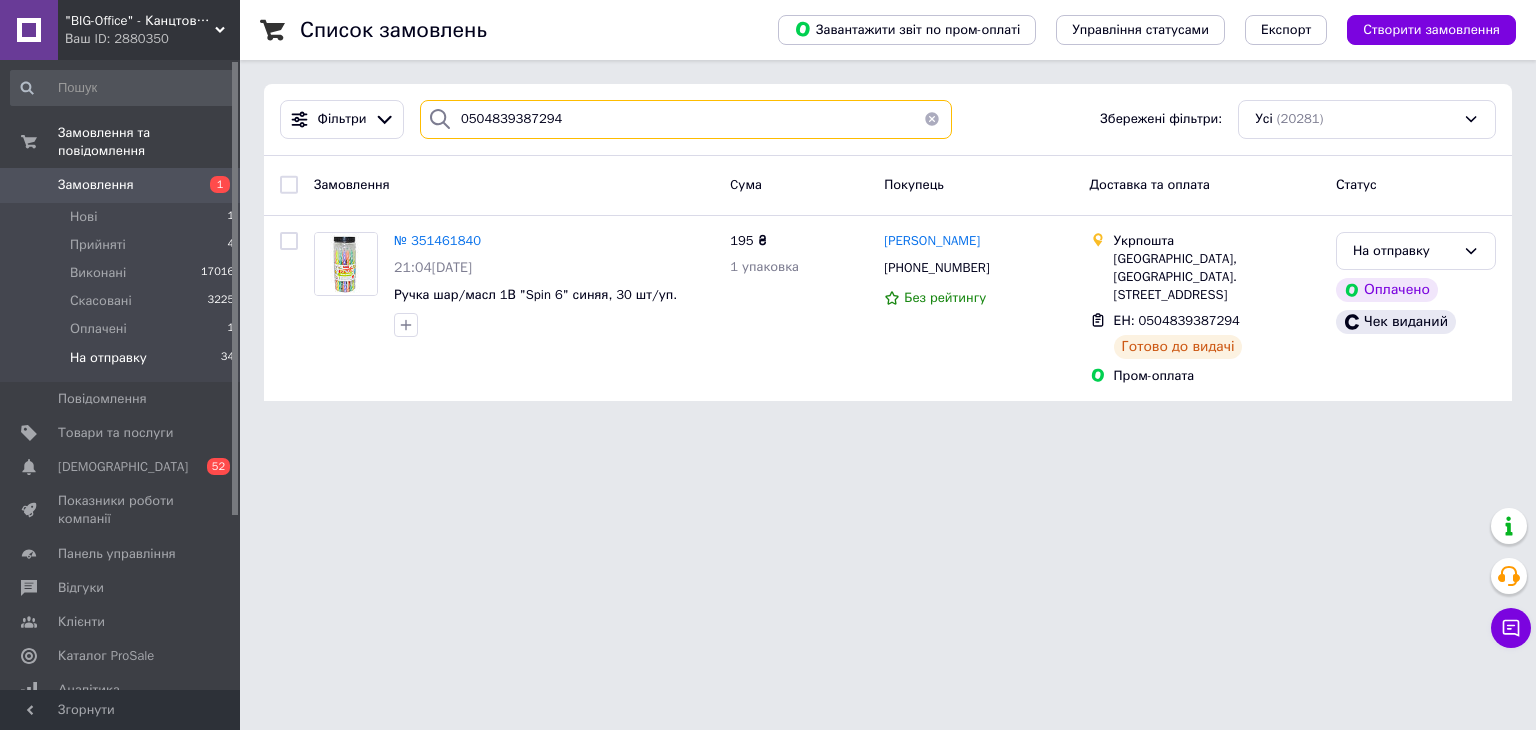 type 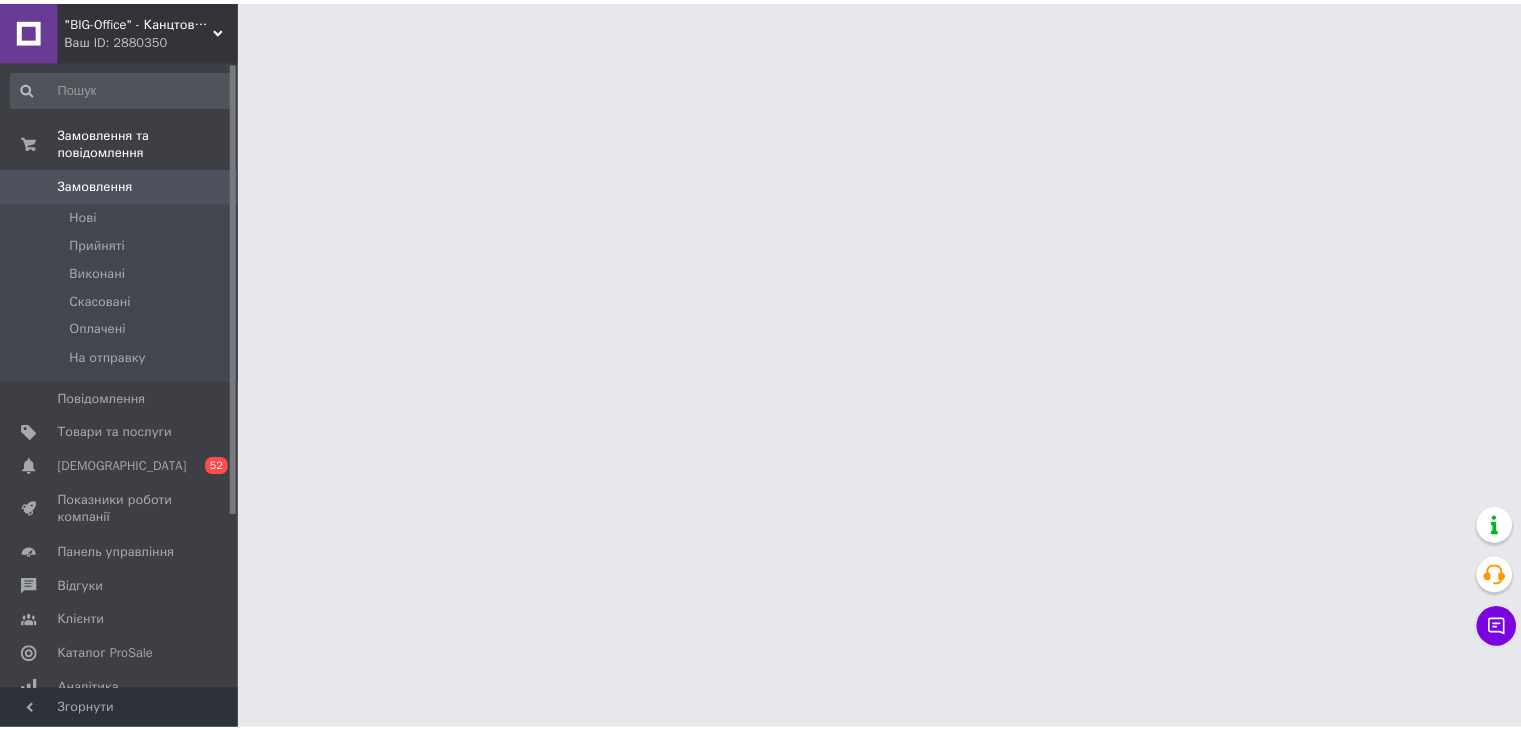 scroll, scrollTop: 0, scrollLeft: 0, axis: both 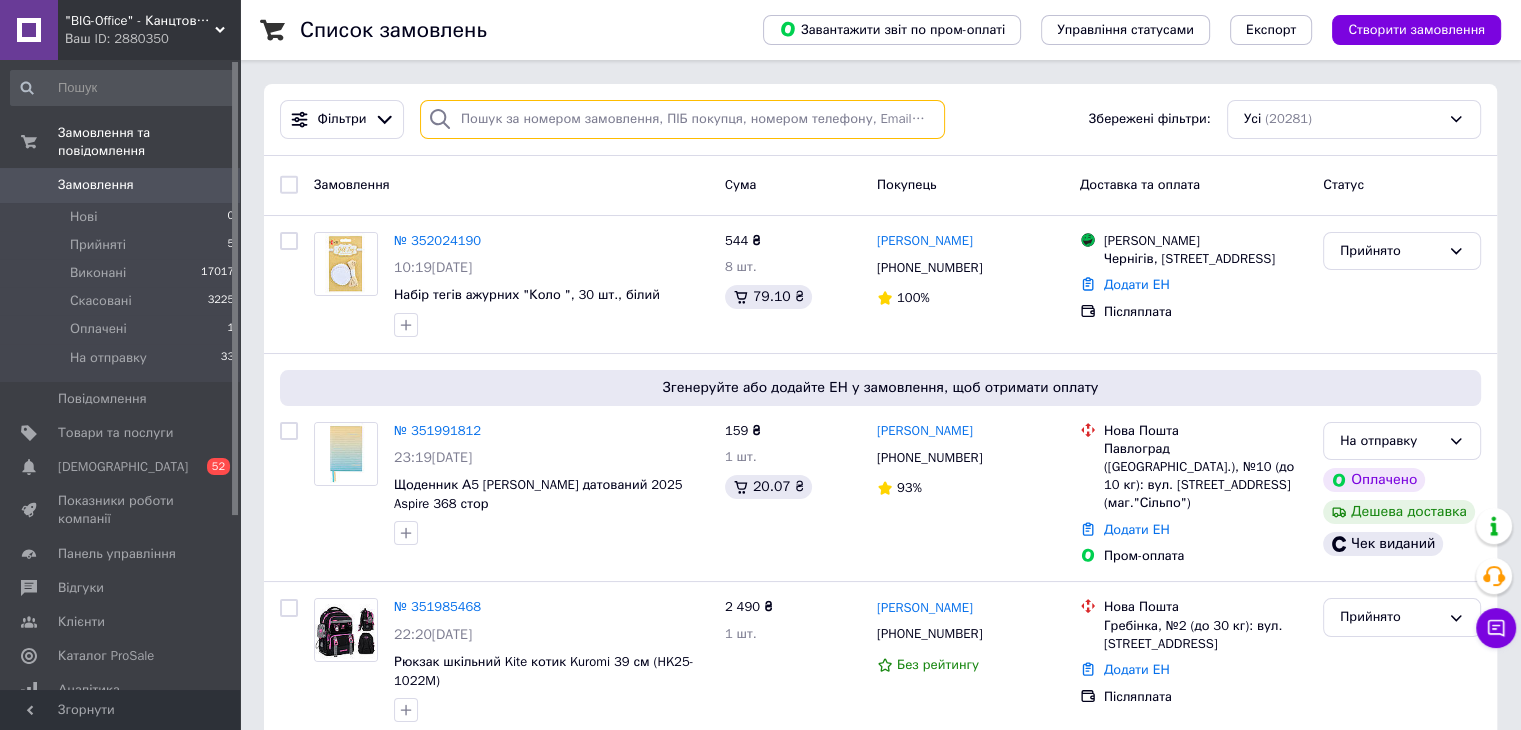 click at bounding box center (682, 119) 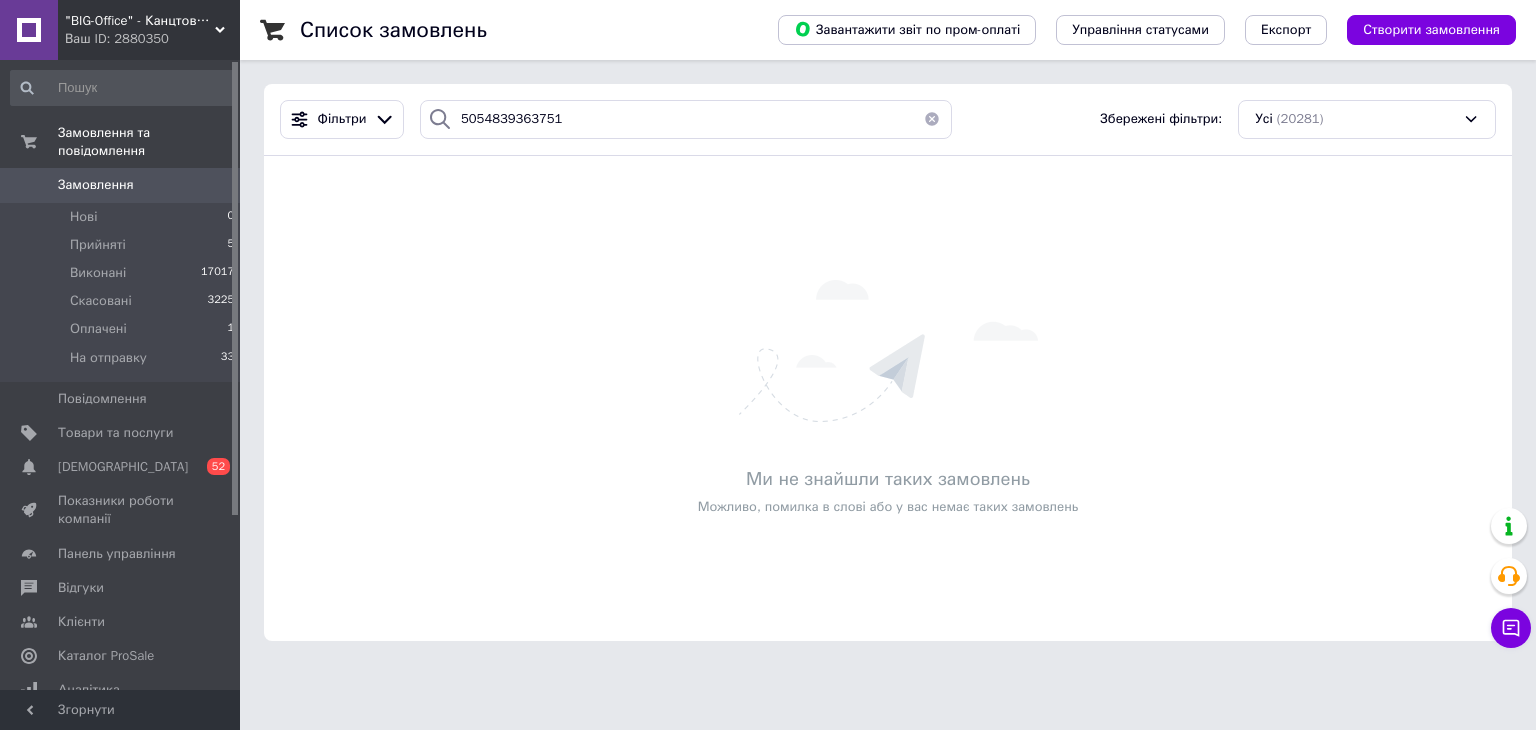 click at bounding box center [440, 119] 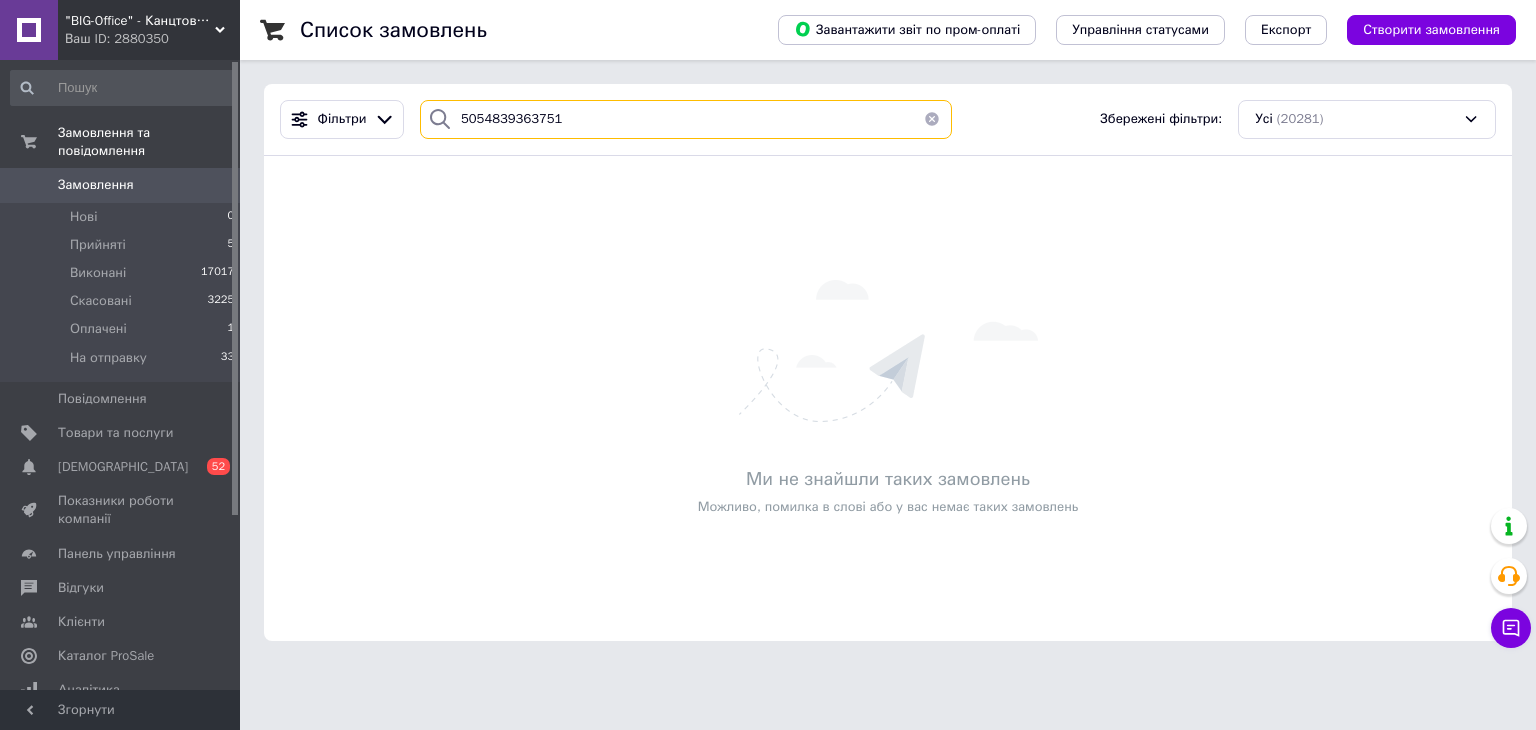click on "5054839363751" at bounding box center (686, 119) 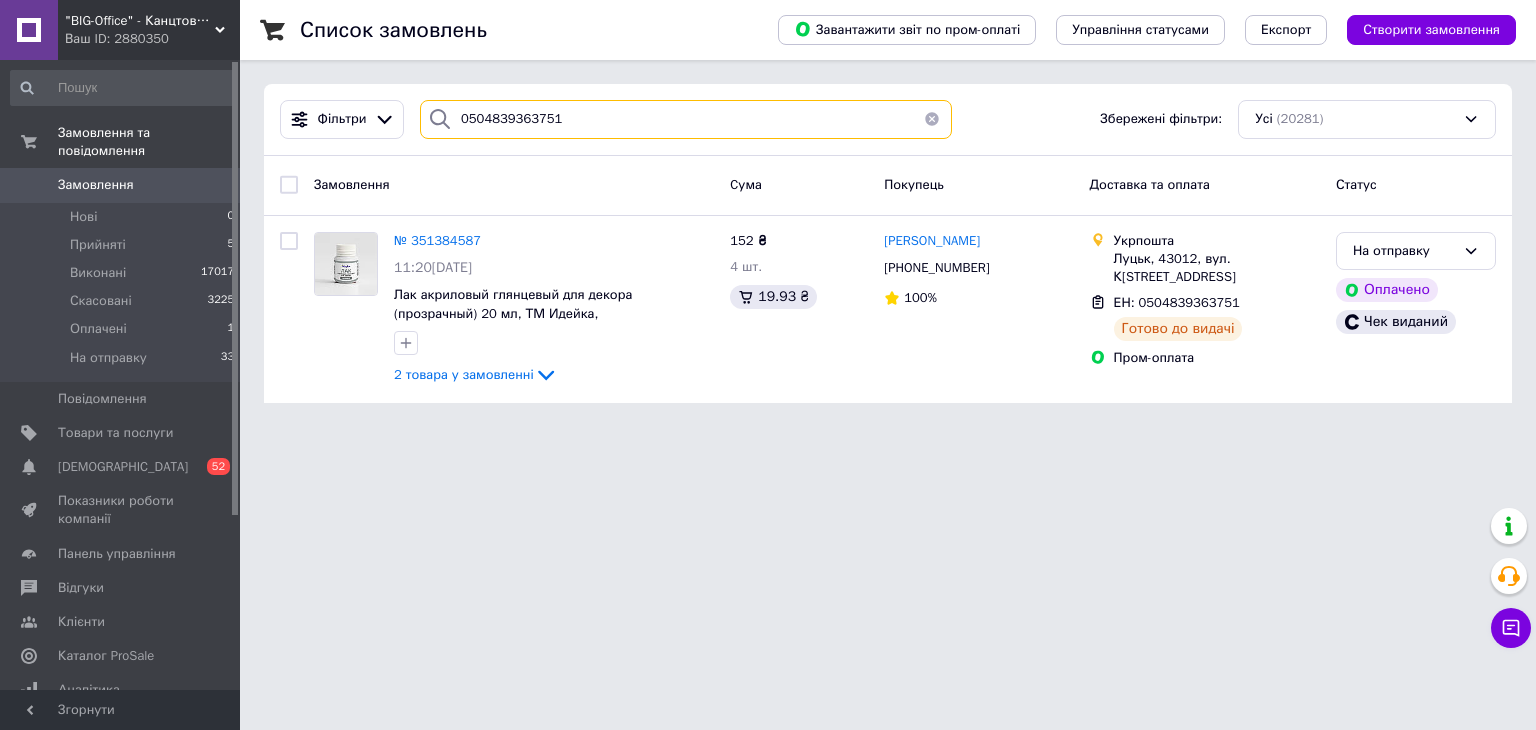 type on "0504839363751" 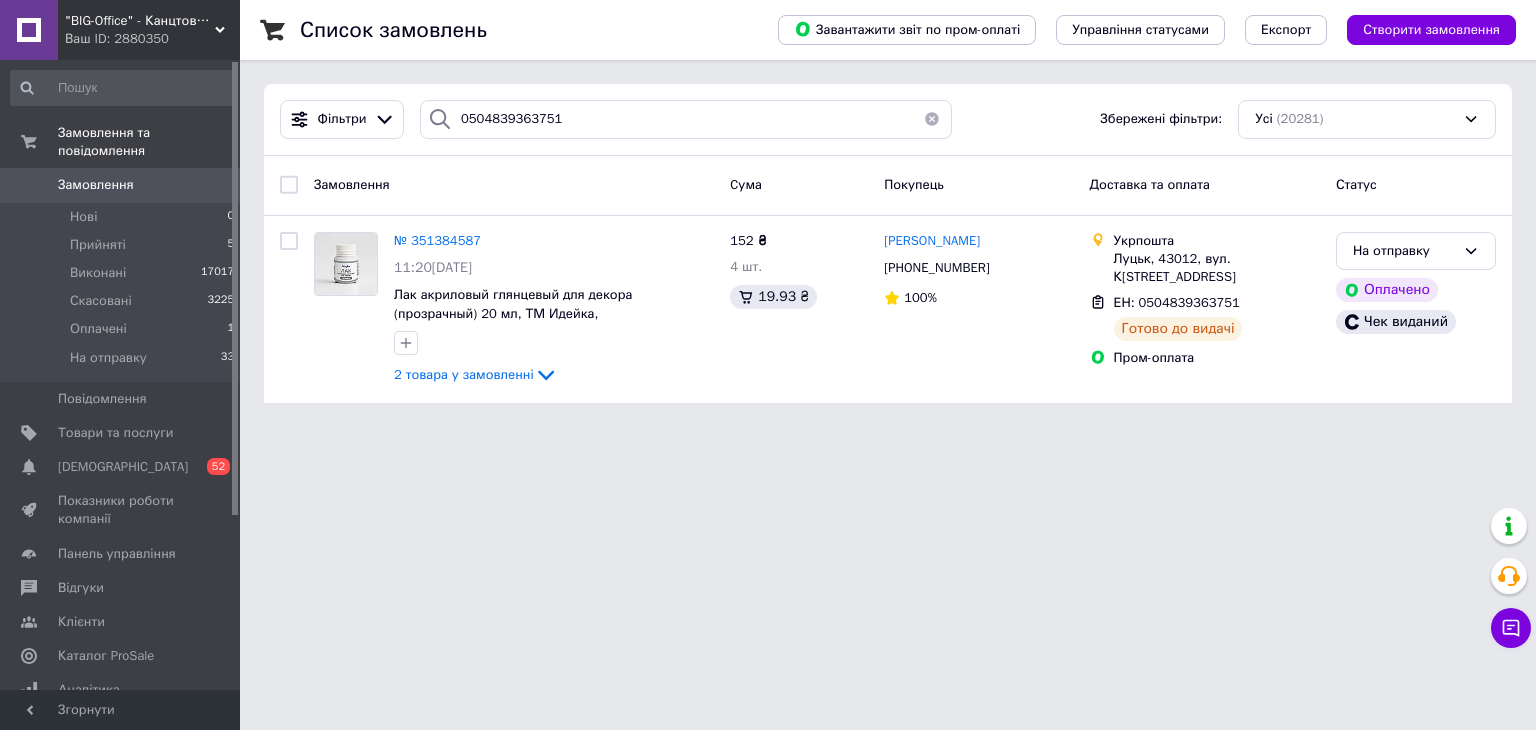 click at bounding box center [932, 119] 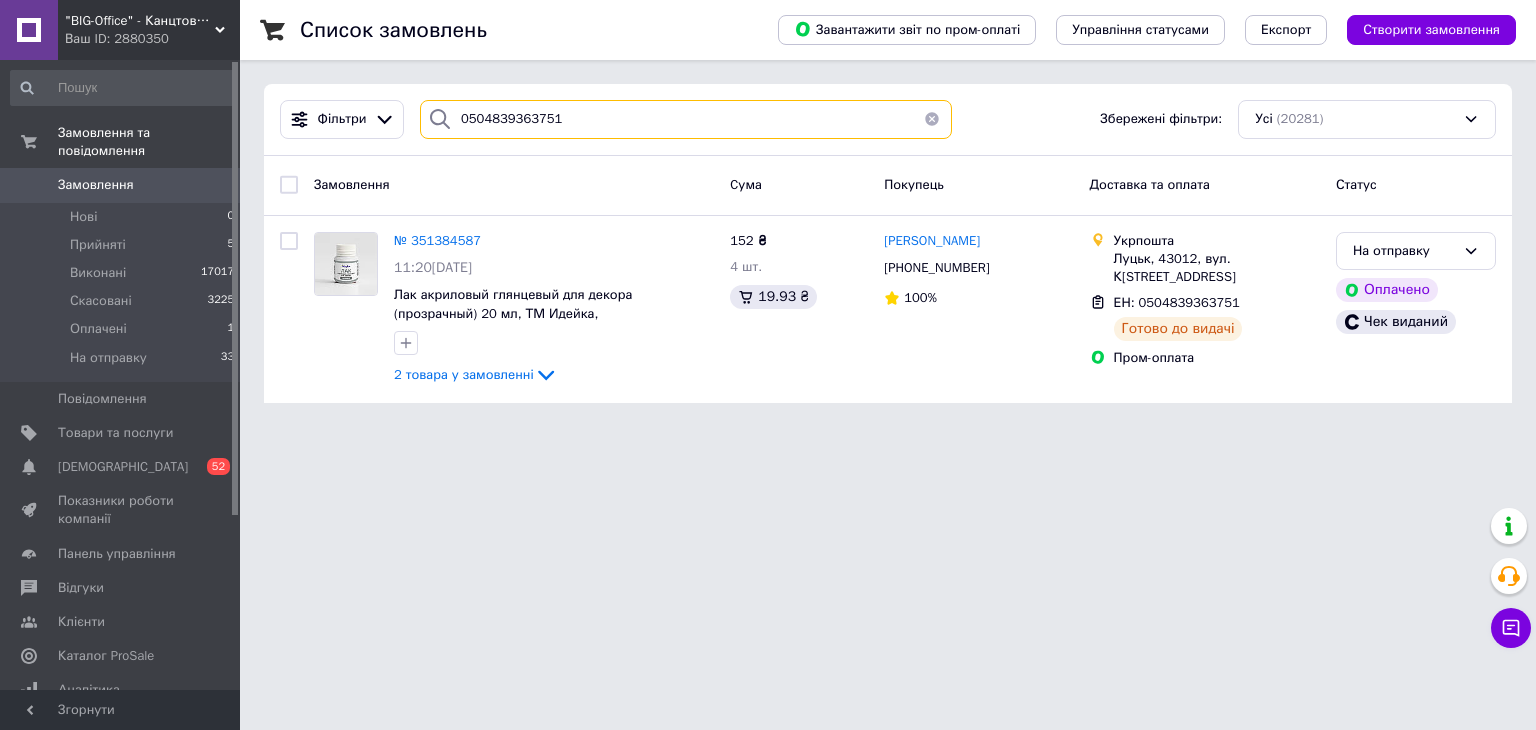type 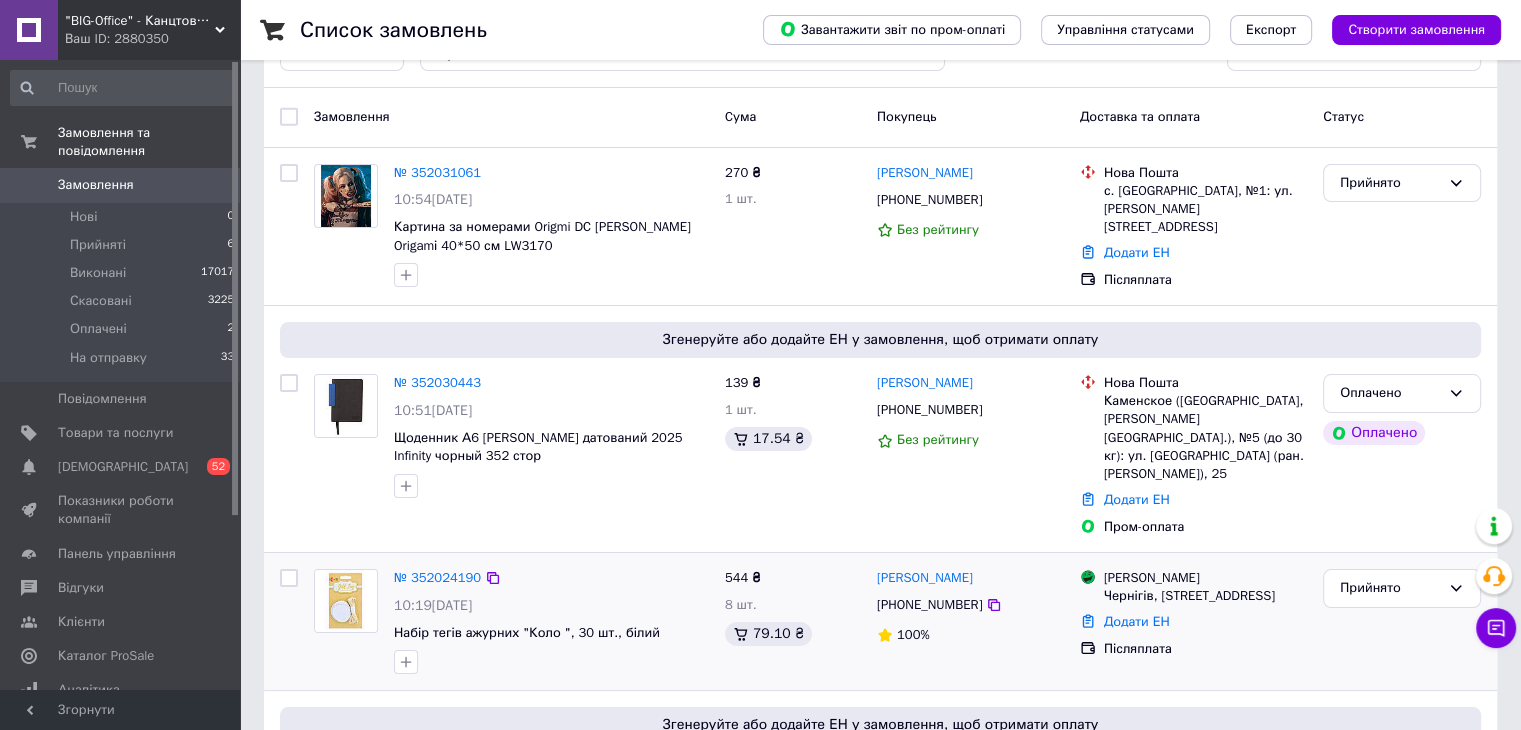 scroll, scrollTop: 100, scrollLeft: 0, axis: vertical 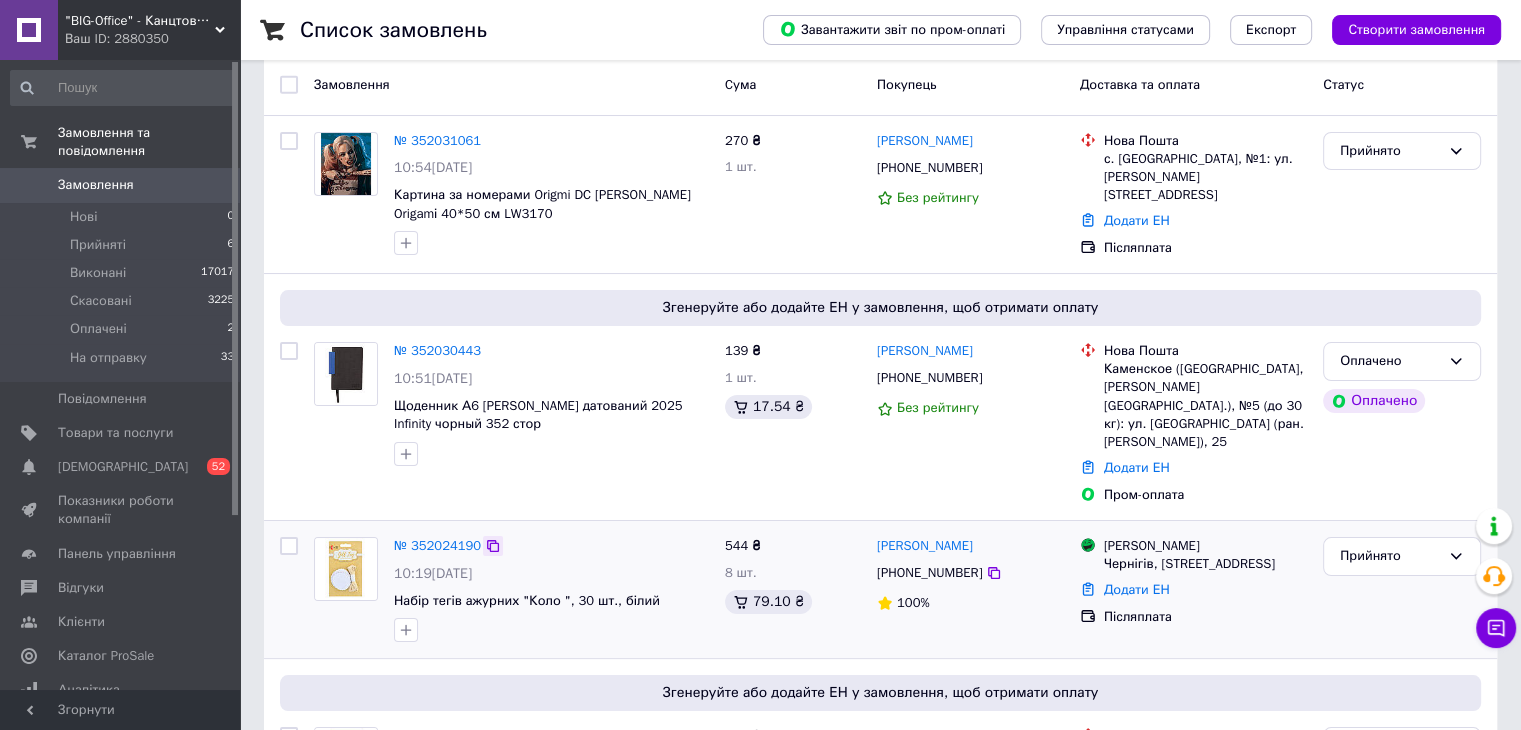 click 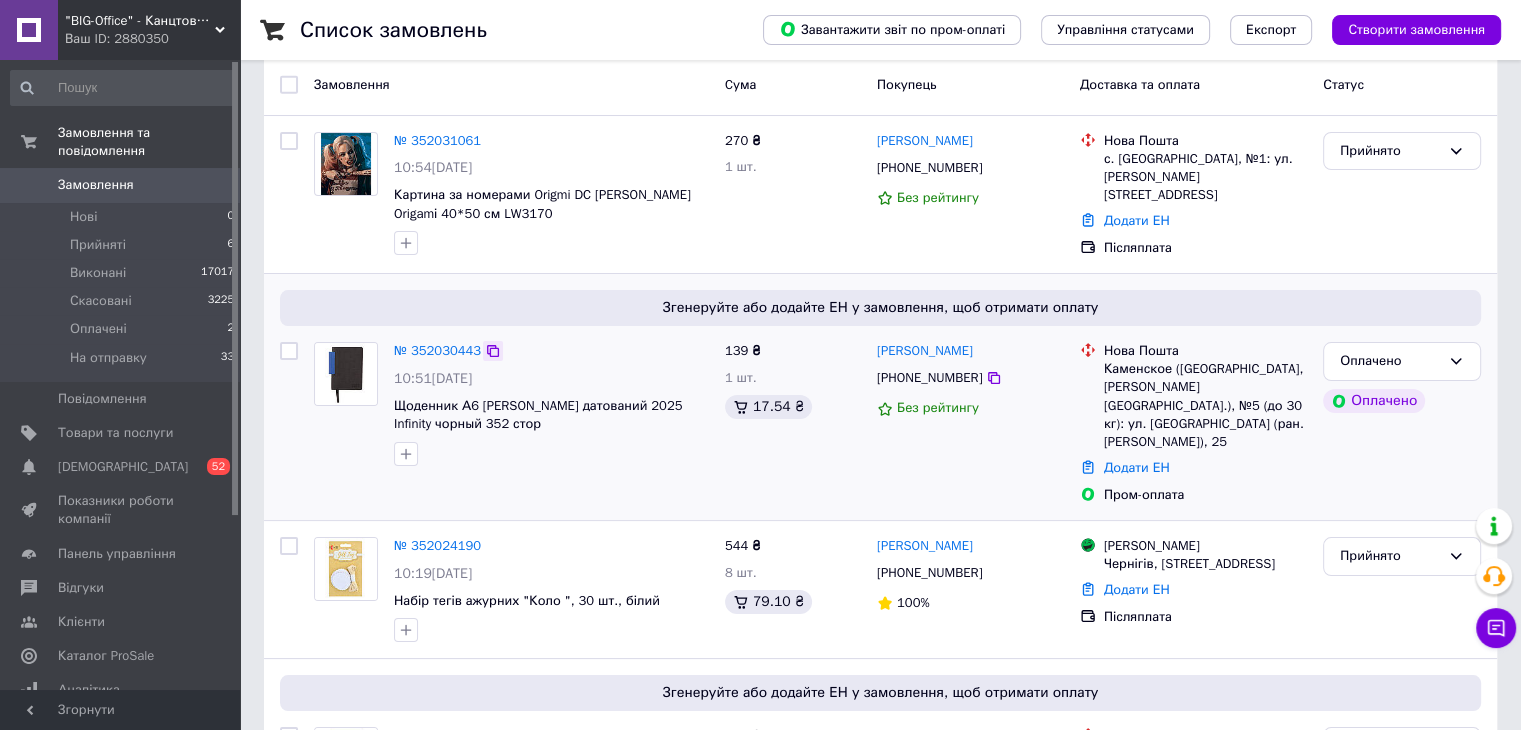 click 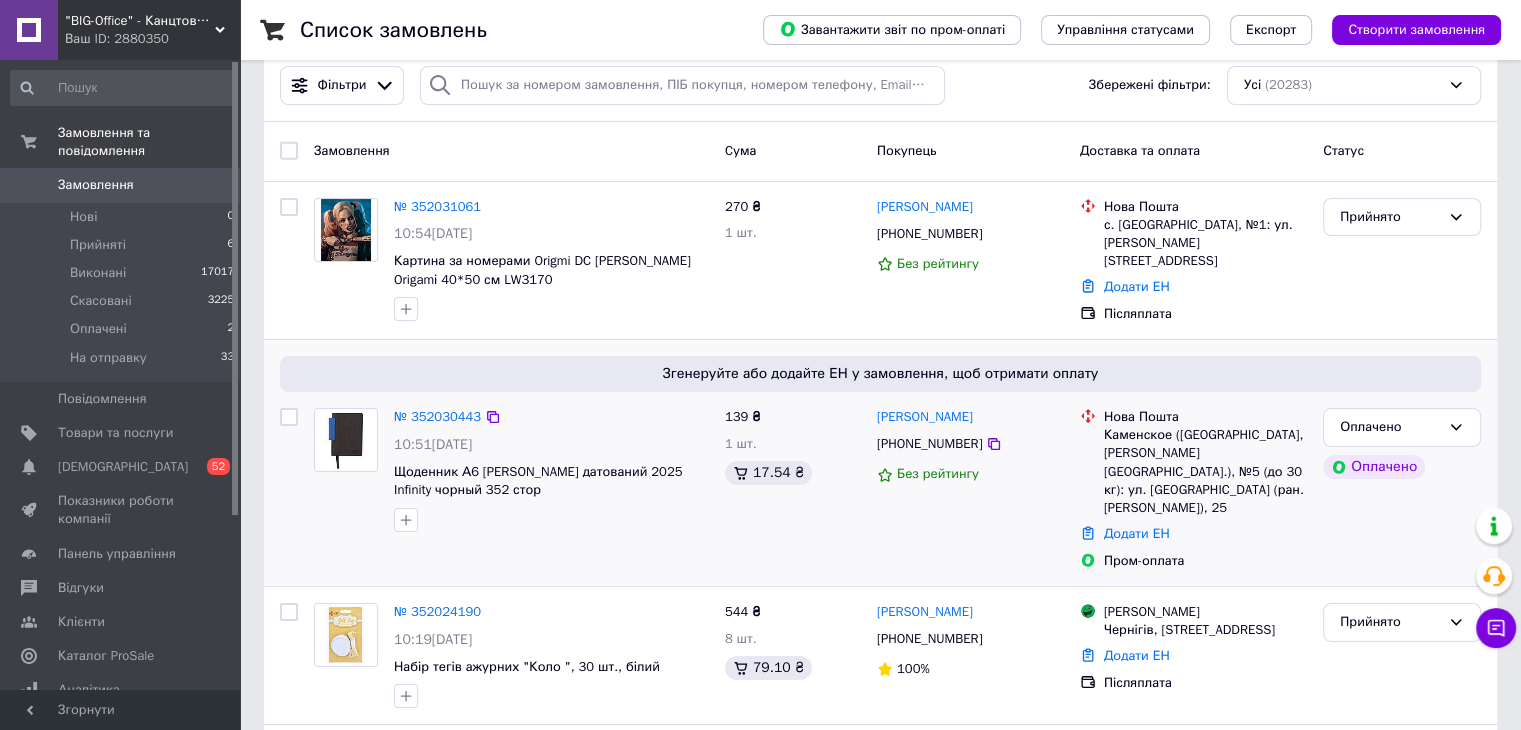 scroll, scrollTop: 0, scrollLeft: 0, axis: both 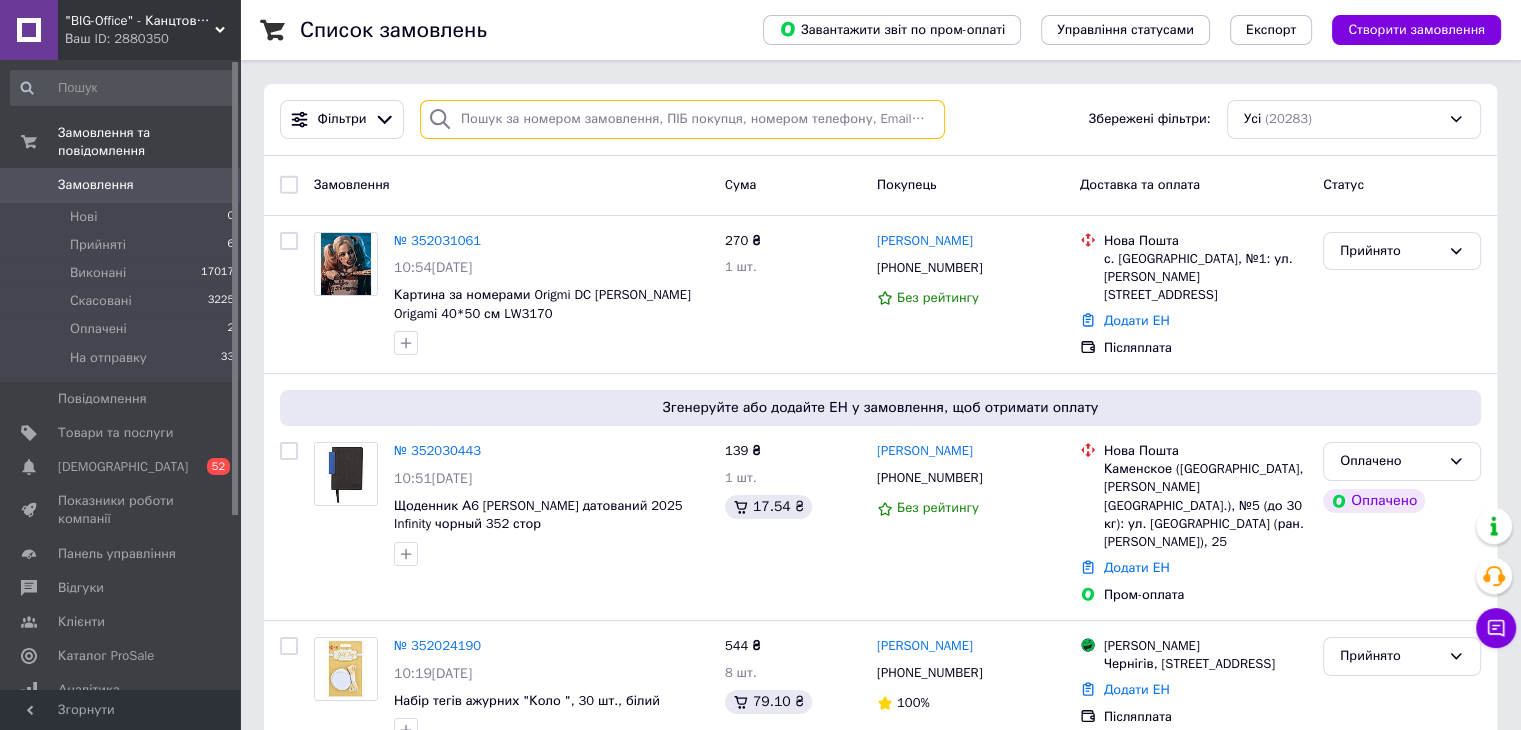 click at bounding box center (682, 119) 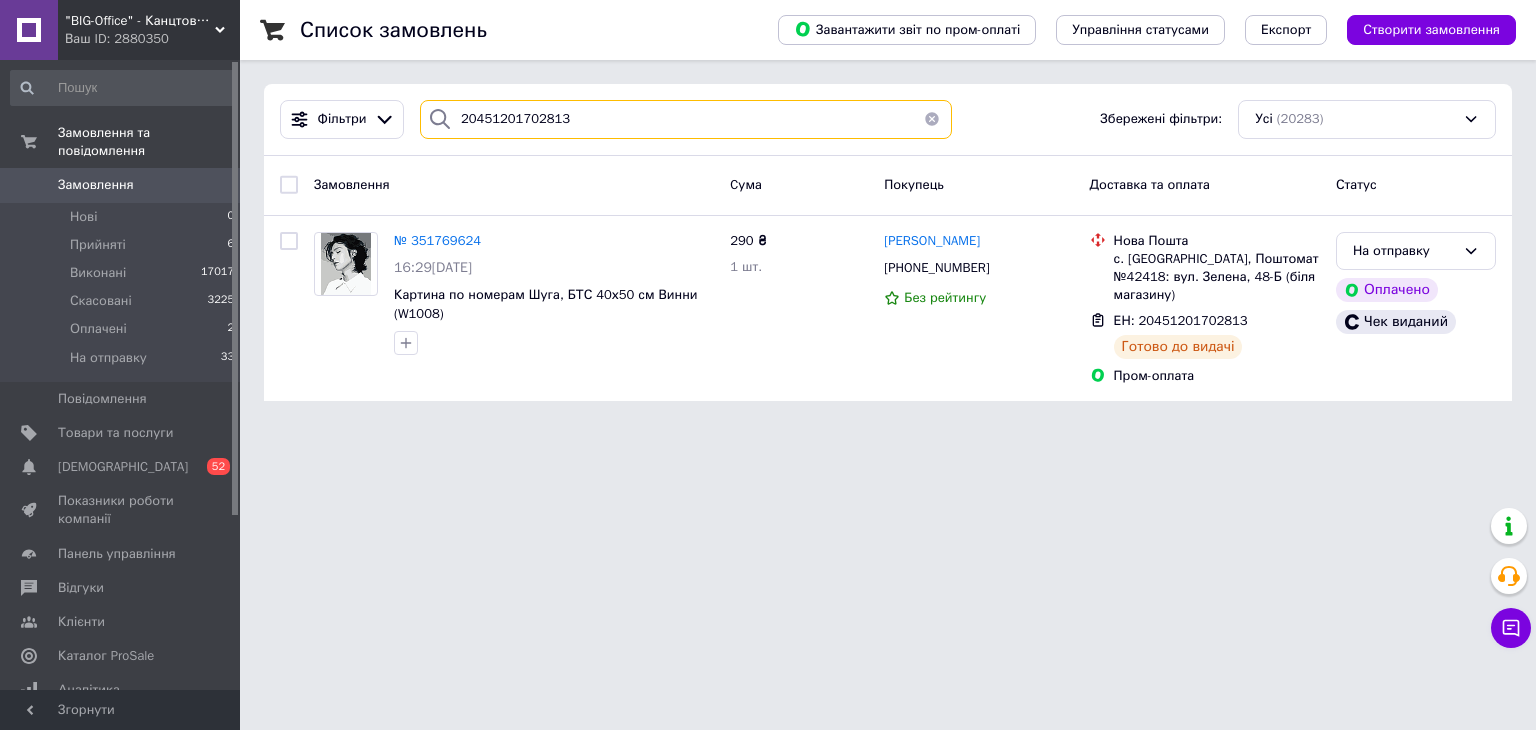 type on "20451201702813" 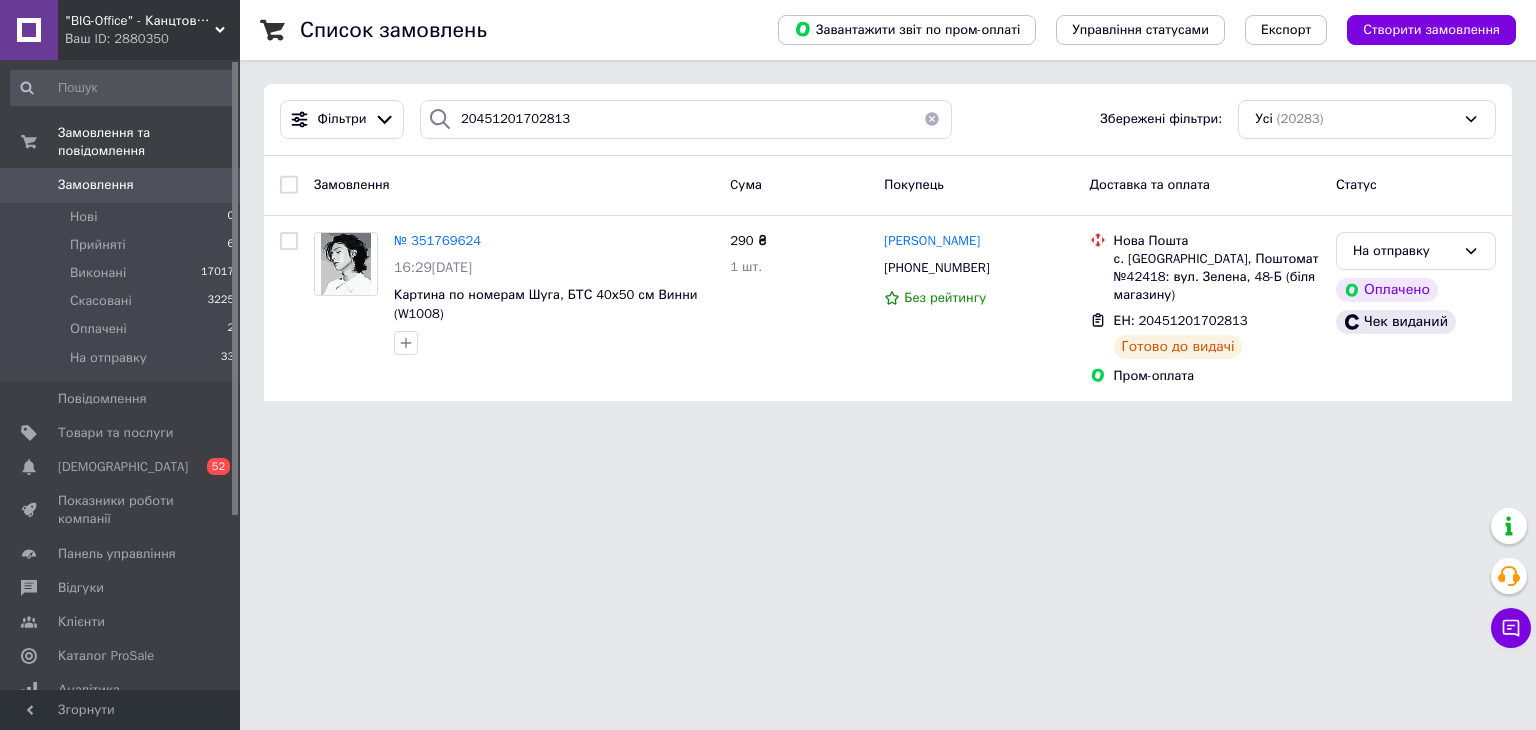 click at bounding box center (932, 119) 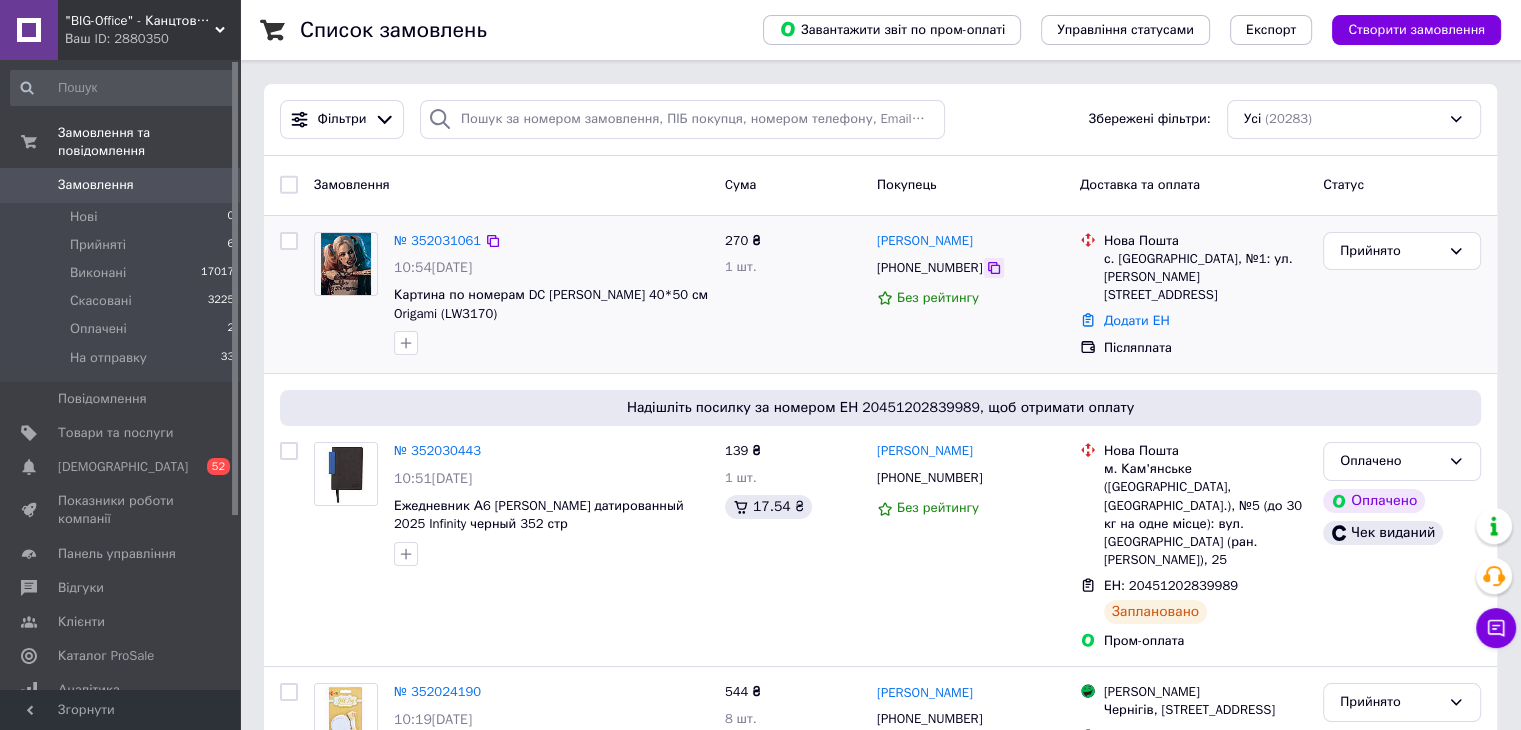 click 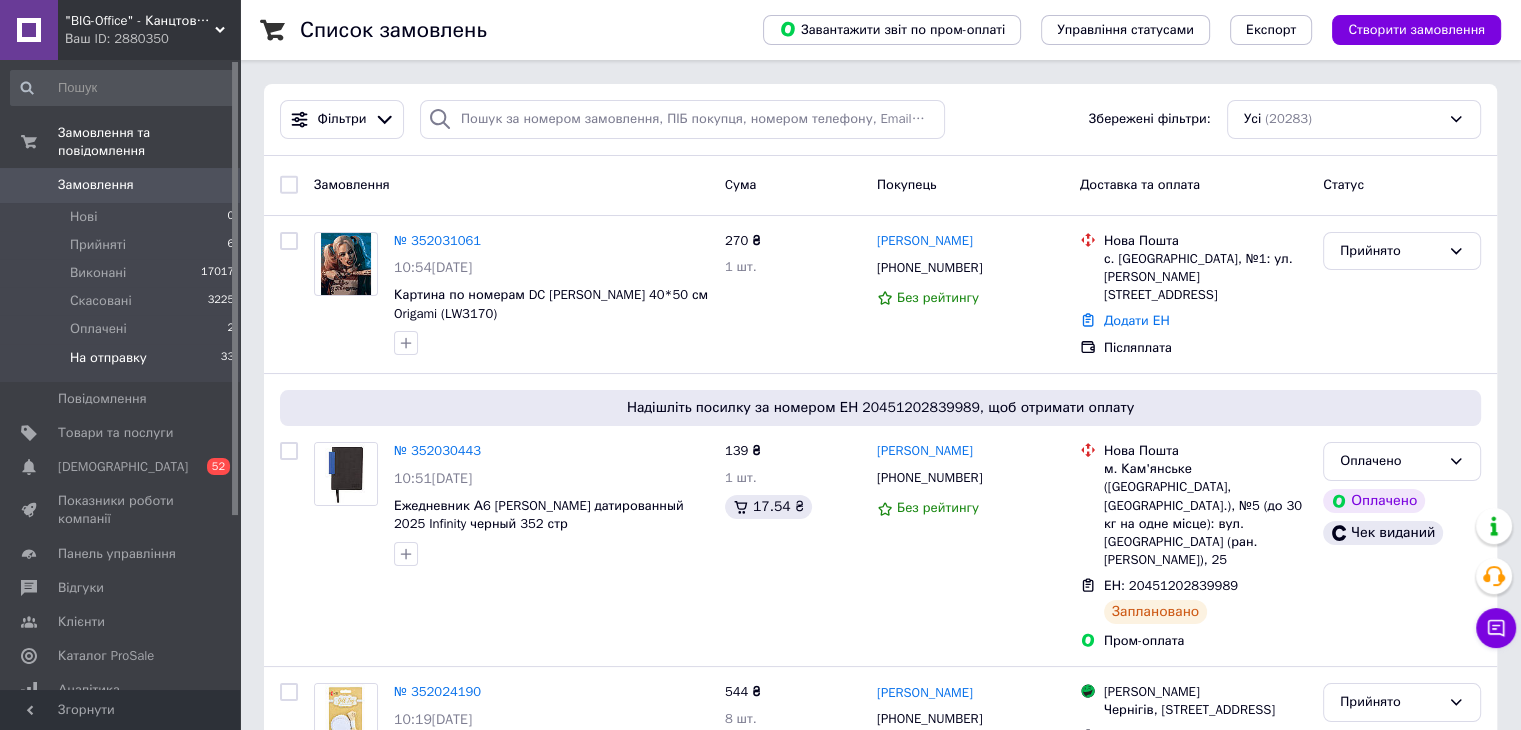 click on "На отправку" at bounding box center (108, 358) 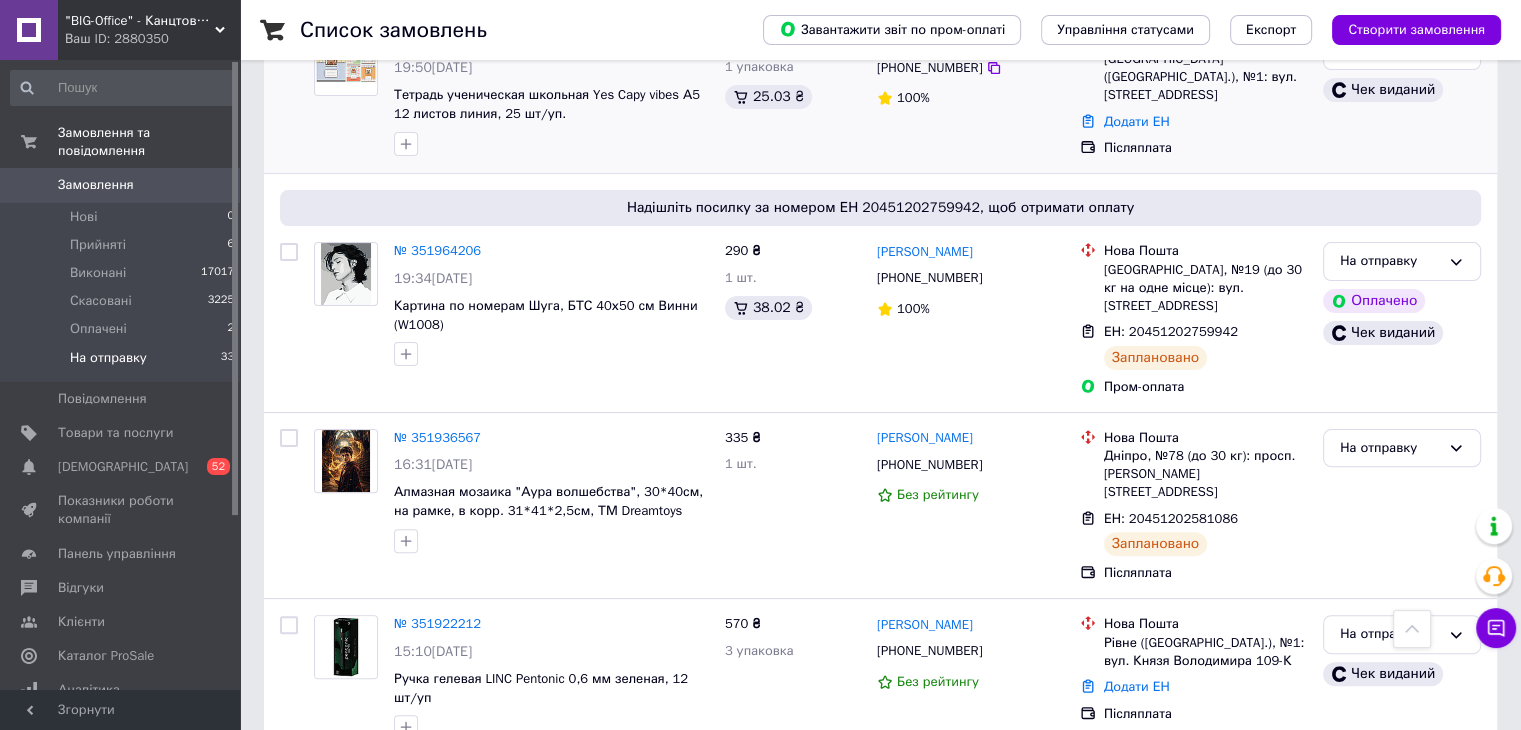scroll, scrollTop: 600, scrollLeft: 0, axis: vertical 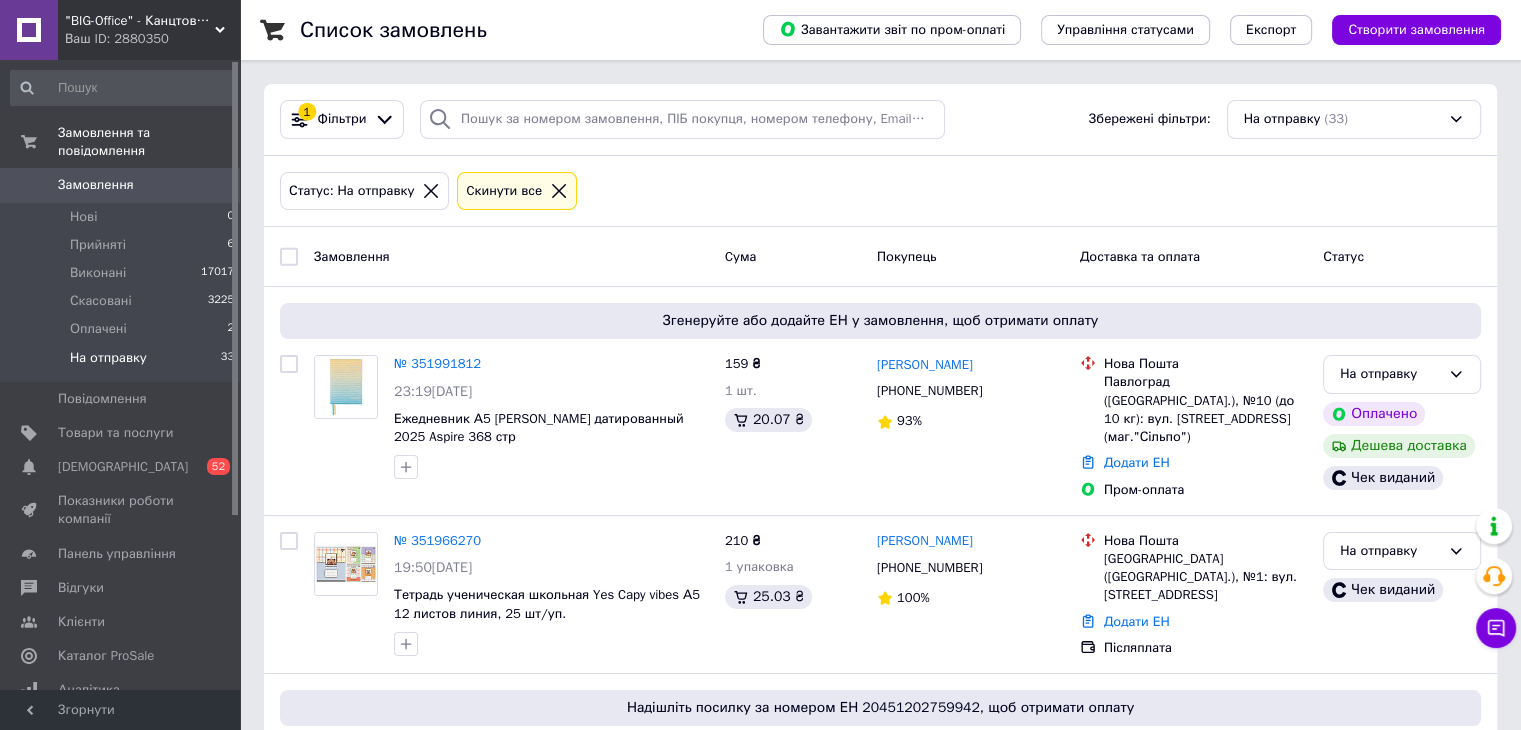 click 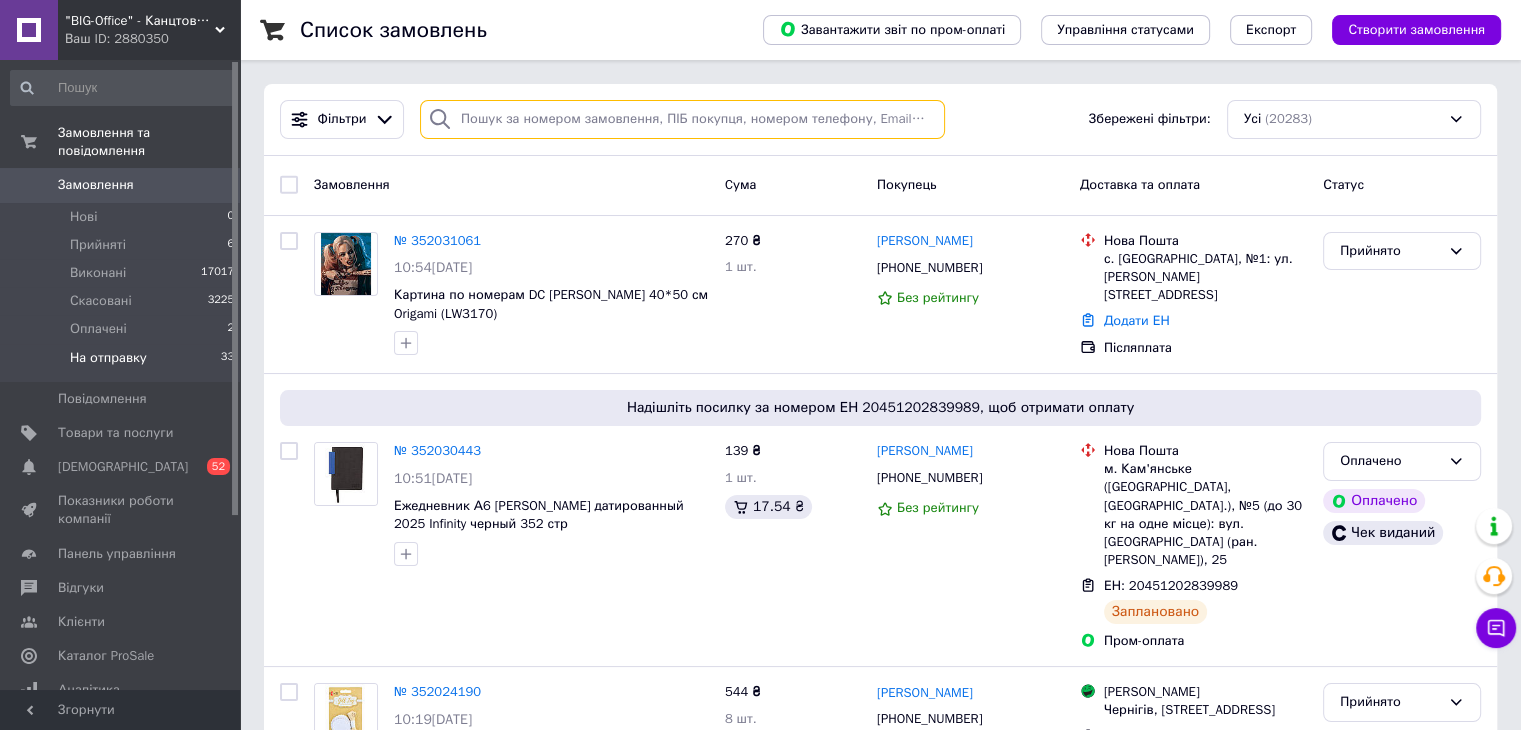 paste on "380673531777" 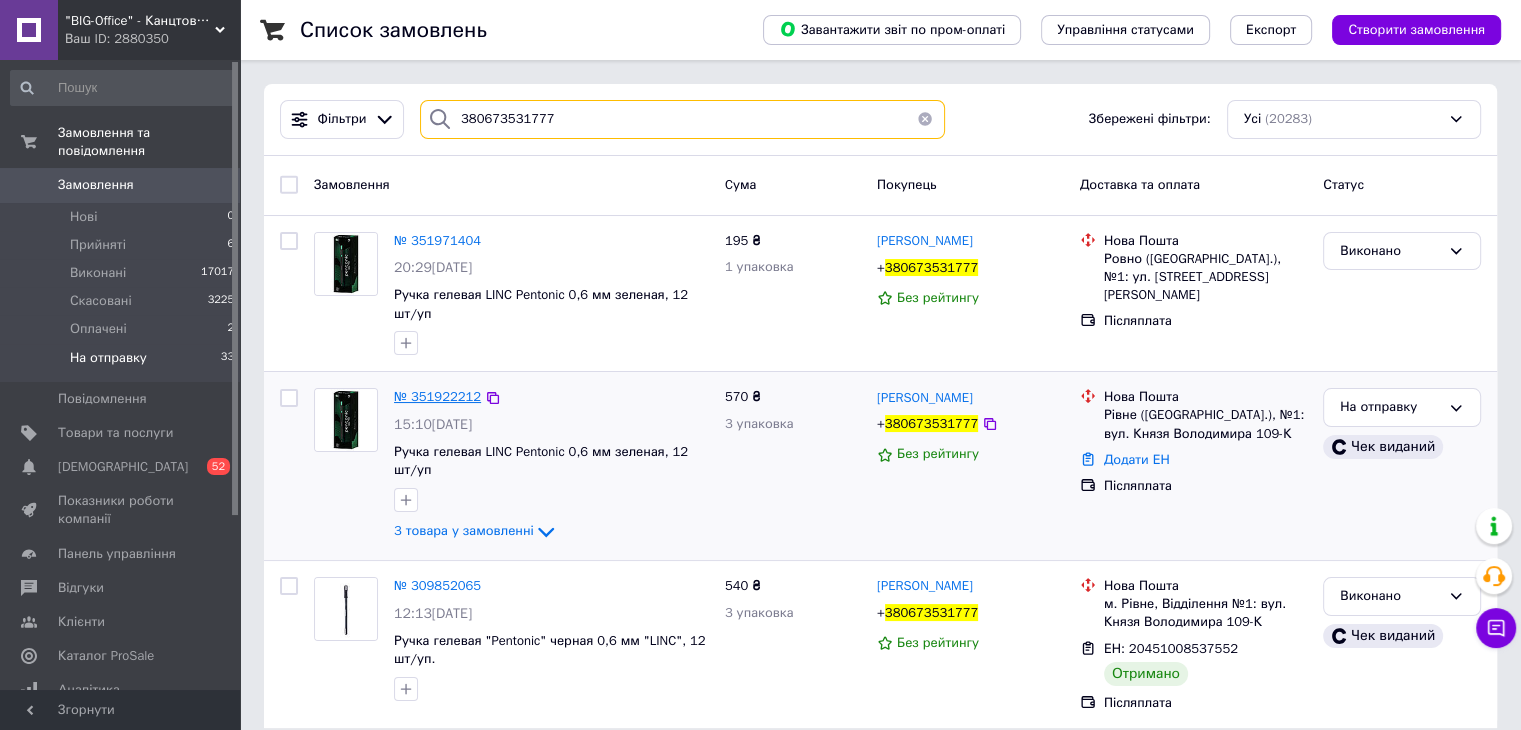 type on "380673531777" 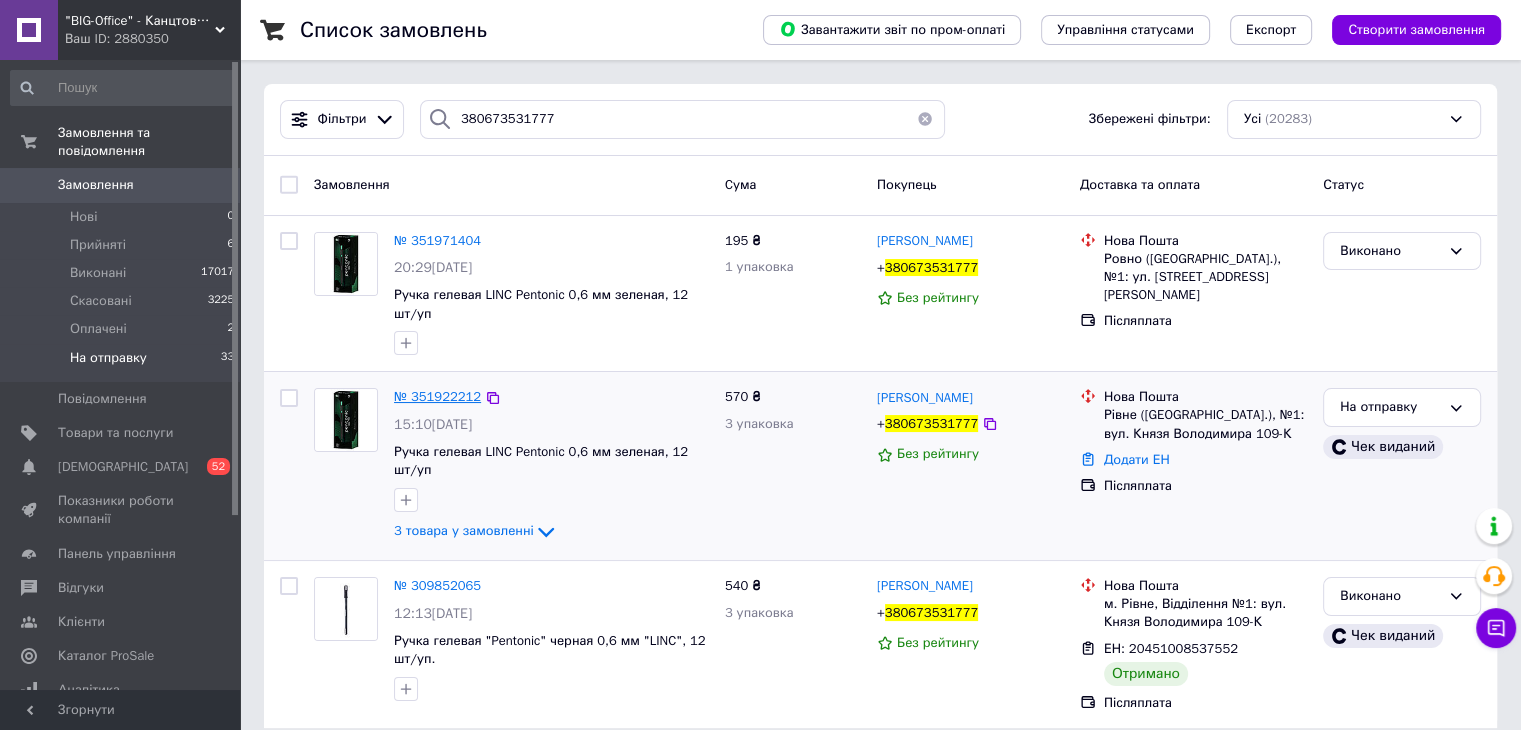 click on "№ 351922212" at bounding box center [437, 396] 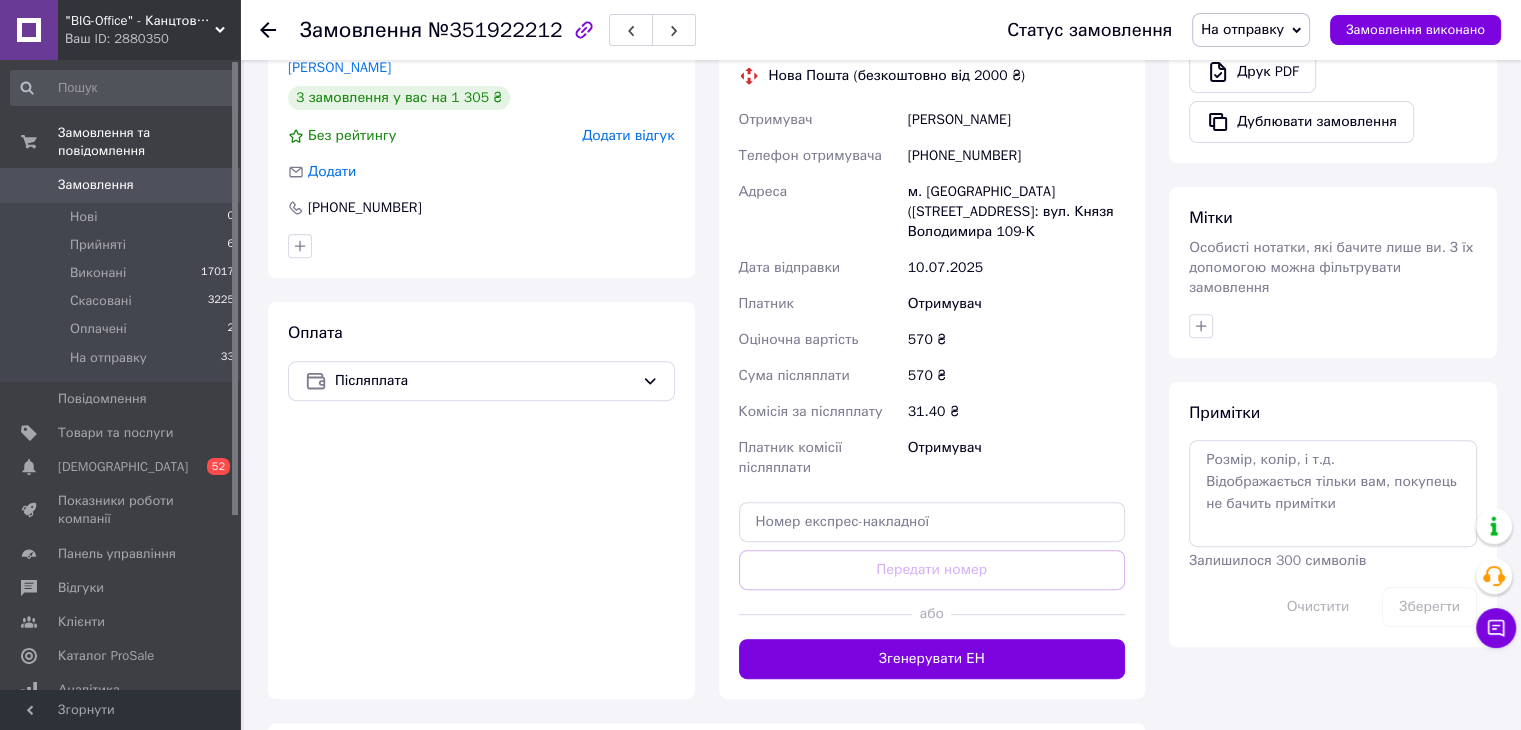 scroll, scrollTop: 800, scrollLeft: 0, axis: vertical 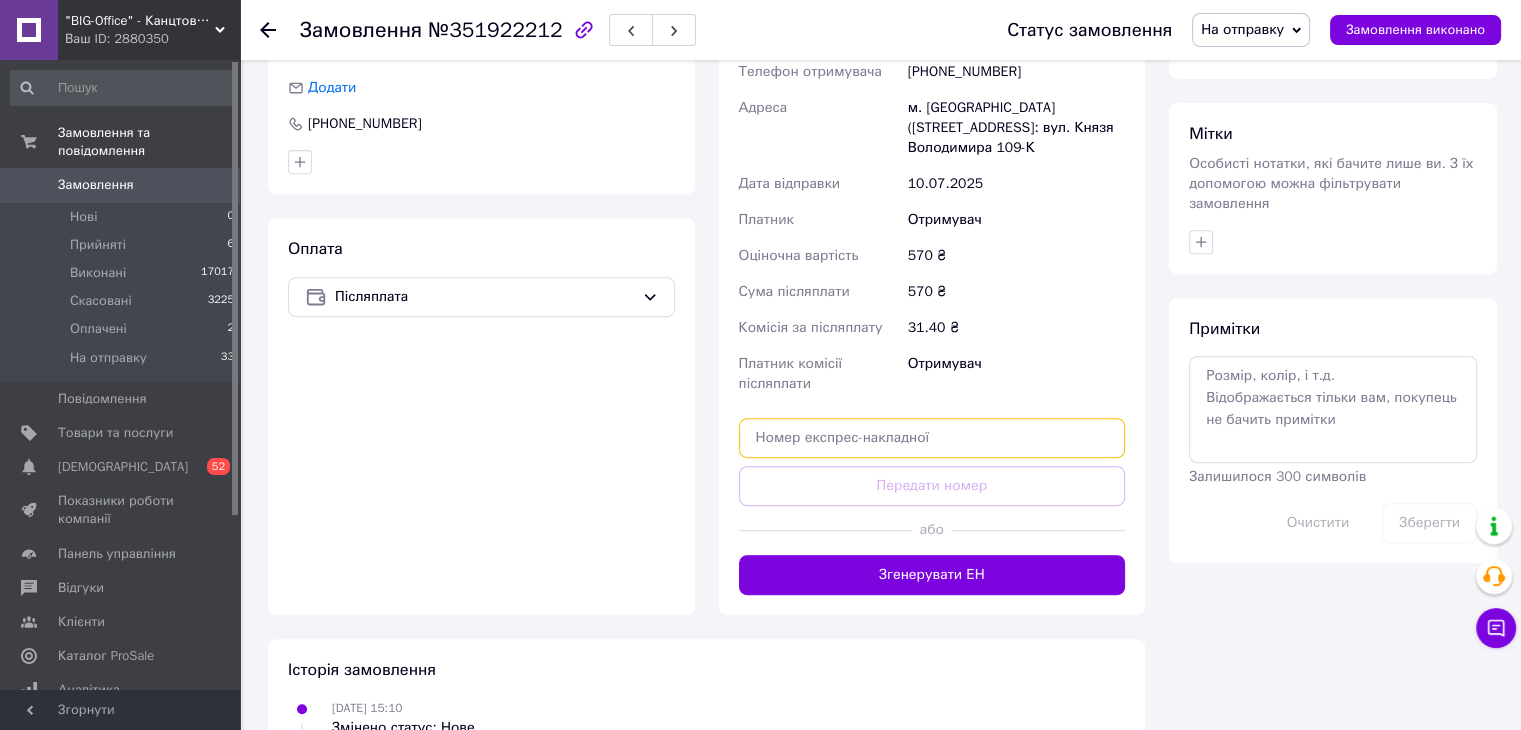 paste on "20451202795289" 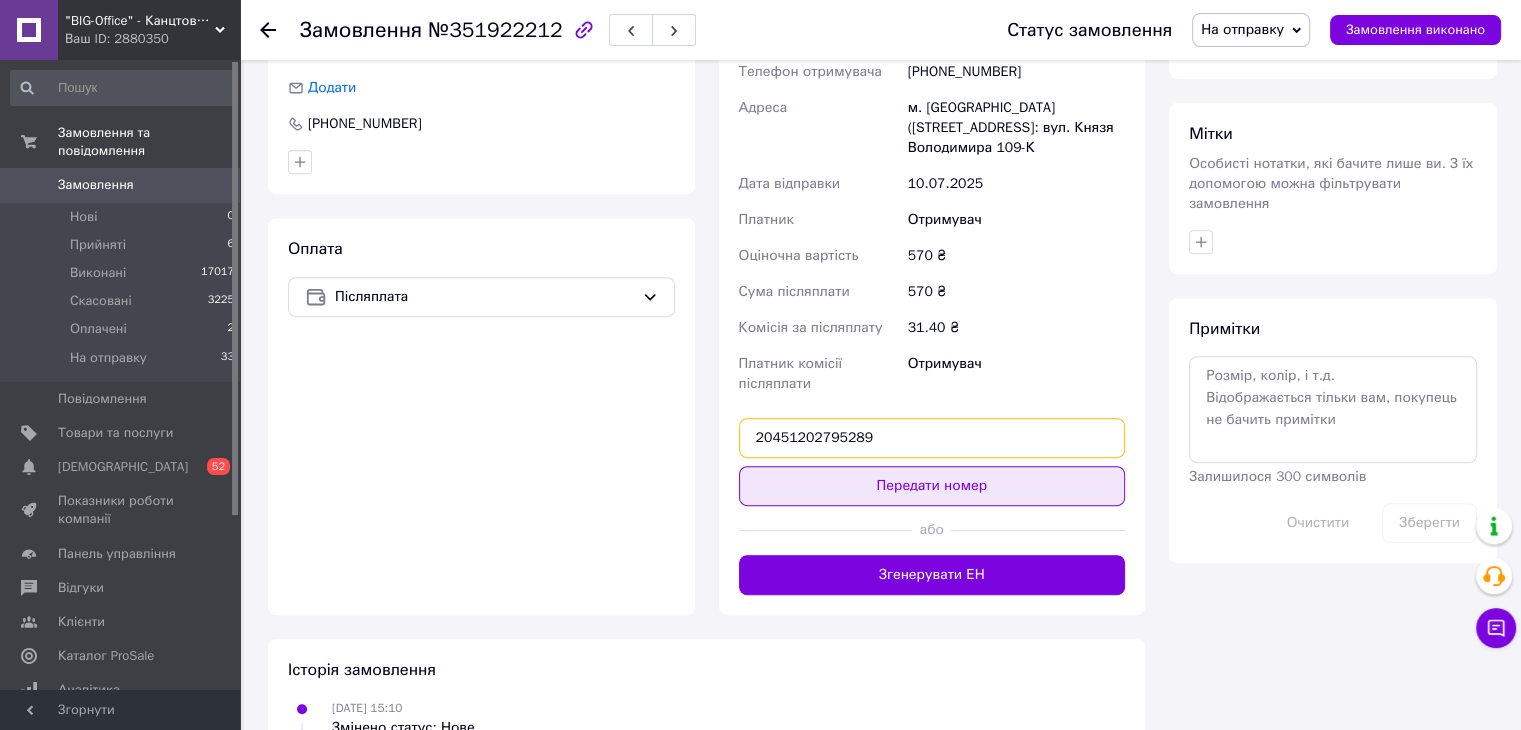 type on "20451202795289" 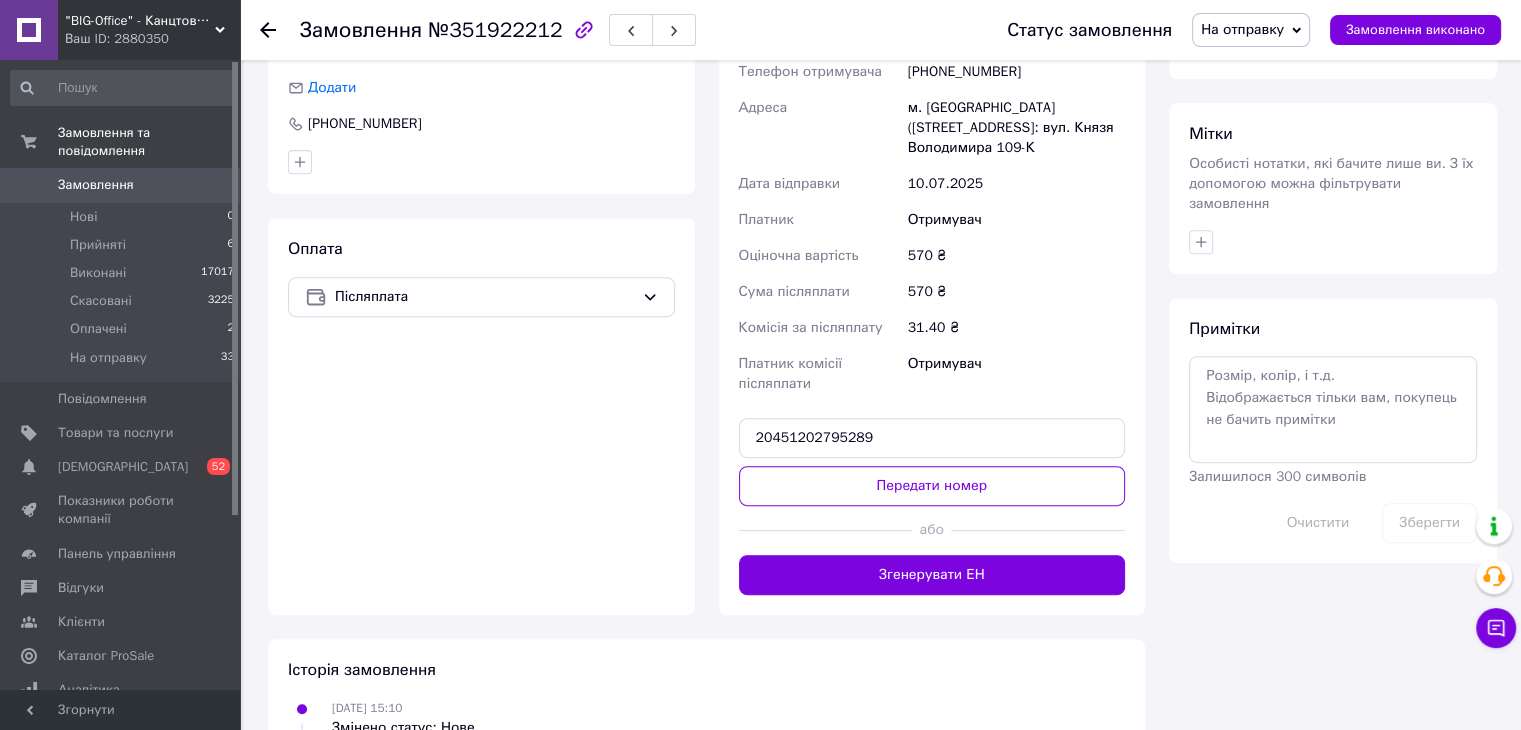 click on "Передати номер" at bounding box center [932, 486] 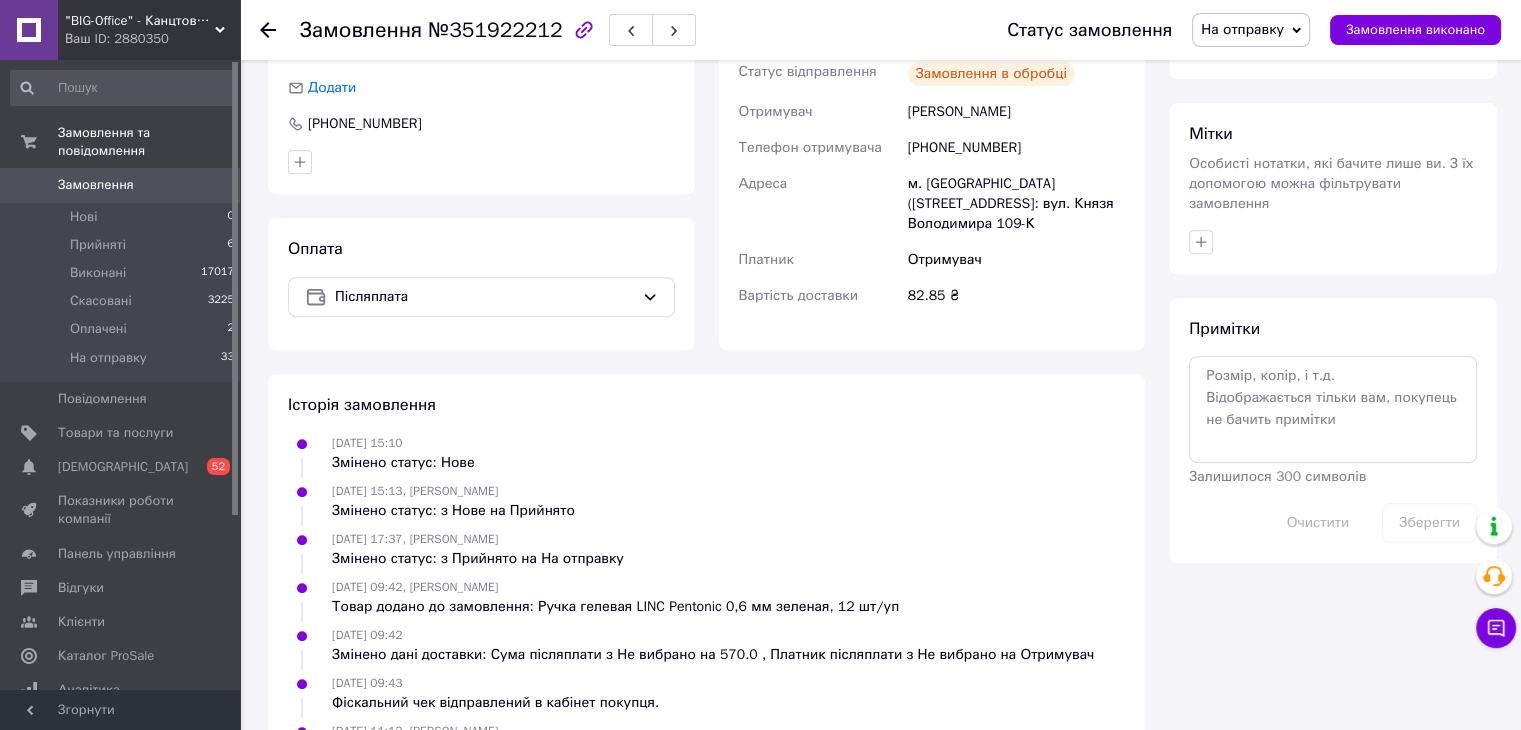 click 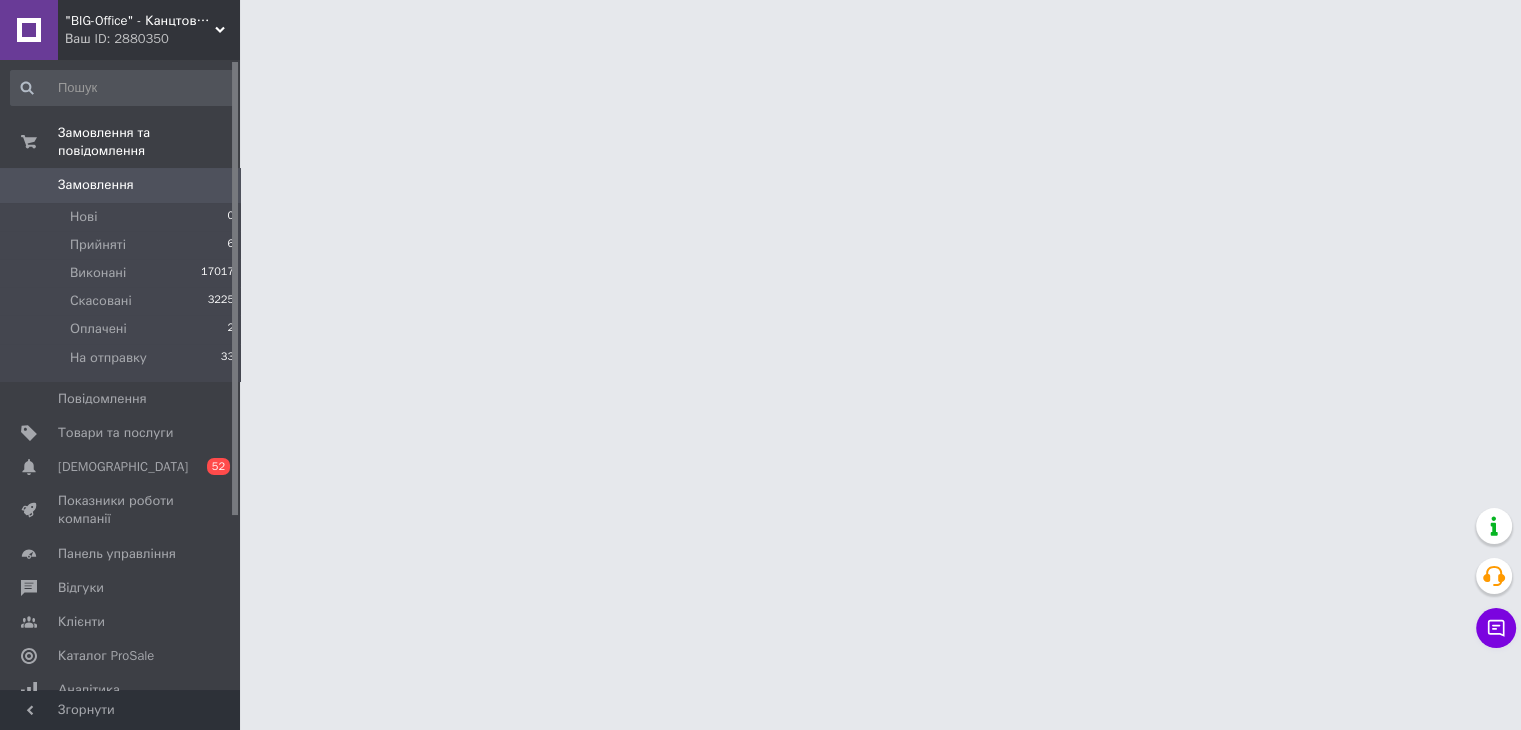scroll, scrollTop: 0, scrollLeft: 0, axis: both 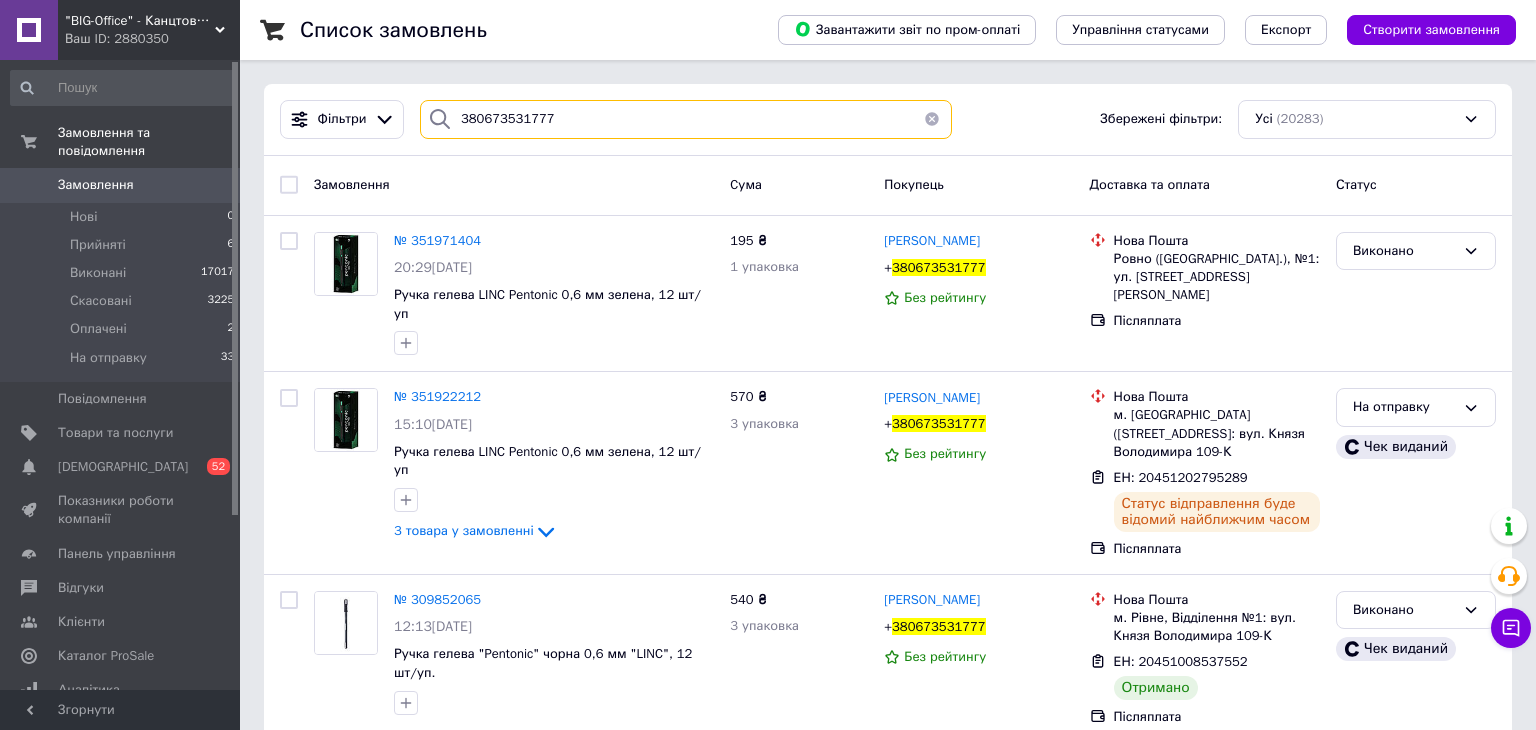 drag, startPoint x: 584, startPoint y: 108, endPoint x: 425, endPoint y: 112, distance: 159.05031 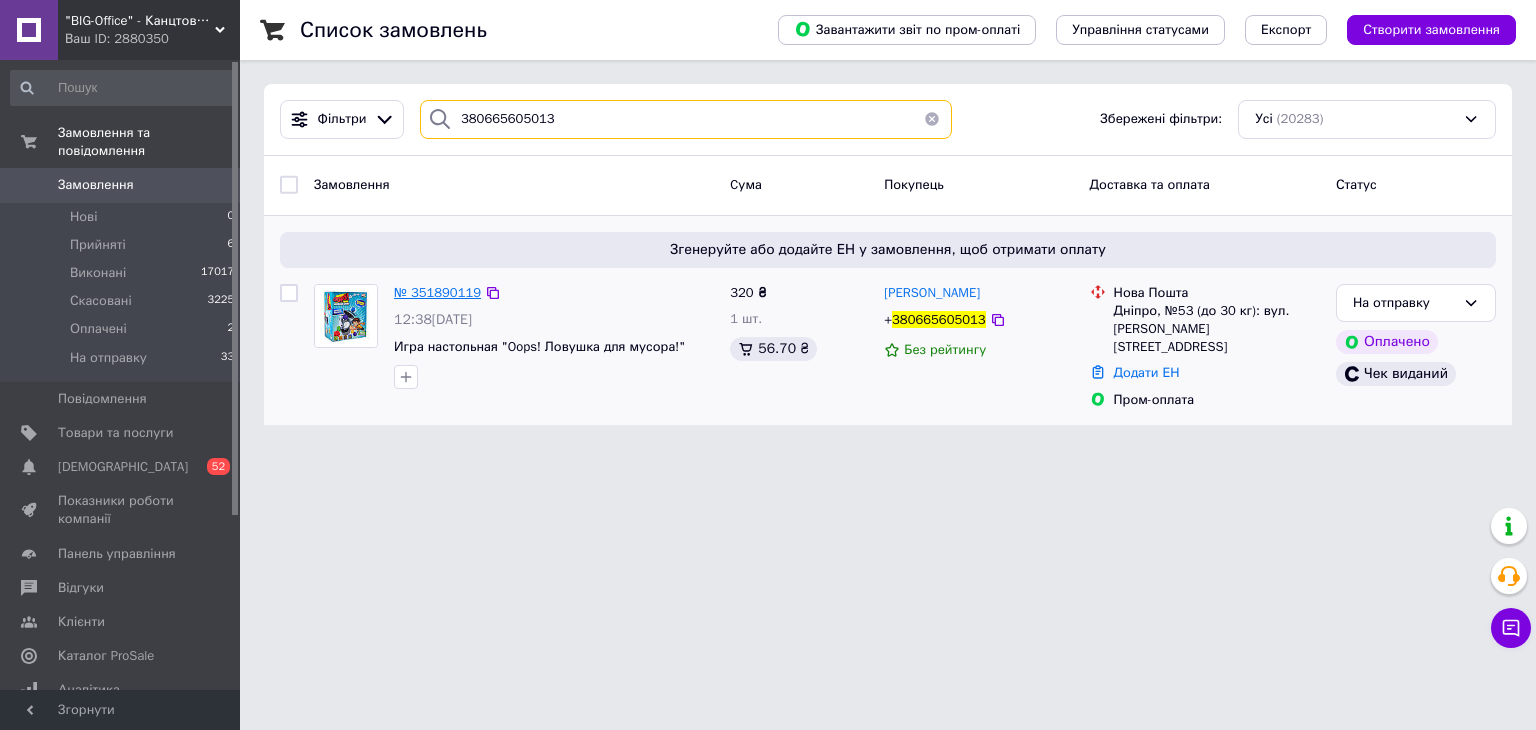 type on "380665605013" 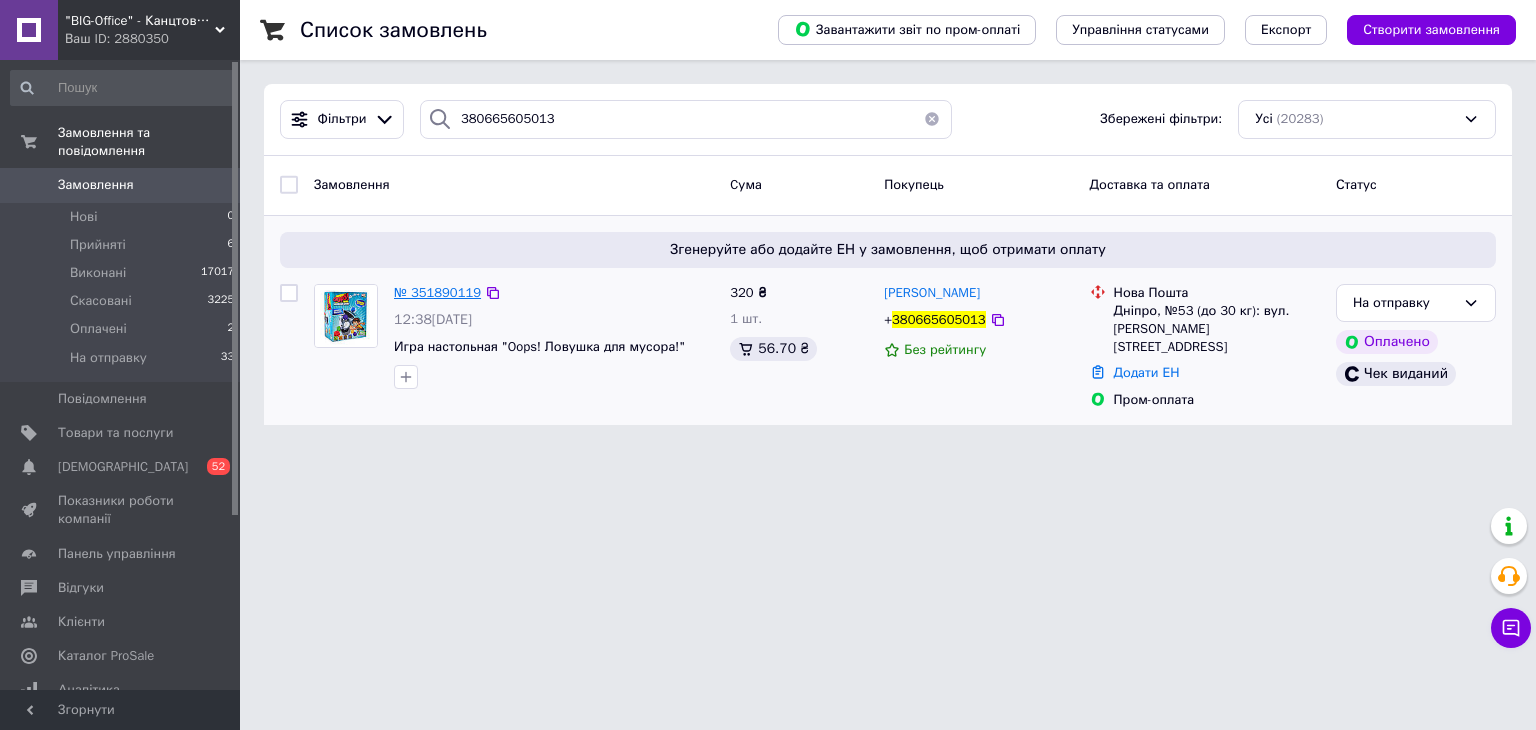 click on "№ 351890119" at bounding box center (437, 292) 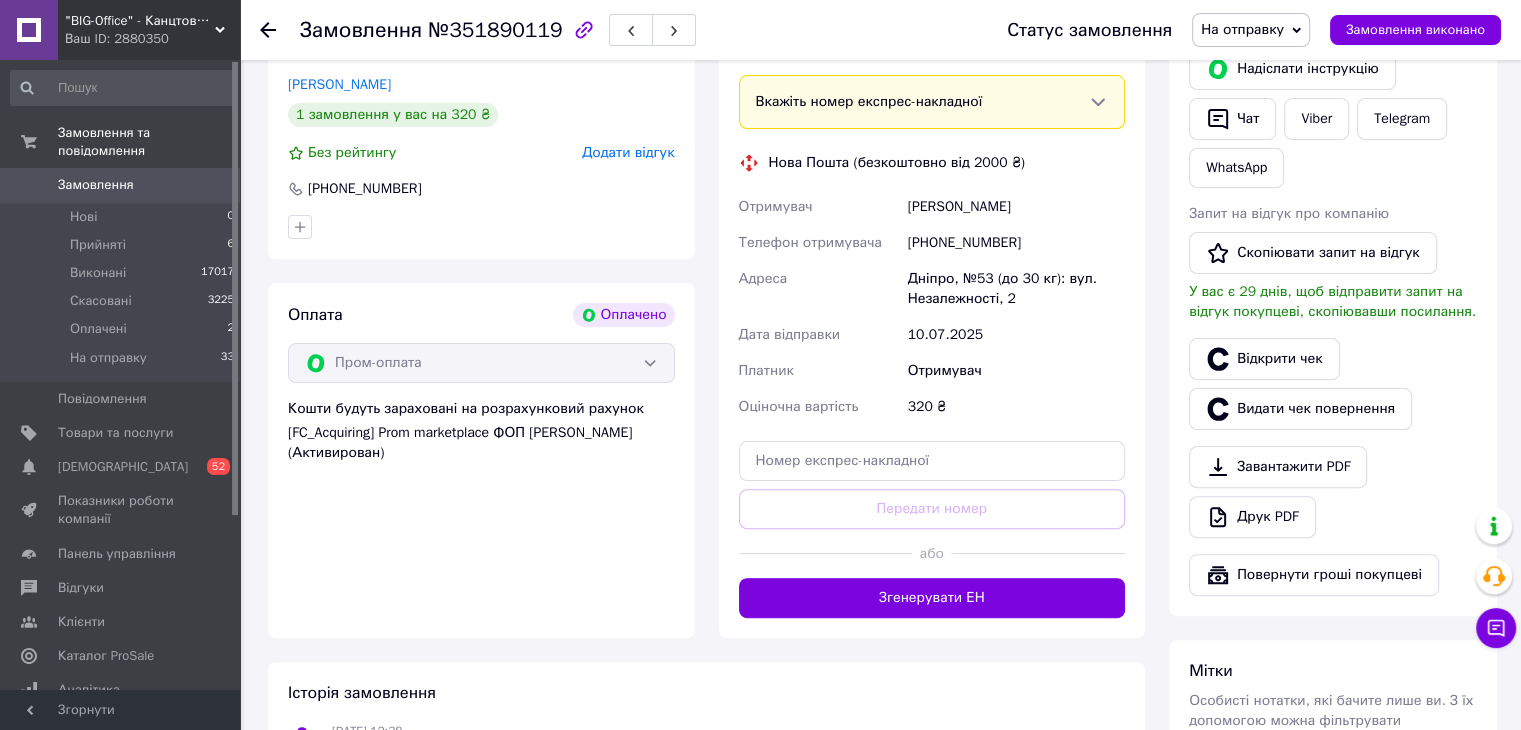 scroll, scrollTop: 500, scrollLeft: 0, axis: vertical 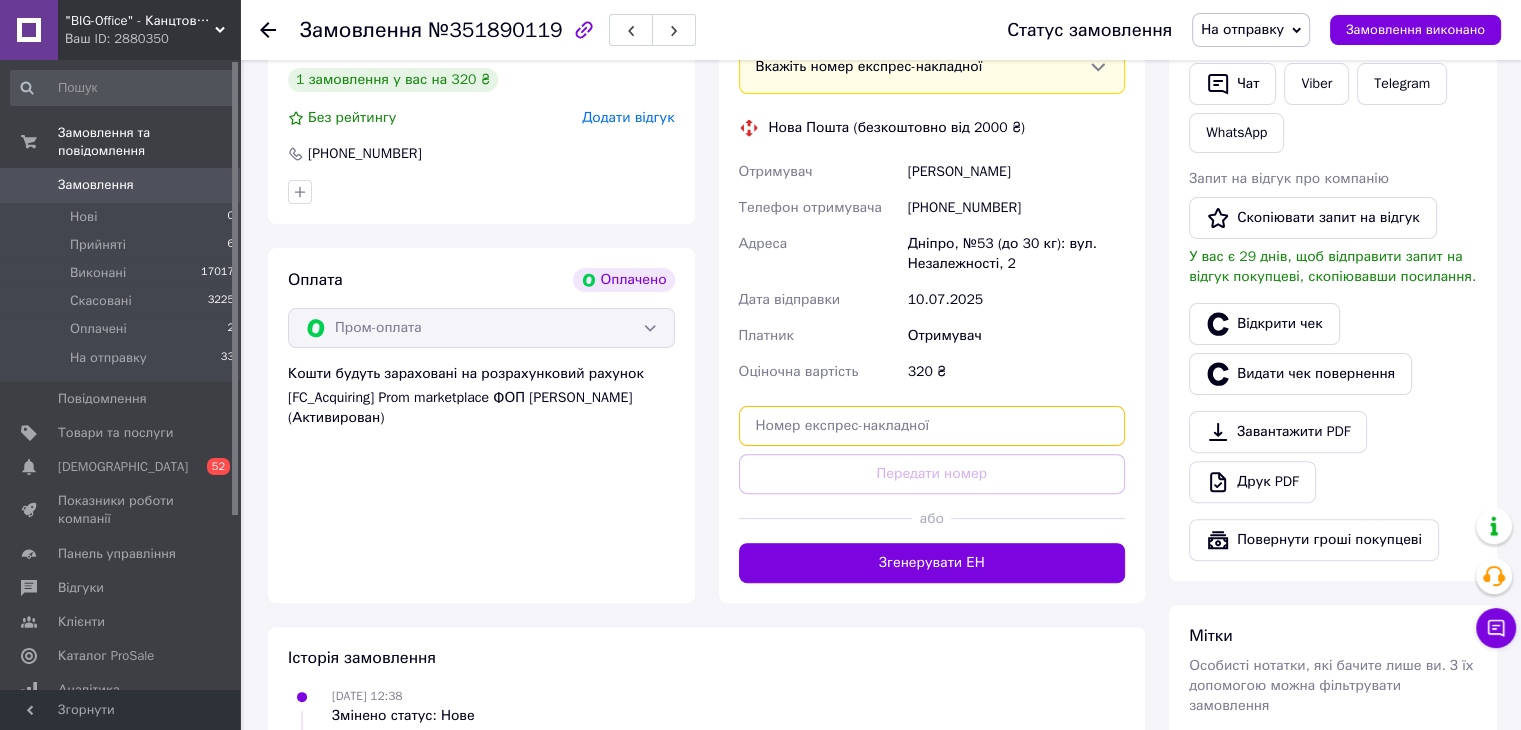 paste on "20451202805975" 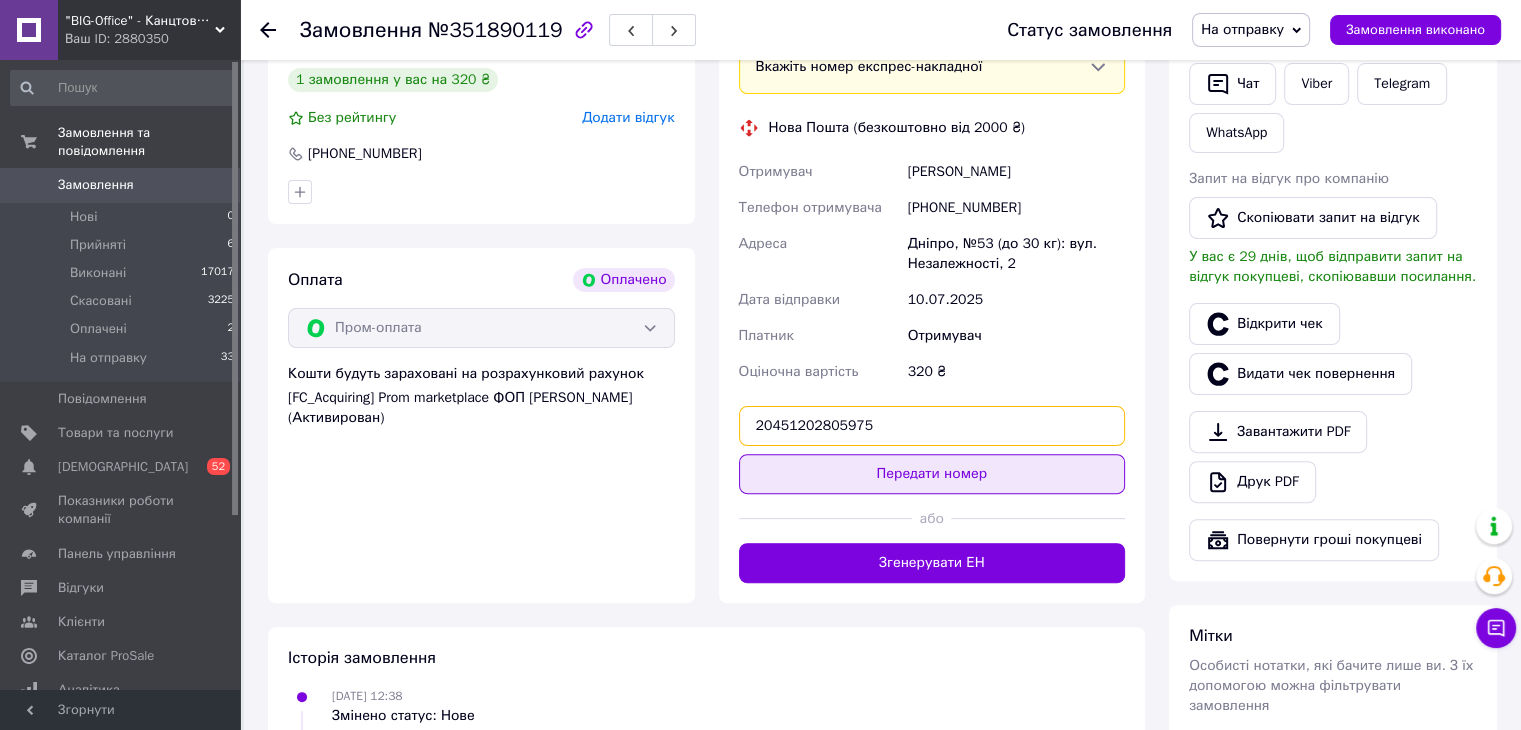 type on "20451202805975" 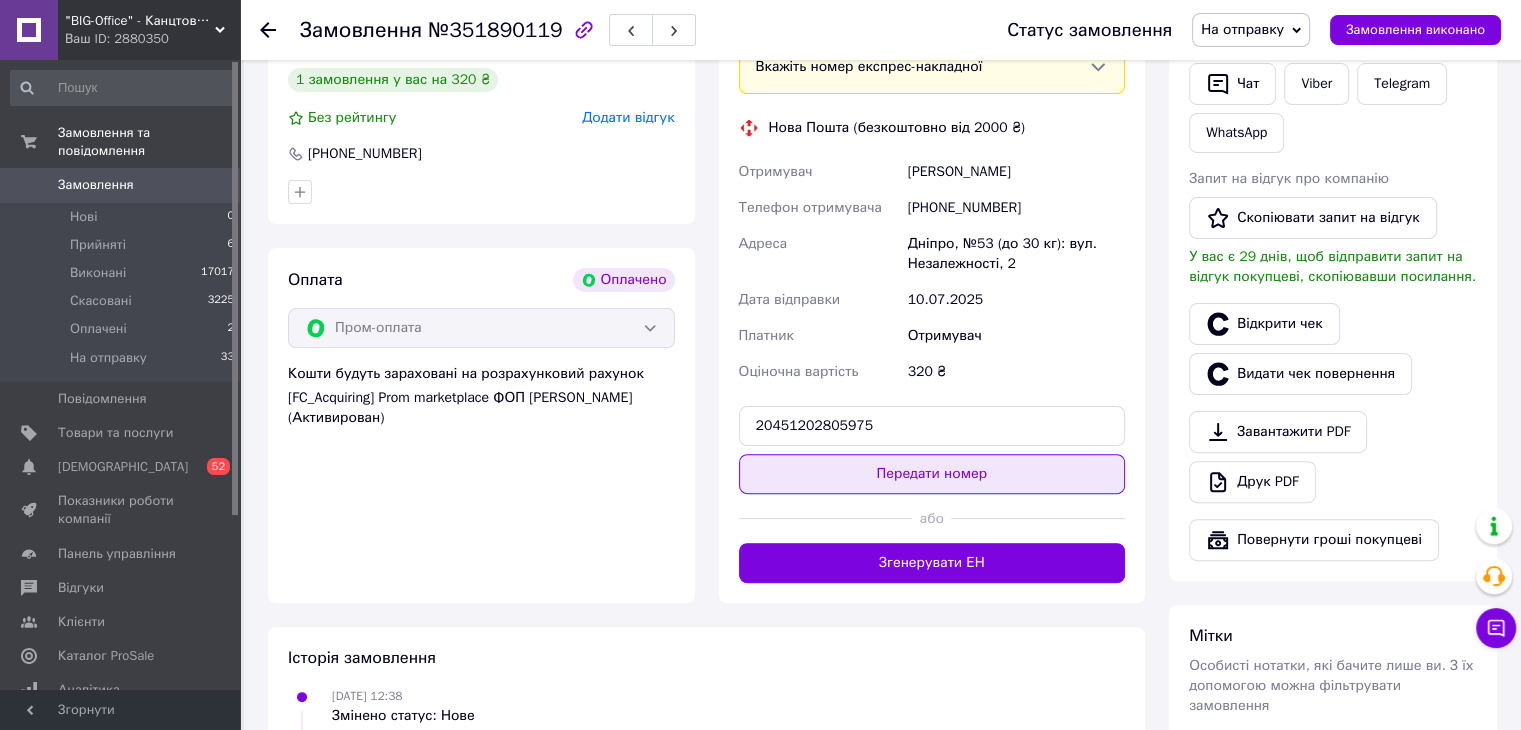 click on "Передати номер" at bounding box center [932, 474] 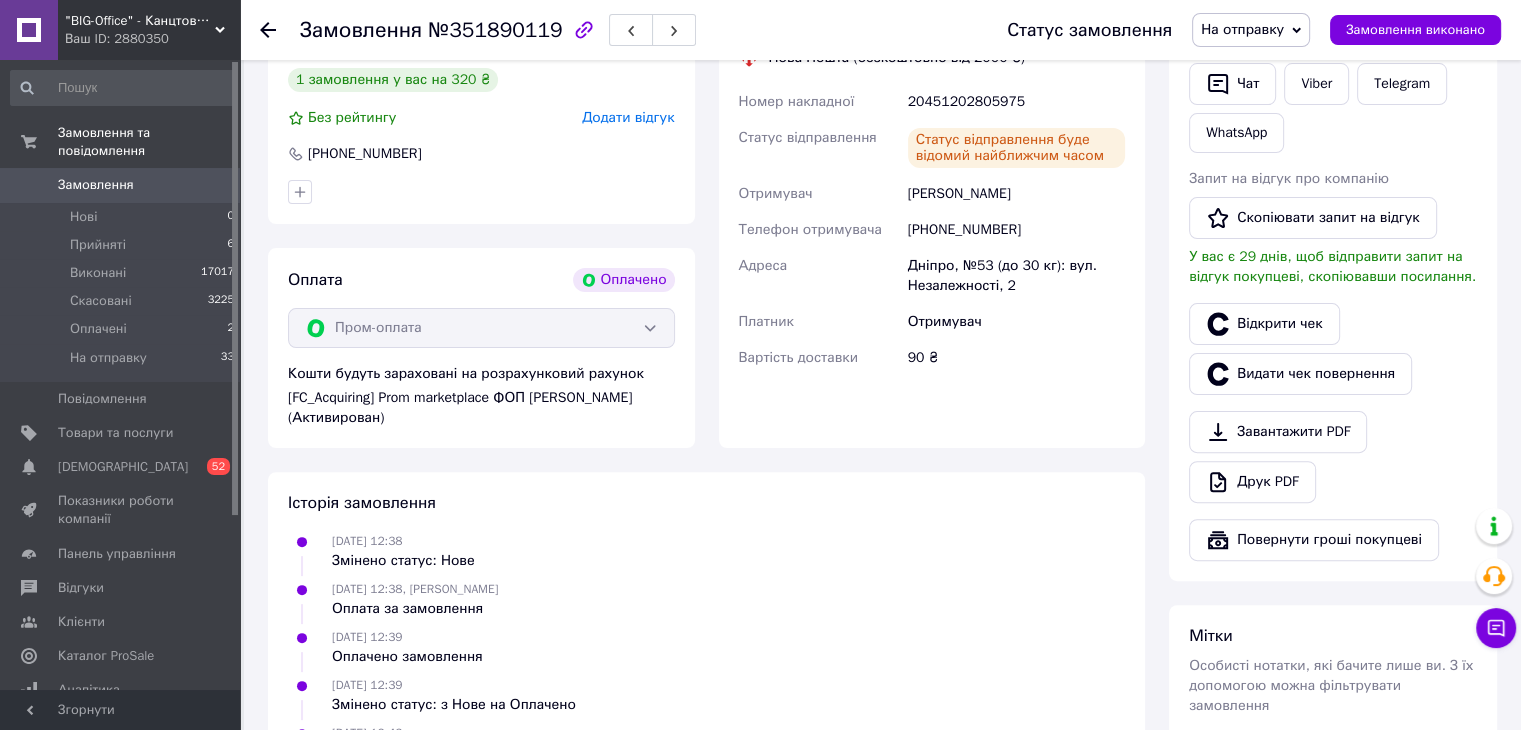 click 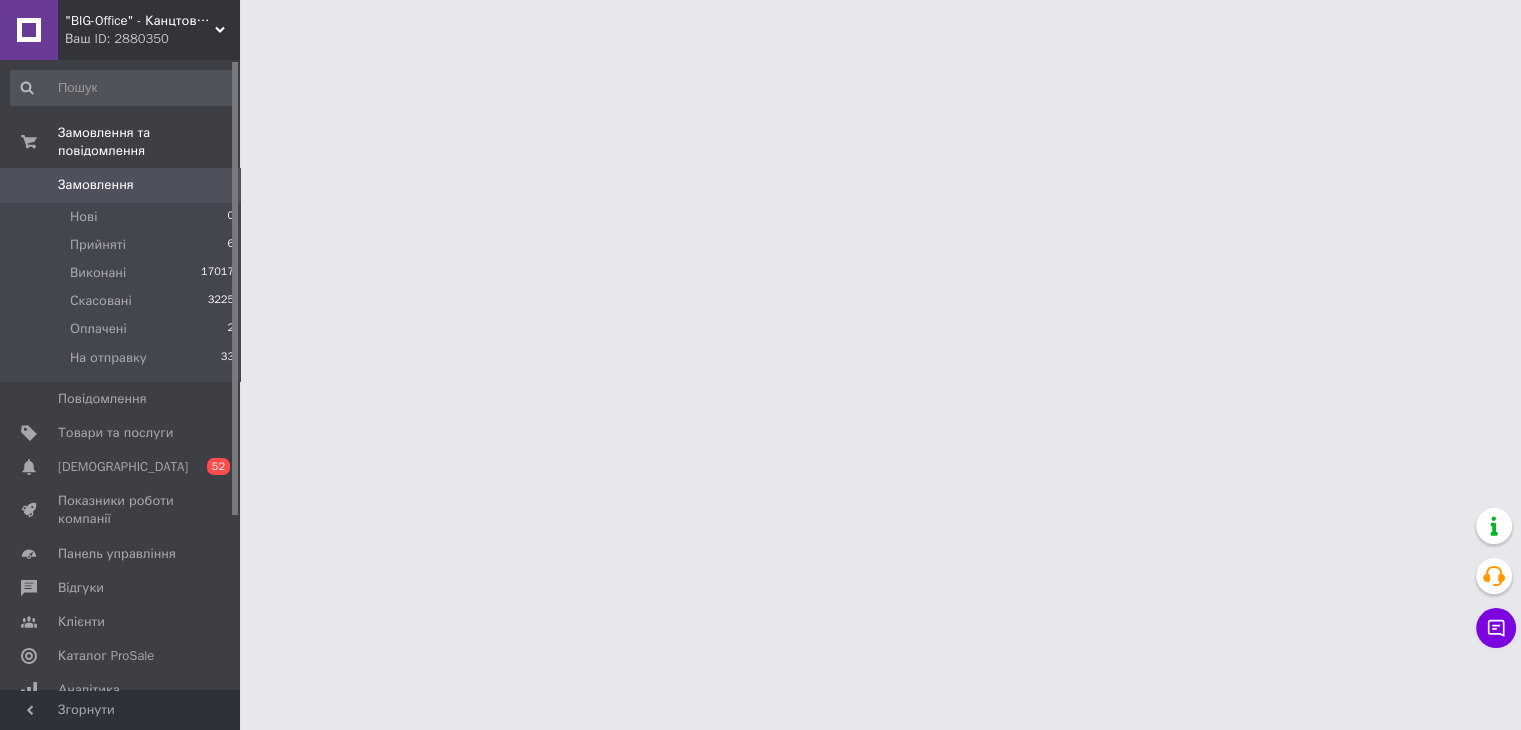 scroll, scrollTop: 0, scrollLeft: 0, axis: both 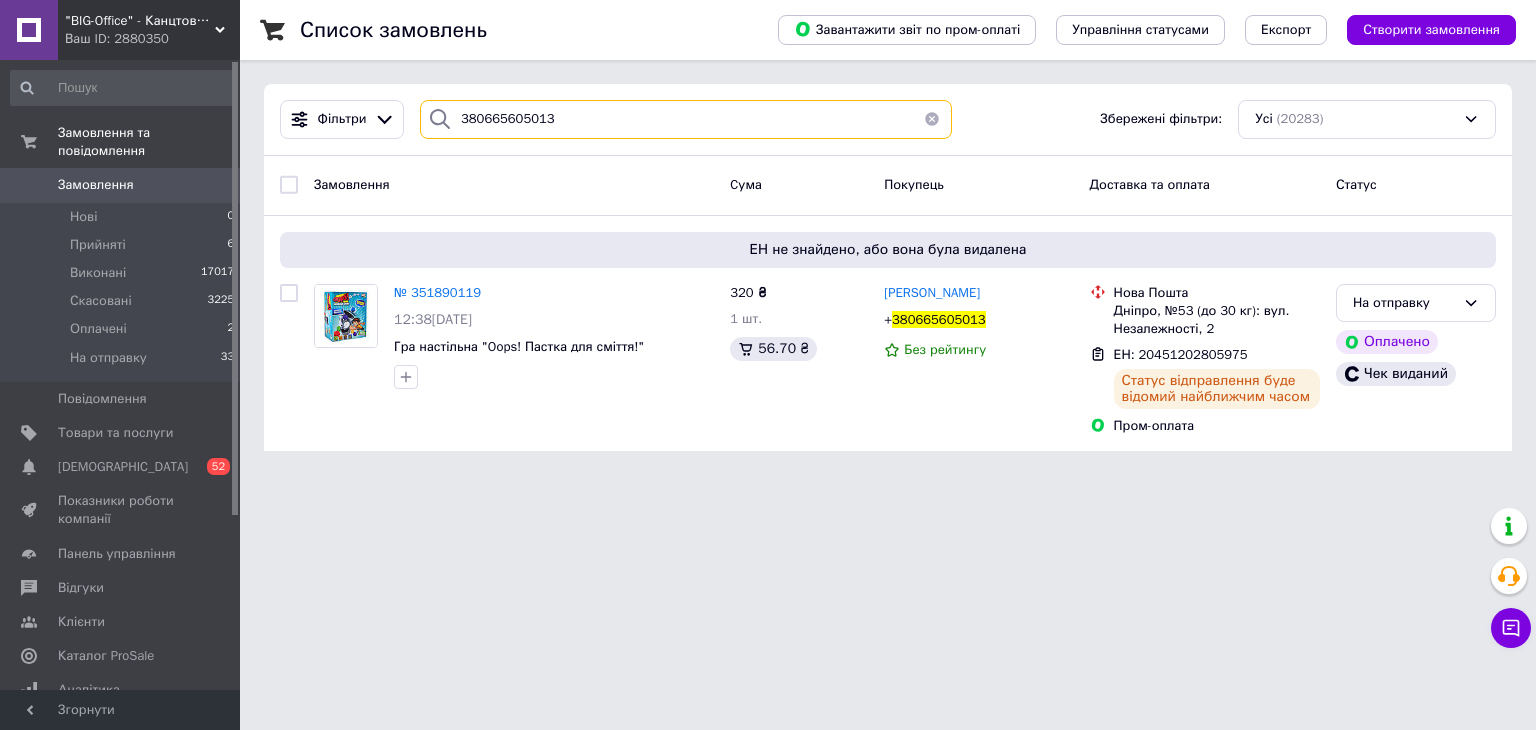 drag, startPoint x: 577, startPoint y: 111, endPoint x: 413, endPoint y: 121, distance: 164.3046 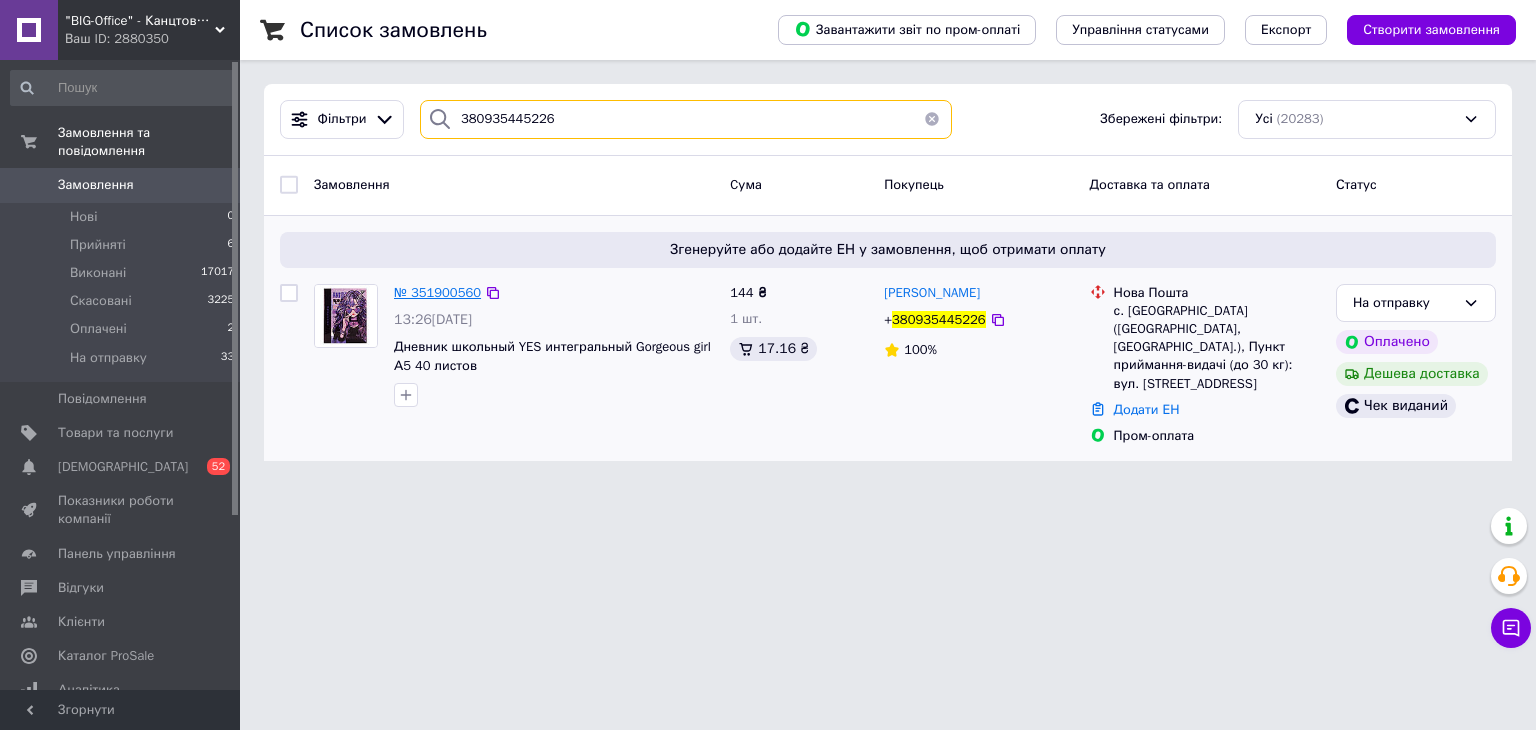 type on "380935445226" 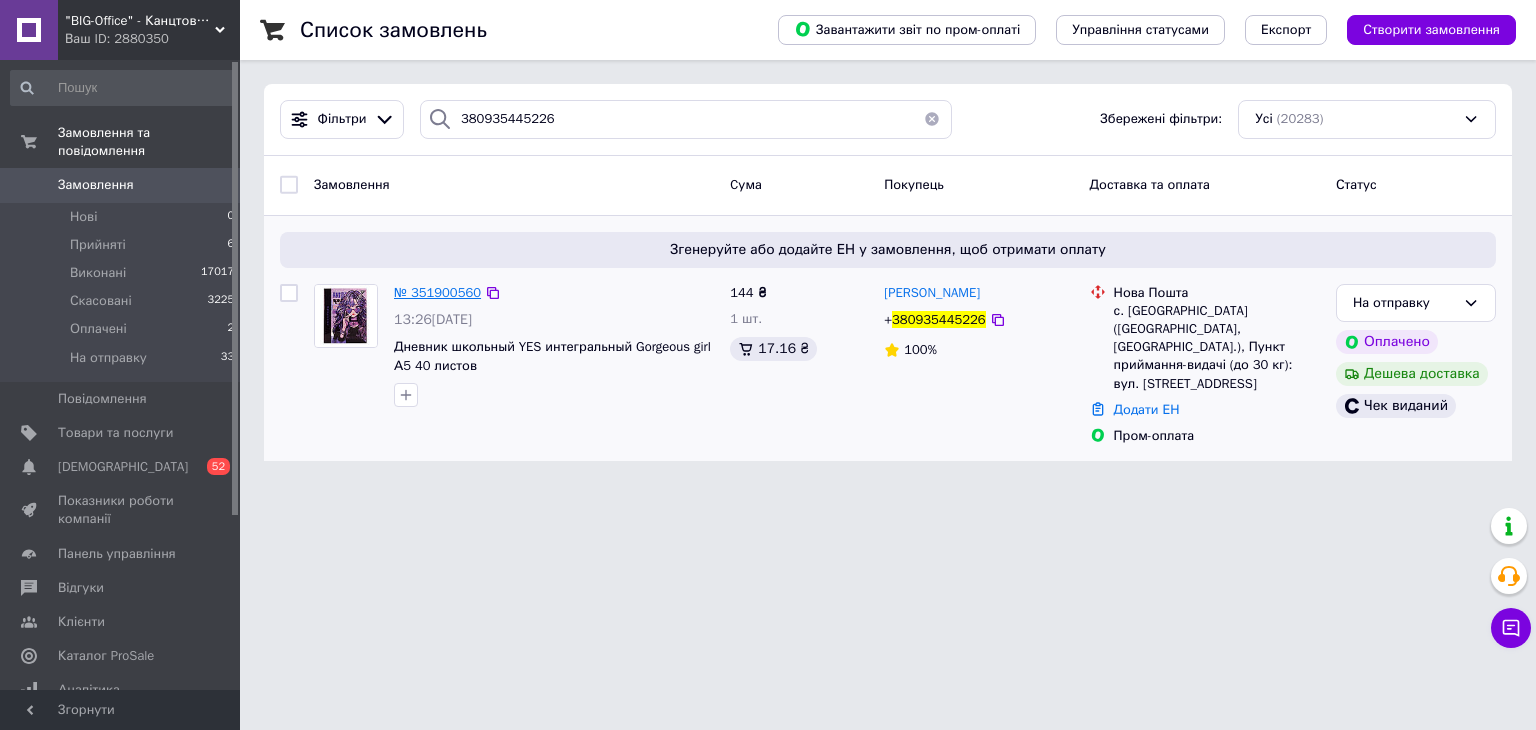 click on "№ 351900560" at bounding box center [437, 292] 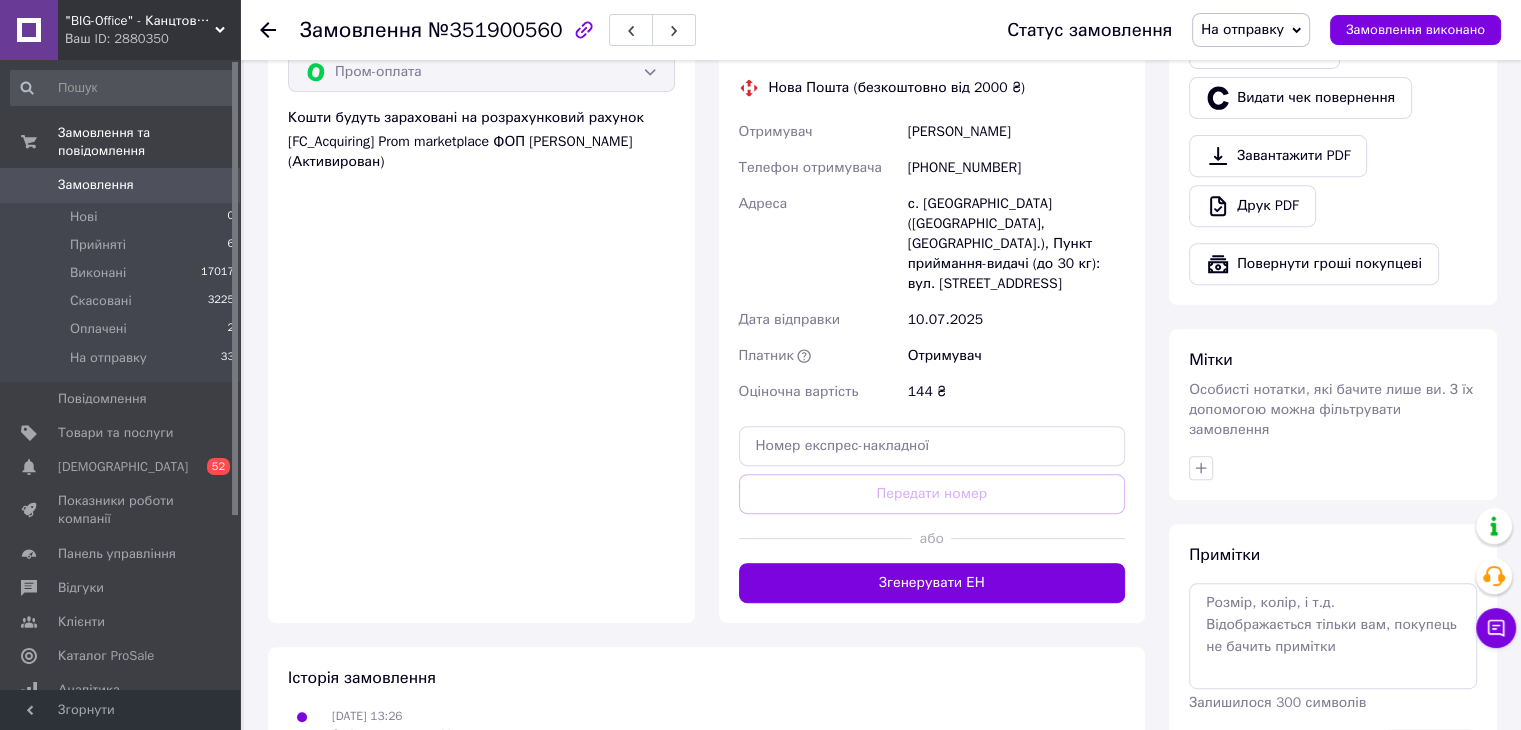 scroll, scrollTop: 800, scrollLeft: 0, axis: vertical 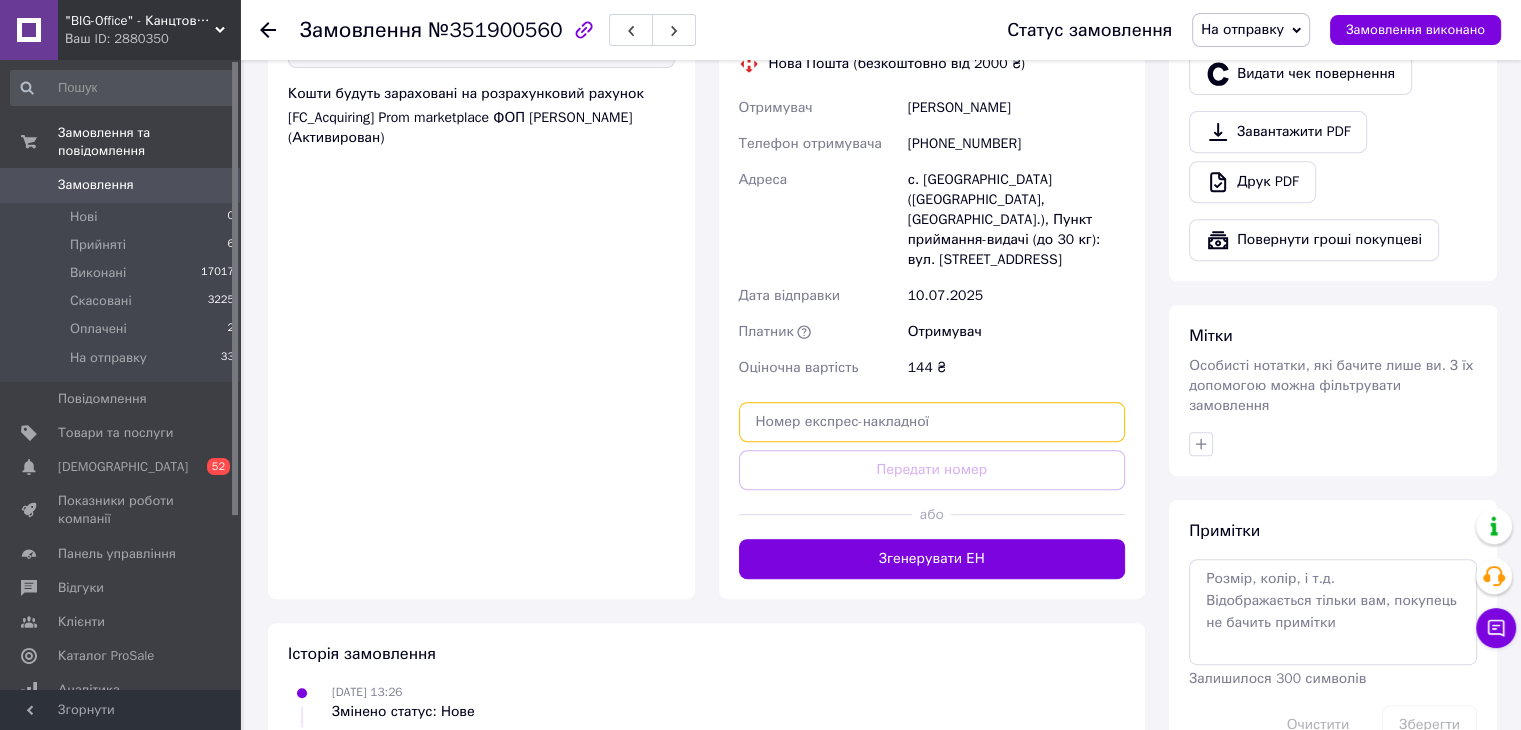 paste on "20451202807154" 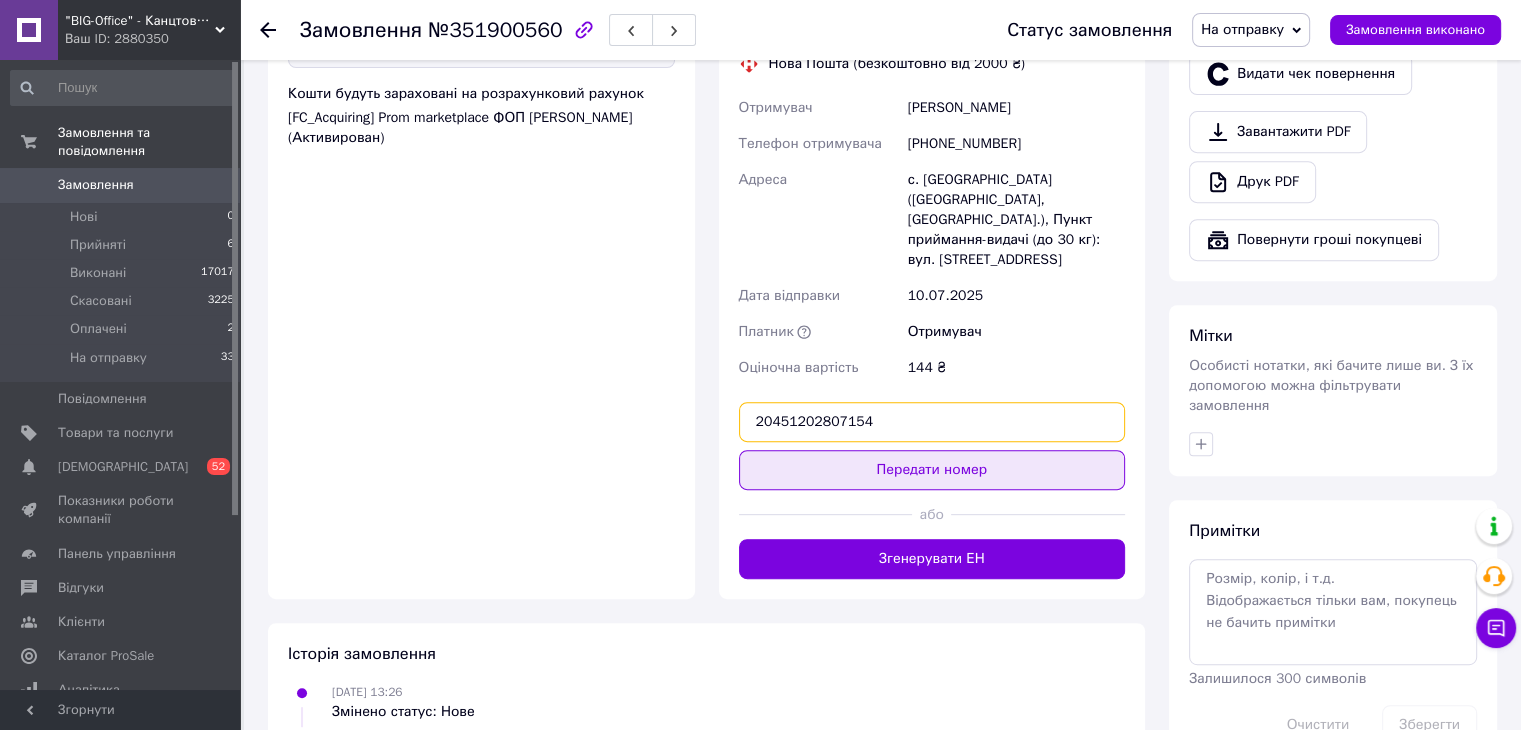 type on "20451202807154" 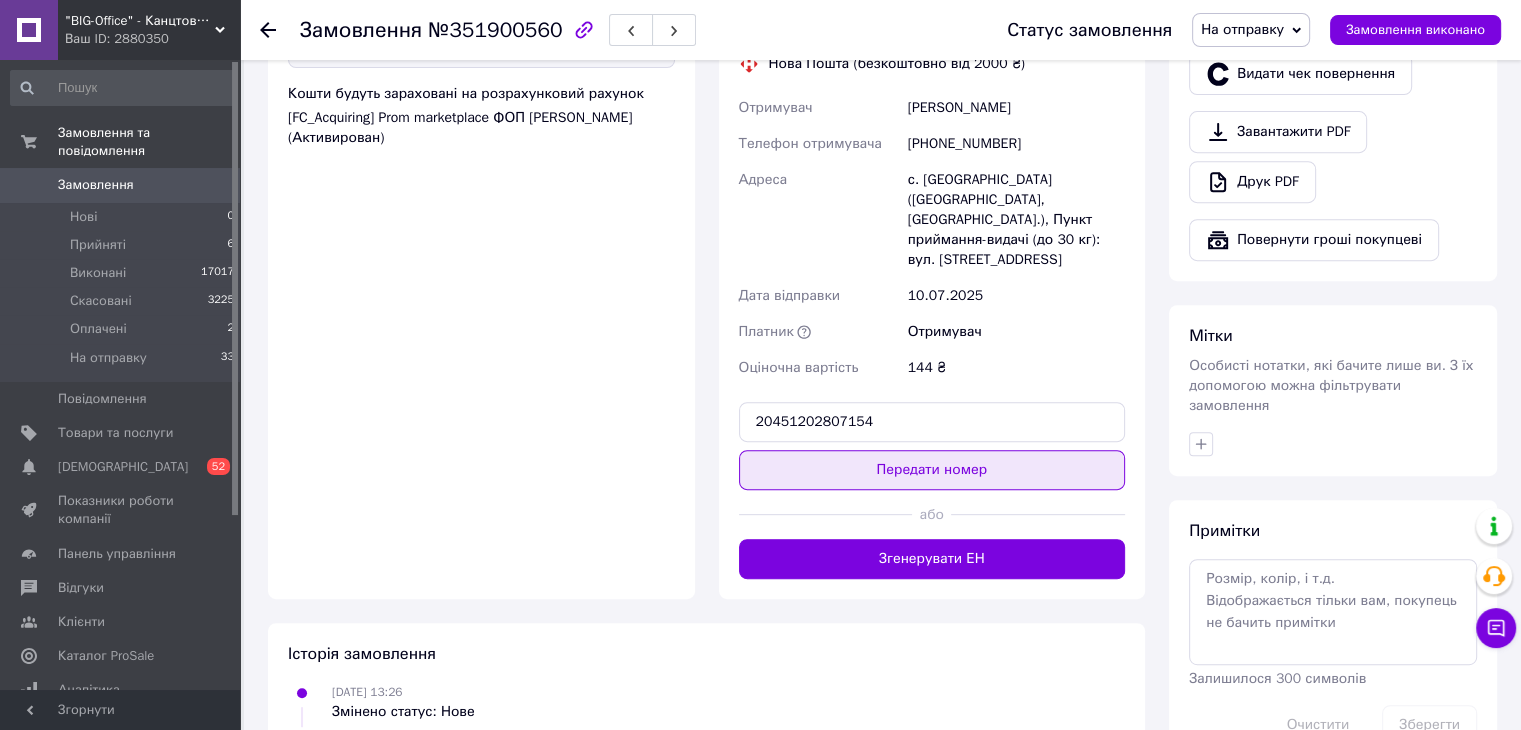 click on "Передати номер" at bounding box center [932, 470] 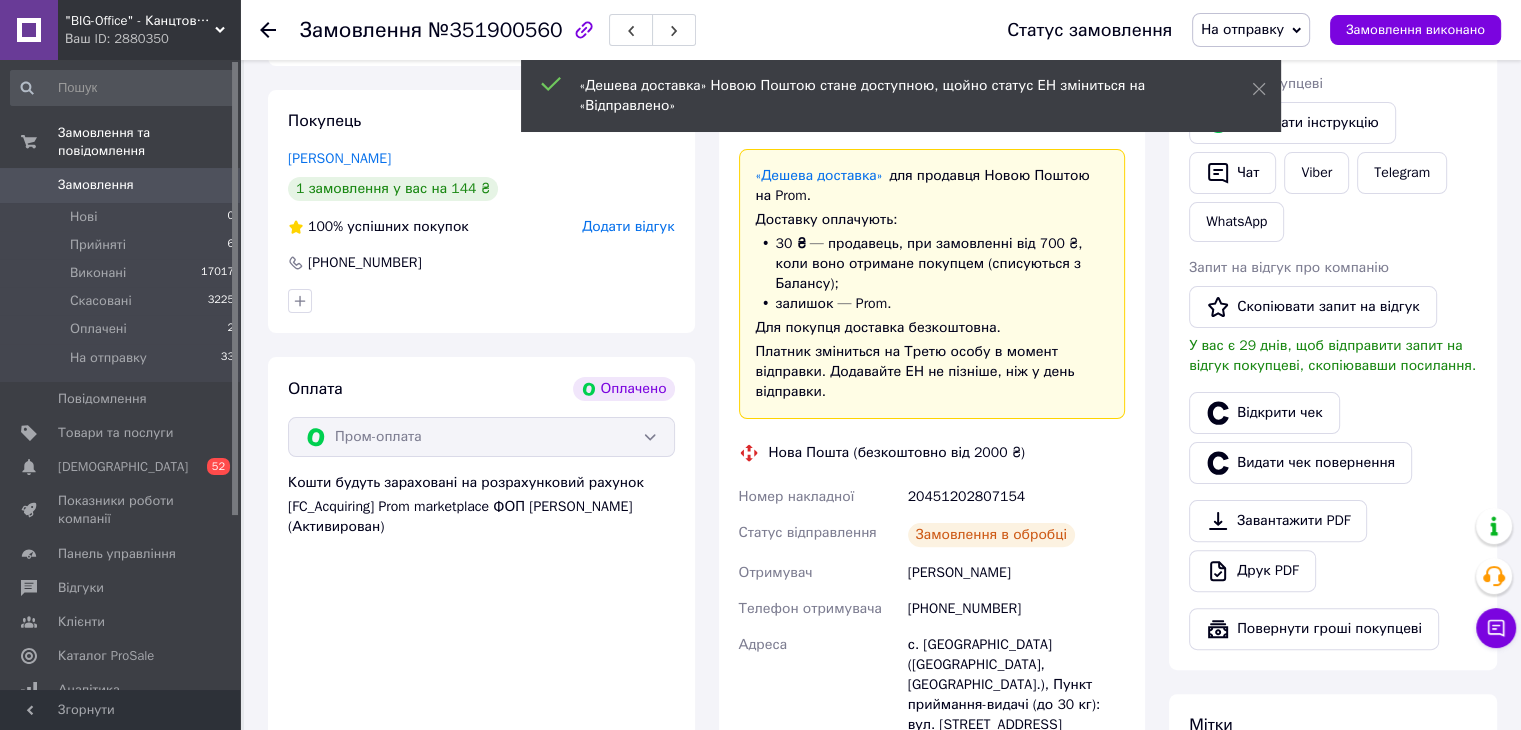 scroll, scrollTop: 400, scrollLeft: 0, axis: vertical 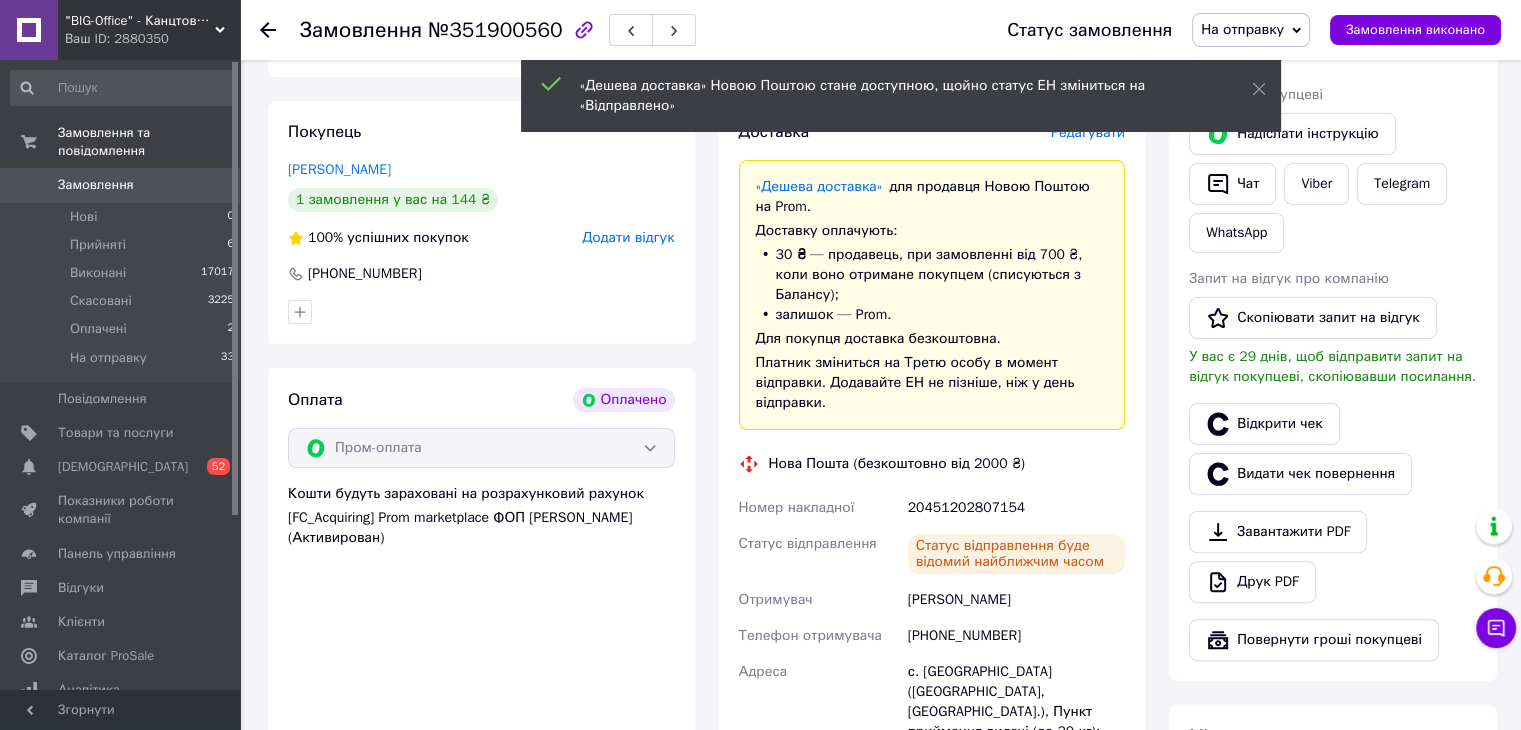 click 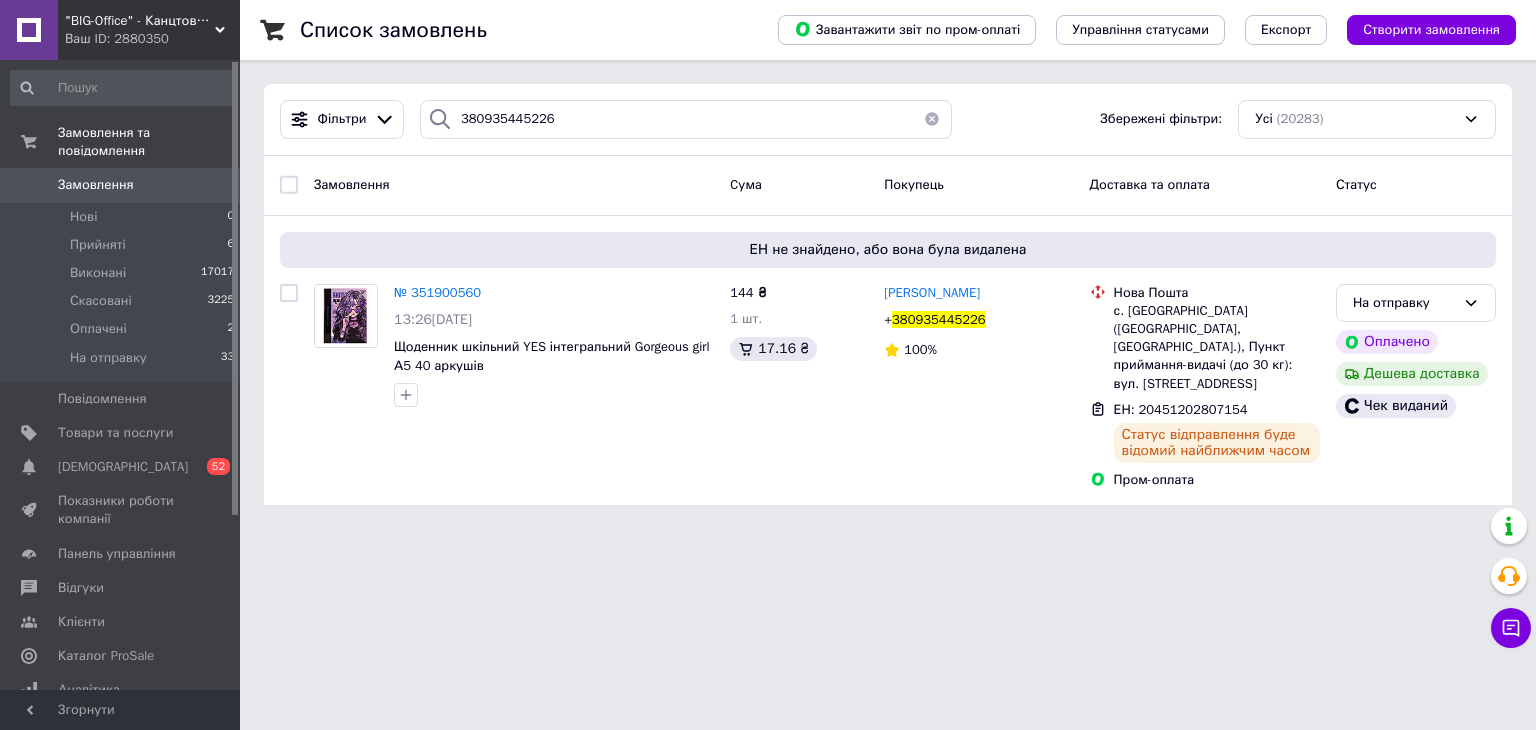 click at bounding box center (932, 119) 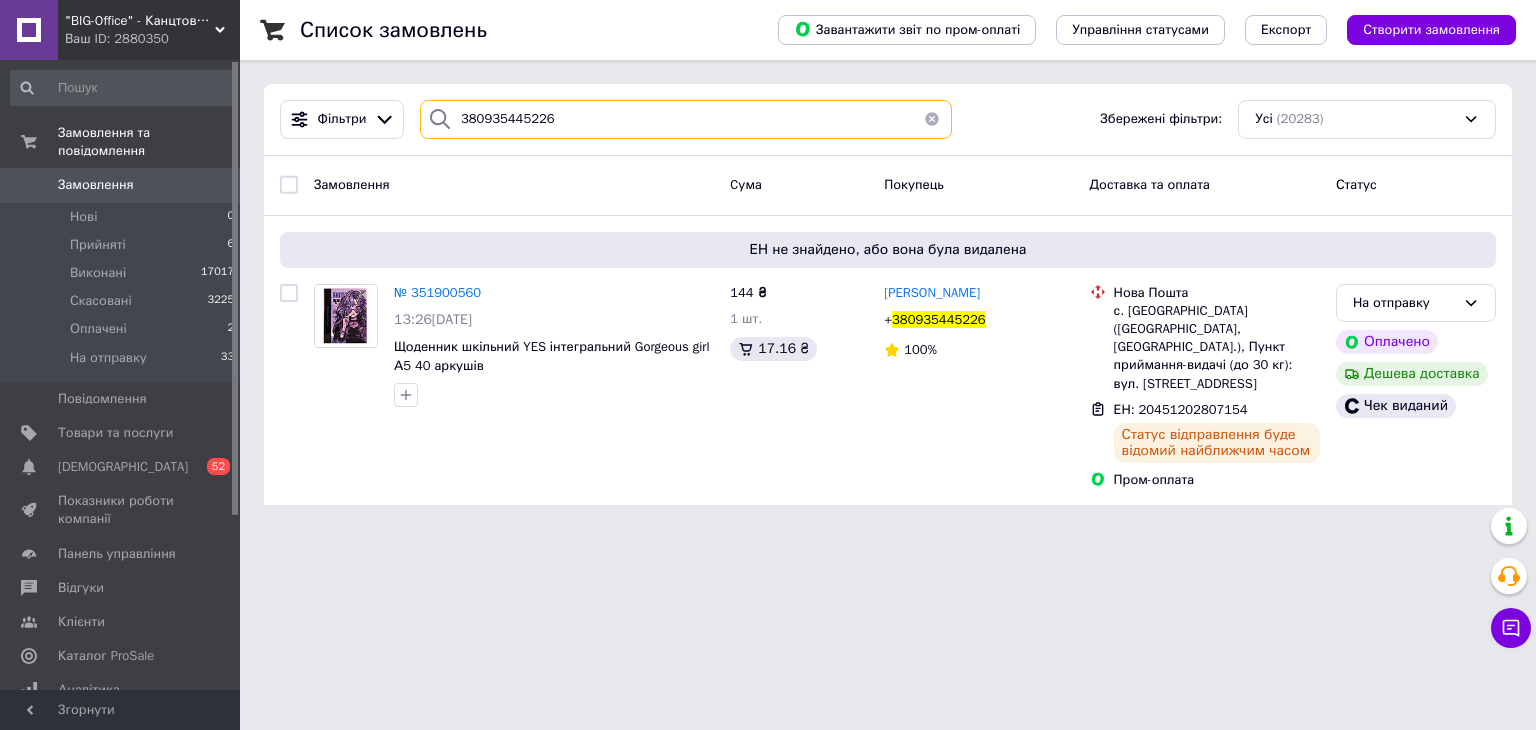 type 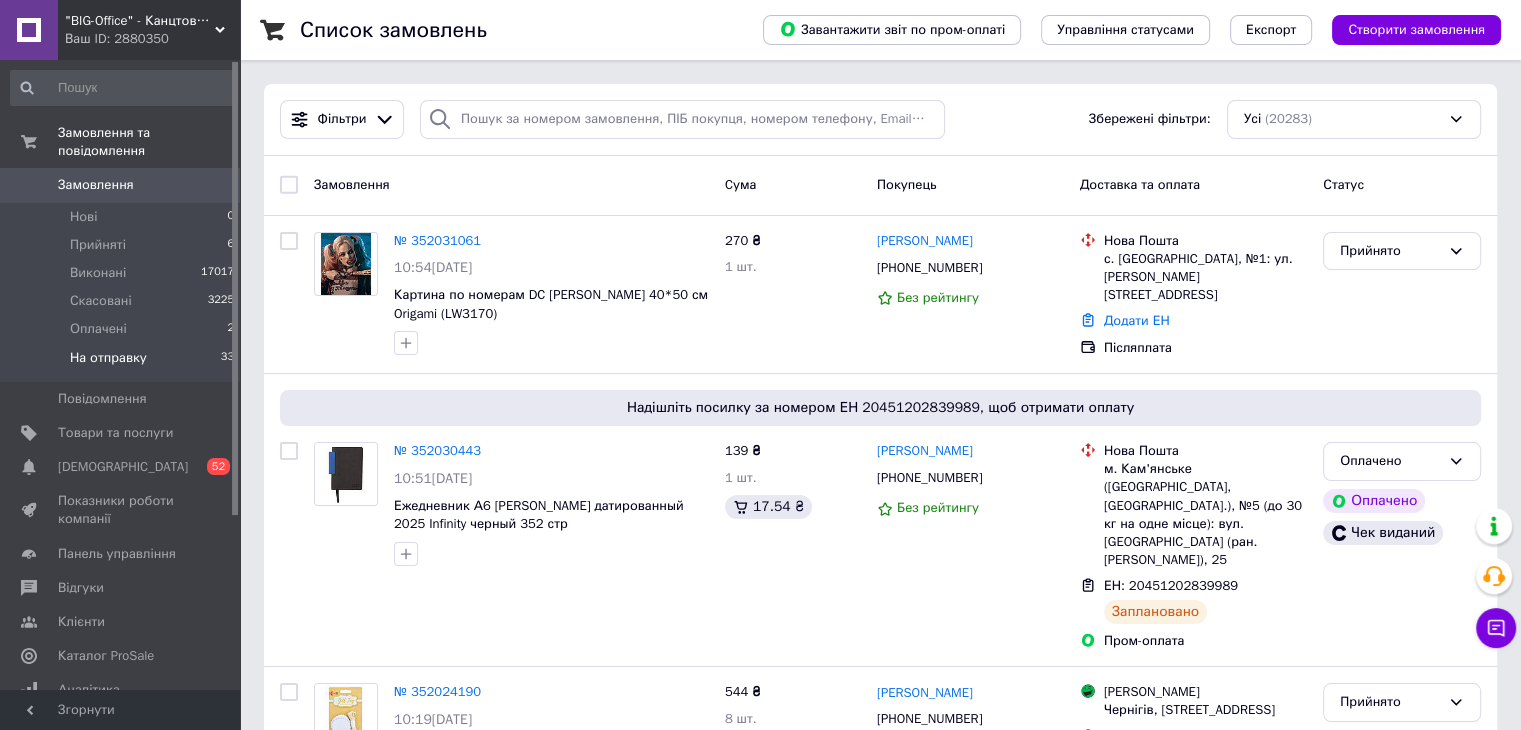 click on "На отправку" at bounding box center (108, 358) 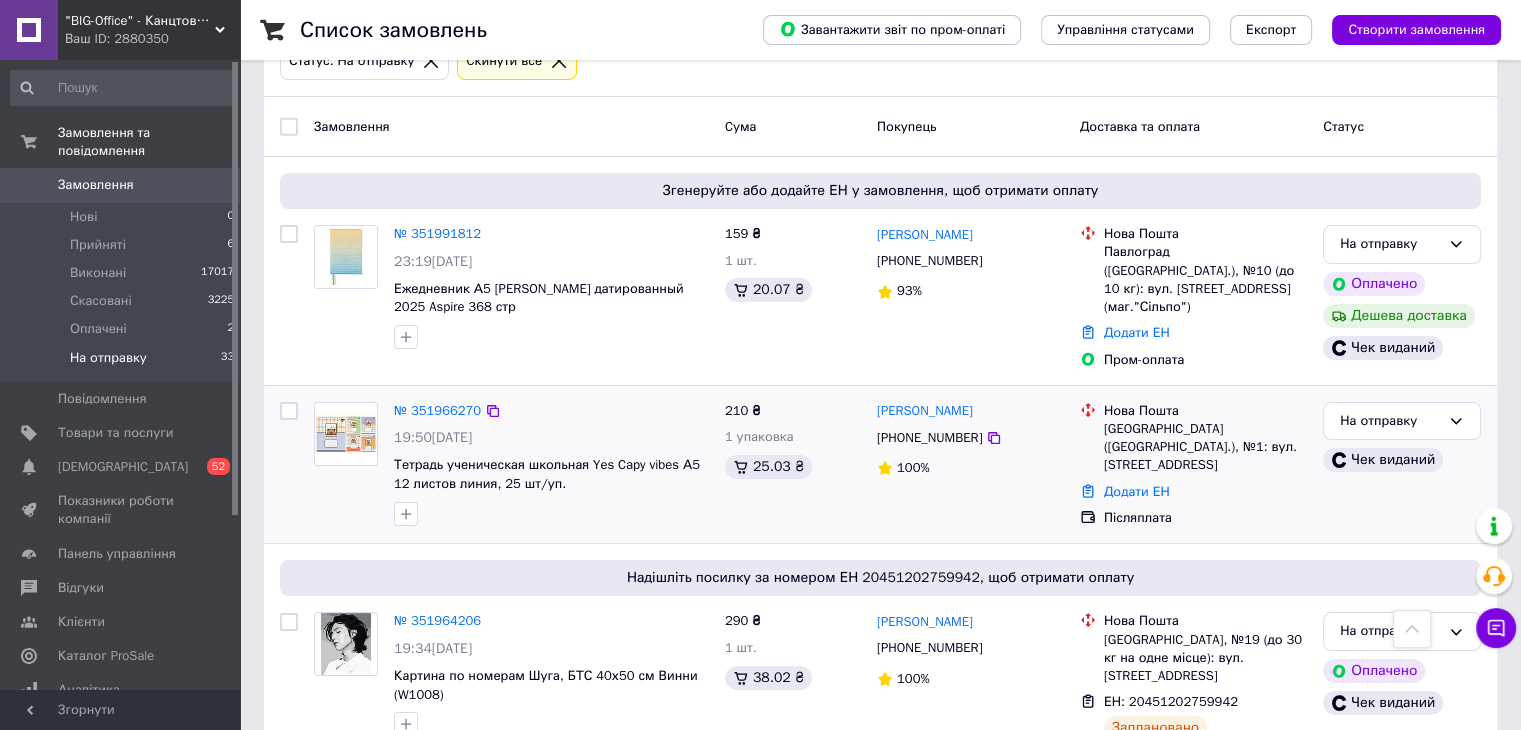 scroll, scrollTop: 0, scrollLeft: 0, axis: both 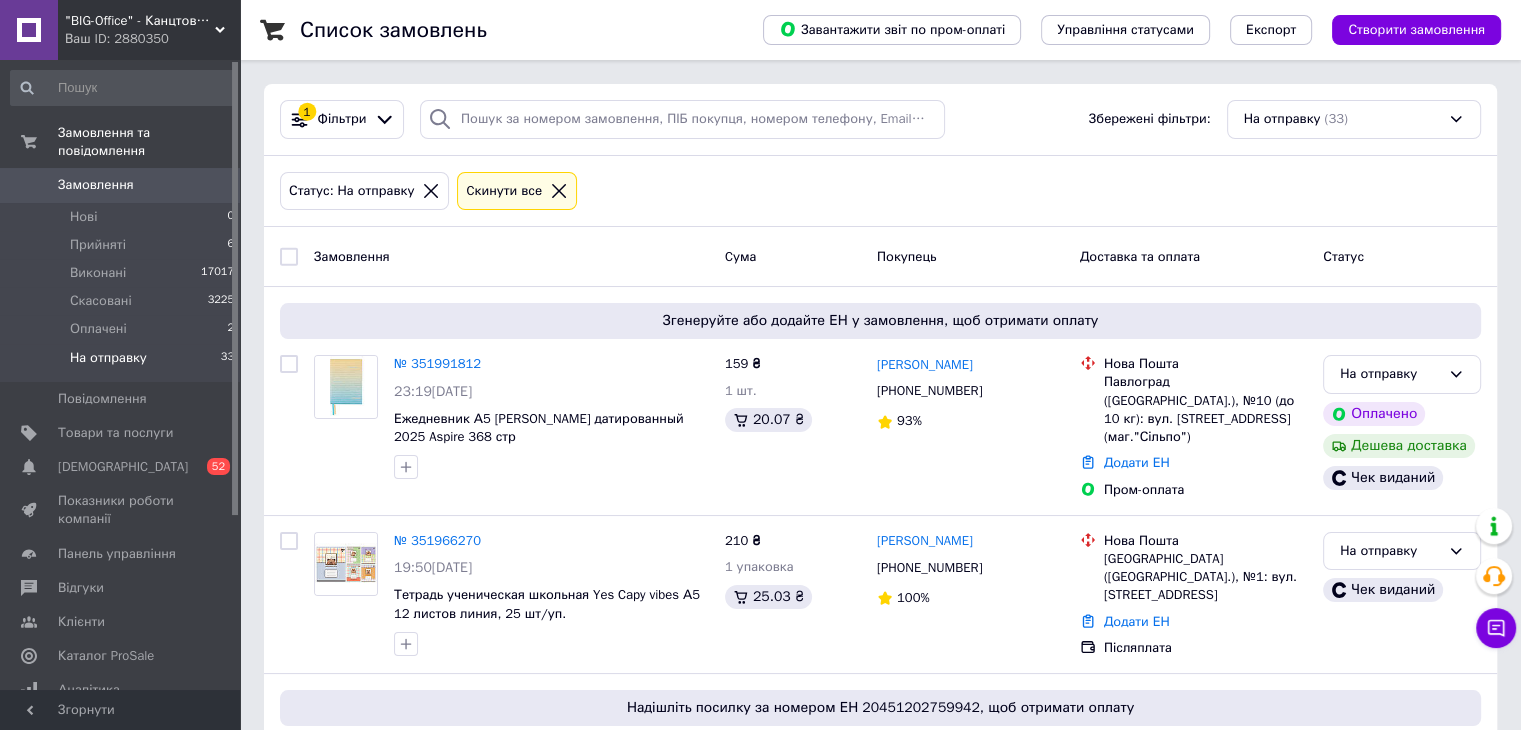 click 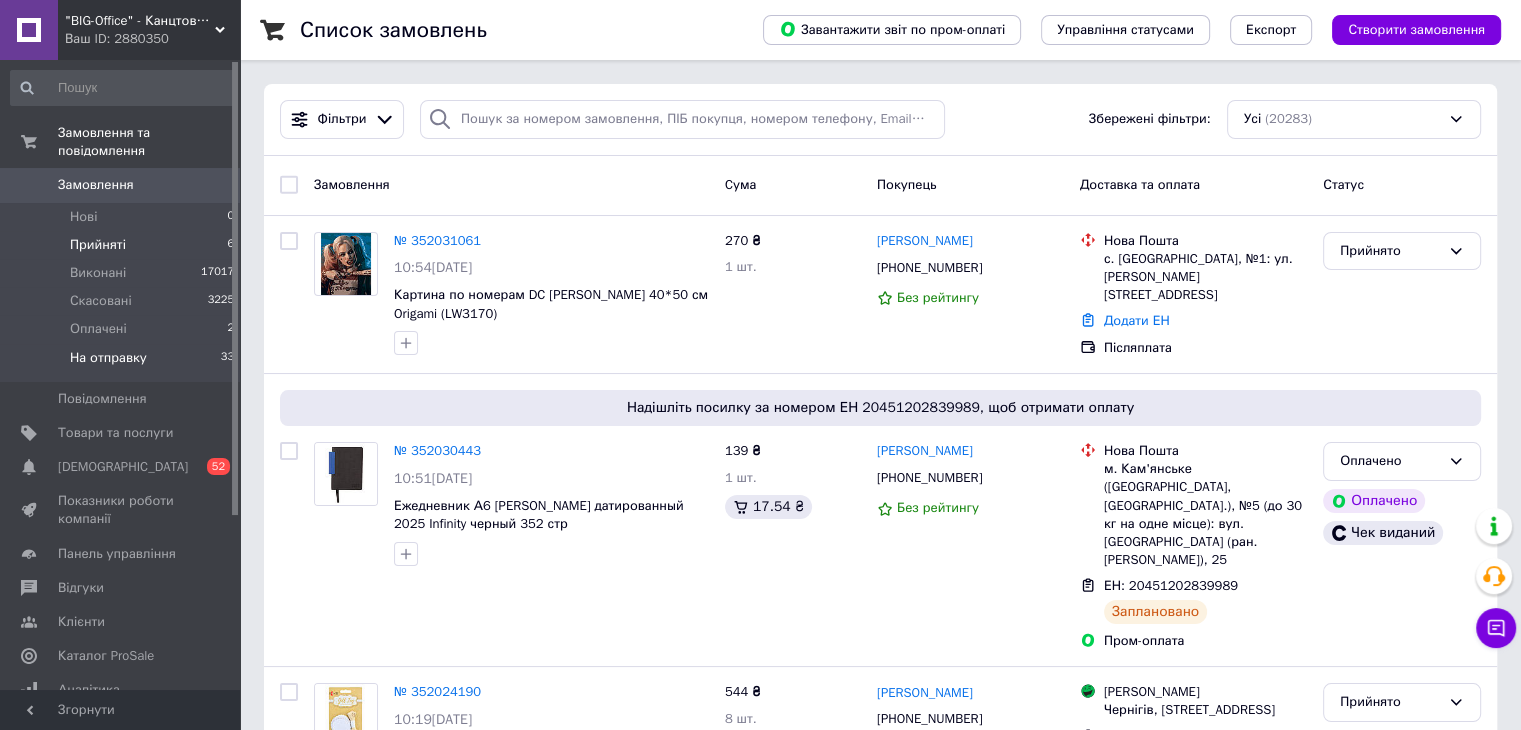 click on "Прийняті" at bounding box center [98, 245] 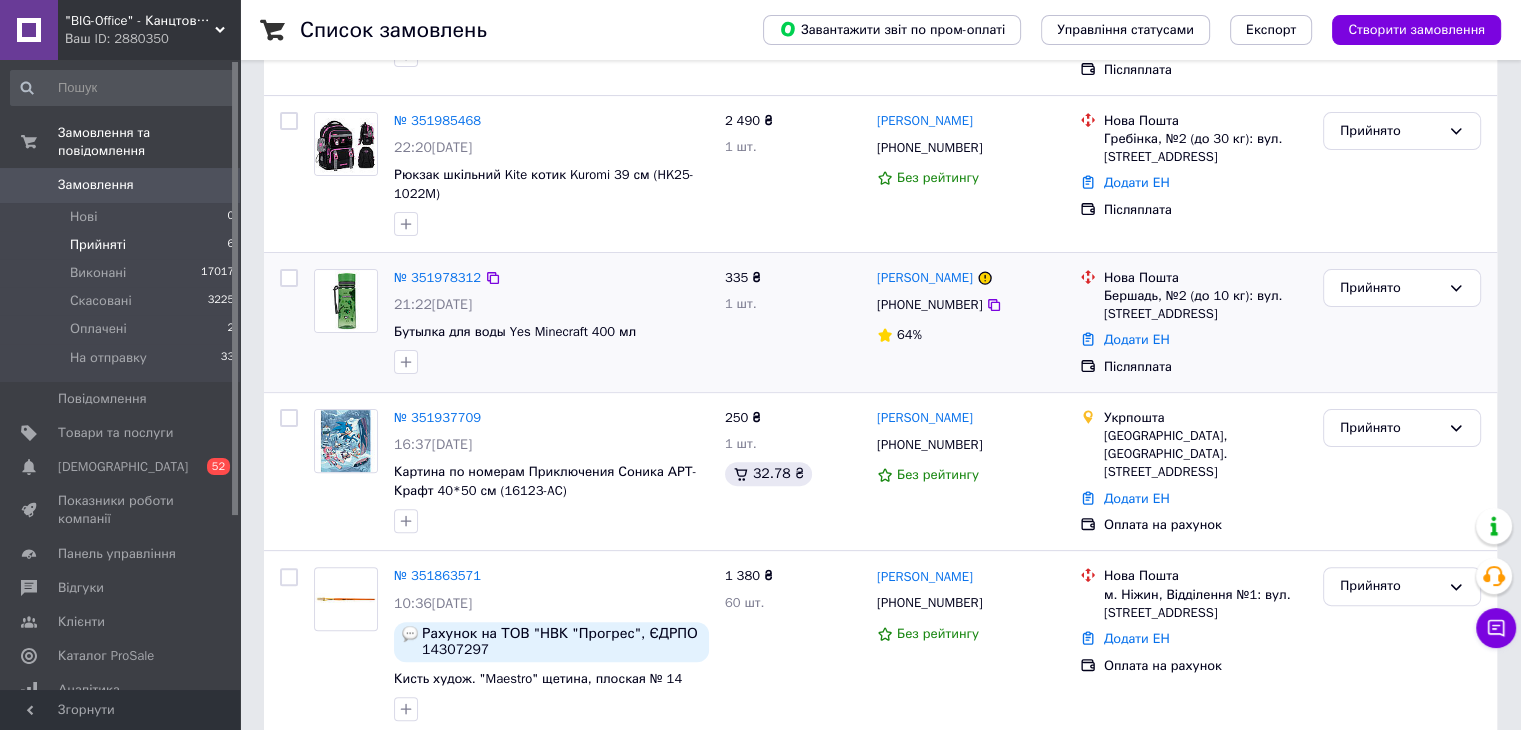 scroll, scrollTop: 557, scrollLeft: 0, axis: vertical 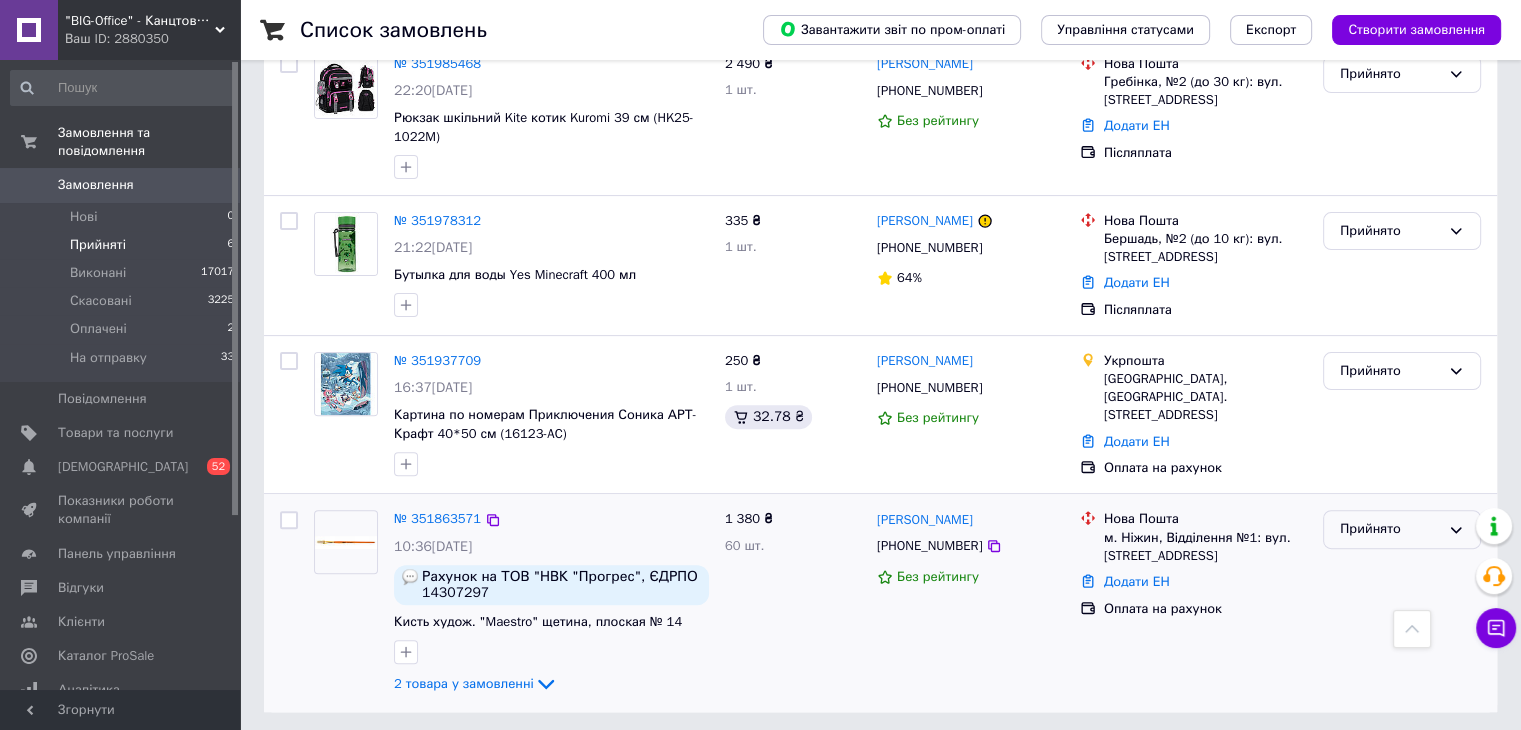 click on "Прийнято" at bounding box center [1390, 529] 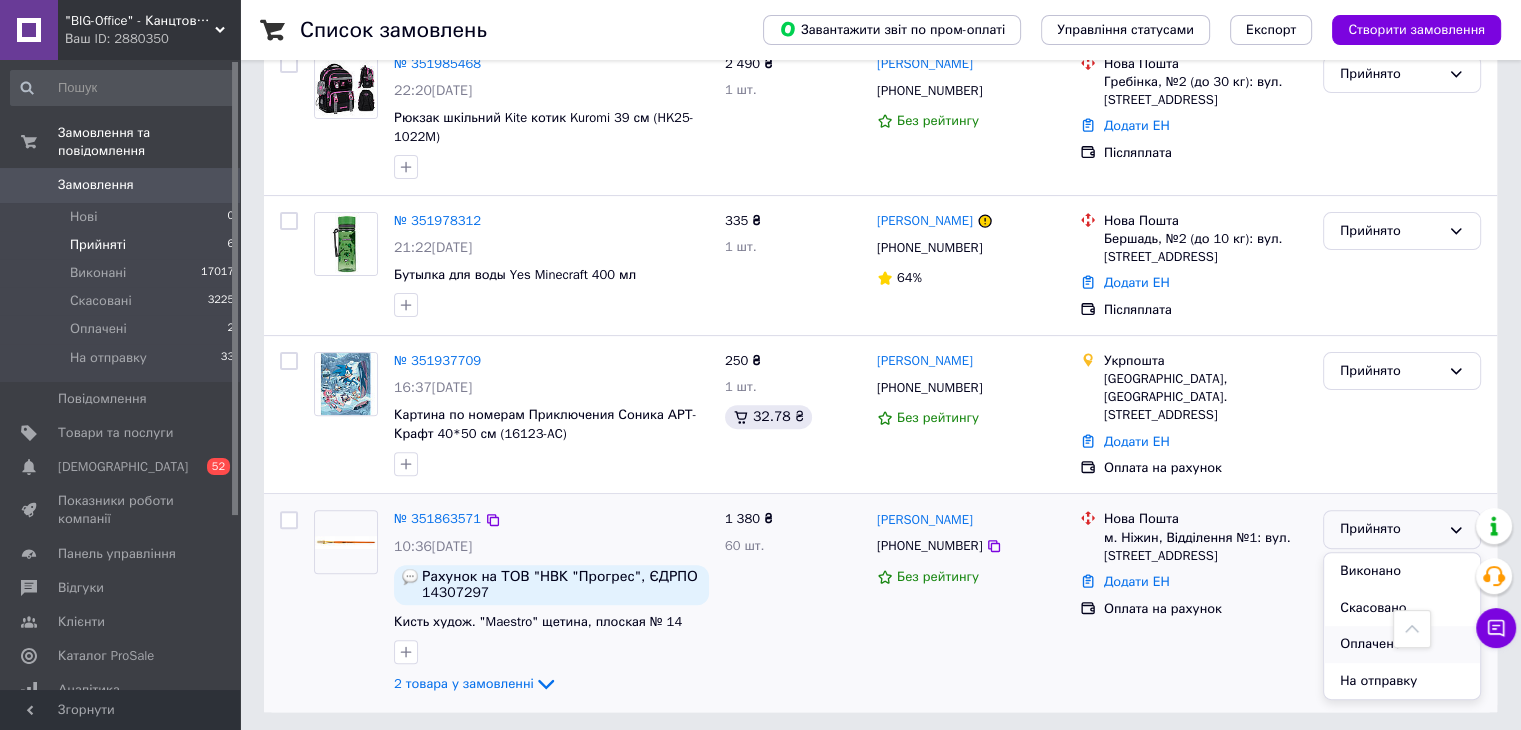 click on "Оплачено" at bounding box center [1402, 644] 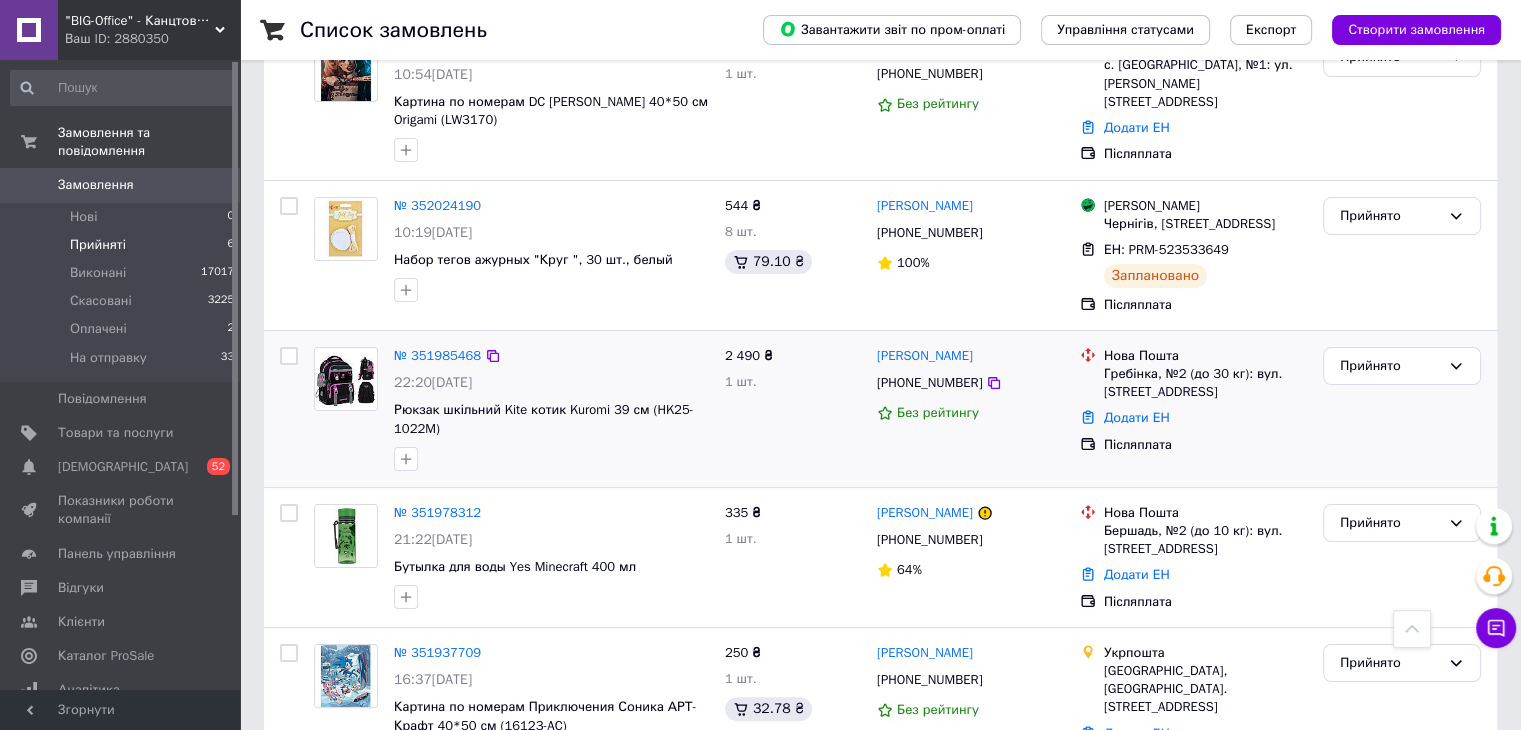 scroll, scrollTop: 0, scrollLeft: 0, axis: both 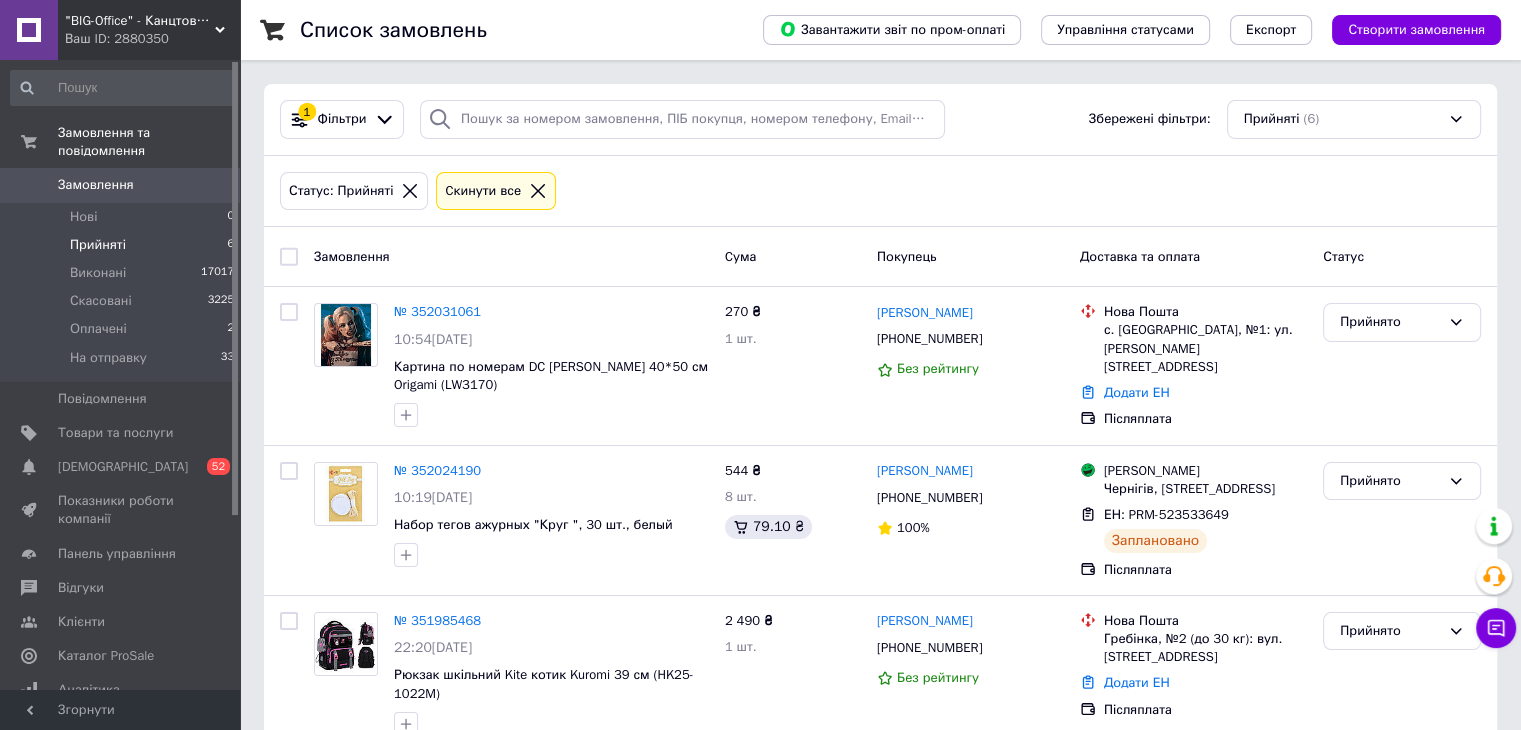 click on "Cкинути все" at bounding box center [496, 191] 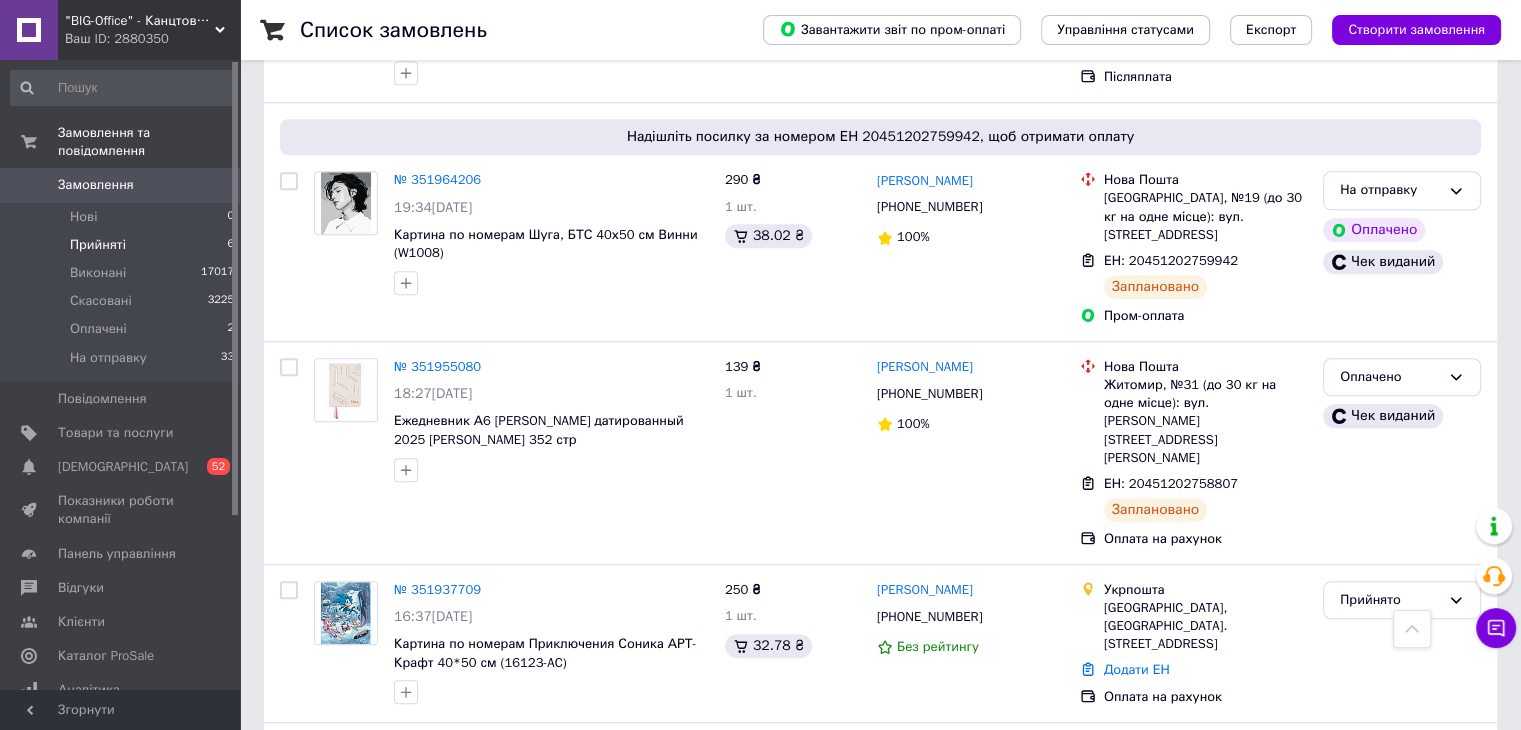 scroll, scrollTop: 1600, scrollLeft: 0, axis: vertical 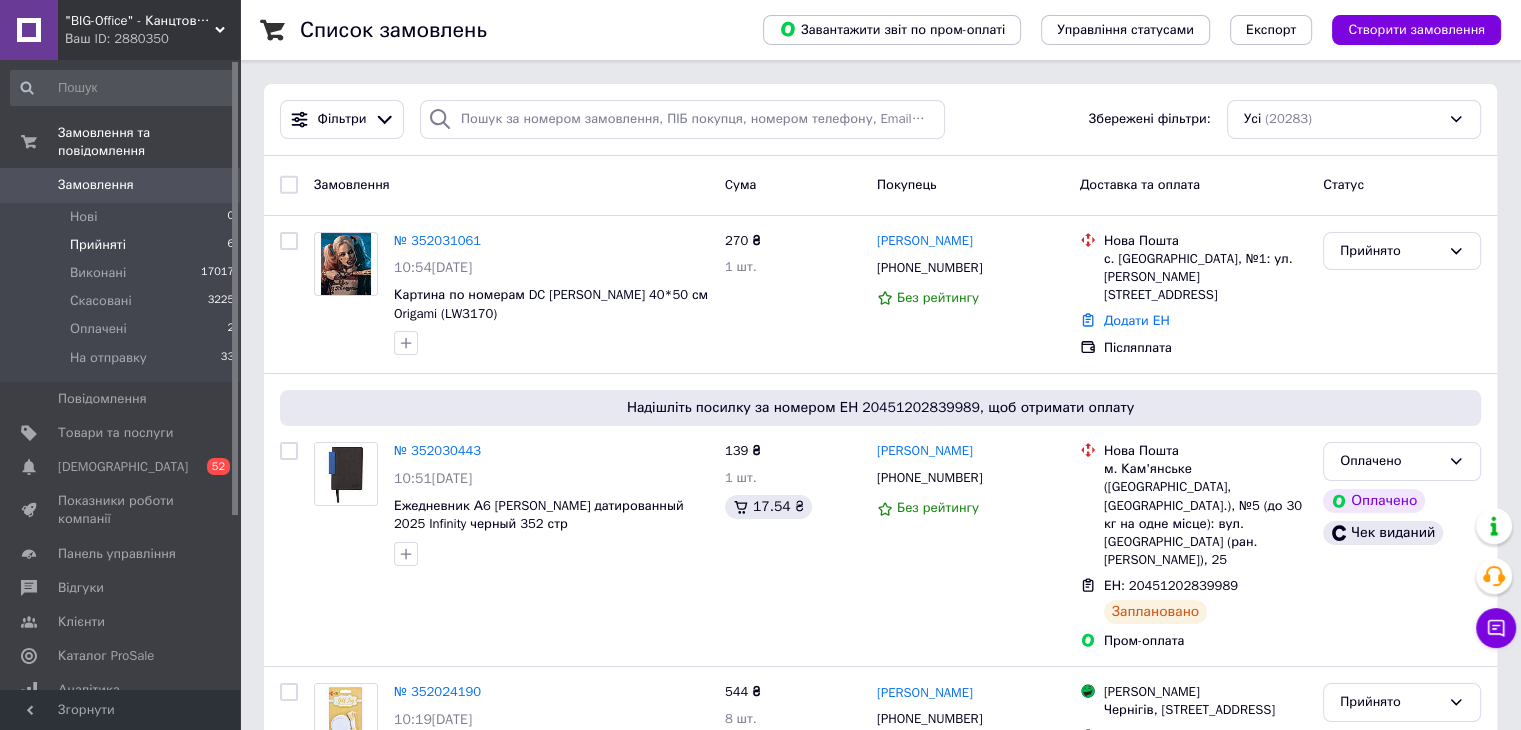 click on "Прийняті" at bounding box center (98, 245) 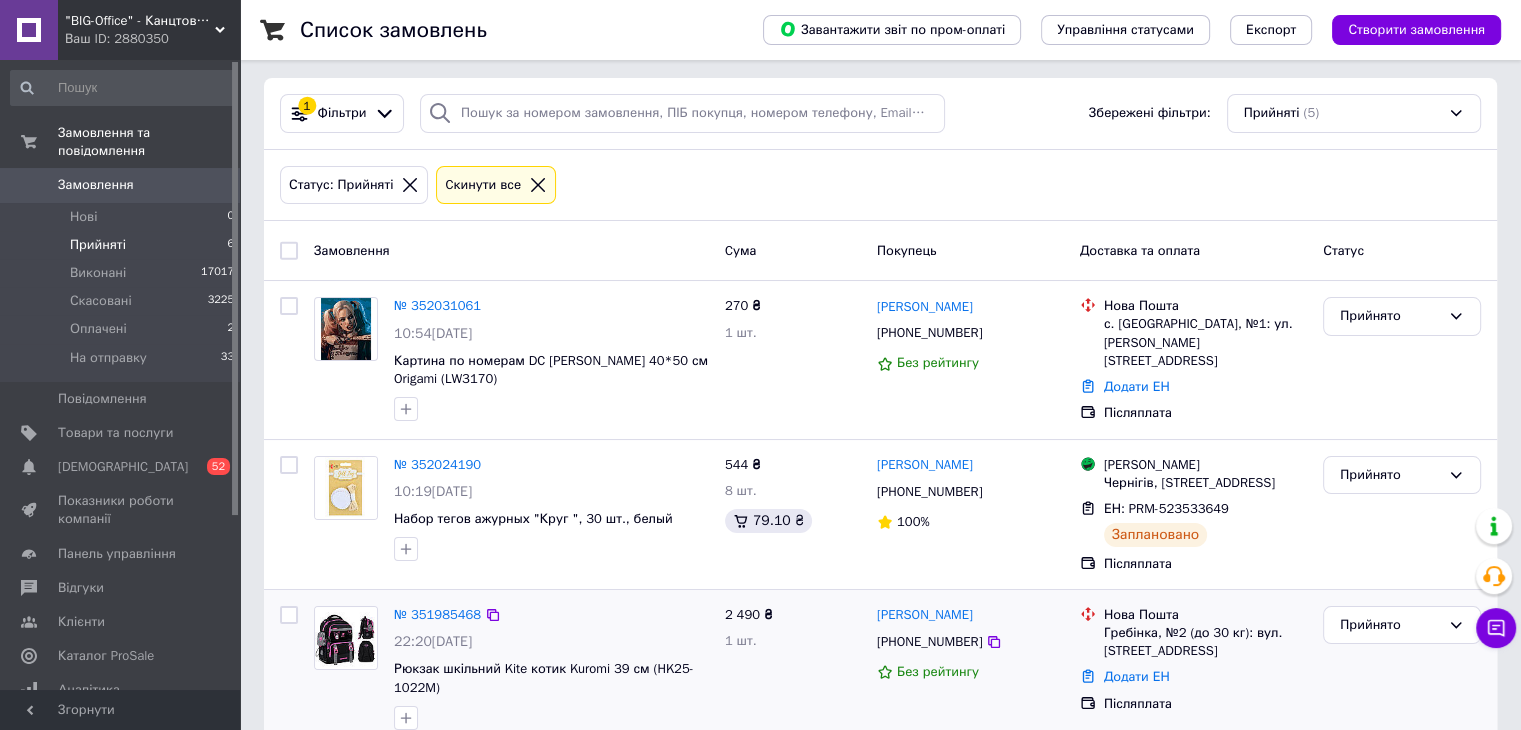 scroll, scrollTop: 0, scrollLeft: 0, axis: both 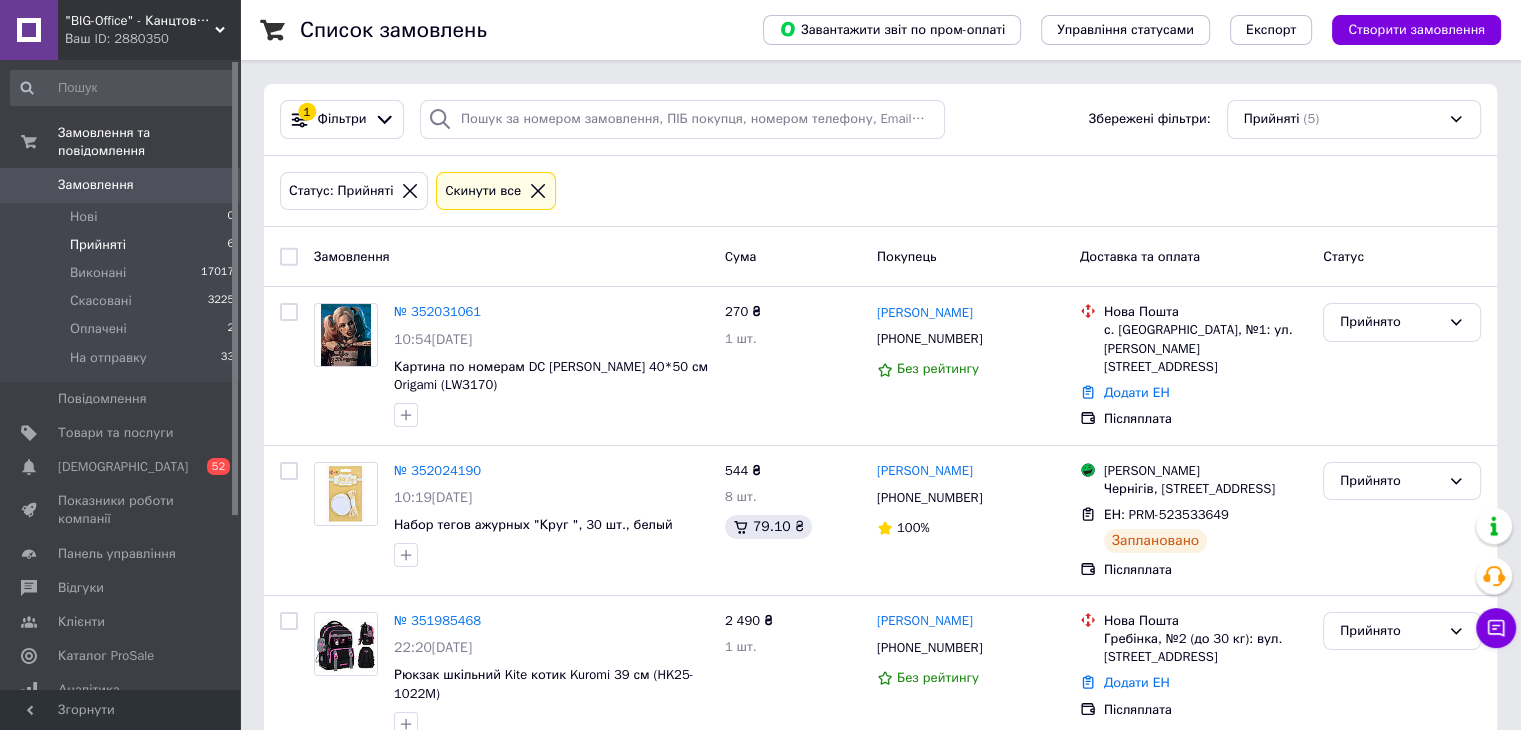 click 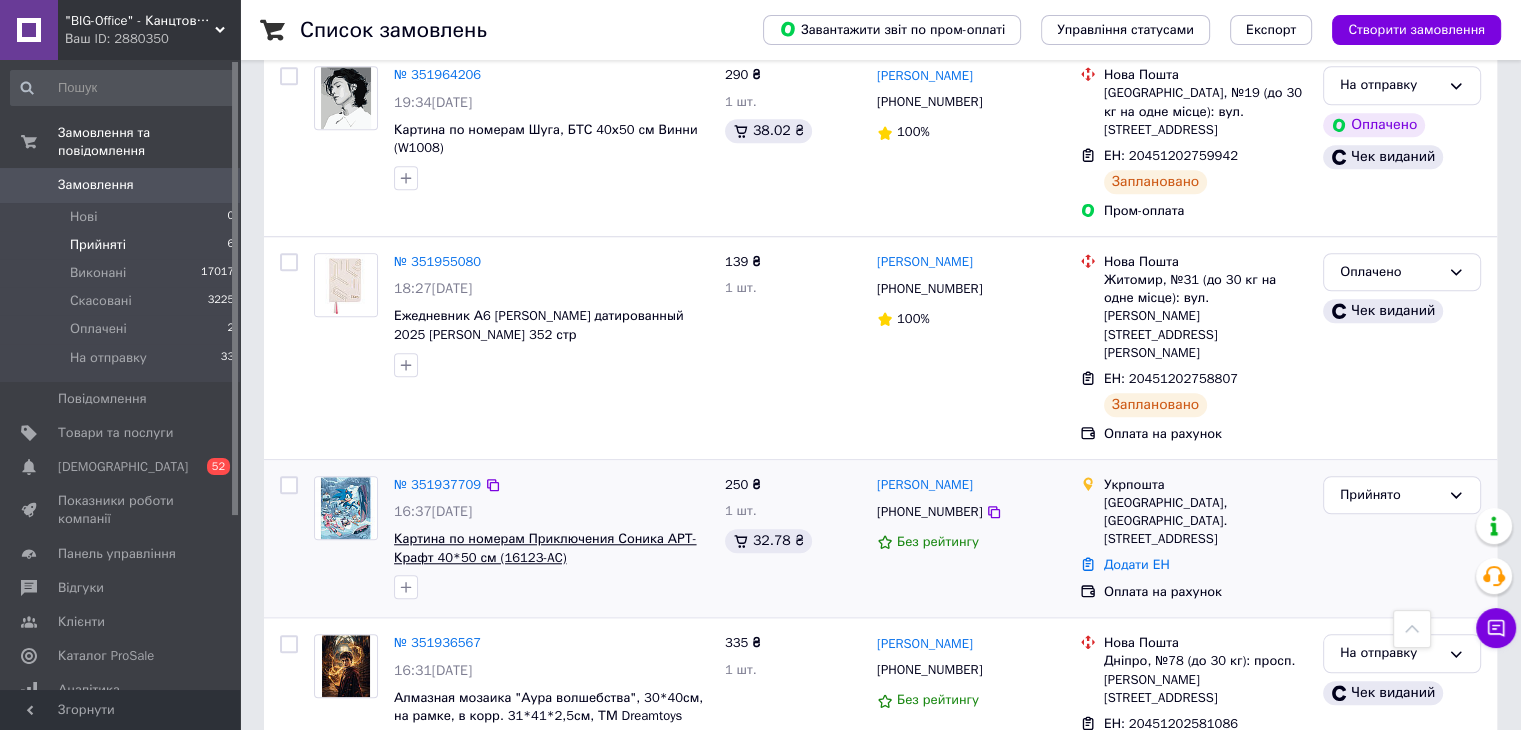 scroll, scrollTop: 1700, scrollLeft: 0, axis: vertical 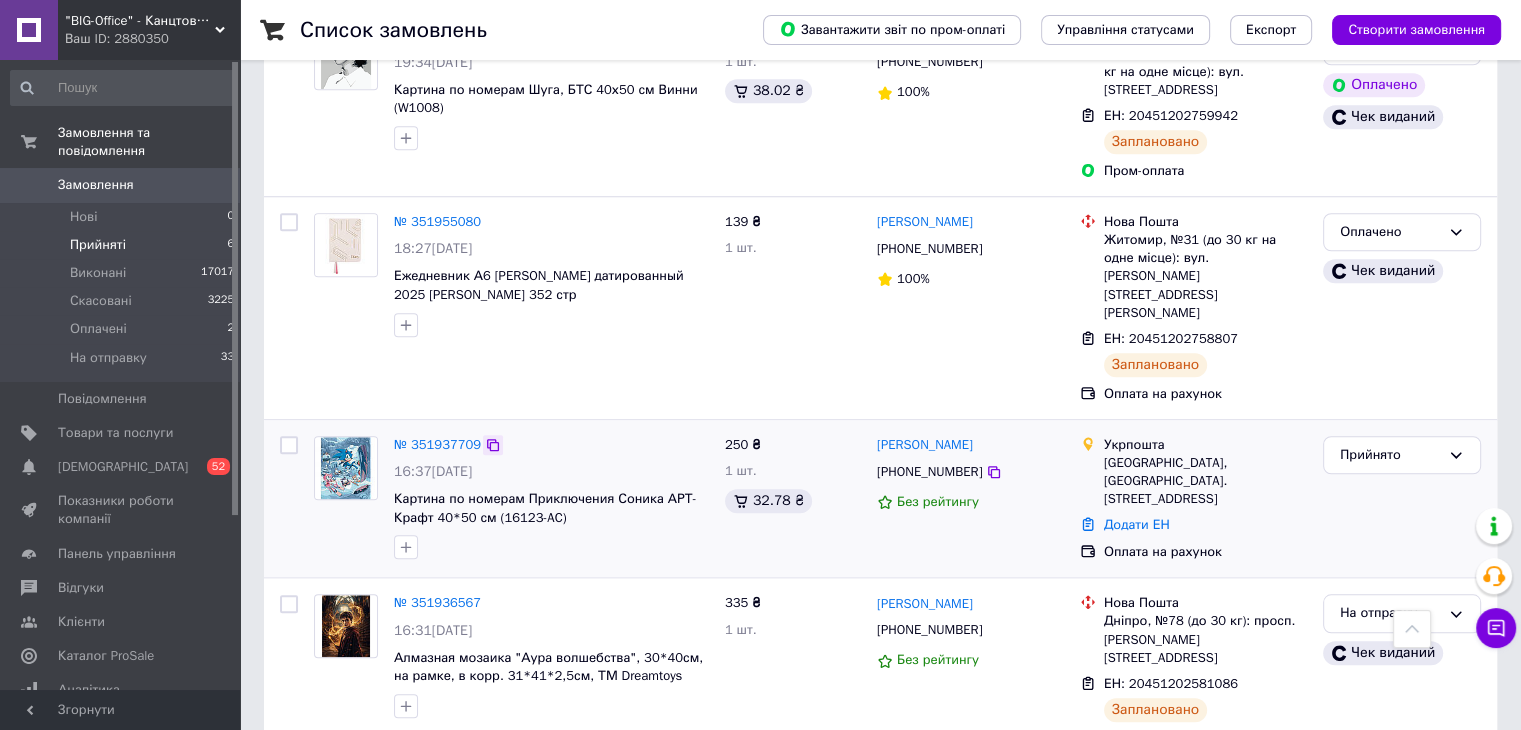 click 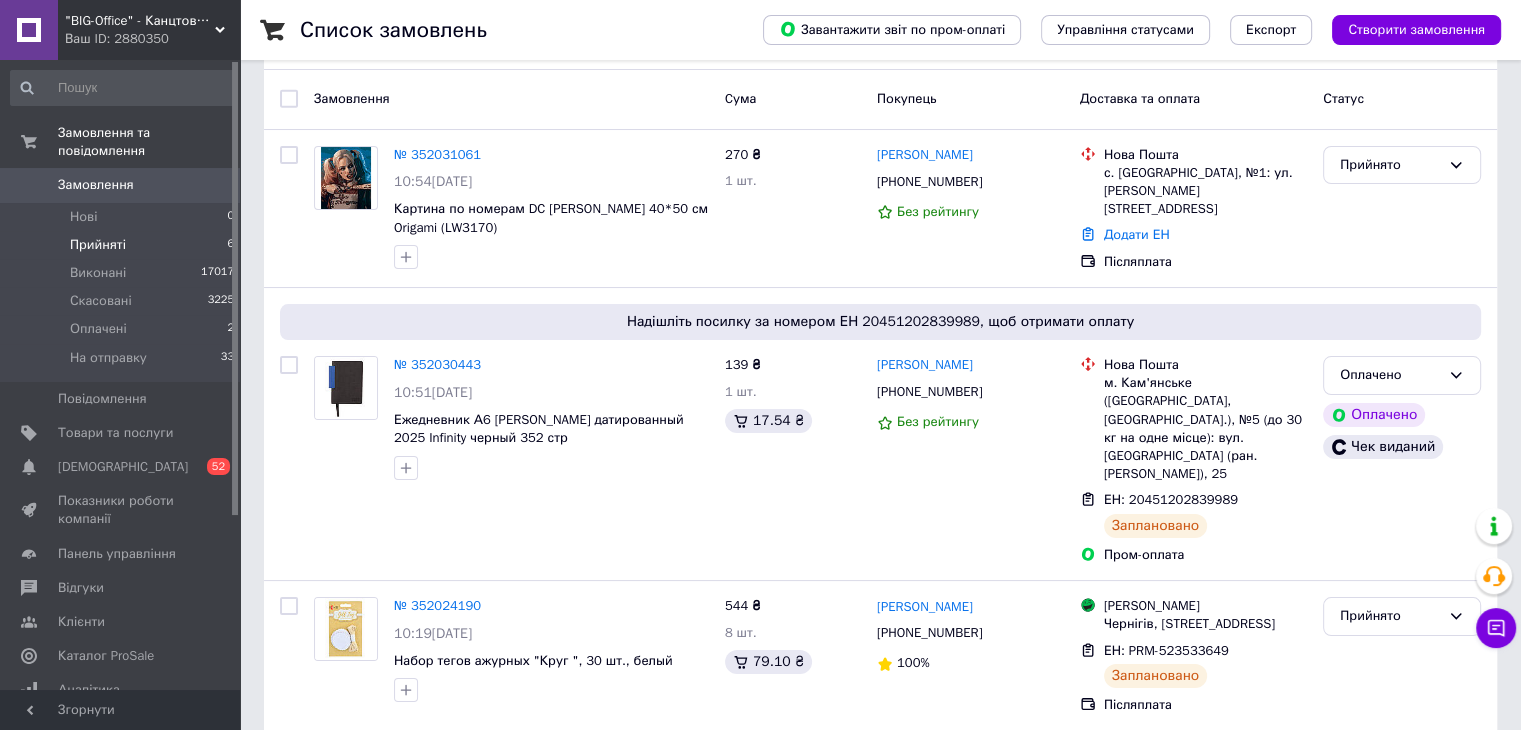 scroll, scrollTop: 0, scrollLeft: 0, axis: both 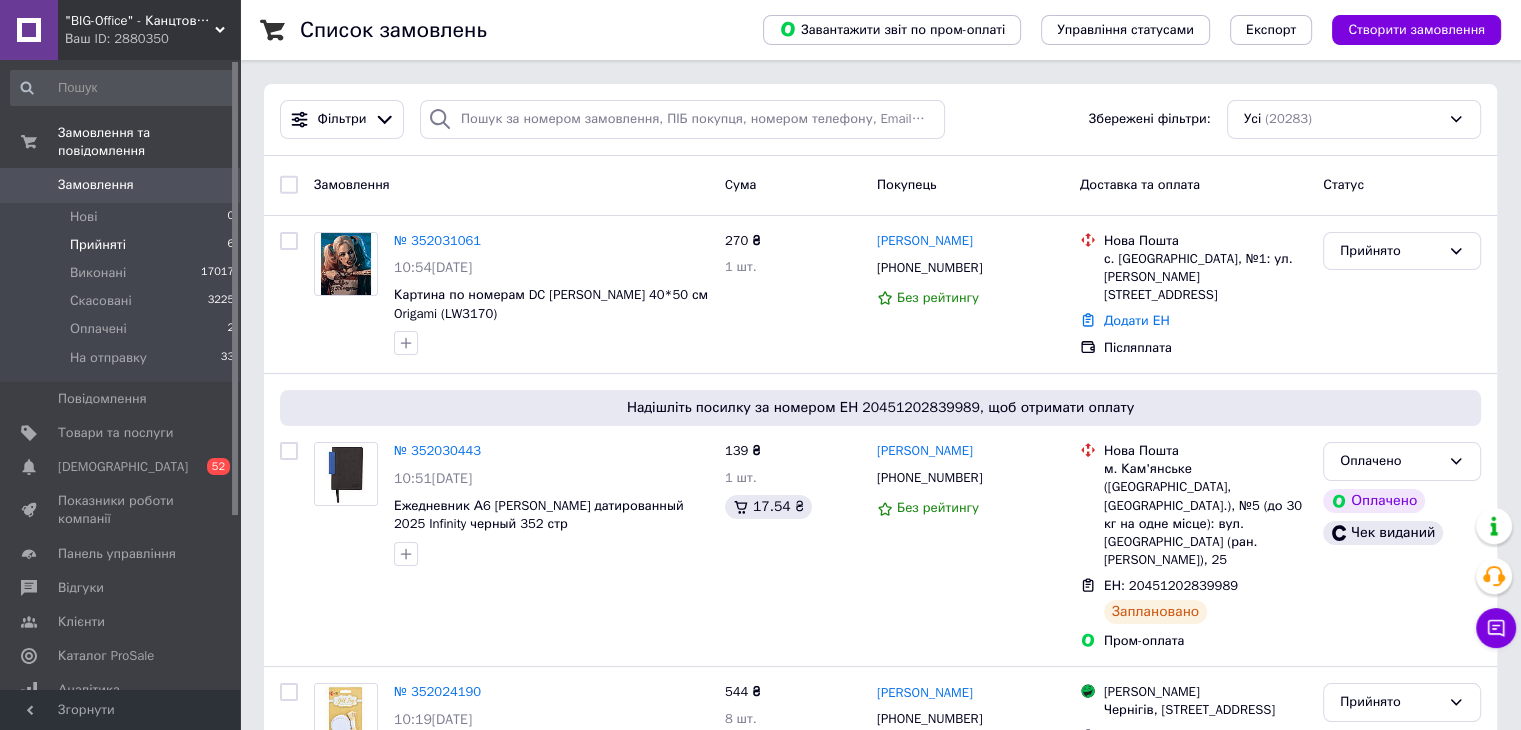 click on "Прийняті" at bounding box center [98, 245] 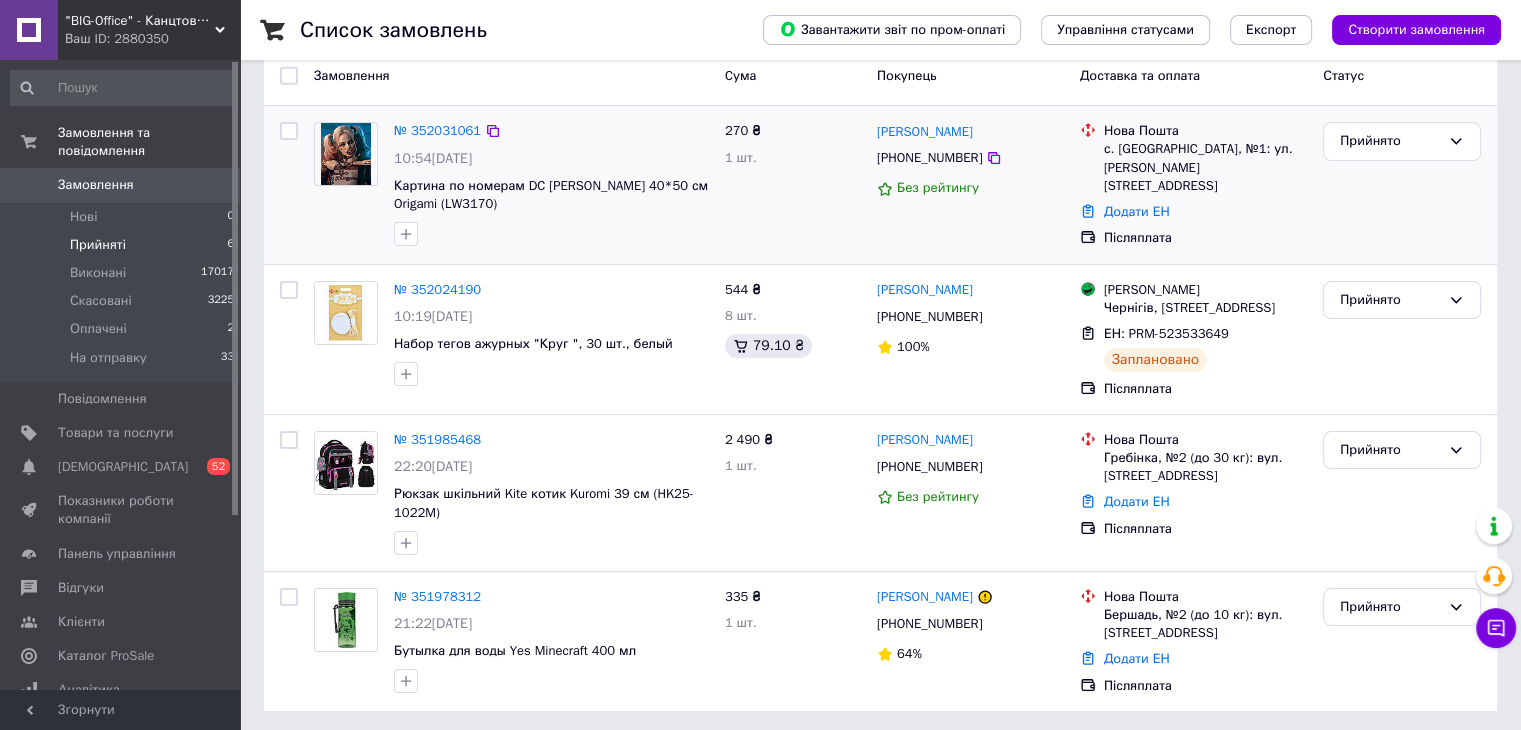 scroll, scrollTop: 182, scrollLeft: 0, axis: vertical 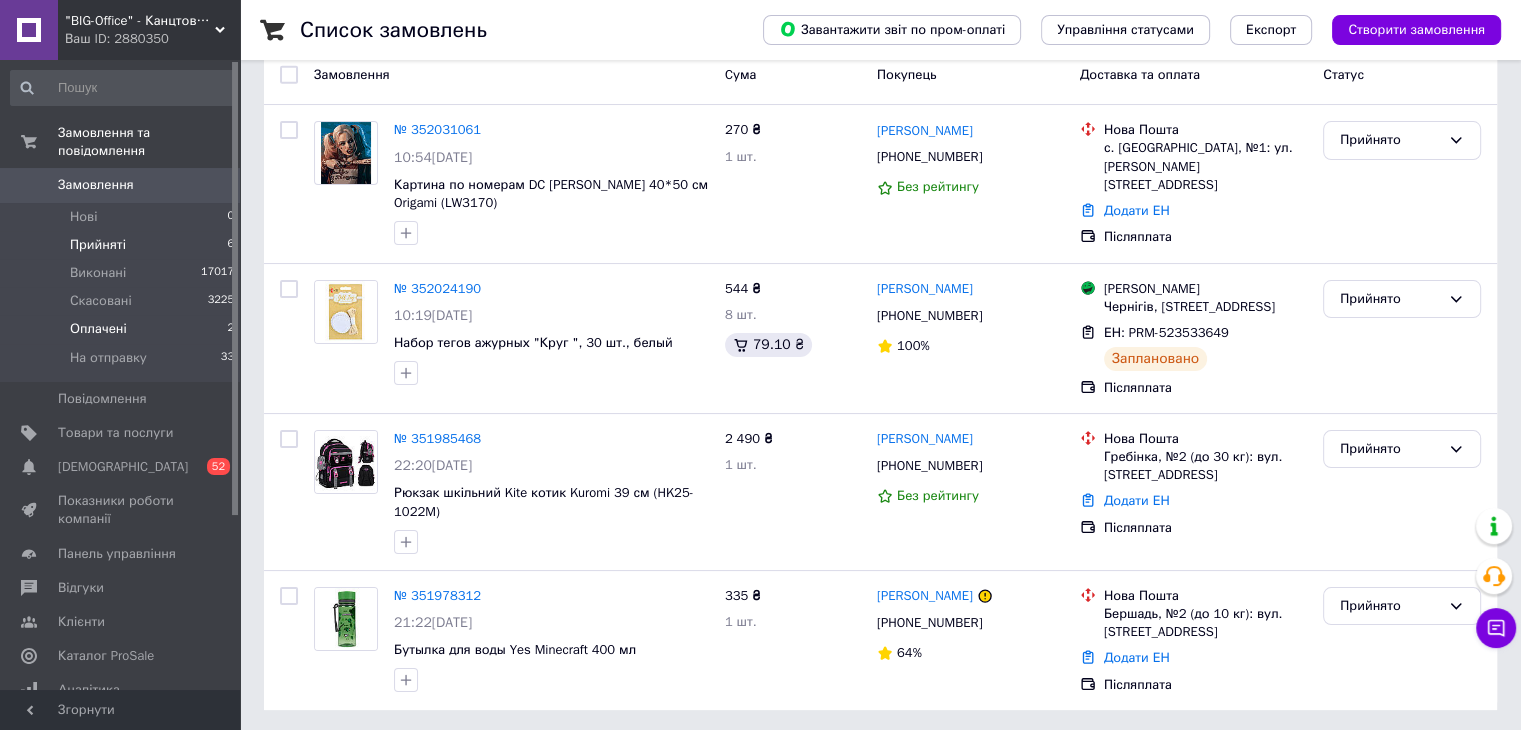 click on "Оплачені" at bounding box center (98, 329) 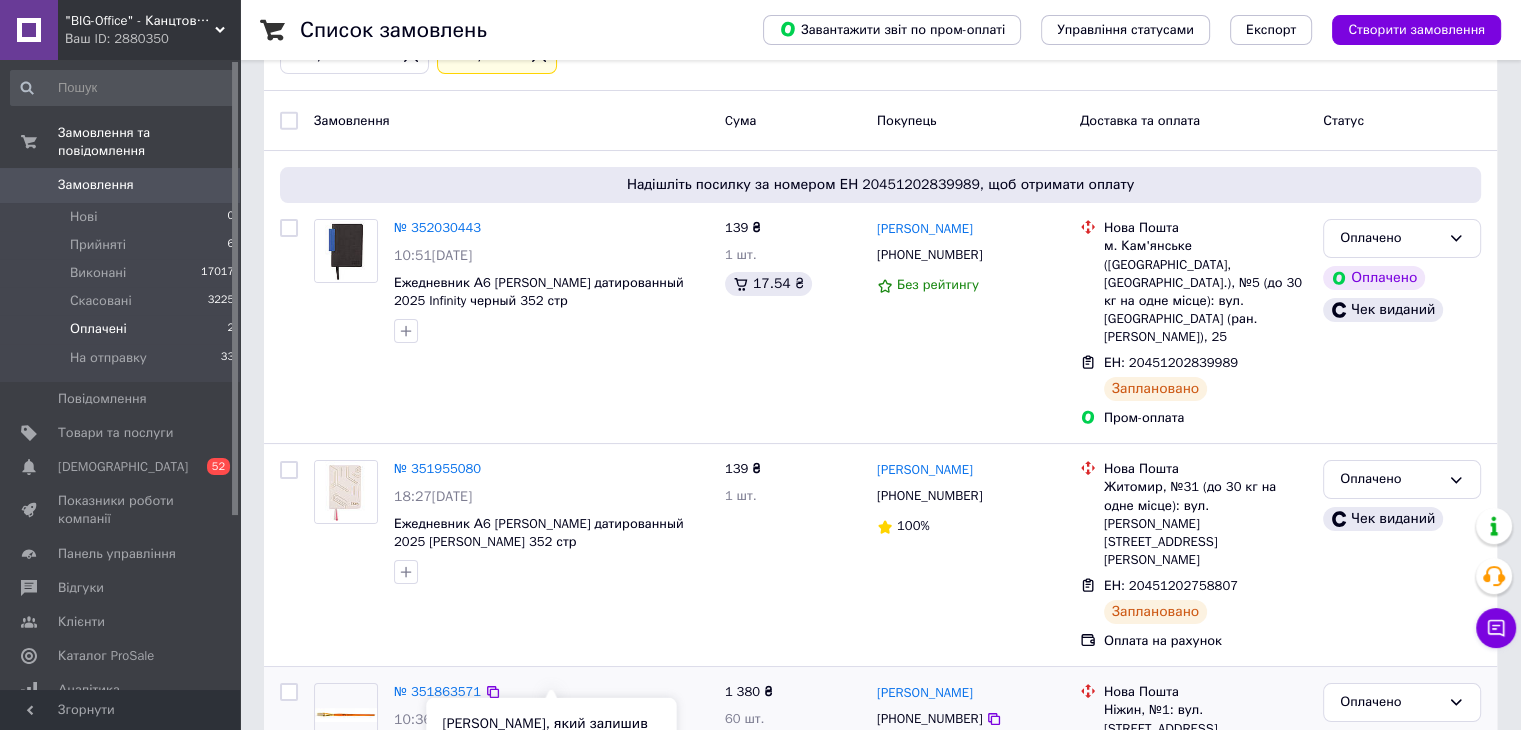 scroll, scrollTop: 0, scrollLeft: 0, axis: both 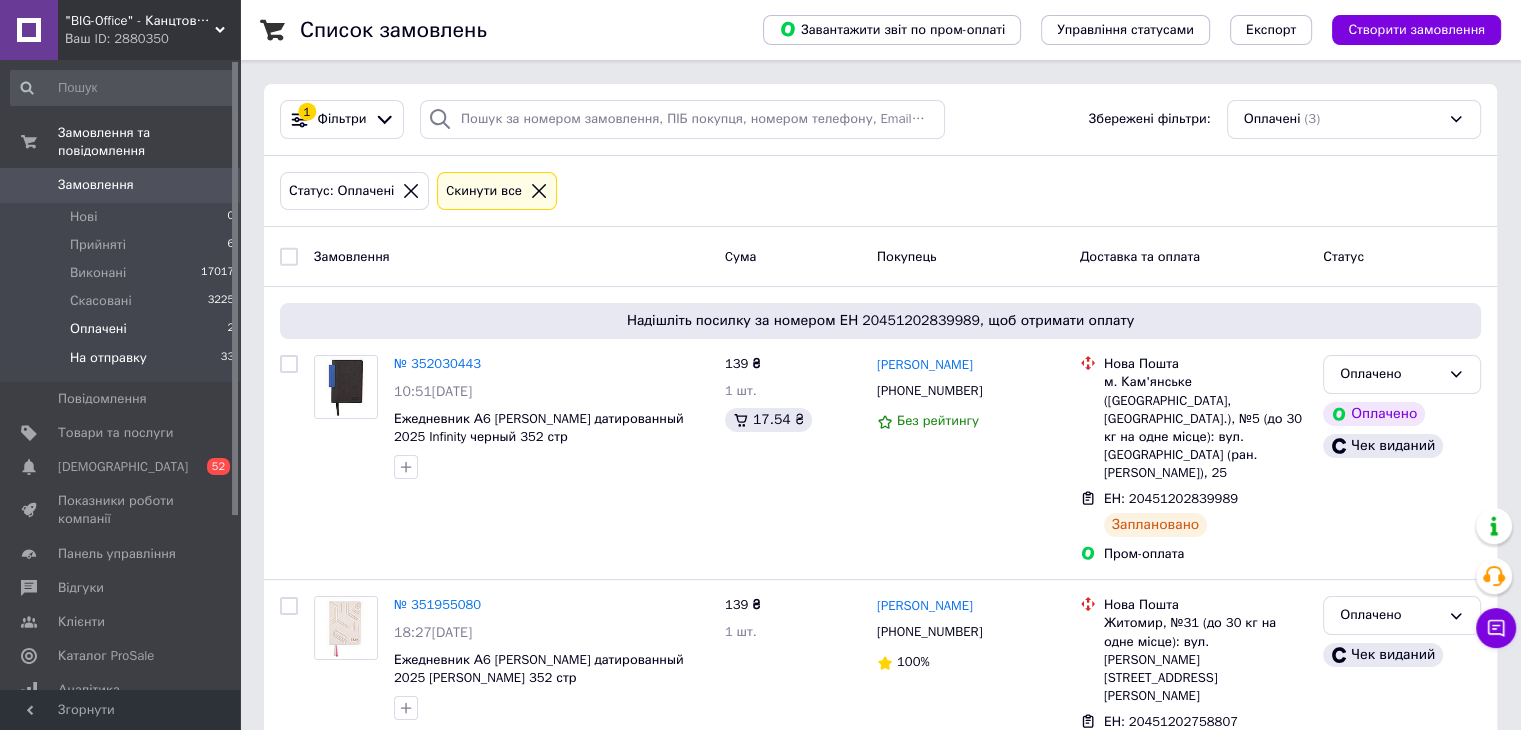 click on "На отправку" at bounding box center [108, 358] 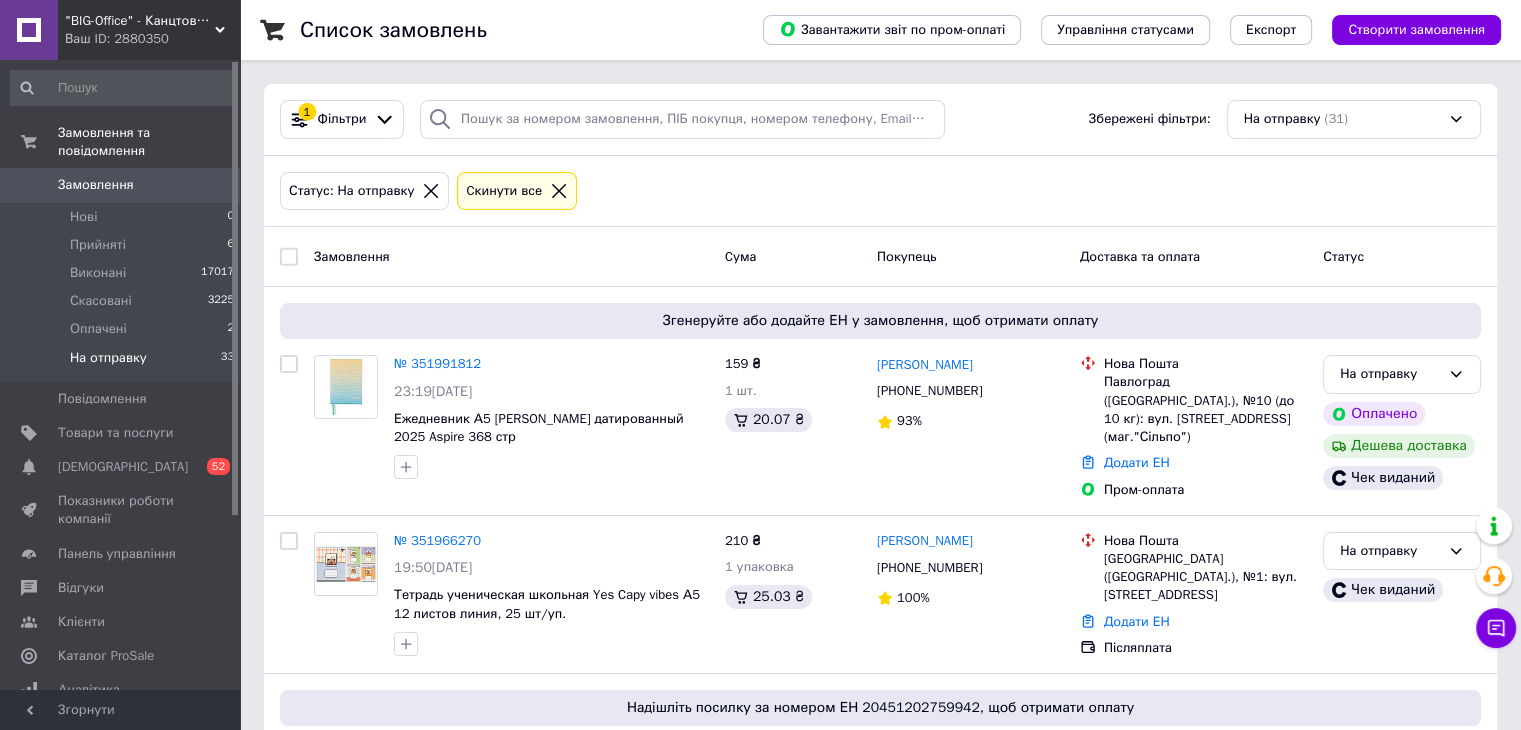 click 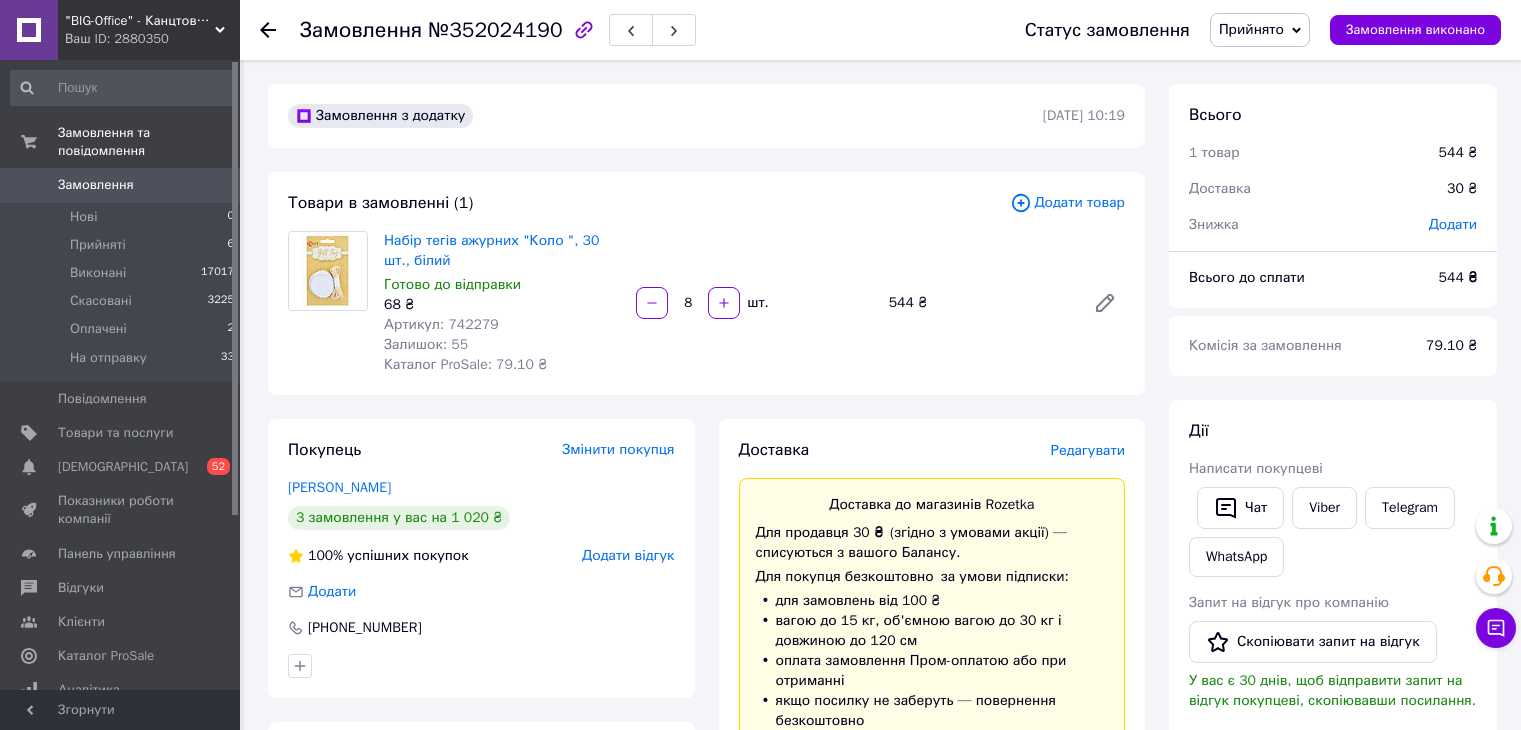 scroll, scrollTop: 0, scrollLeft: 0, axis: both 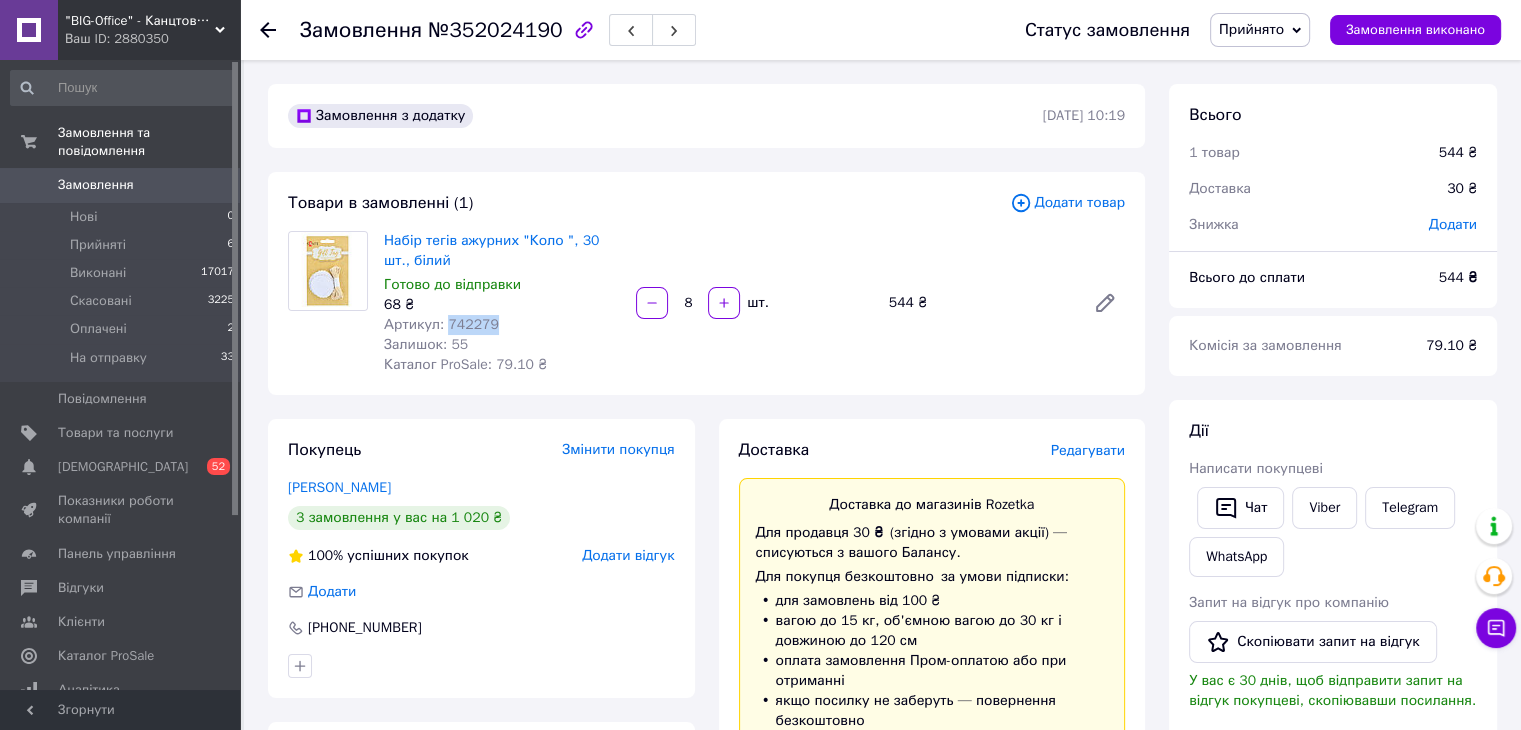 drag, startPoint x: 442, startPoint y: 325, endPoint x: 492, endPoint y: 322, distance: 50.08992 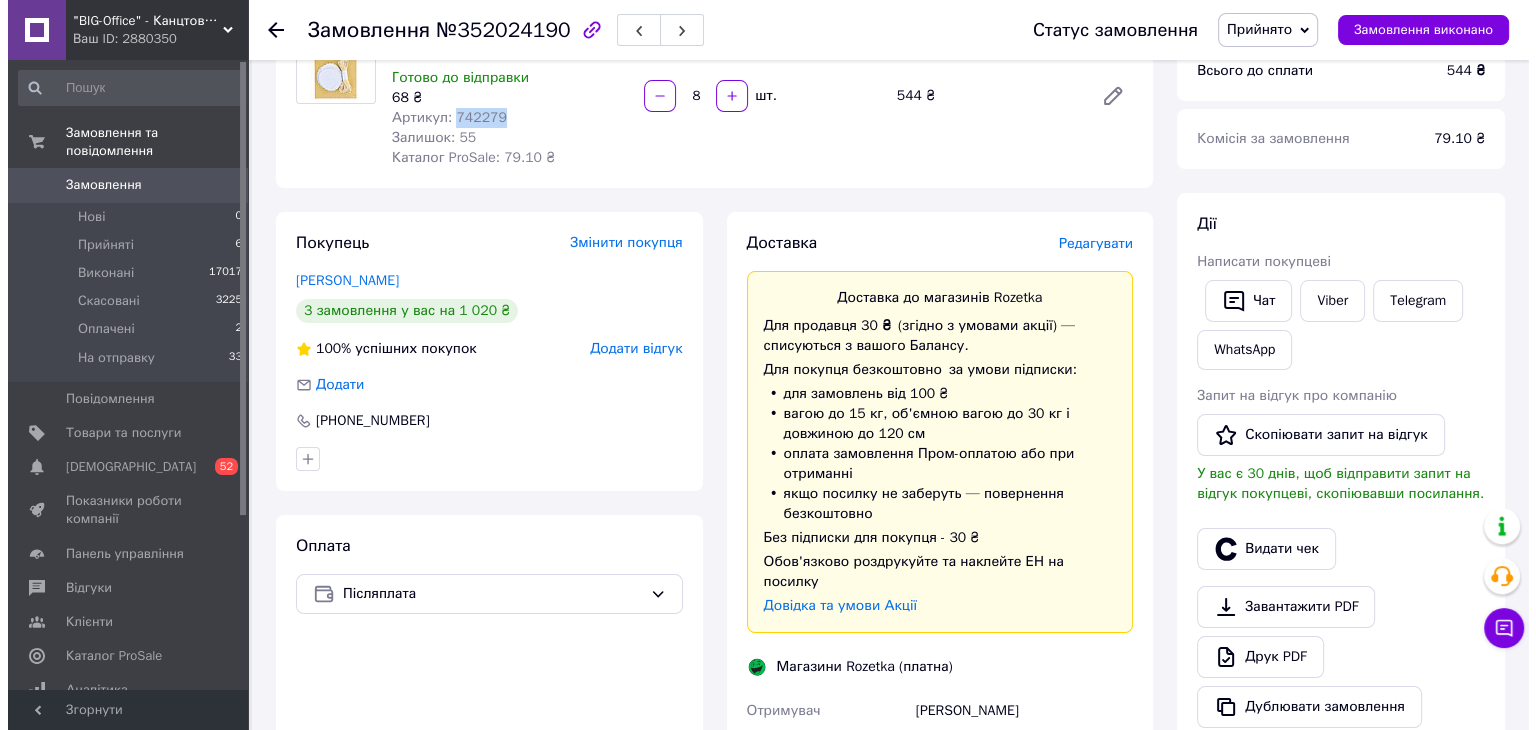 scroll, scrollTop: 200, scrollLeft: 0, axis: vertical 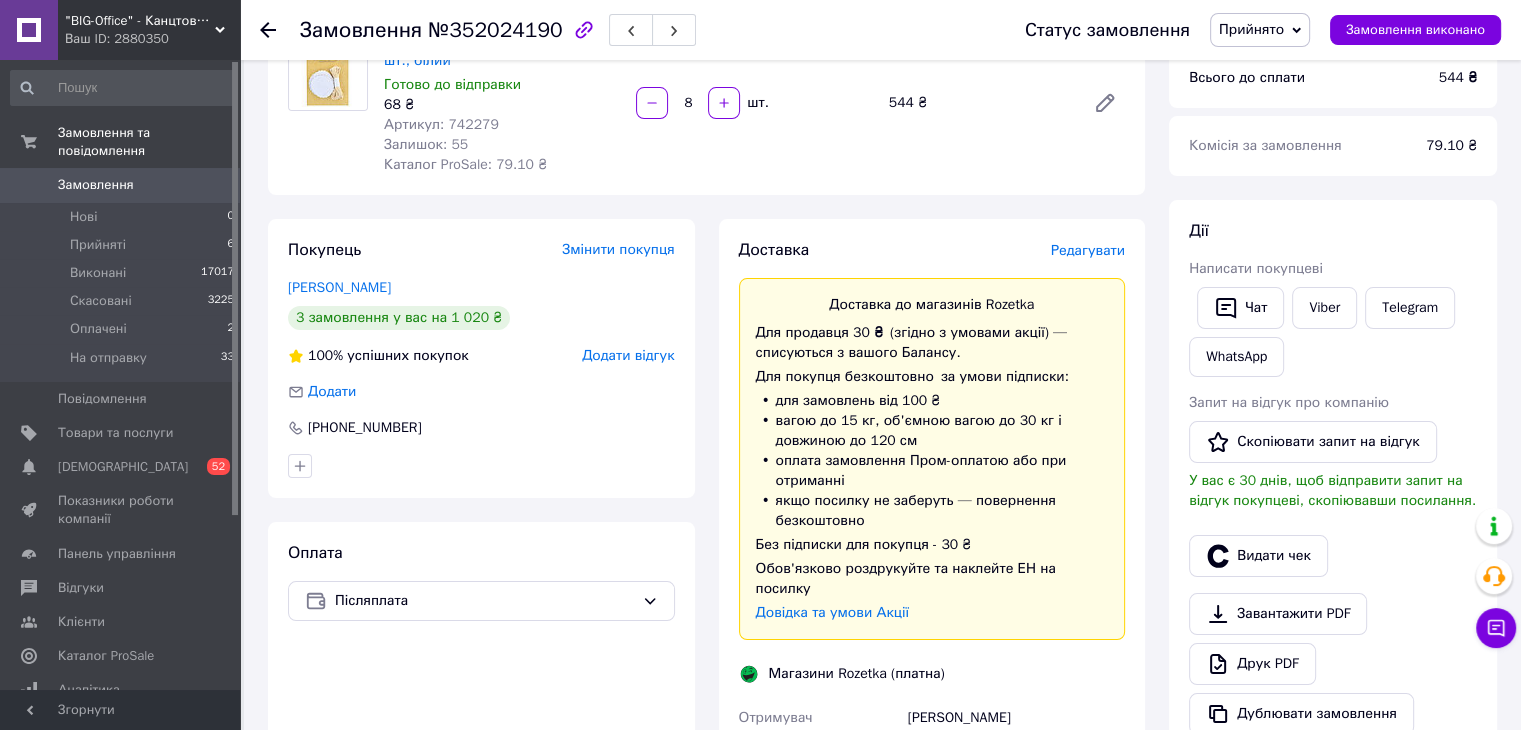 click on "Редагувати" at bounding box center [1088, 250] 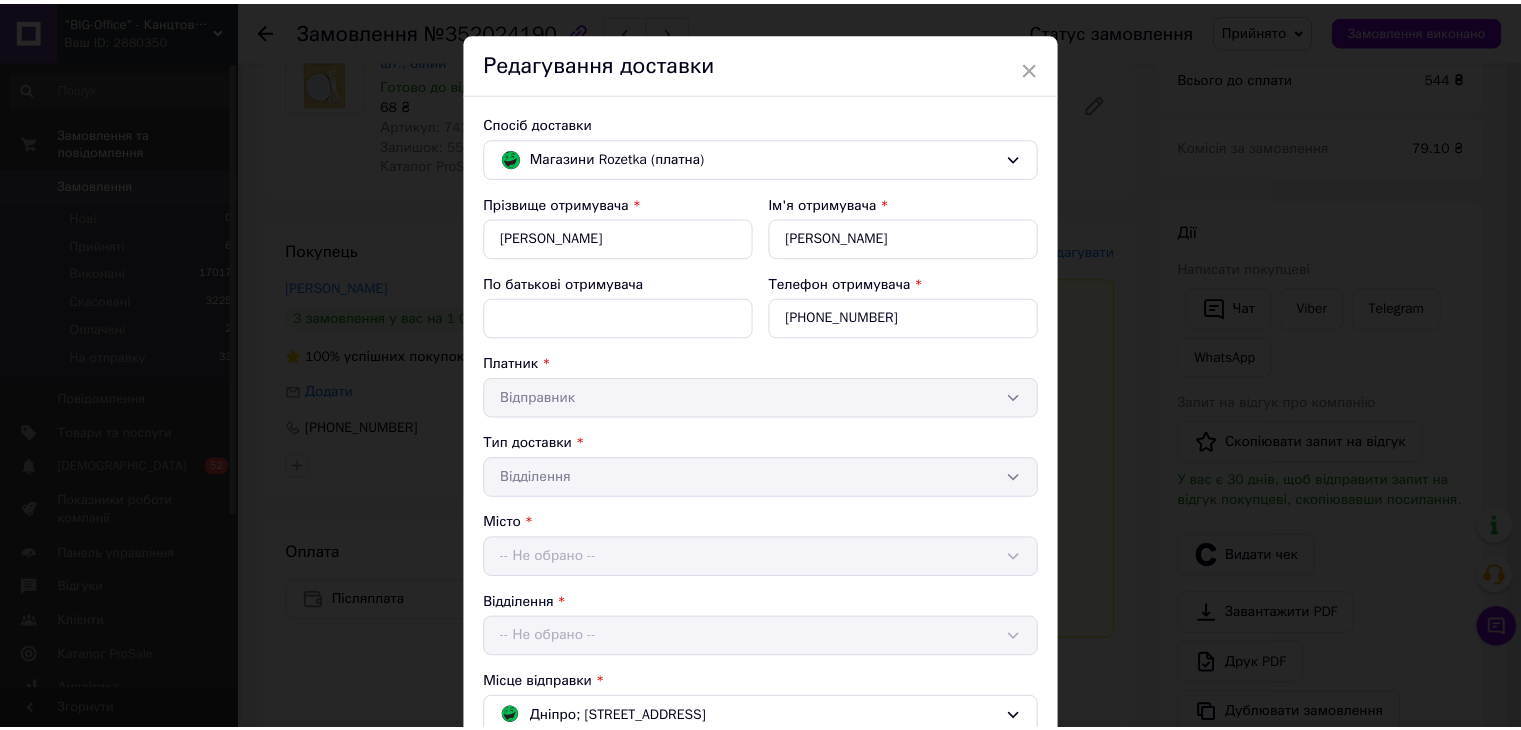 scroll, scrollTop: 389, scrollLeft: 0, axis: vertical 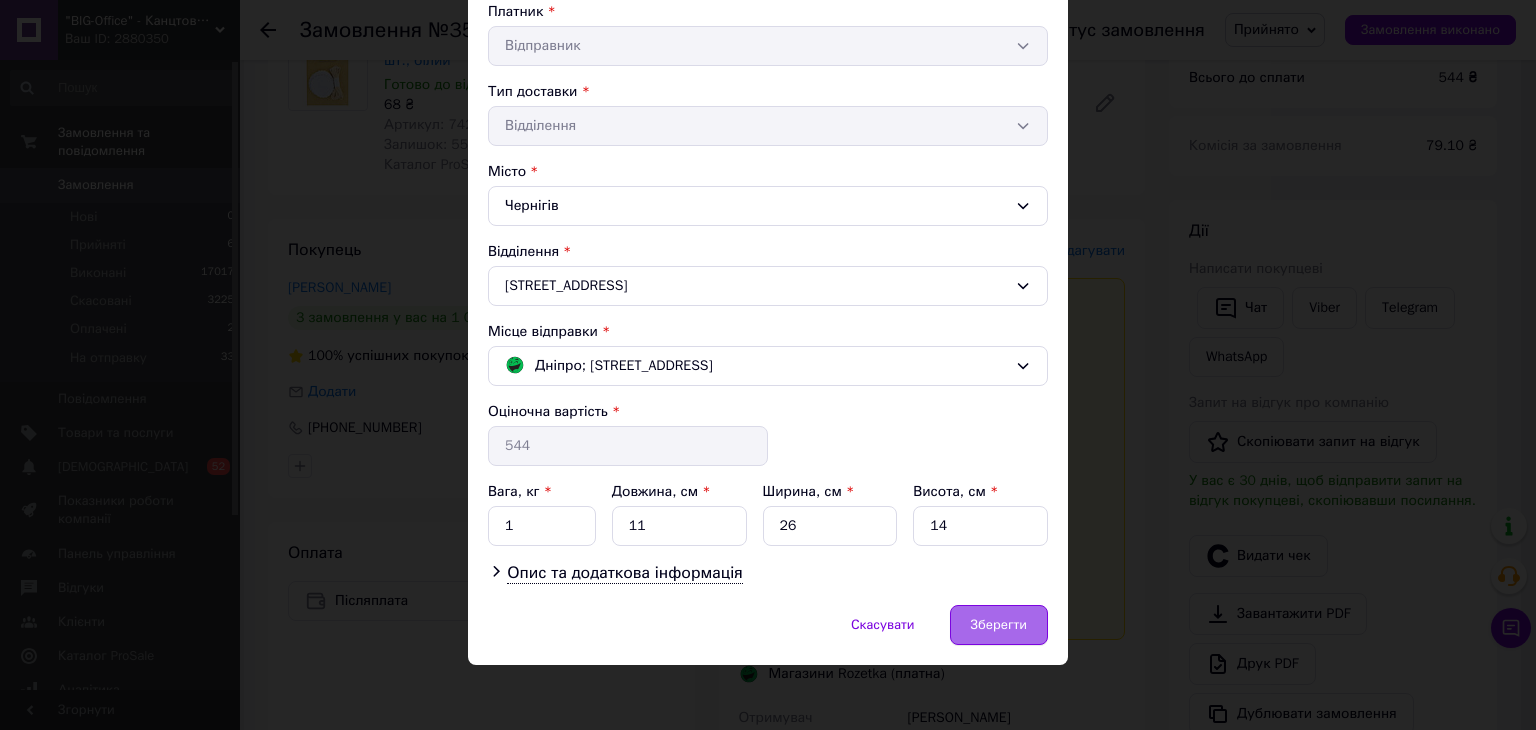 click on "Зберегти" at bounding box center [999, 625] 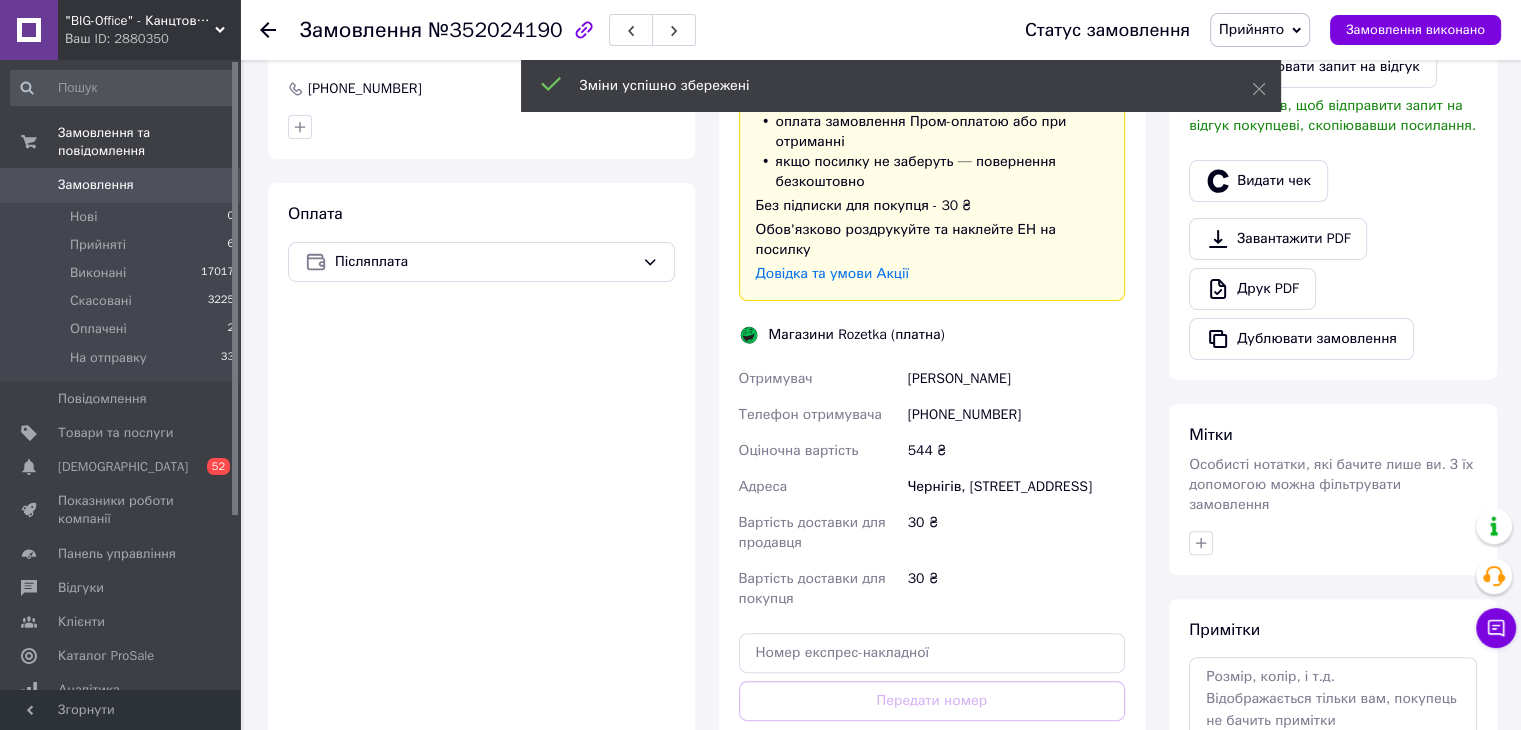 scroll, scrollTop: 800, scrollLeft: 0, axis: vertical 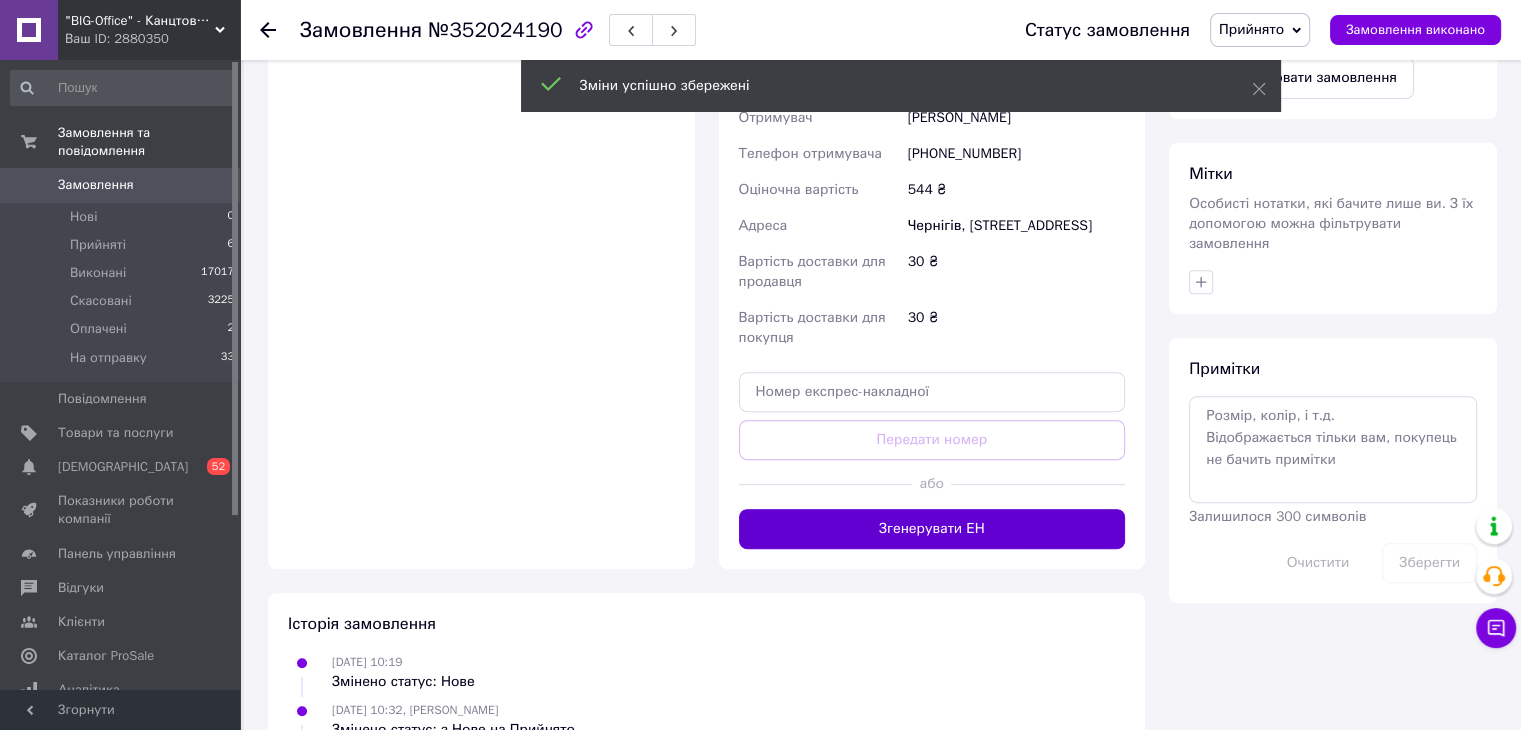 click on "Згенерувати ЕН" at bounding box center (932, 529) 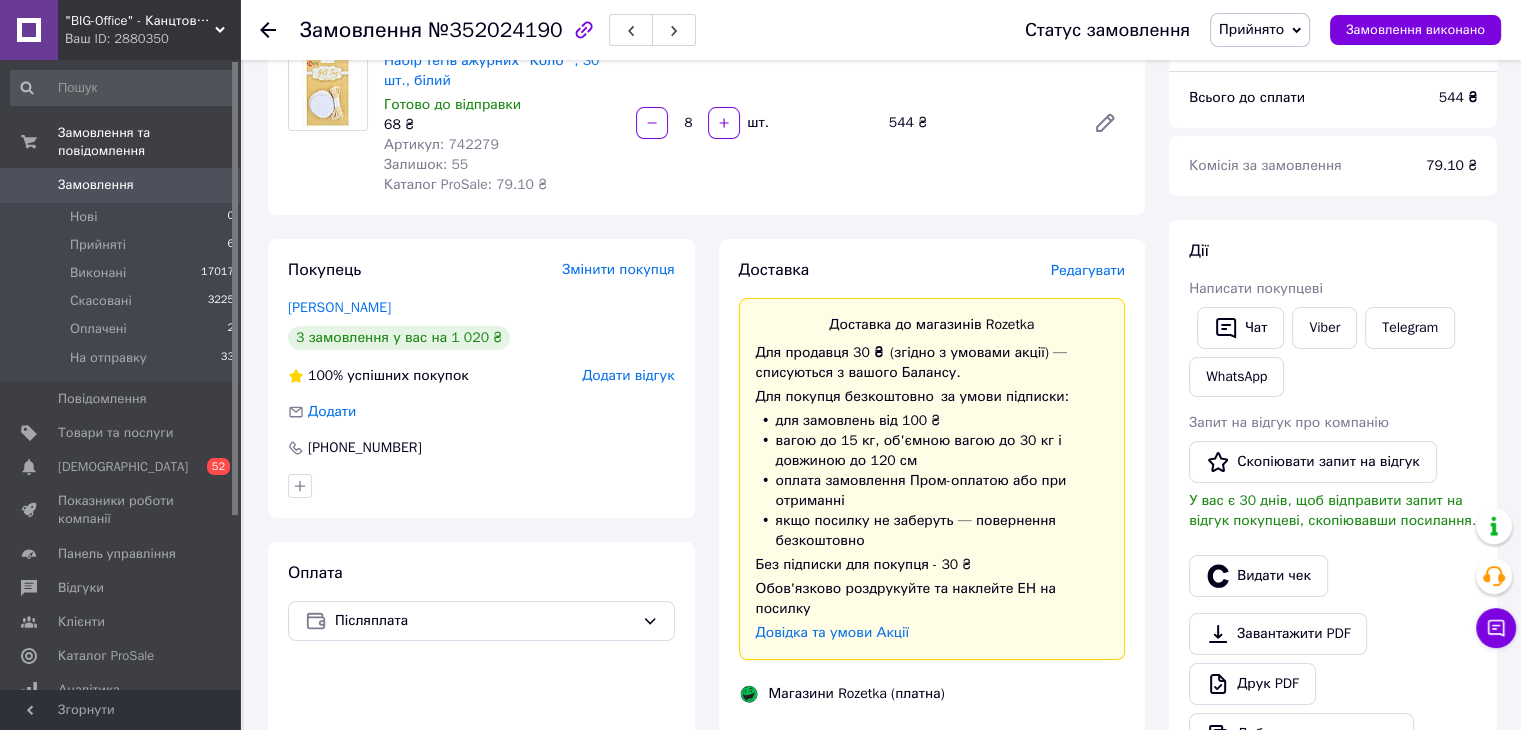 scroll, scrollTop: 0, scrollLeft: 0, axis: both 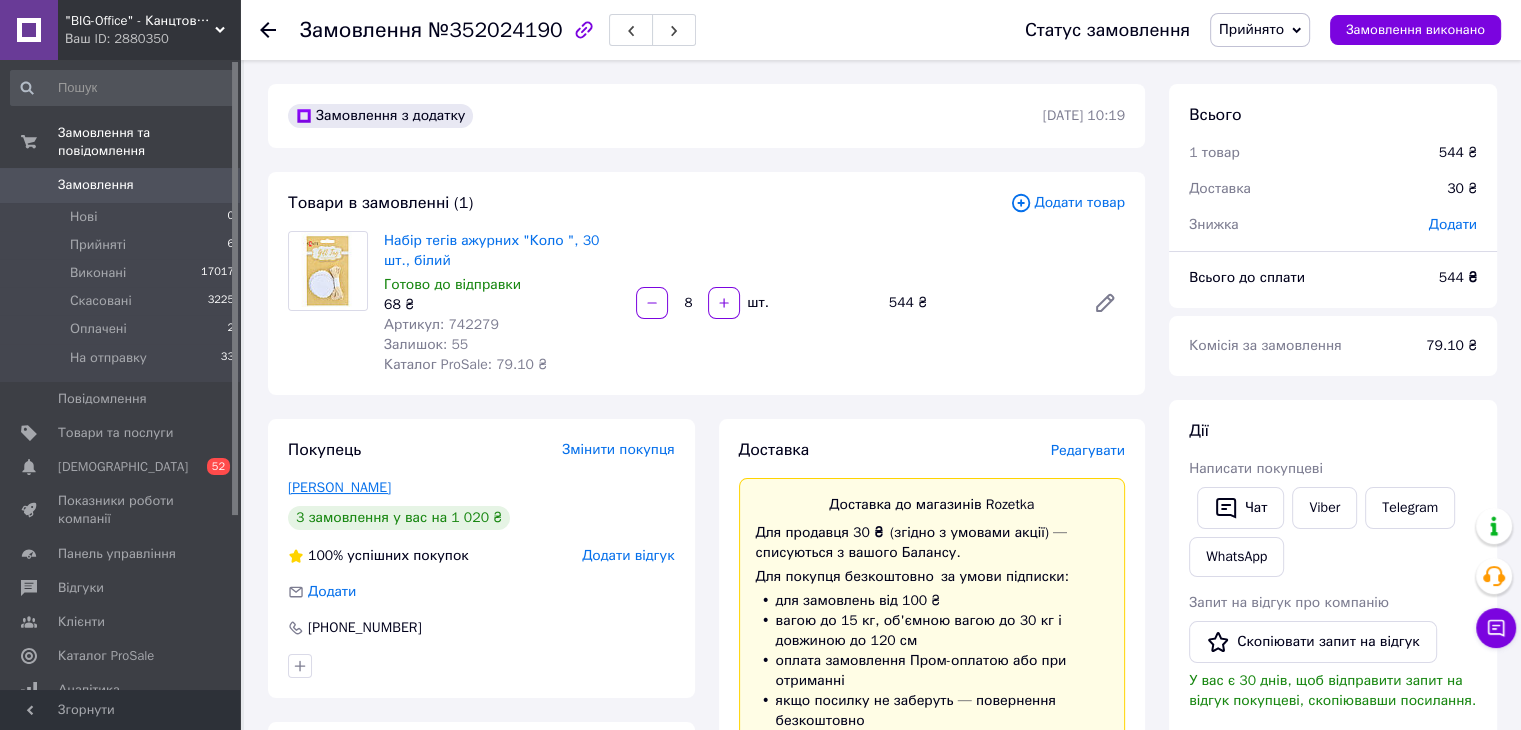 click on "[PERSON_NAME]" at bounding box center [339, 487] 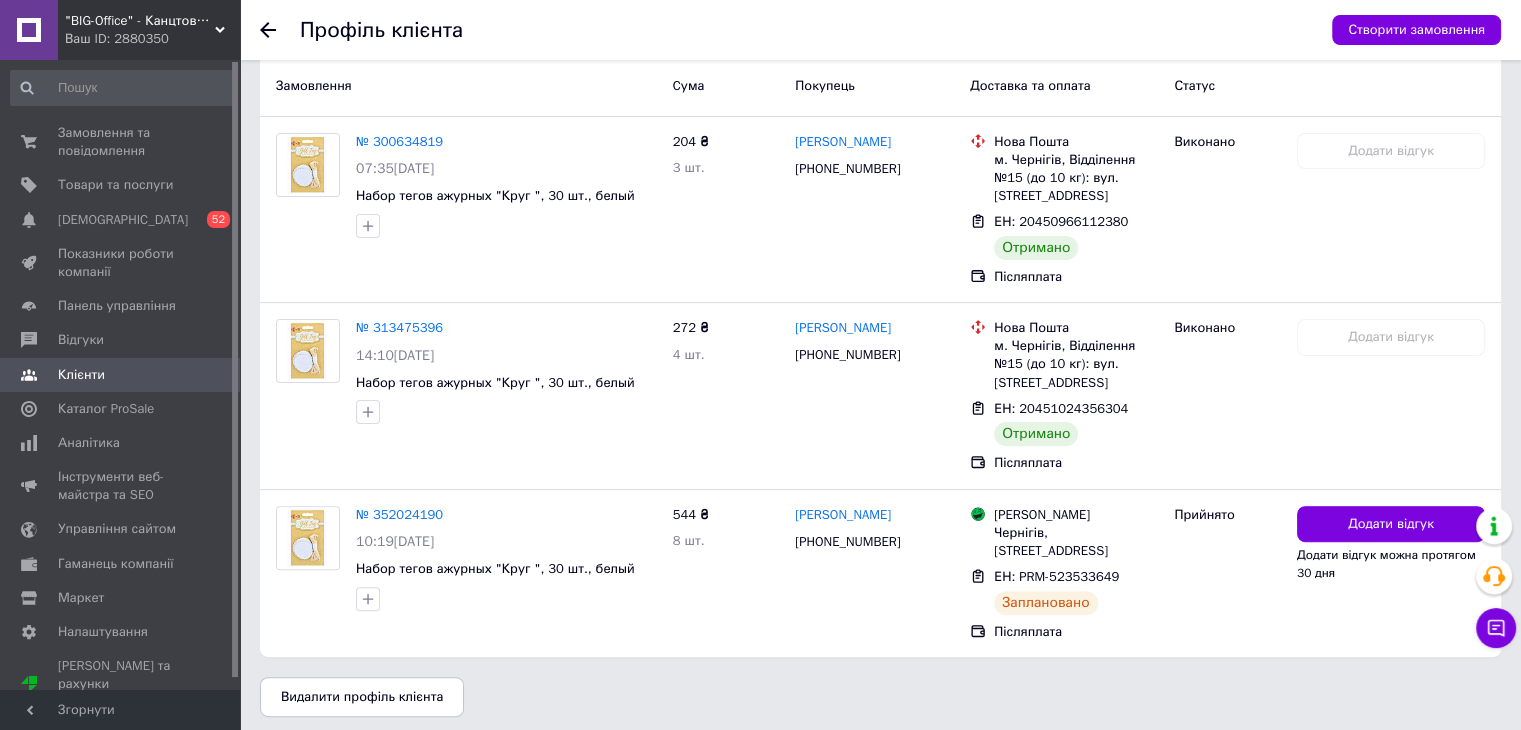 scroll, scrollTop: 522, scrollLeft: 0, axis: vertical 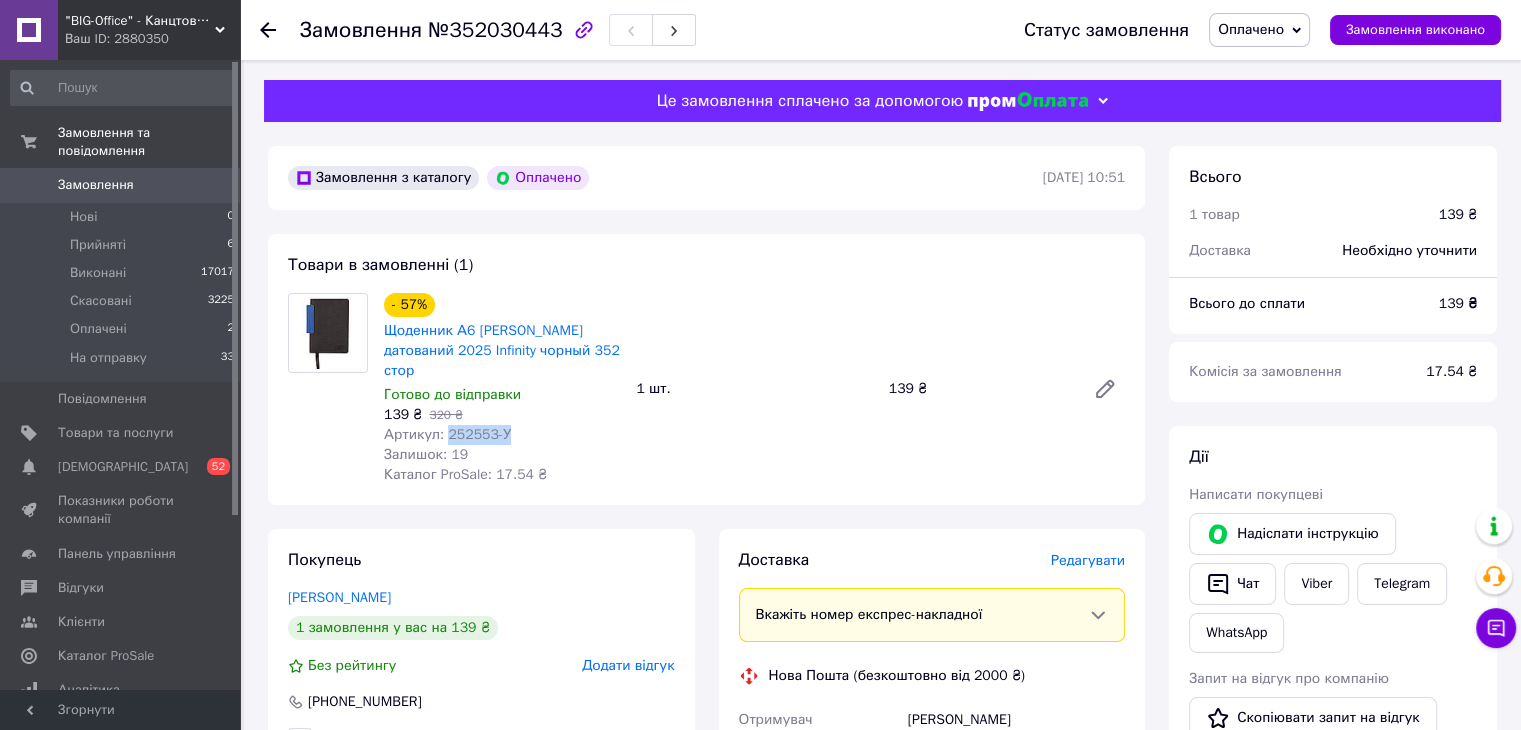 drag, startPoint x: 444, startPoint y: 416, endPoint x: 512, endPoint y: 418, distance: 68.0294 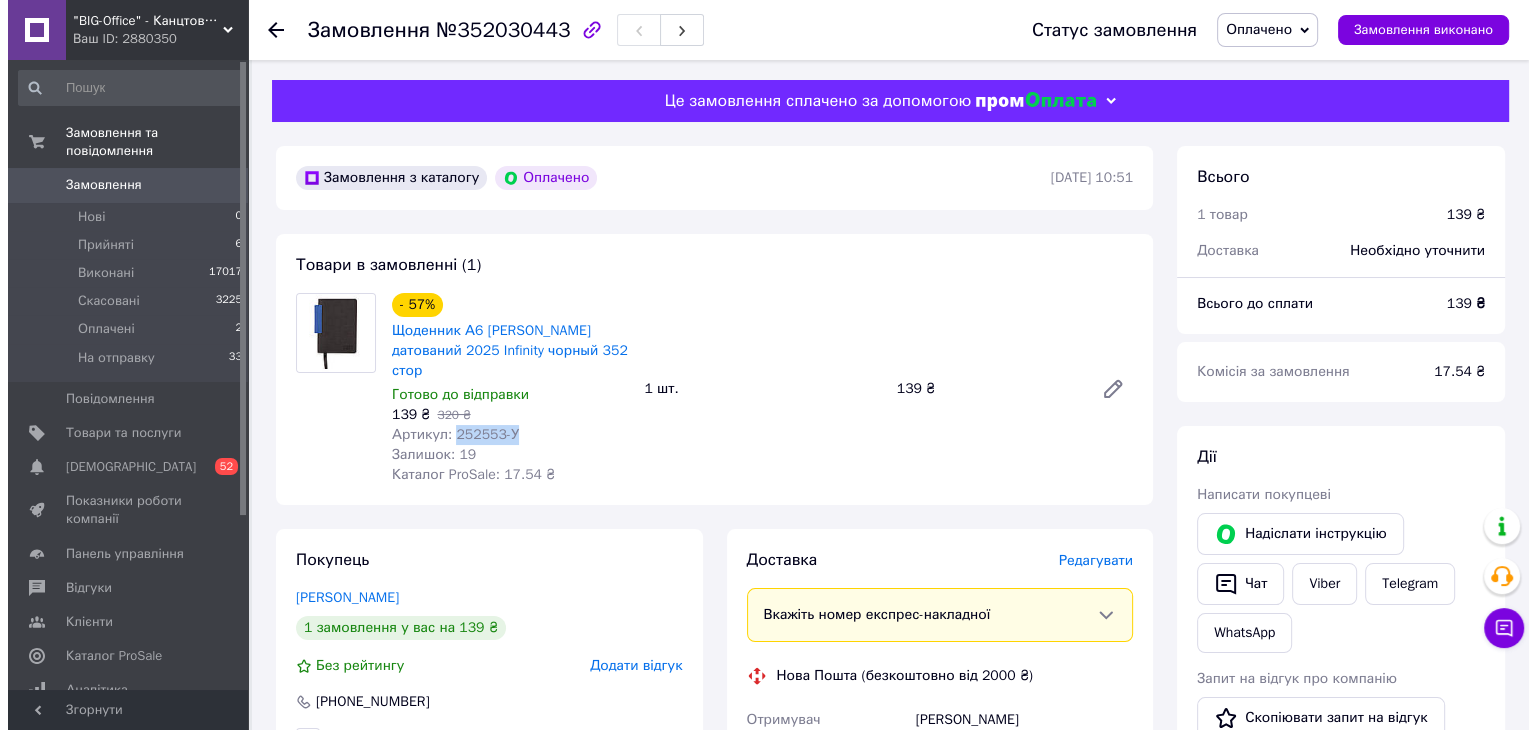 scroll, scrollTop: 200, scrollLeft: 0, axis: vertical 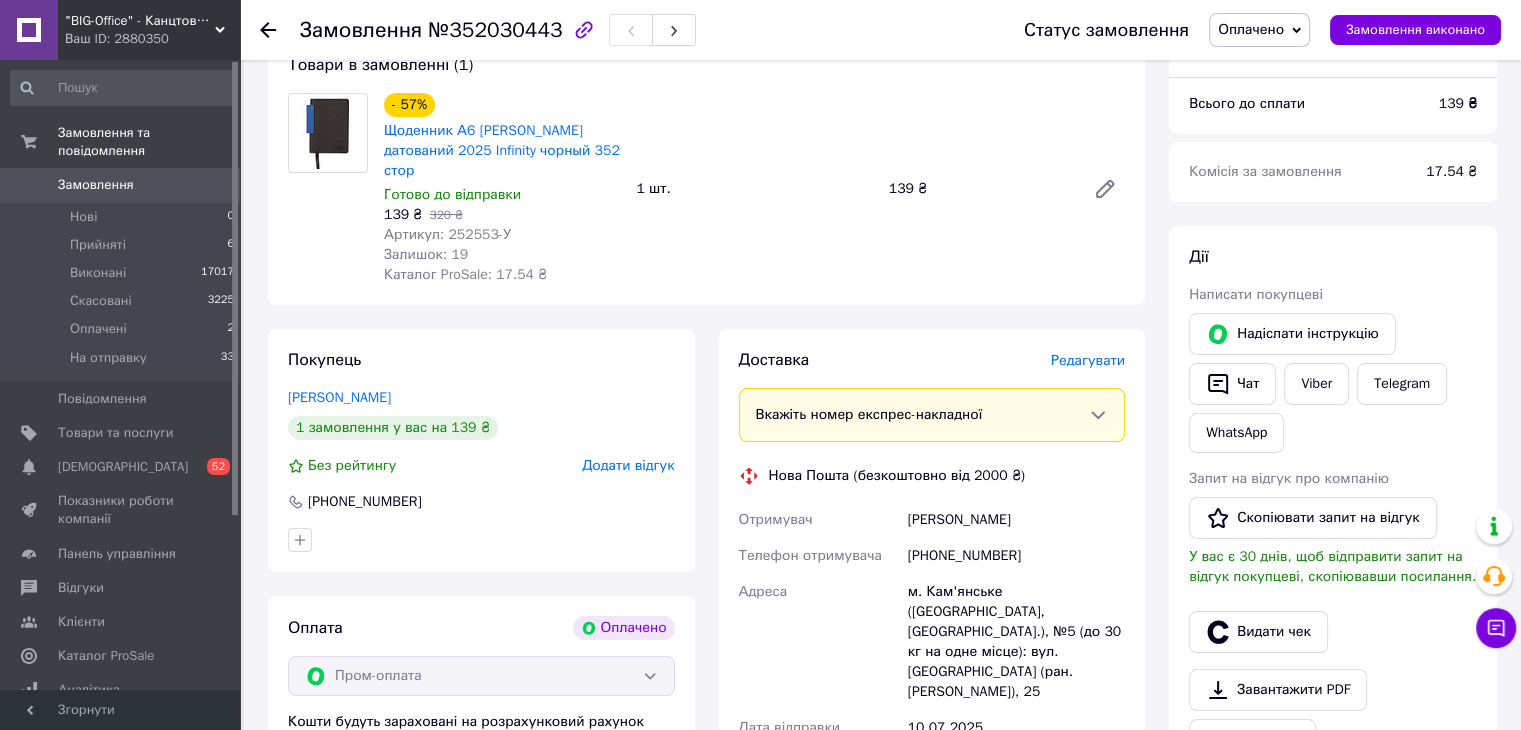 click on "Редагувати" at bounding box center (1088, 360) 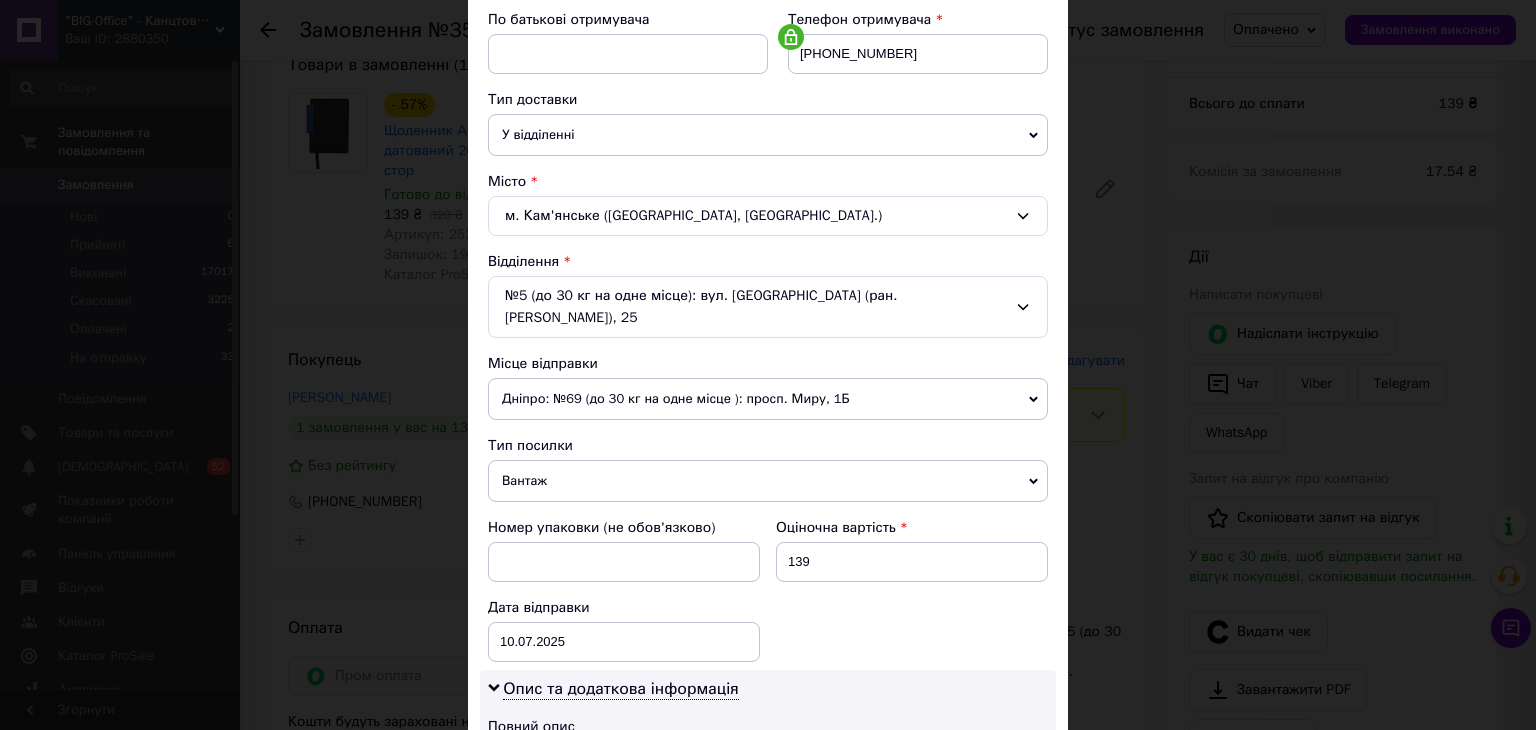 scroll, scrollTop: 500, scrollLeft: 0, axis: vertical 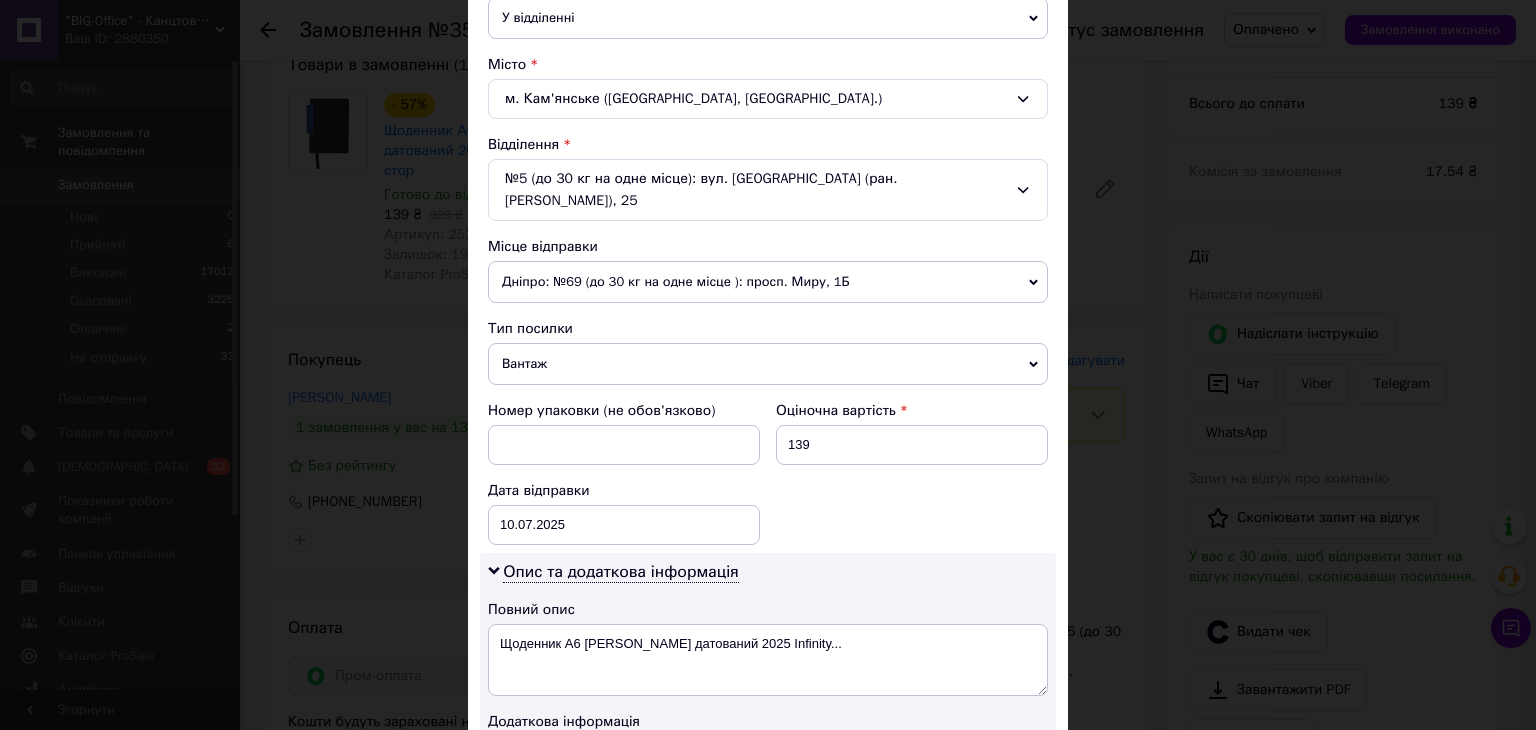 click on "Вантаж" at bounding box center [768, 364] 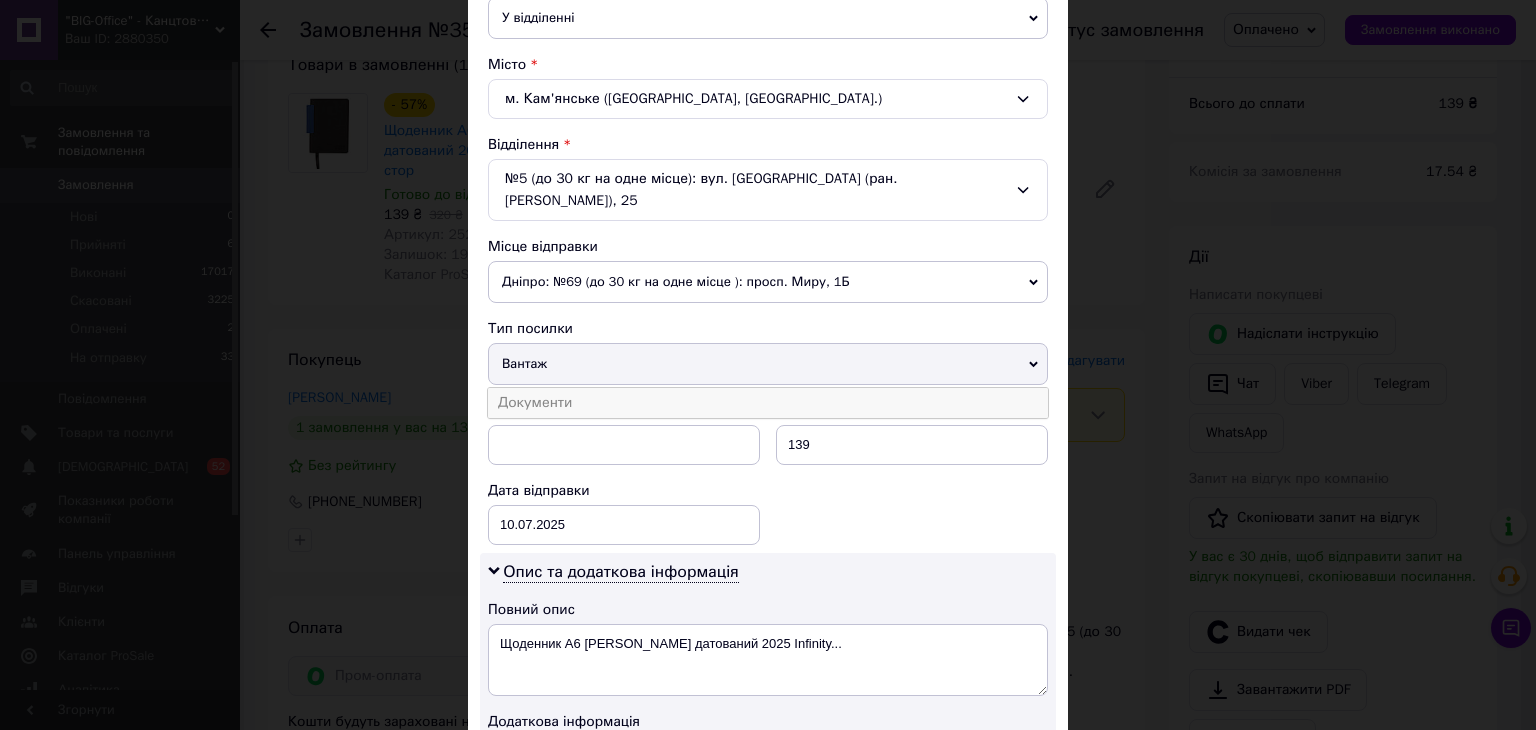 click on "Документи" at bounding box center [768, 403] 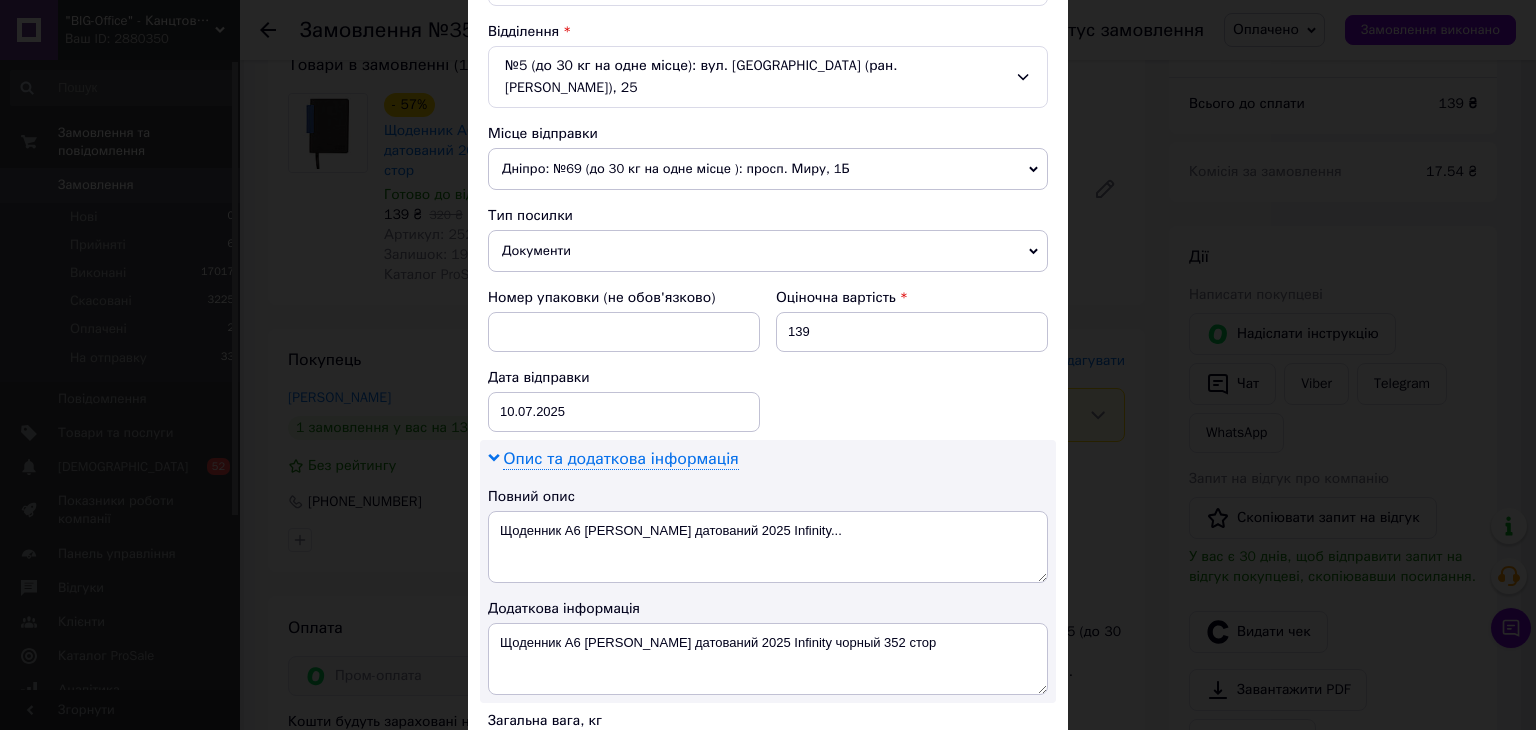 scroll, scrollTop: 700, scrollLeft: 0, axis: vertical 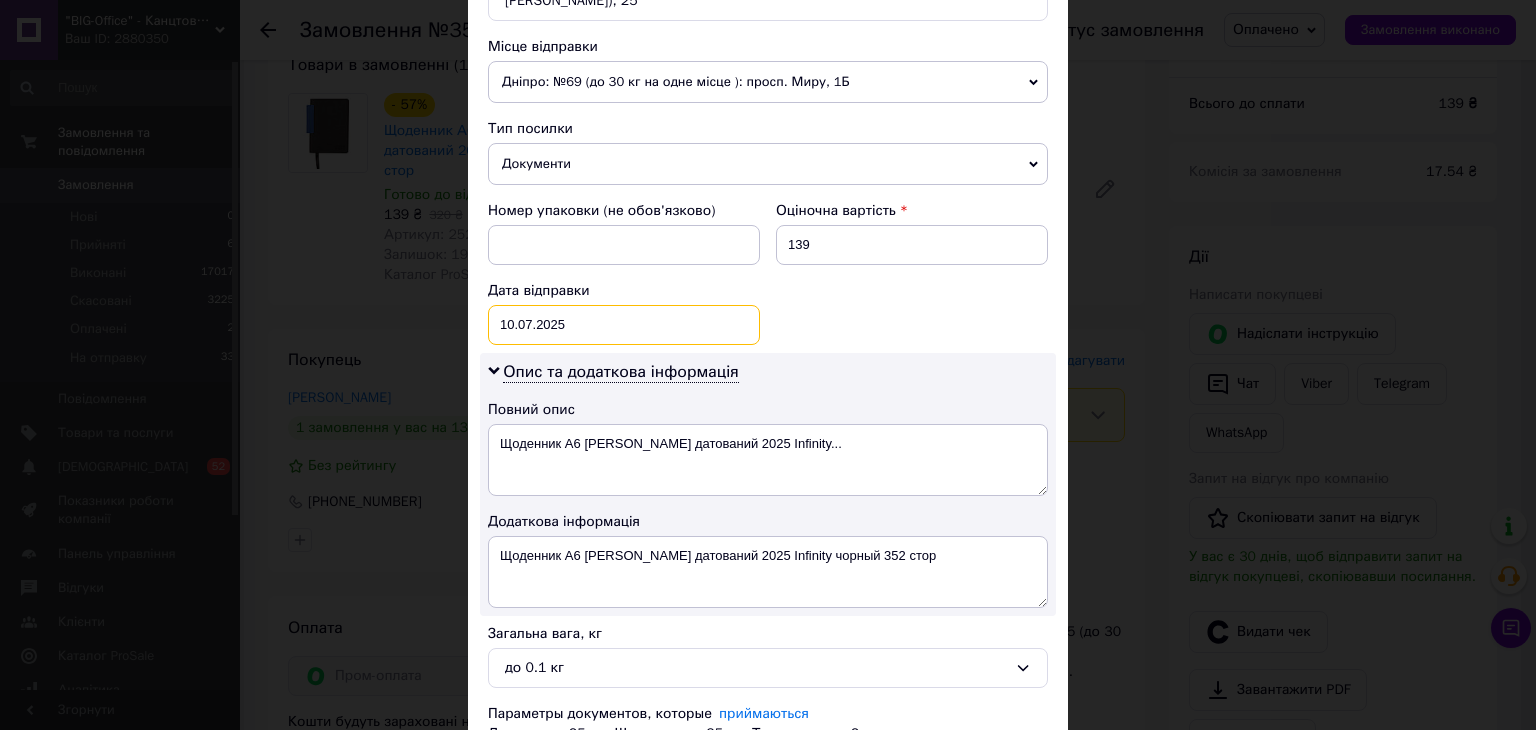 click on "[DATE] < 2025 > < Июль > Пн Вт Ср Чт Пт Сб Вс 30 1 2 3 4 5 6 7 8 9 10 11 12 13 14 15 16 17 18 19 20 21 22 23 24 25 26 27 28 29 30 31 1 2 3 4 5 6 7 8 9 10" at bounding box center (624, 325) 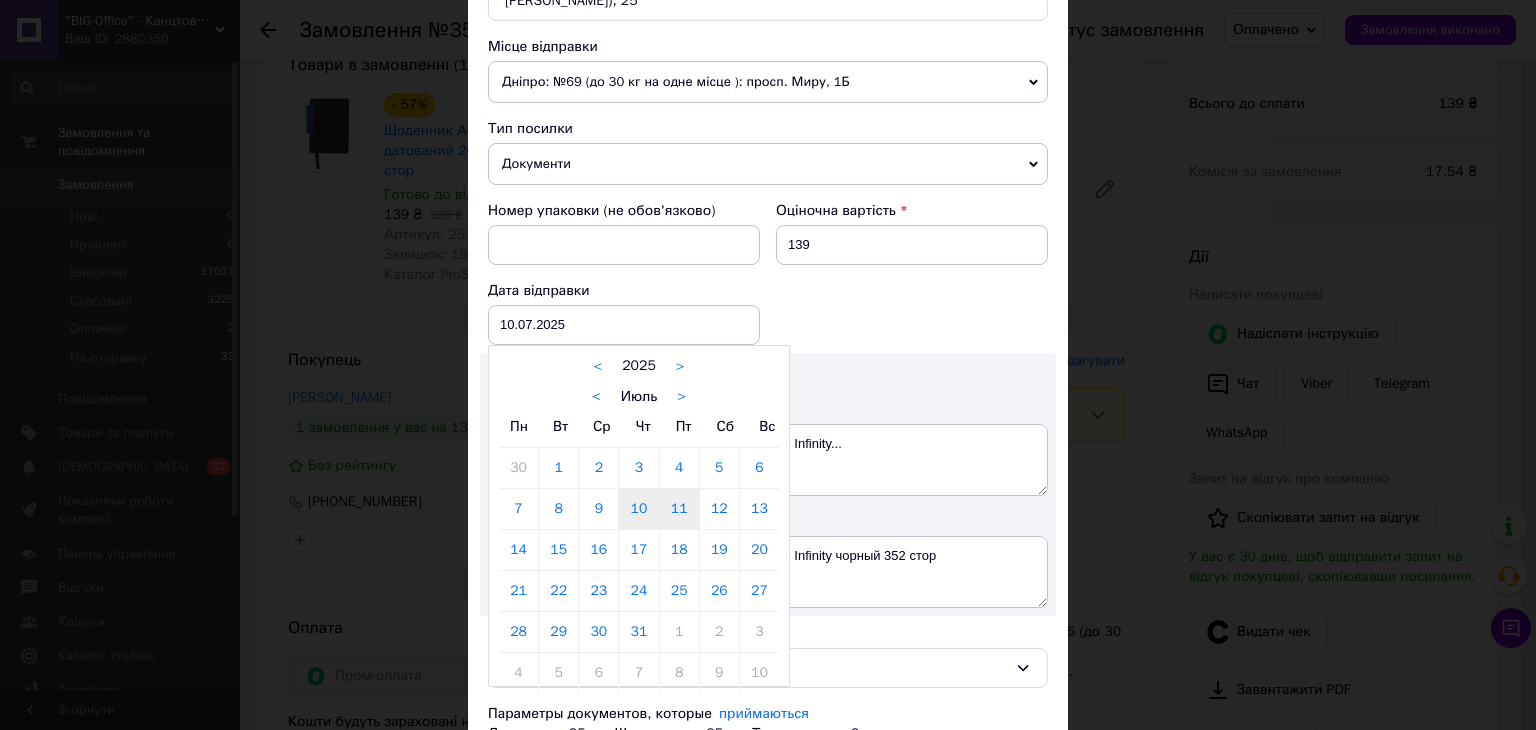 click on "11" at bounding box center [679, 509] 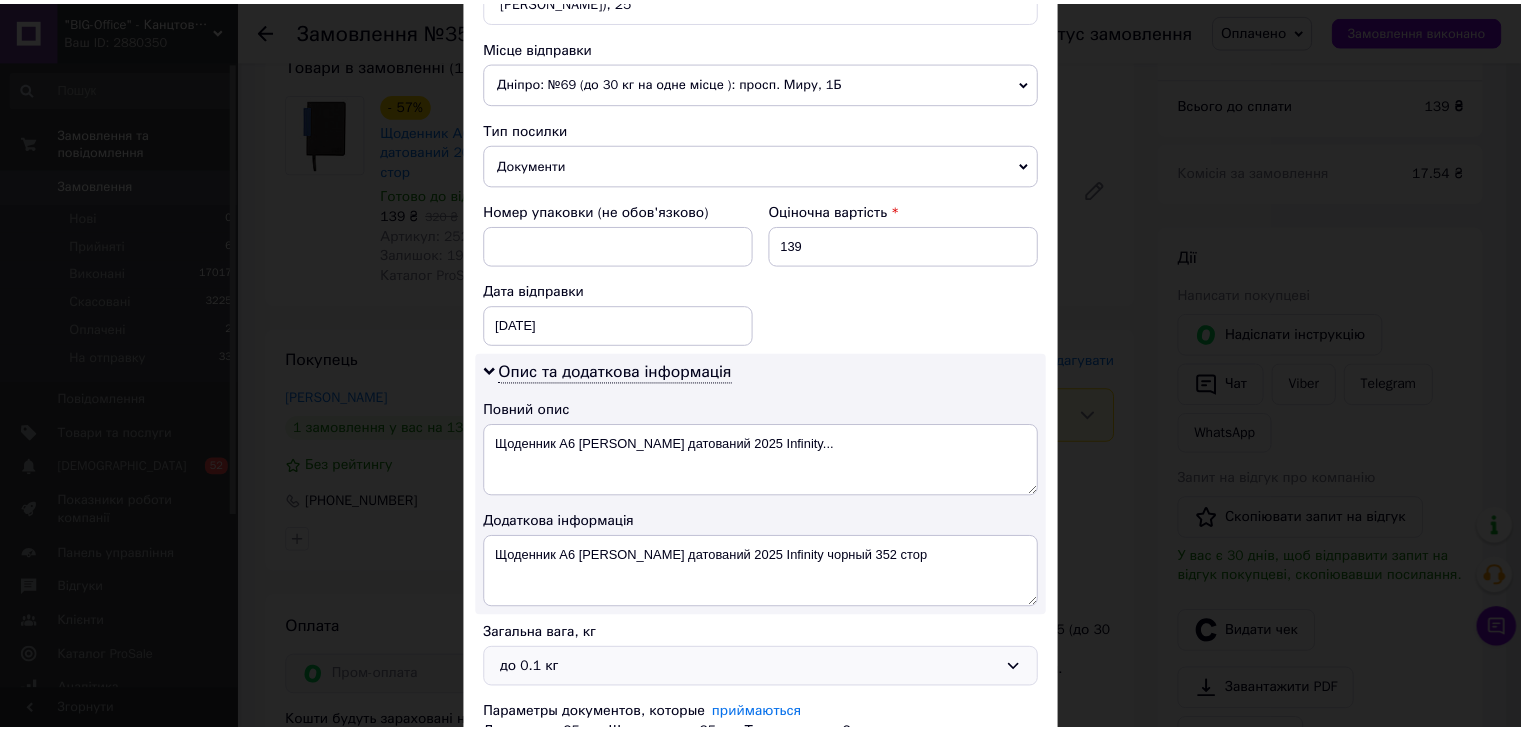 scroll, scrollTop: 836, scrollLeft: 0, axis: vertical 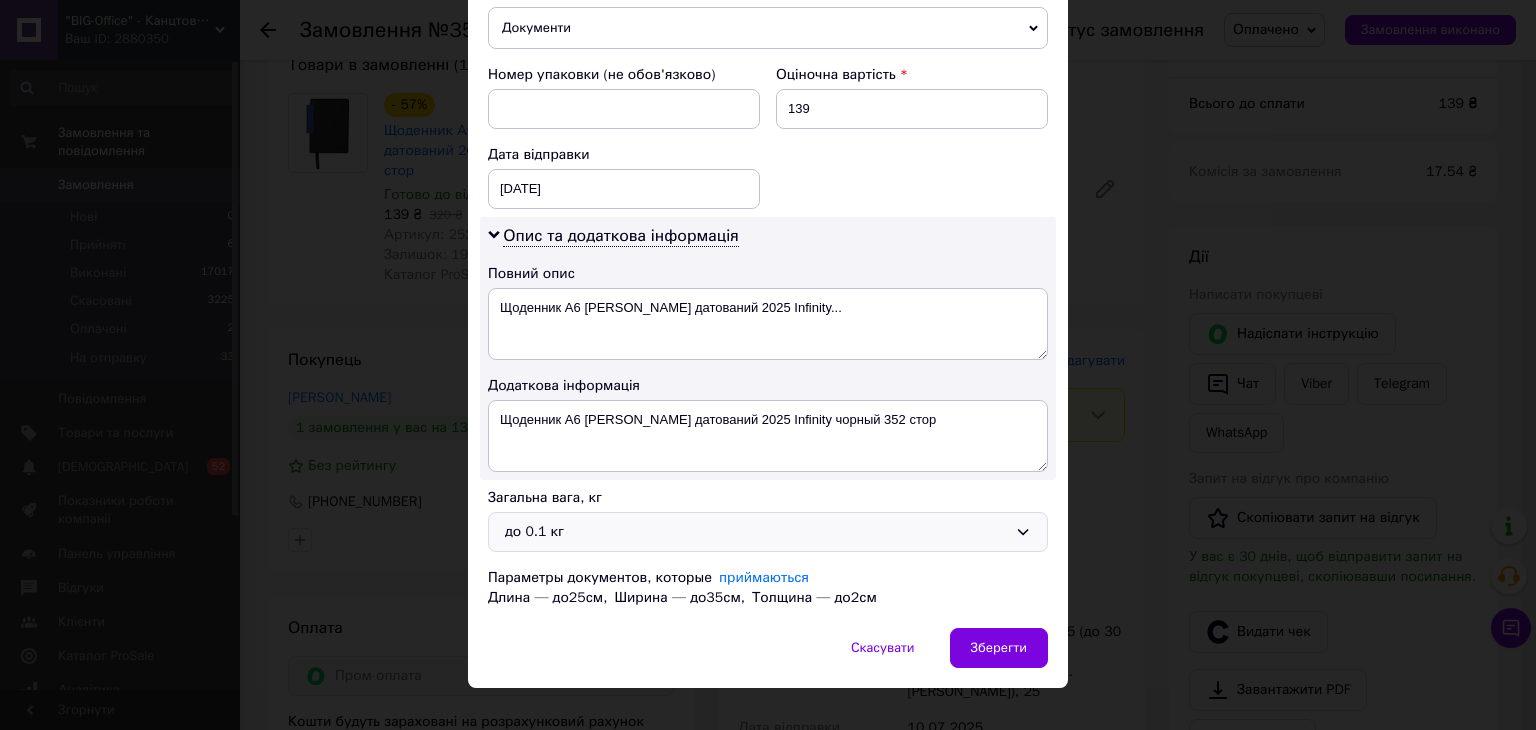 click on "до 0.1 кг" at bounding box center (756, 532) 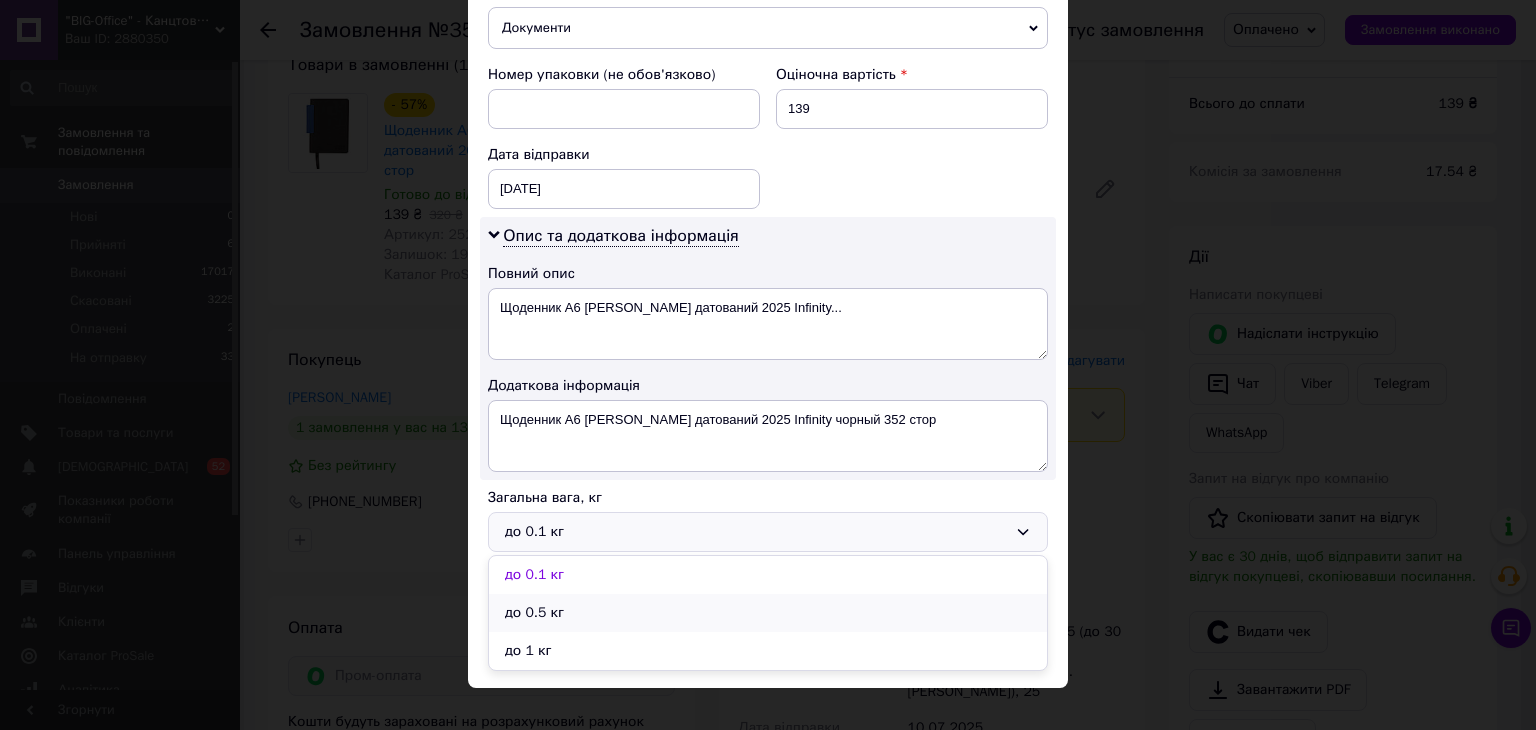 click on "до 0.5 кг" at bounding box center (768, 613) 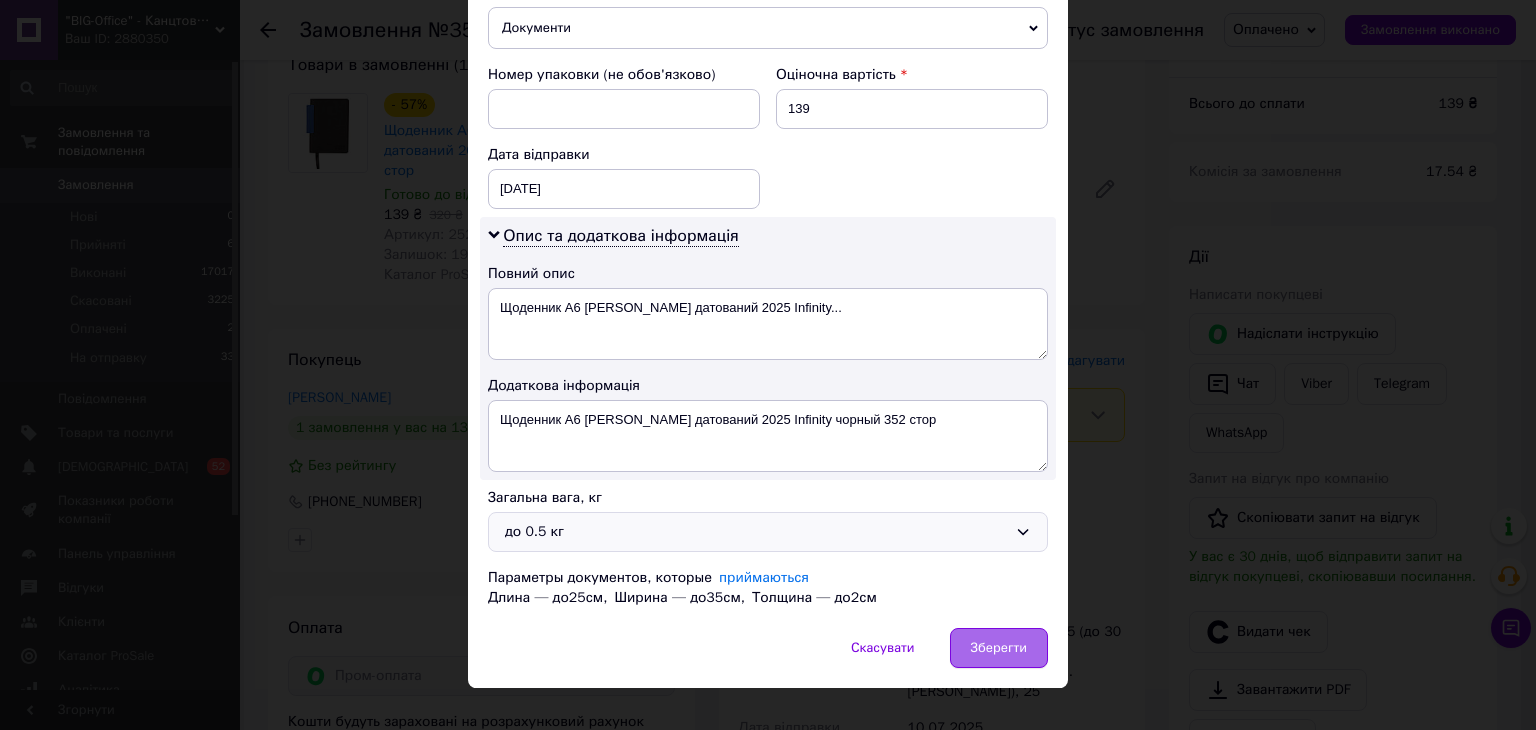click on "Зберегти" at bounding box center (999, 648) 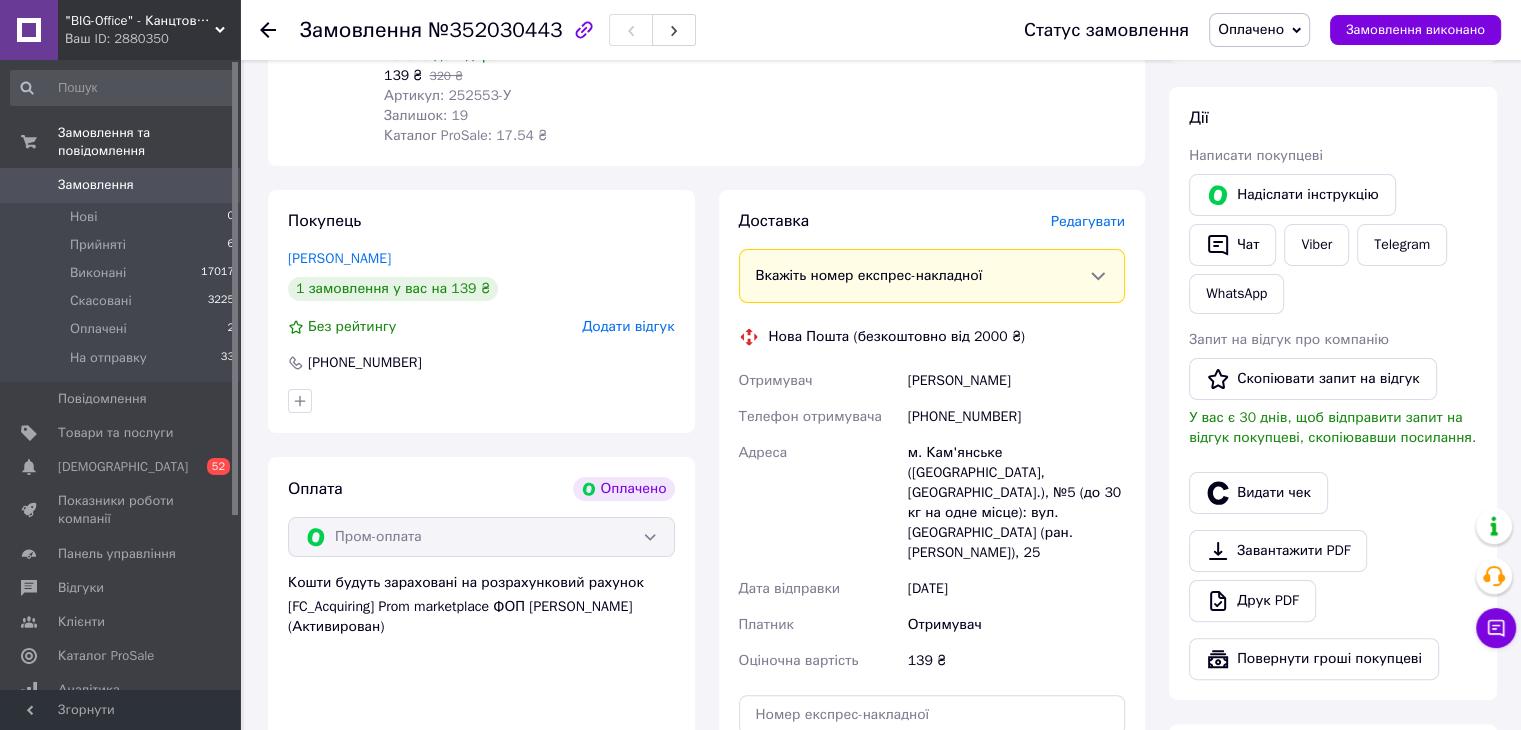 scroll, scrollTop: 600, scrollLeft: 0, axis: vertical 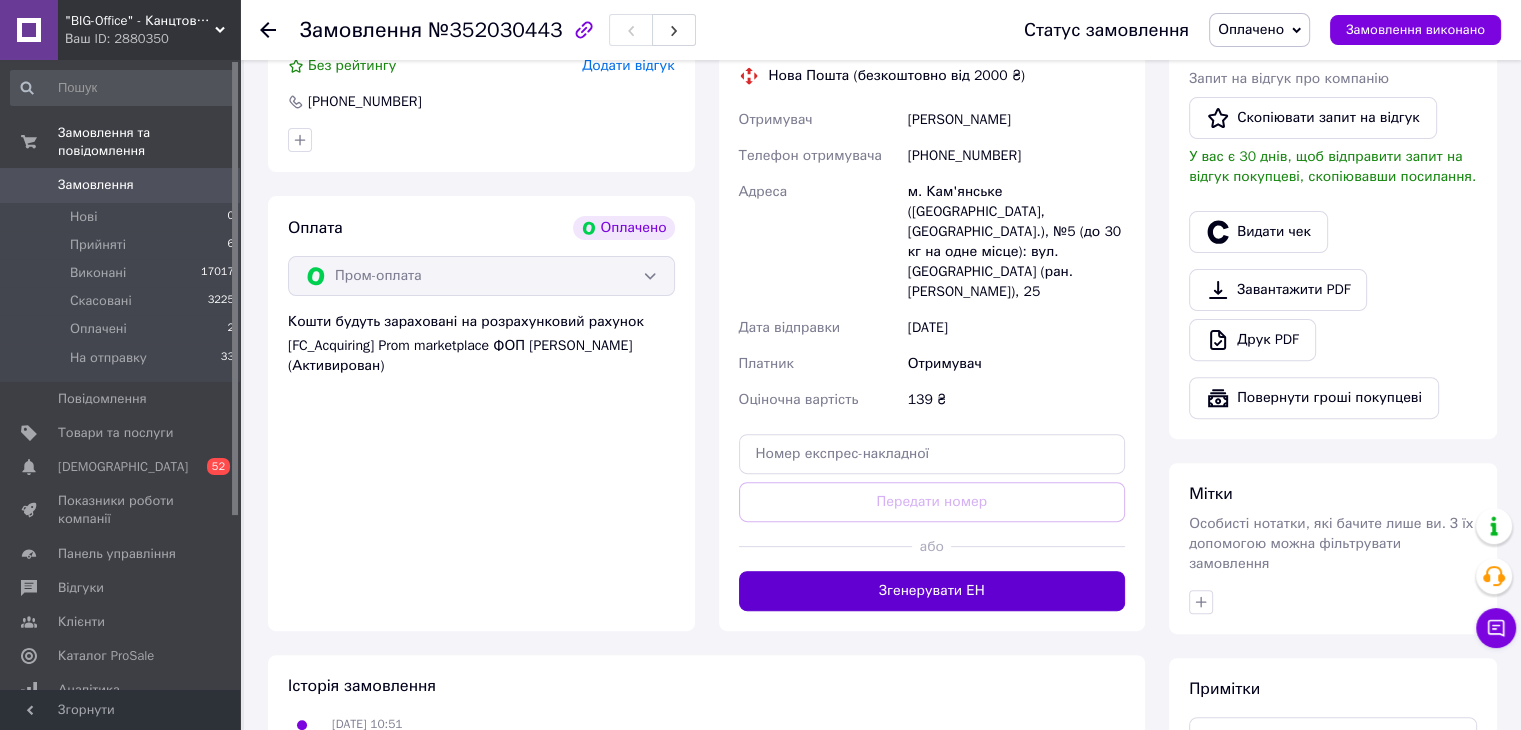 click on "Згенерувати ЕН" at bounding box center [932, 591] 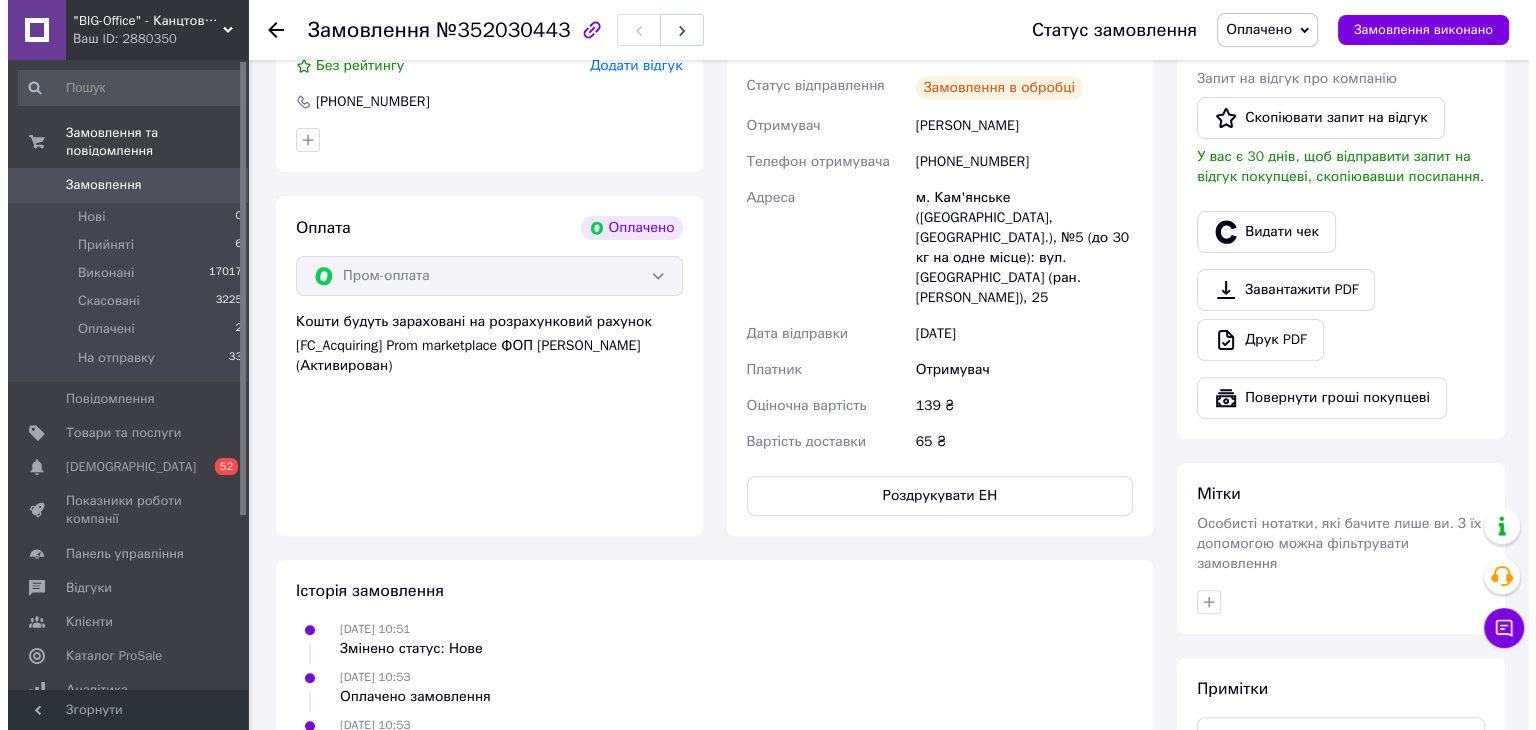 scroll, scrollTop: 400, scrollLeft: 0, axis: vertical 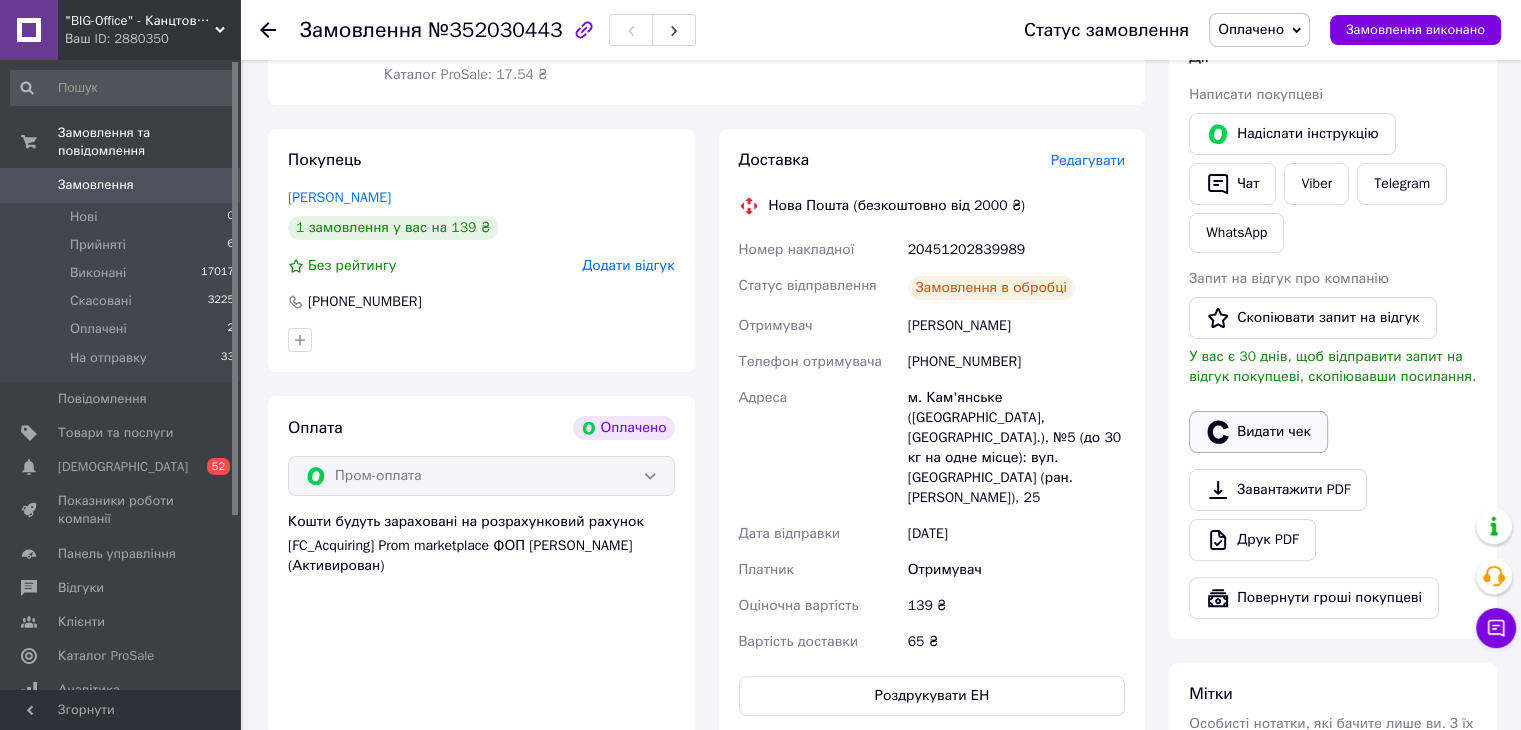 click on "Видати чек" at bounding box center [1258, 432] 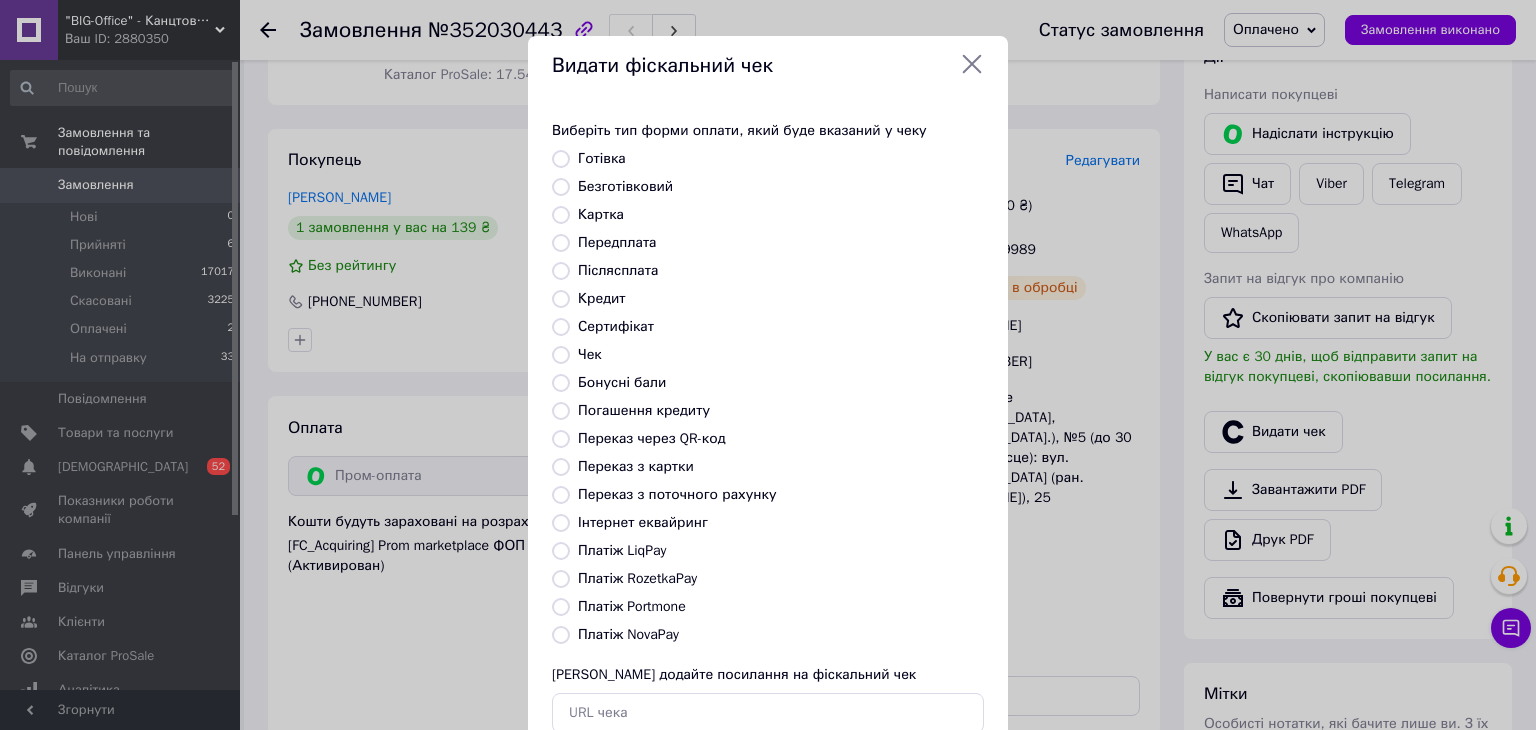 click on "Платіж RozetkaPay" at bounding box center (637, 578) 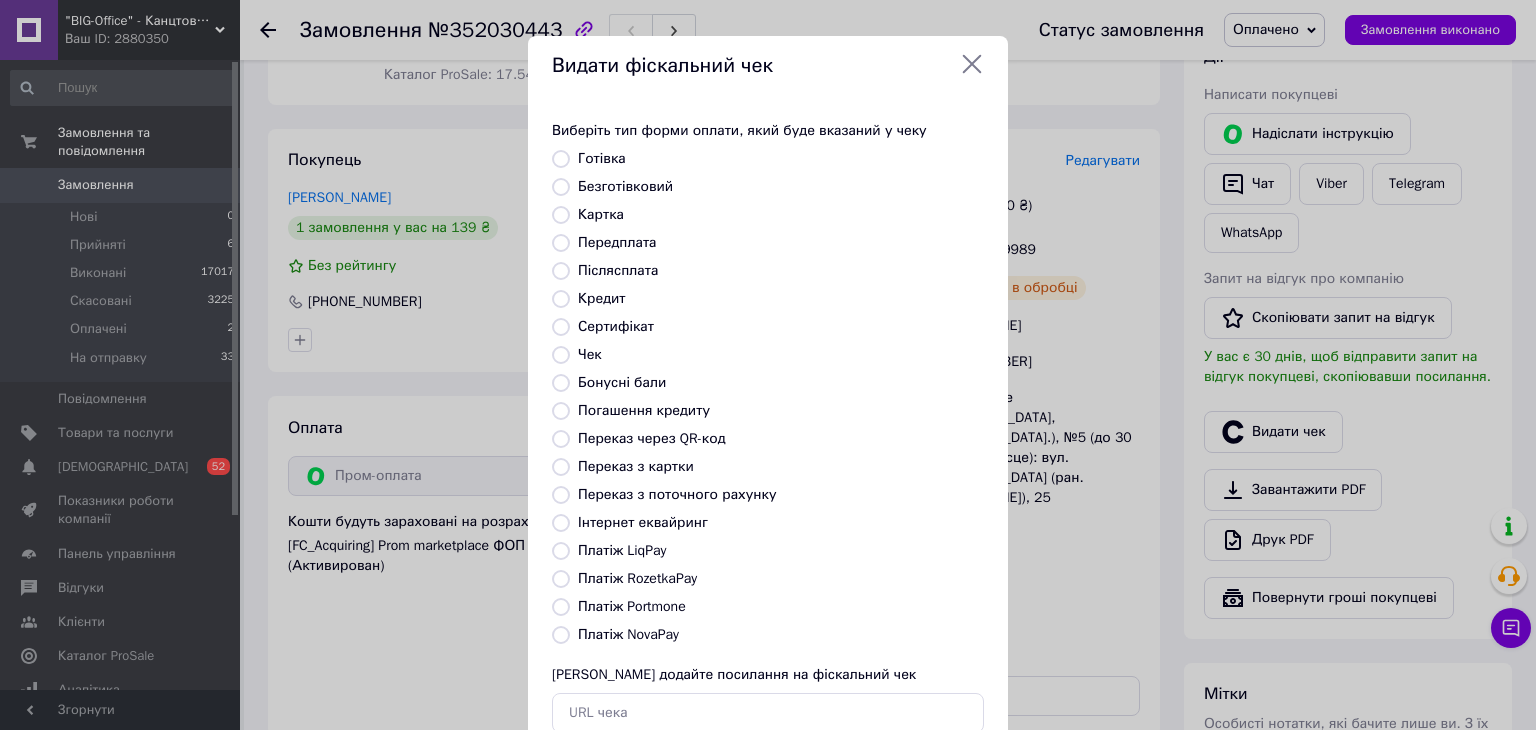 radio on "true" 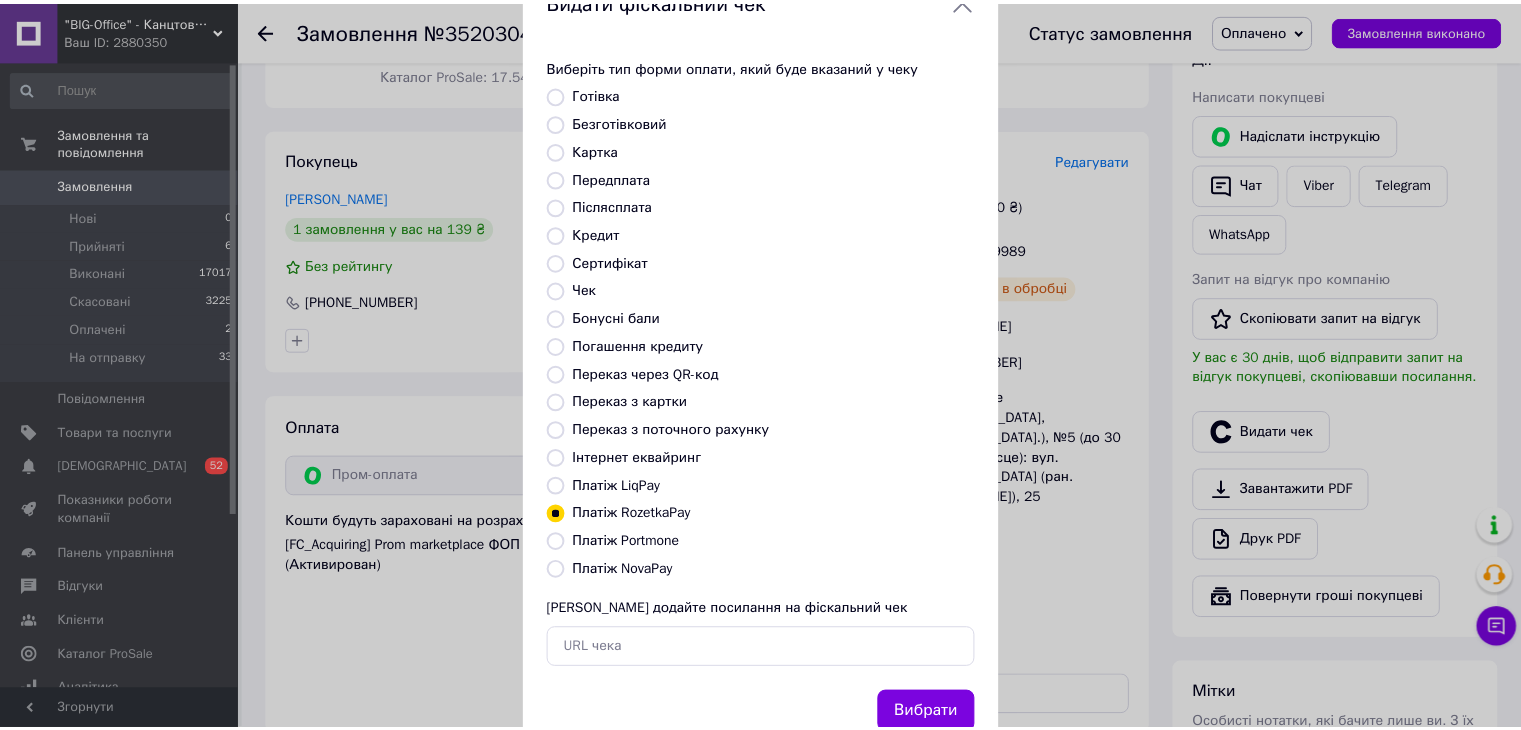 scroll, scrollTop: 100, scrollLeft: 0, axis: vertical 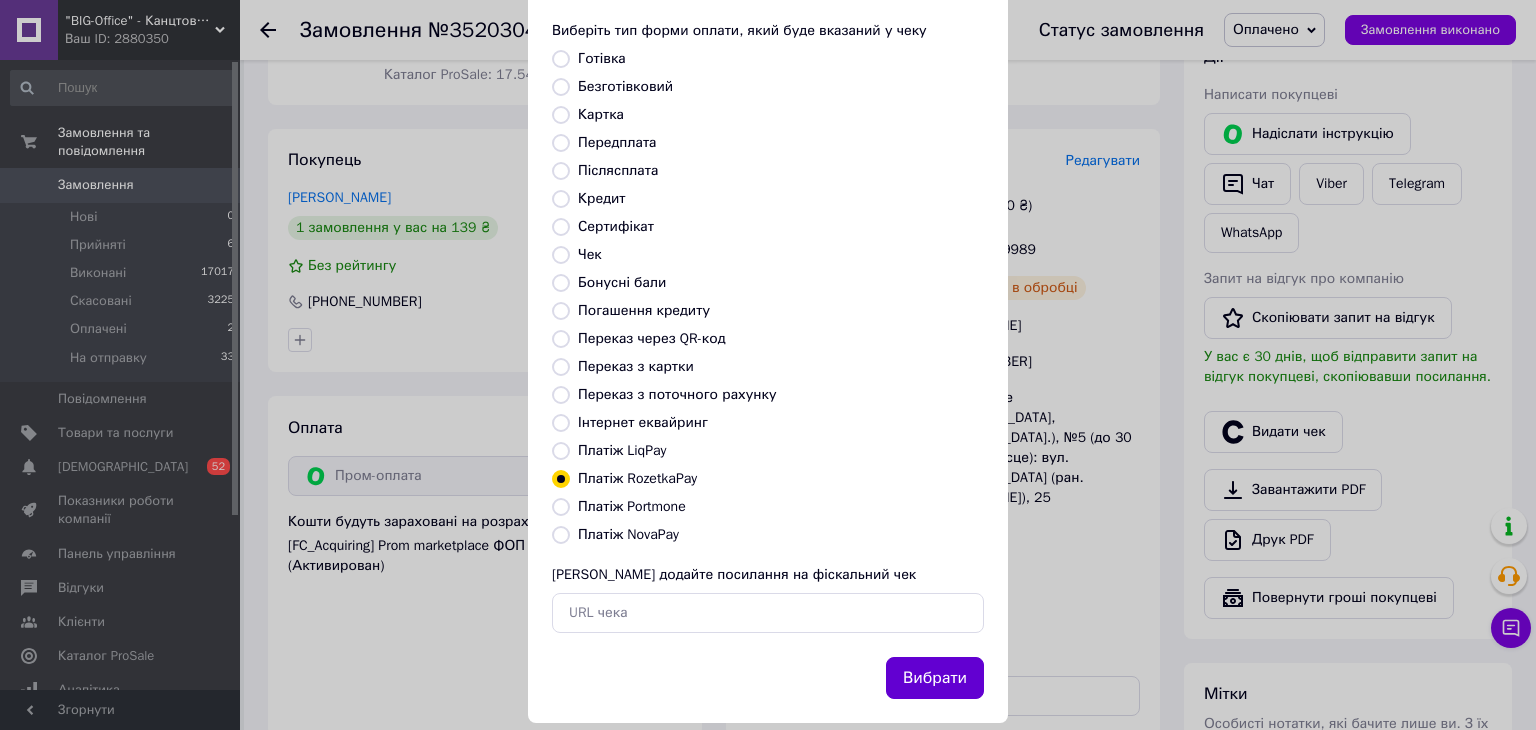 click on "Вибрати" at bounding box center [935, 678] 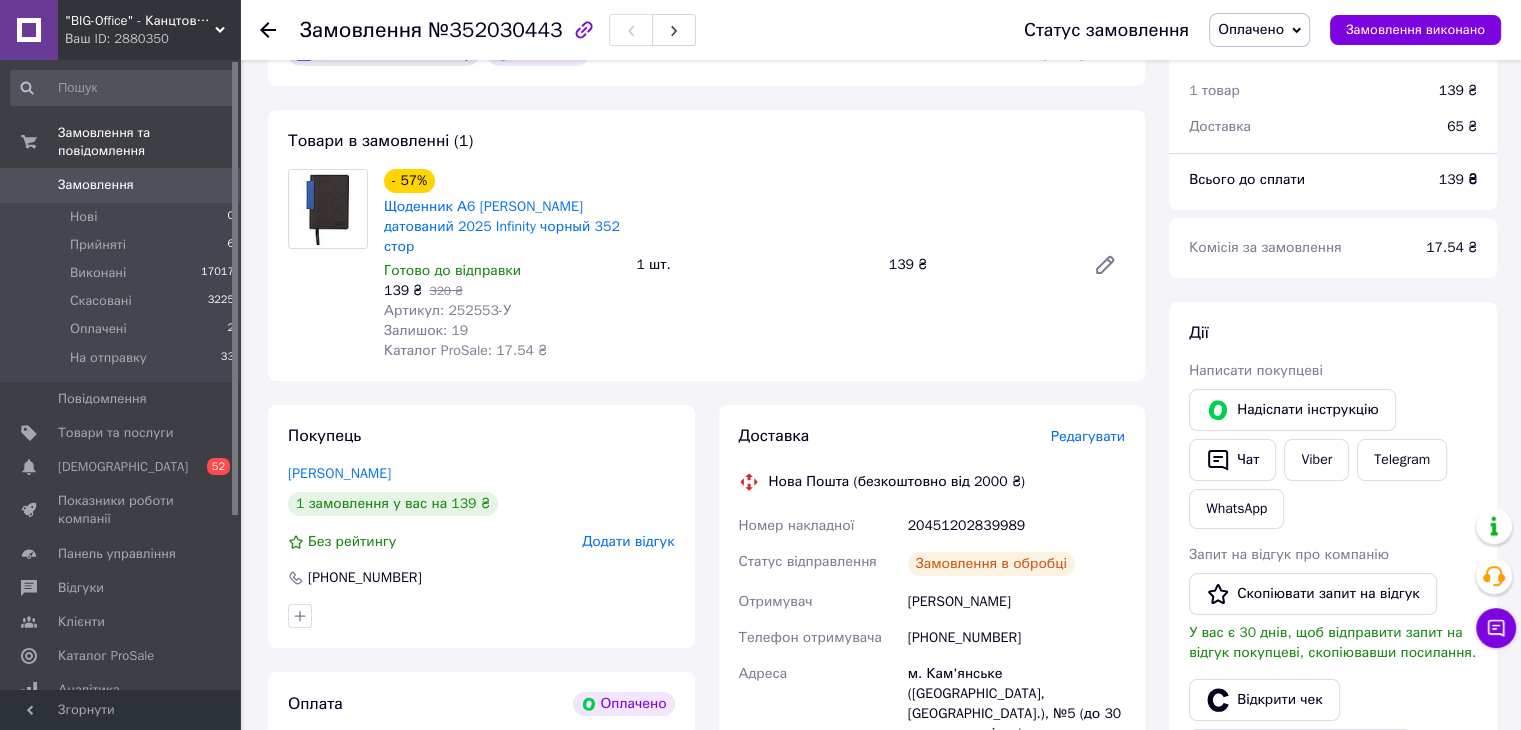 scroll, scrollTop: 500, scrollLeft: 0, axis: vertical 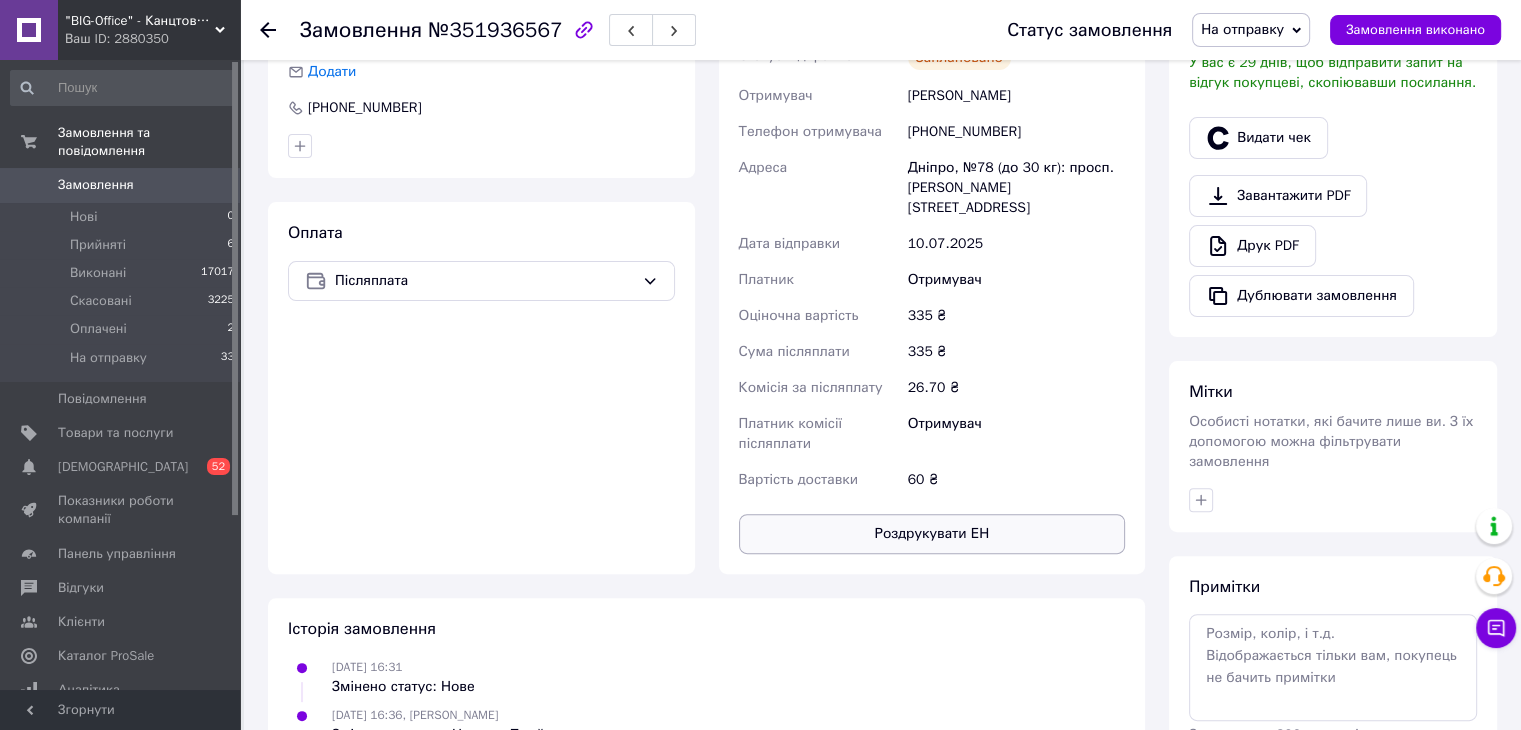click on "Роздрукувати ЕН" at bounding box center [932, 534] 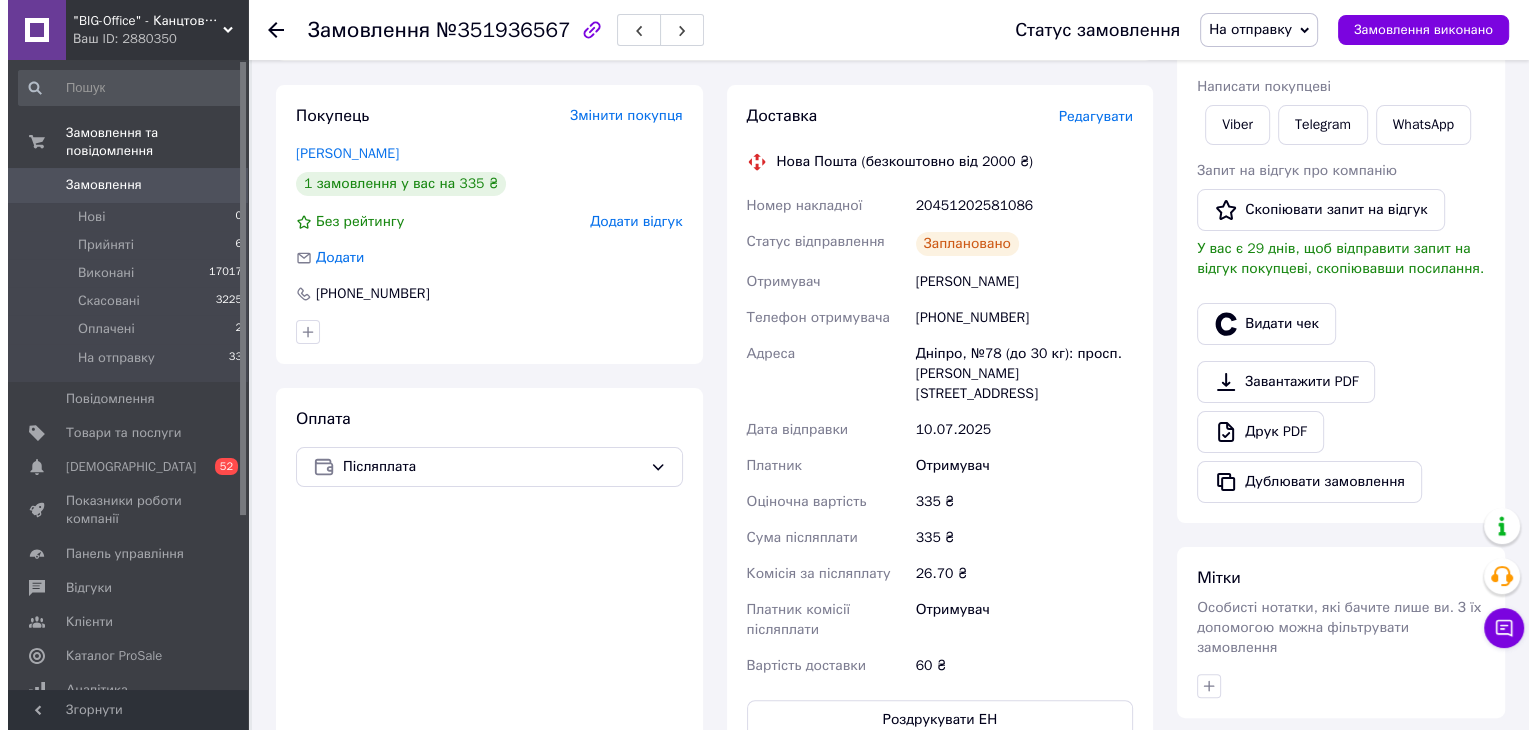 scroll, scrollTop: 100, scrollLeft: 0, axis: vertical 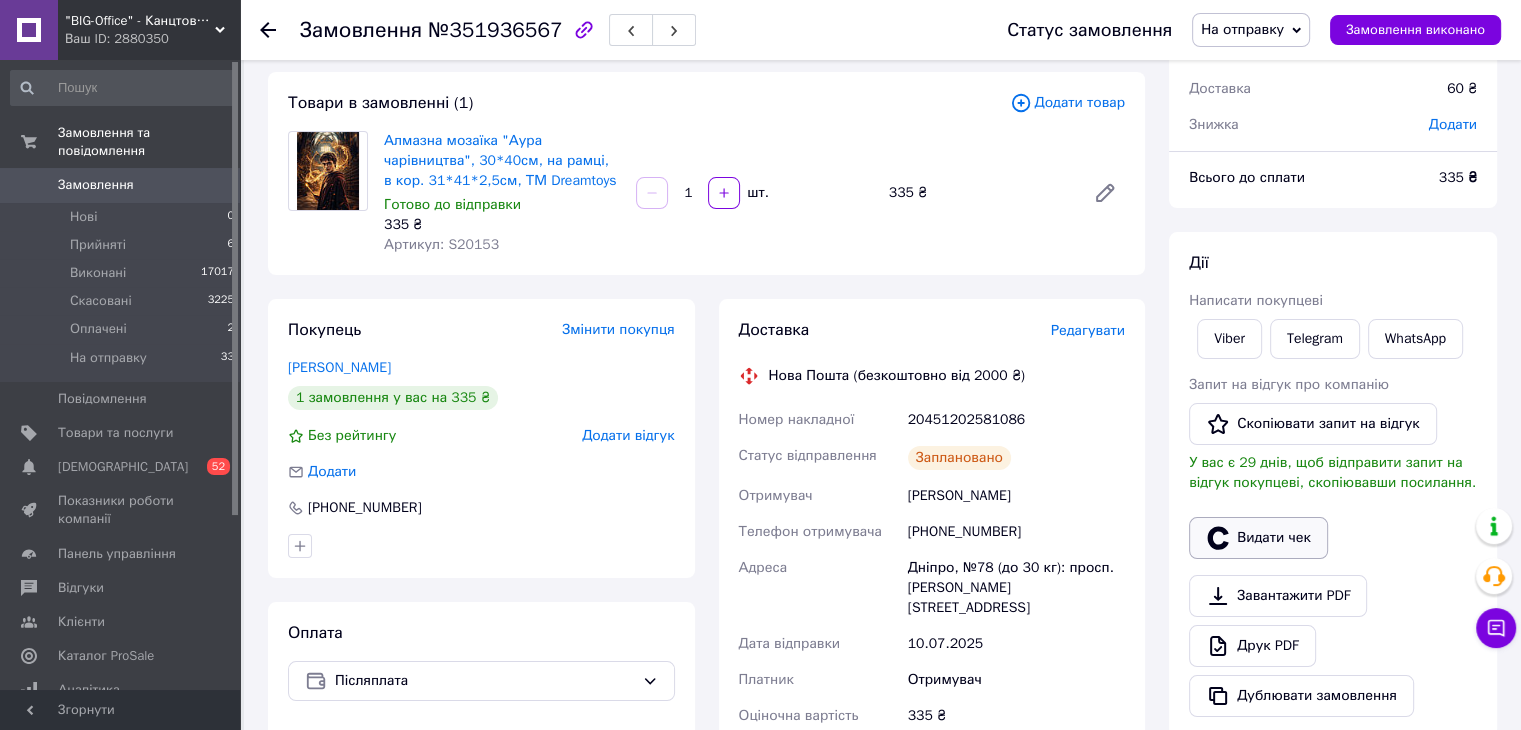 click on "Видати чек" at bounding box center (1258, 538) 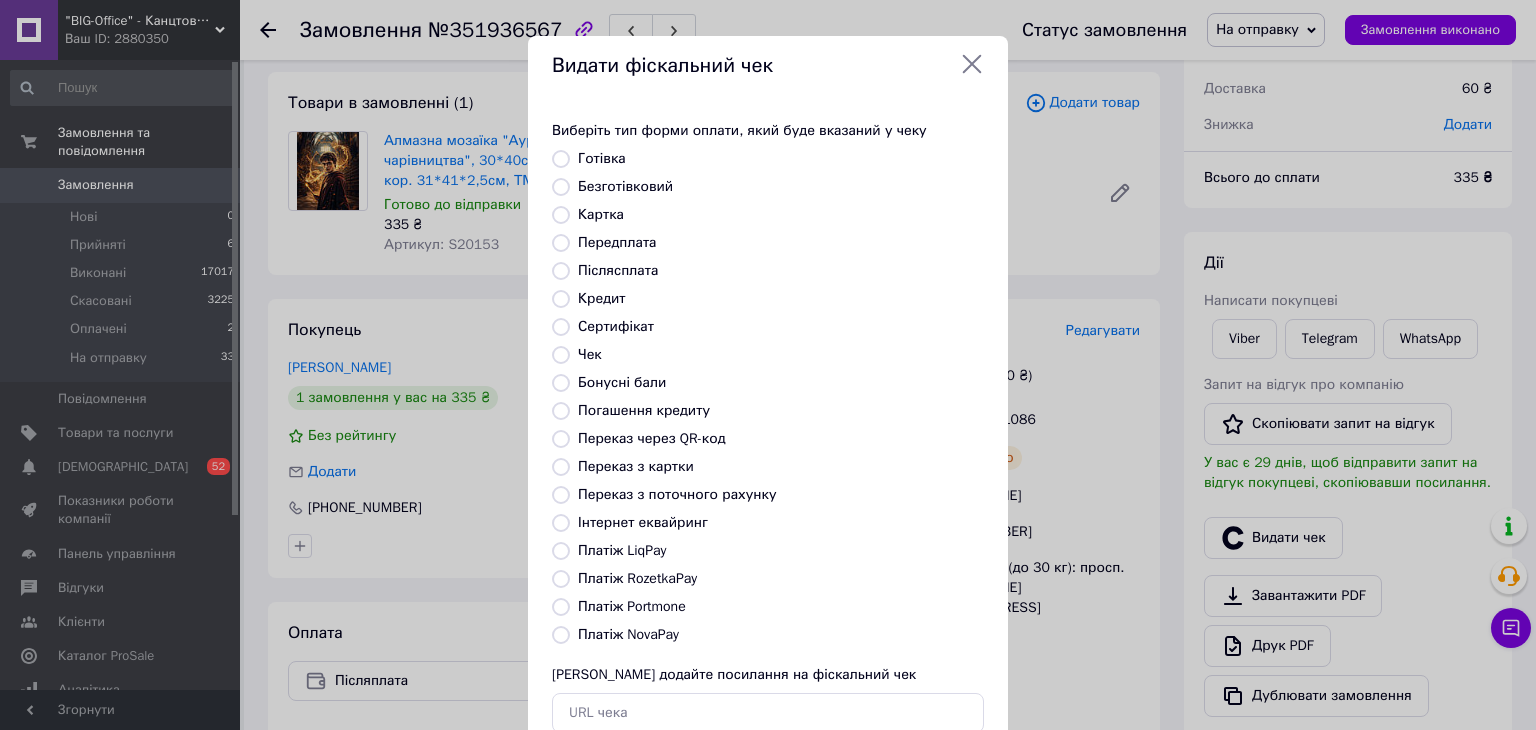 click on "Платіж NovaPay" at bounding box center (628, 634) 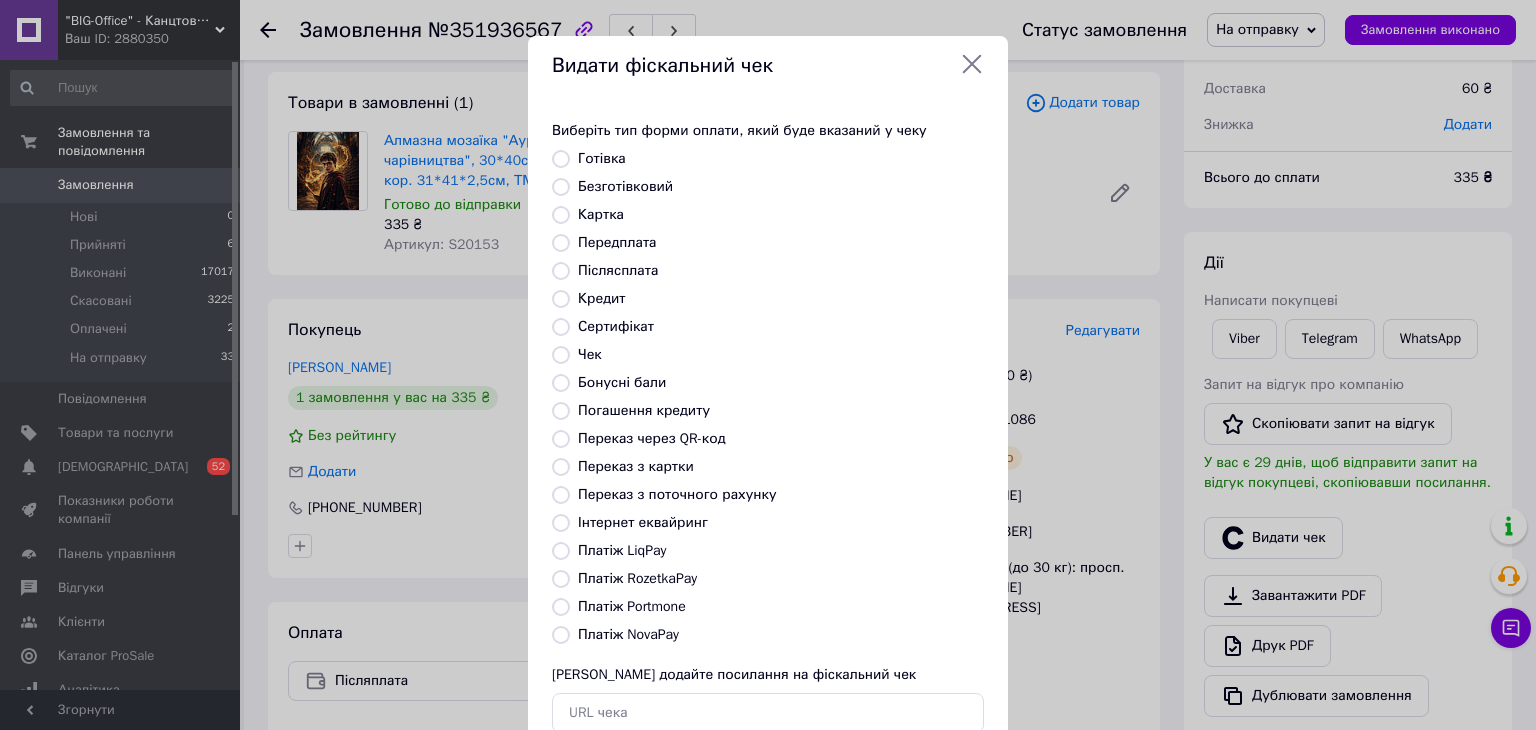 radio on "true" 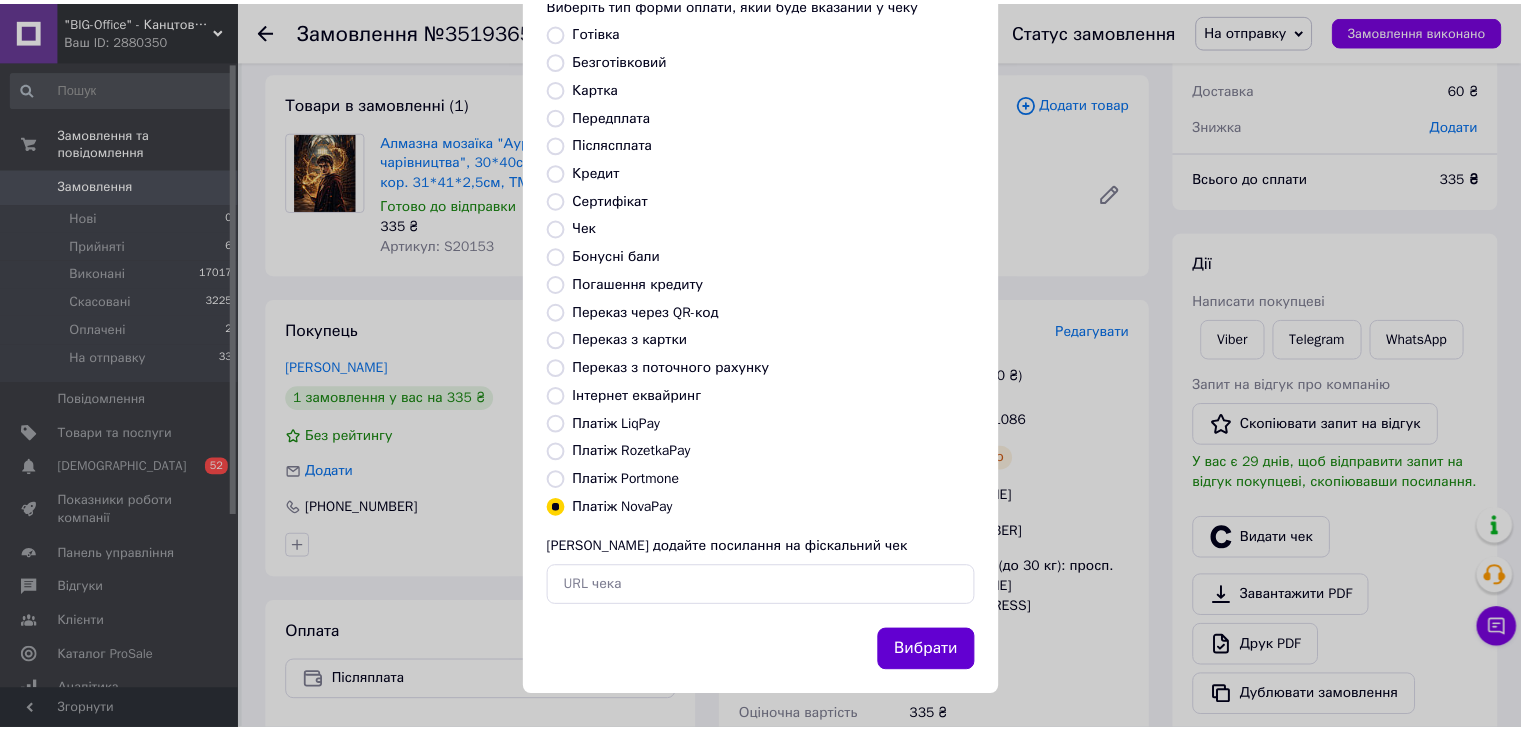 scroll, scrollTop: 128, scrollLeft: 0, axis: vertical 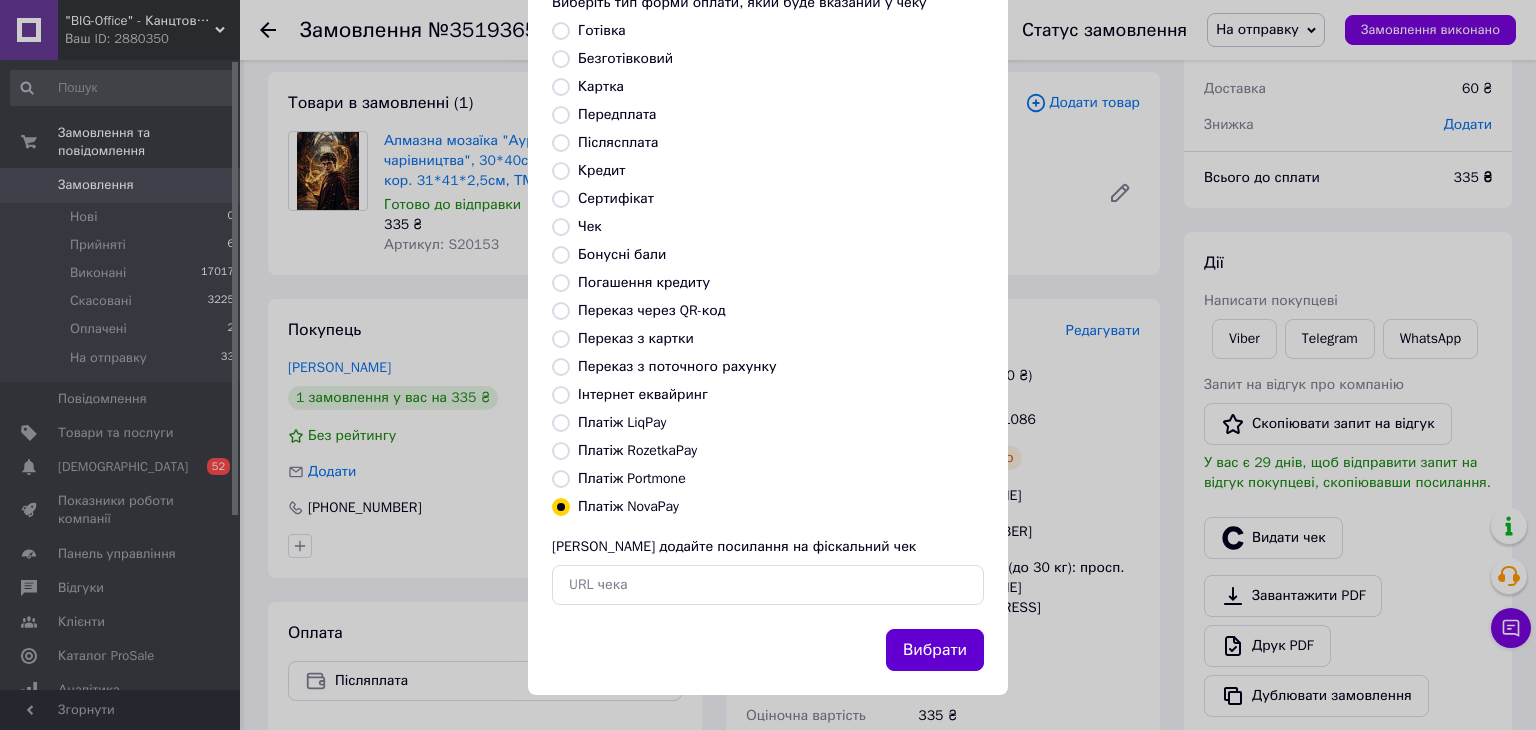 click on "Вибрати" at bounding box center (935, 650) 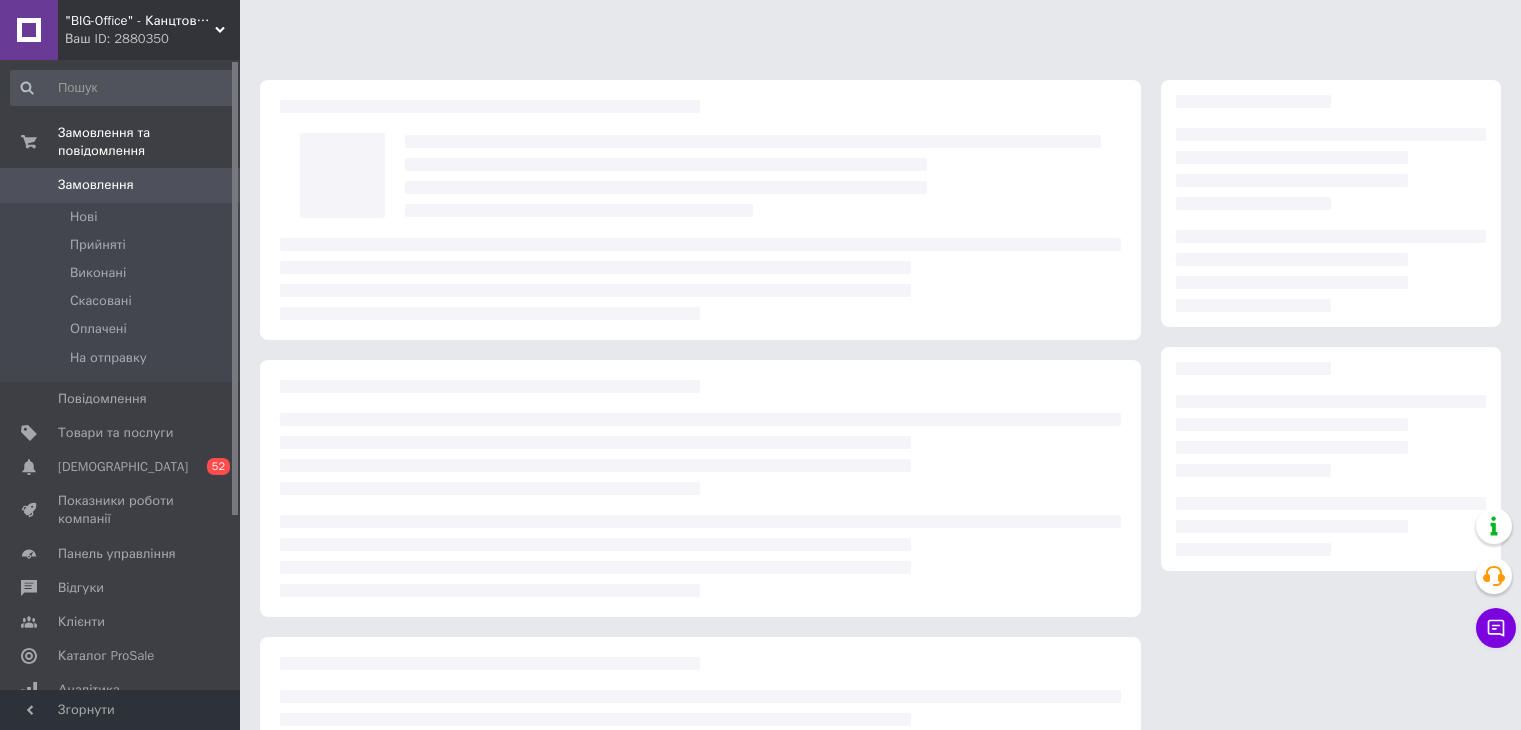 scroll, scrollTop: 0, scrollLeft: 0, axis: both 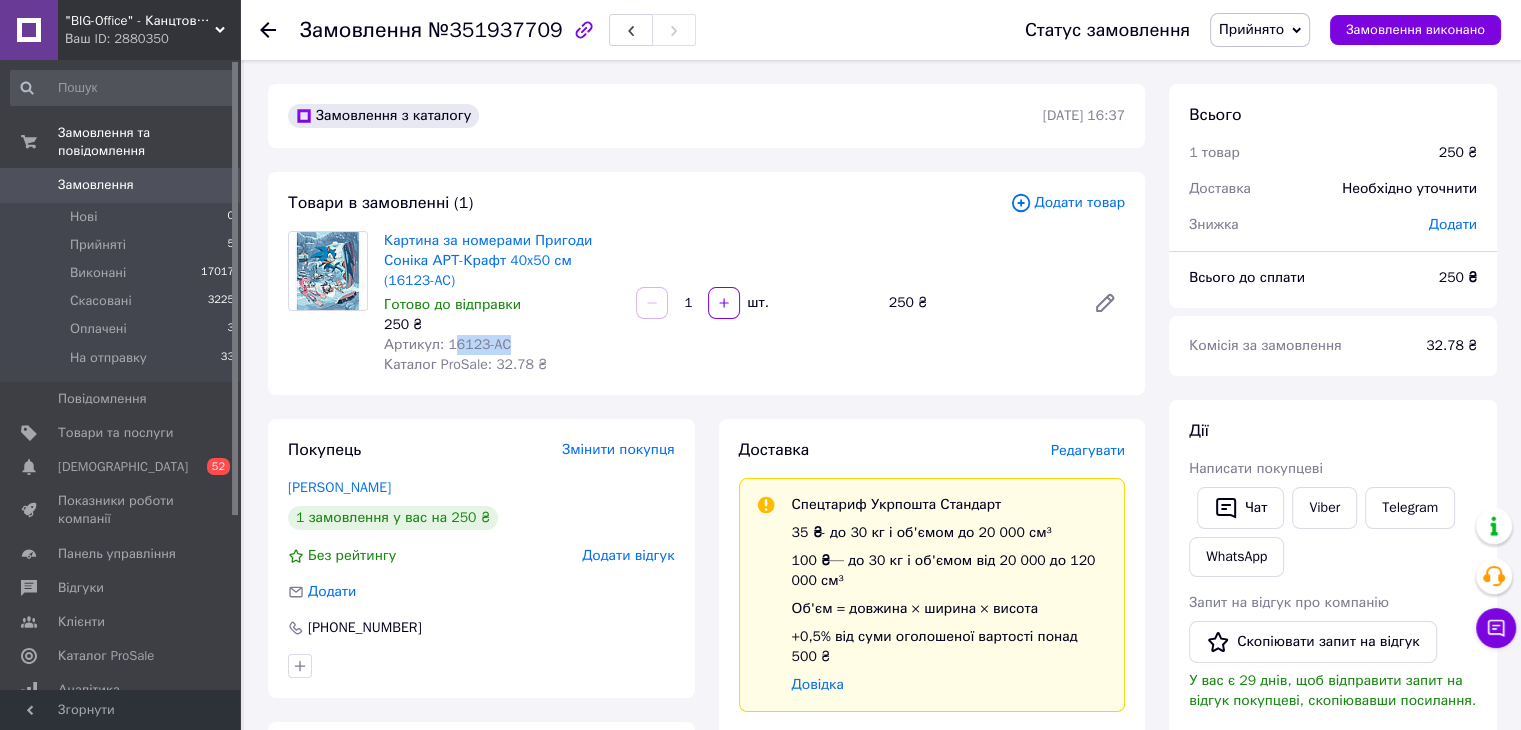 drag, startPoint x: 447, startPoint y: 341, endPoint x: 512, endPoint y: 343, distance: 65.03076 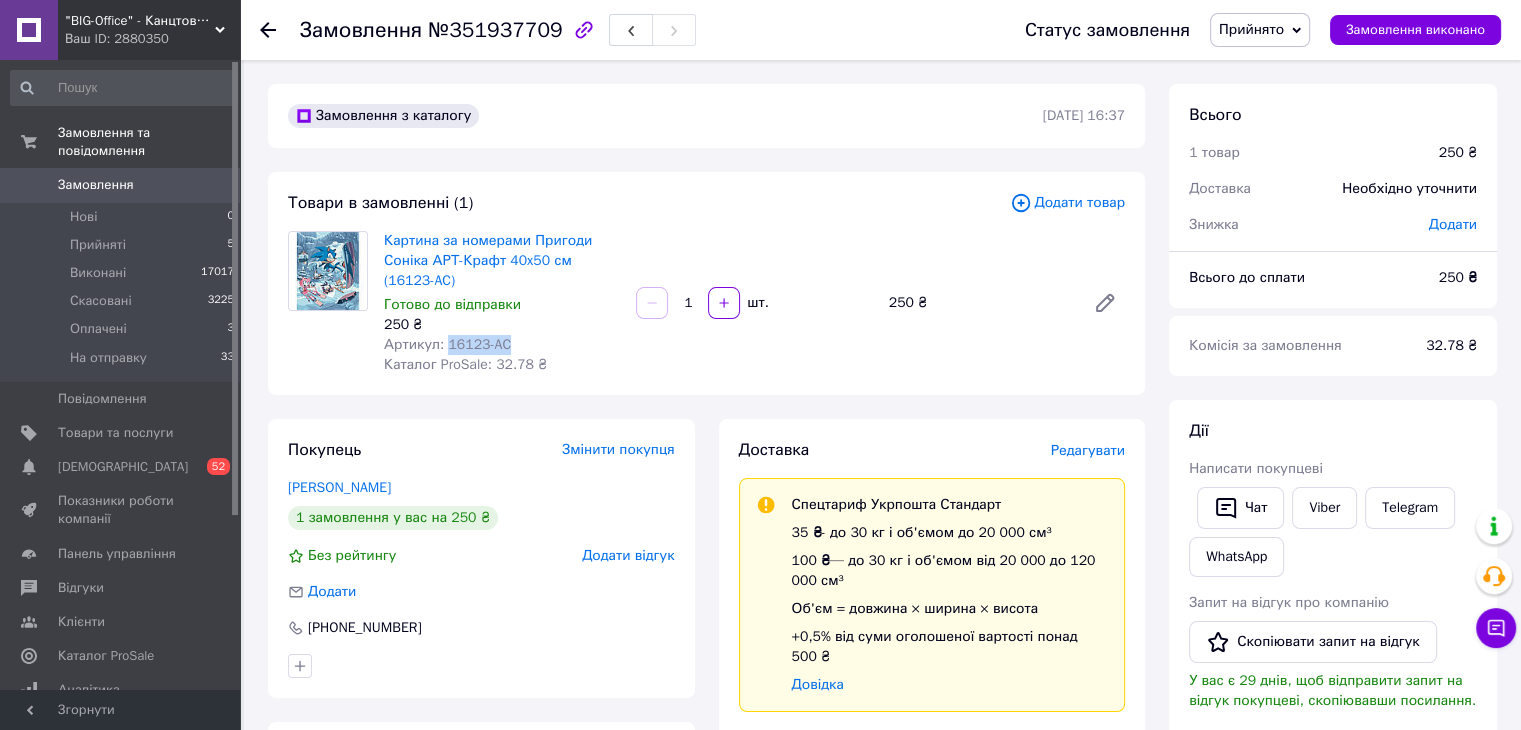 drag, startPoint x: 444, startPoint y: 341, endPoint x: 504, endPoint y: 345, distance: 60.133186 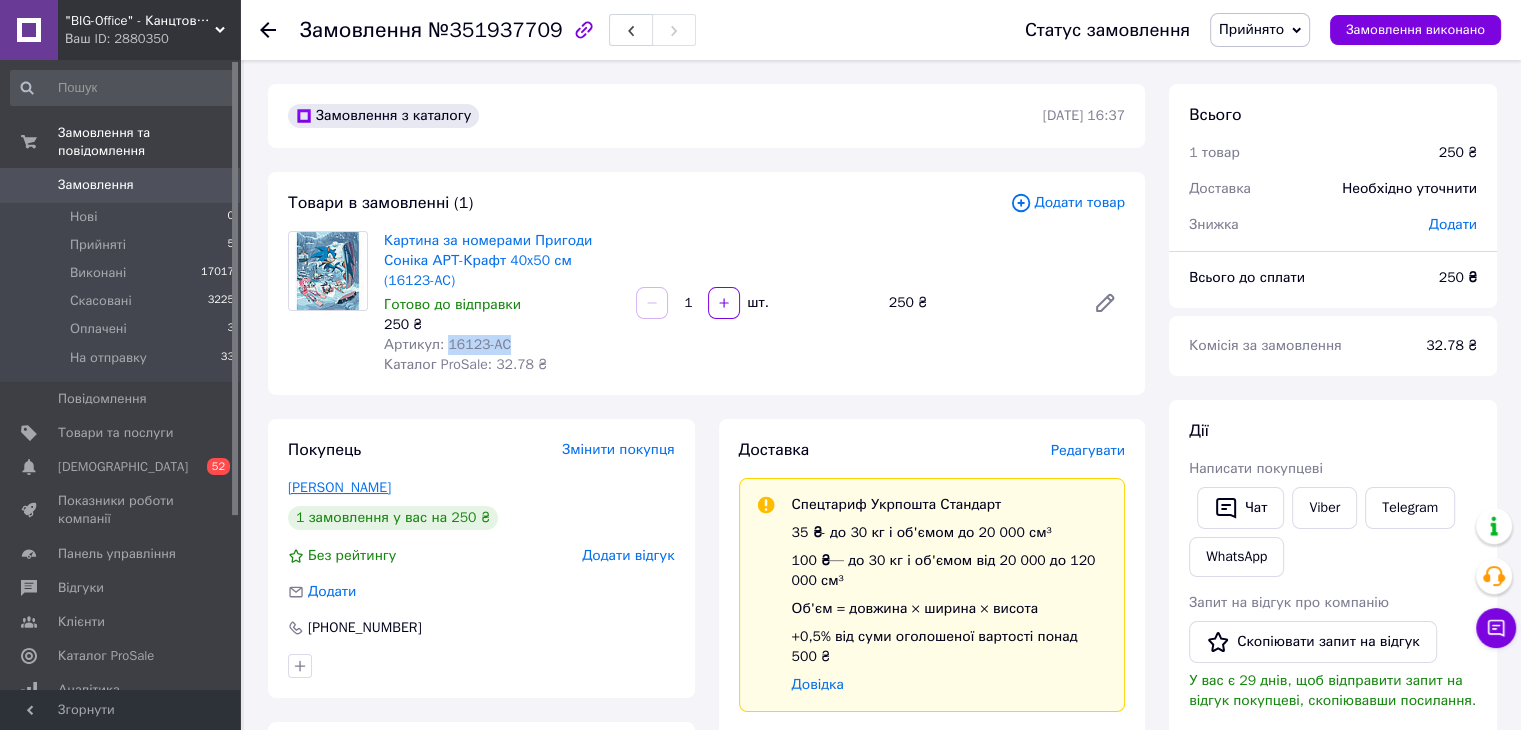 click on "[PERSON_NAME]" at bounding box center [339, 487] 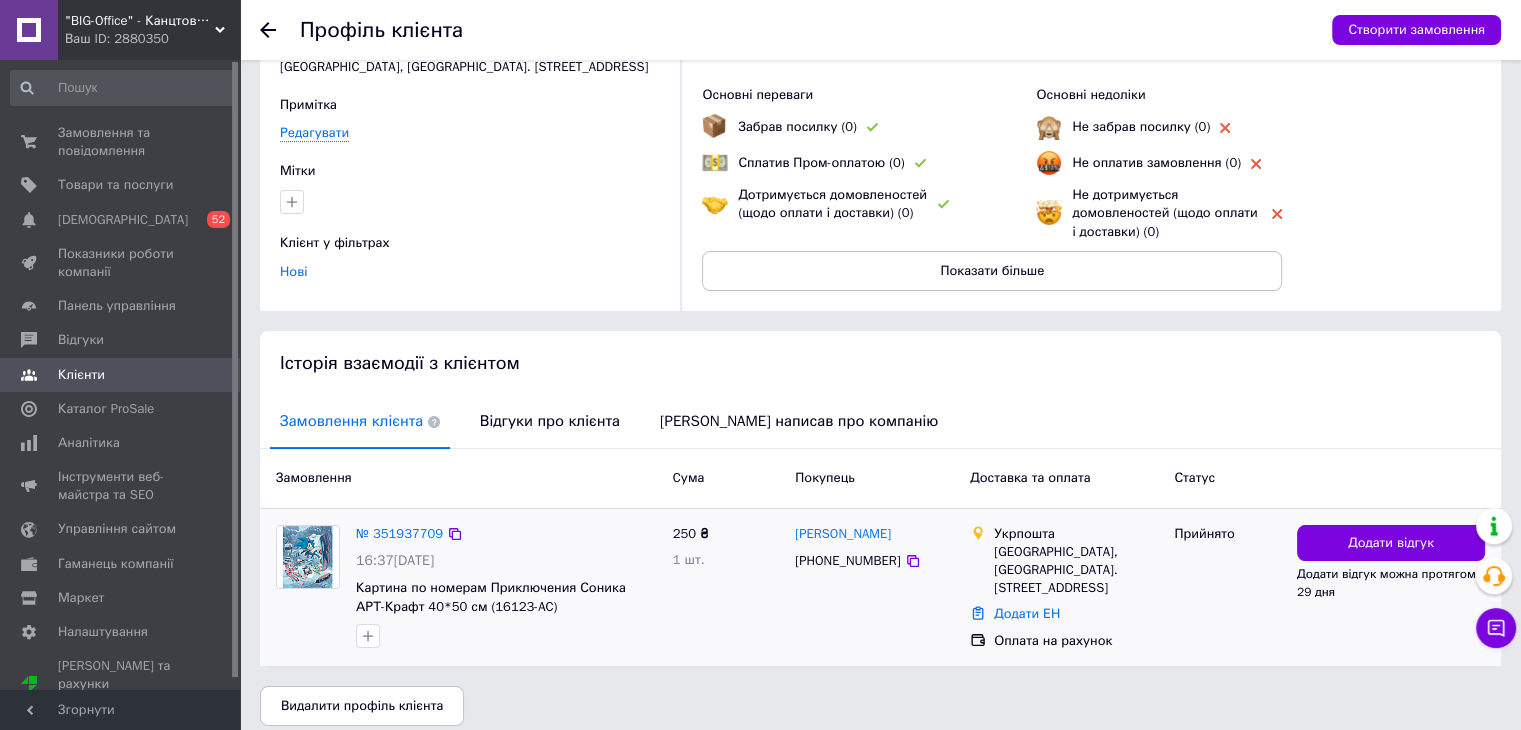 scroll, scrollTop: 137, scrollLeft: 0, axis: vertical 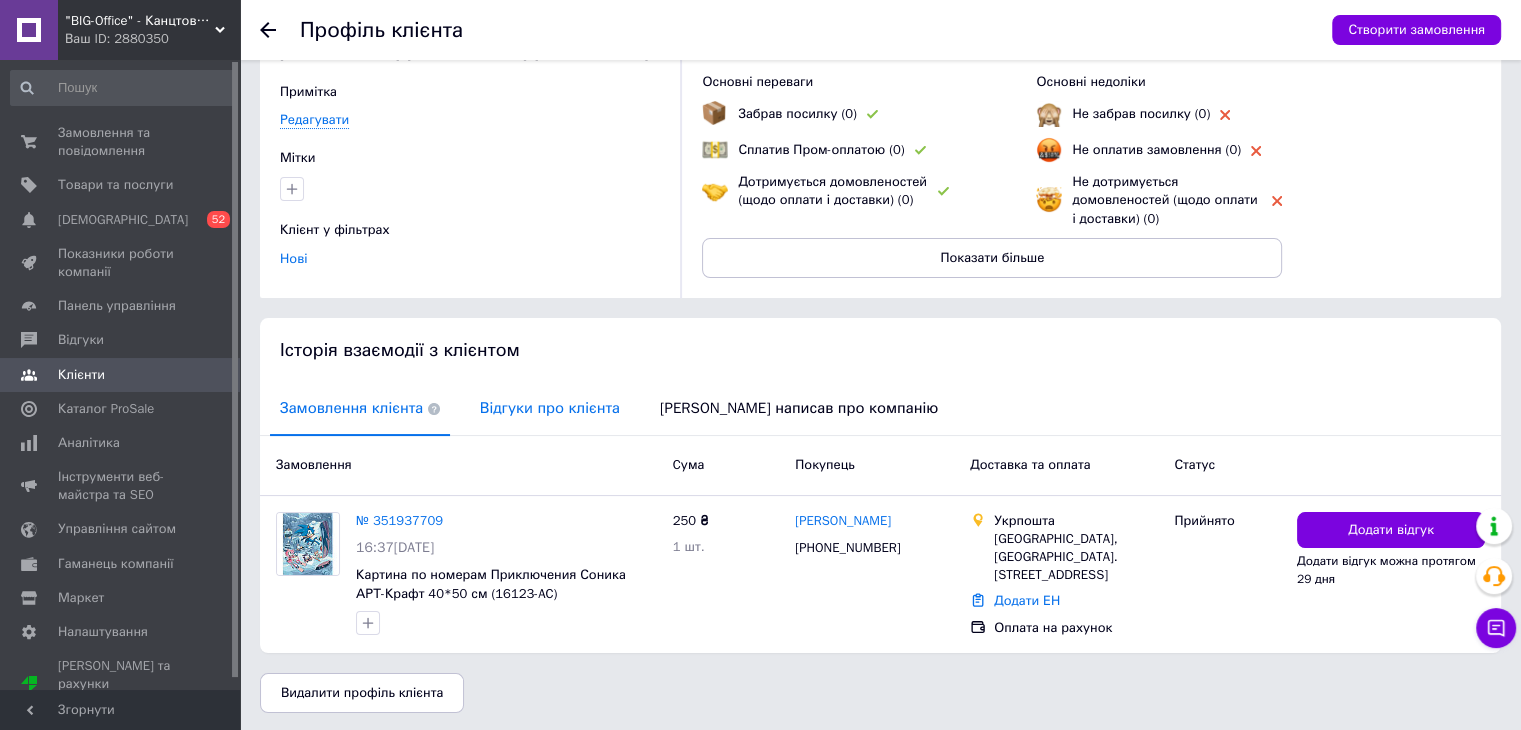 click on "Відгуки про клієнта" at bounding box center (550, 408) 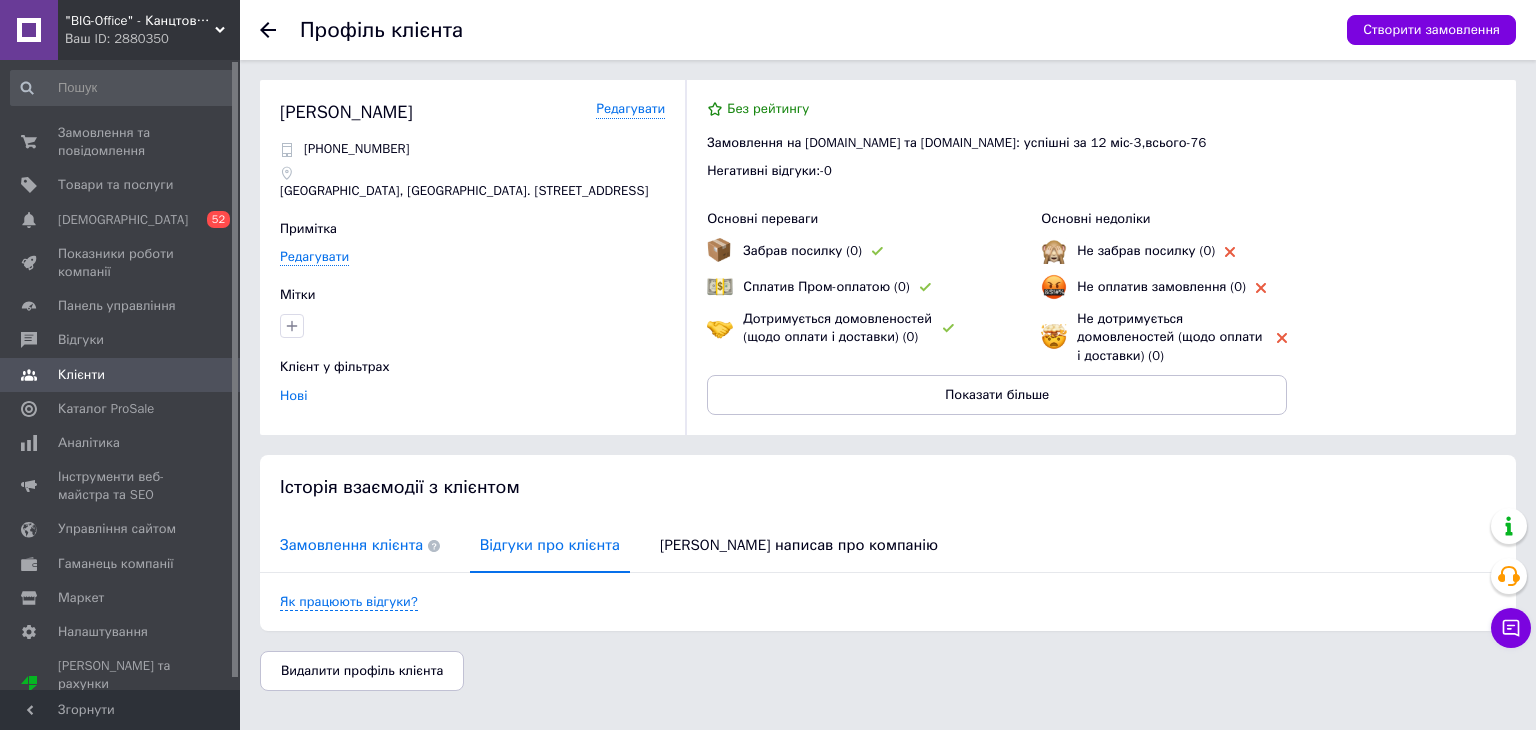 click on "Замовлення клієнта" at bounding box center [360, 545] 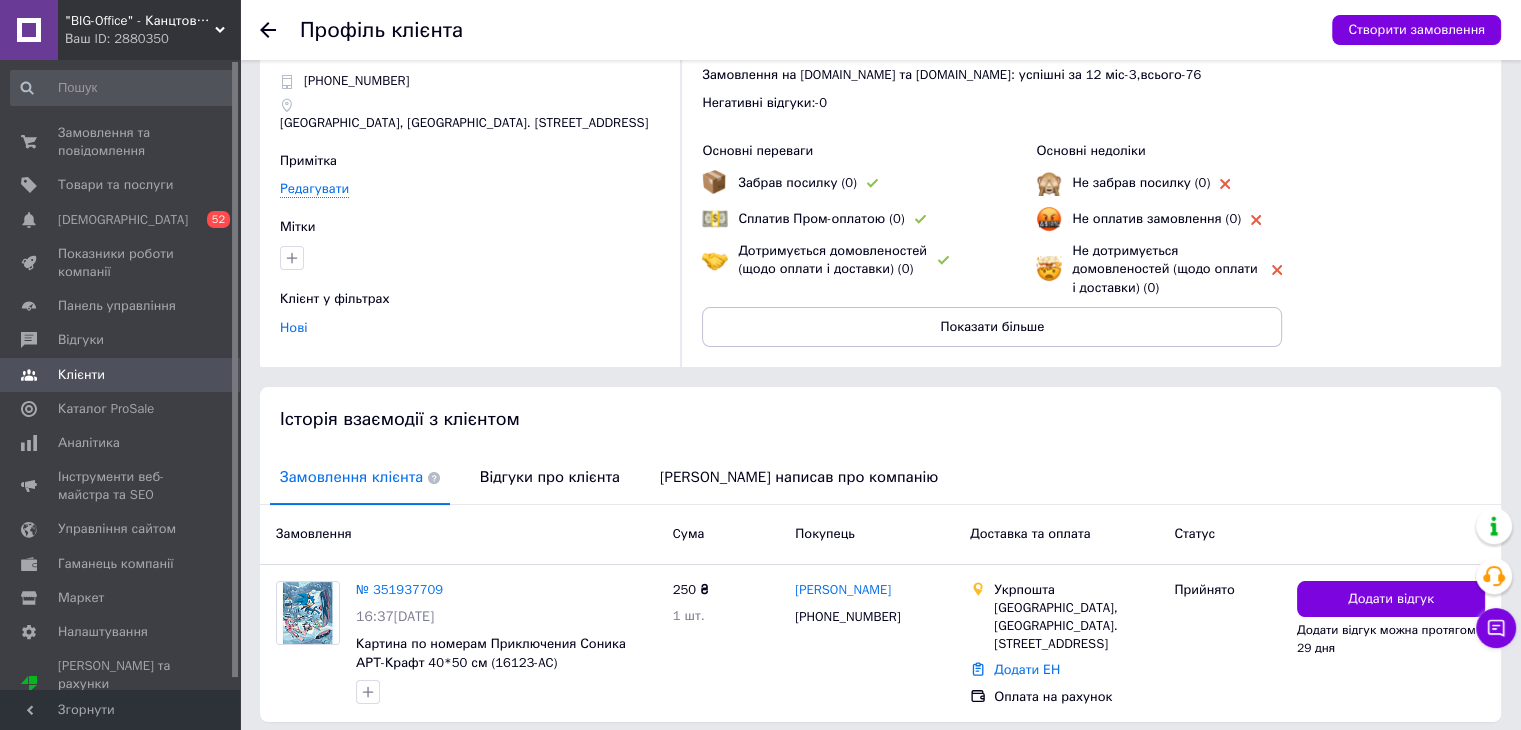 scroll, scrollTop: 137, scrollLeft: 0, axis: vertical 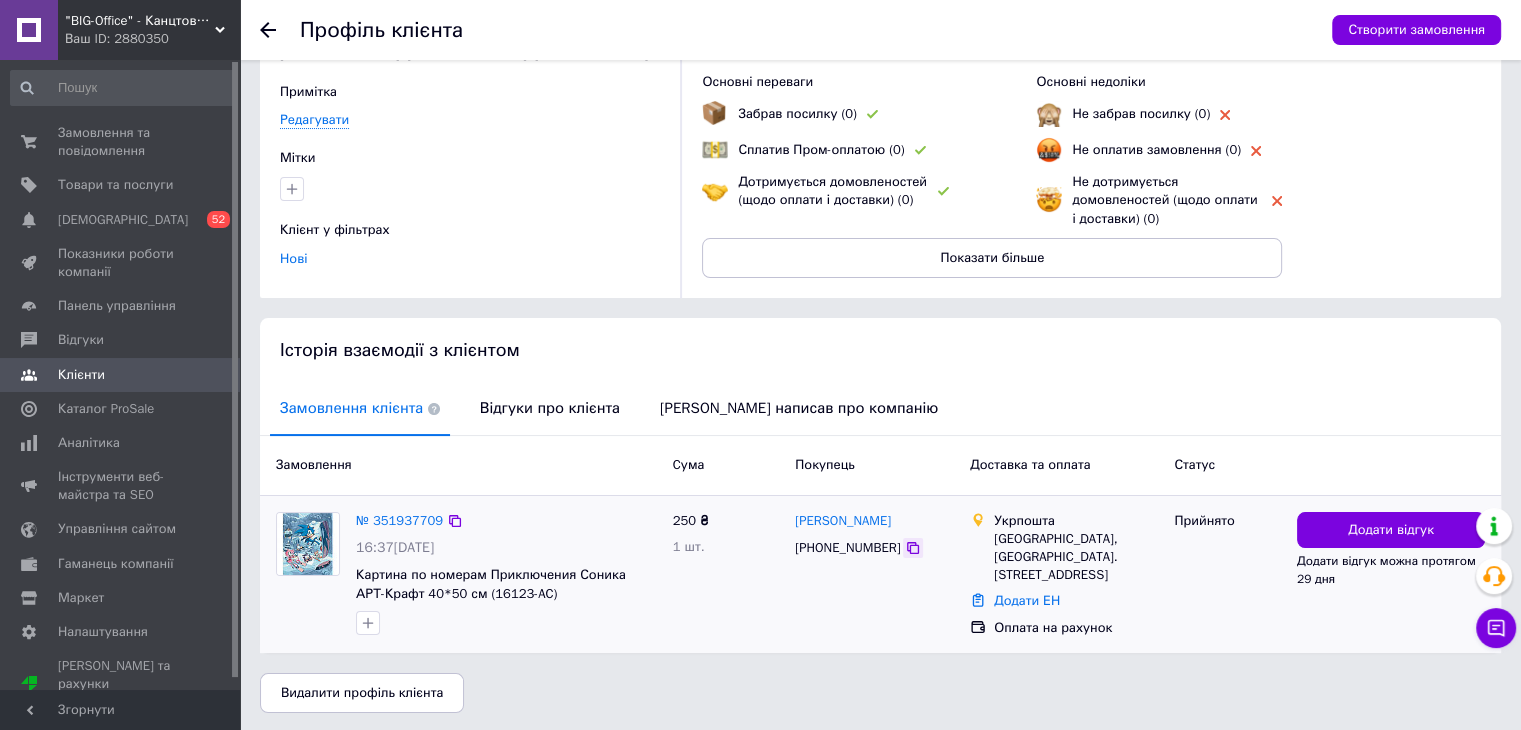 click 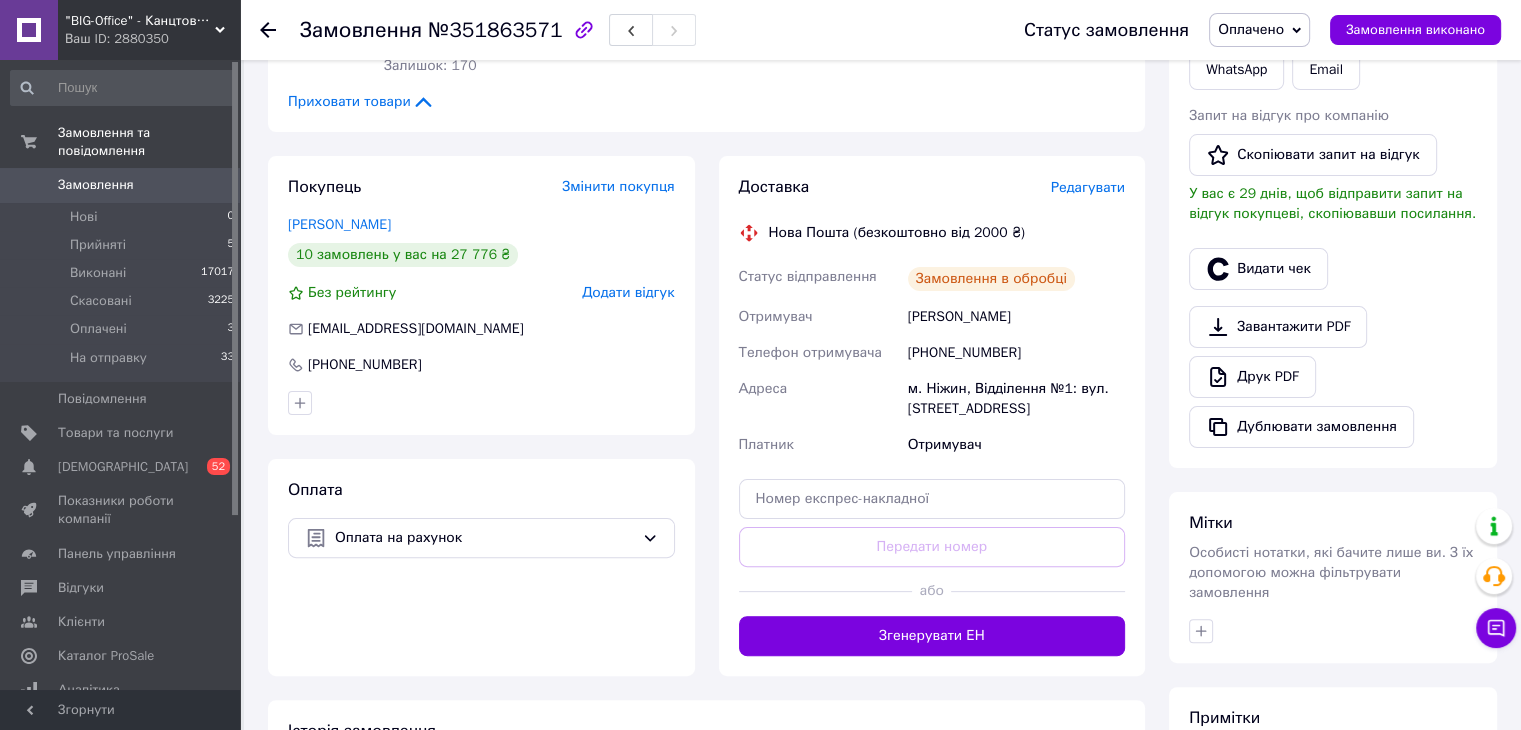 scroll, scrollTop: 700, scrollLeft: 0, axis: vertical 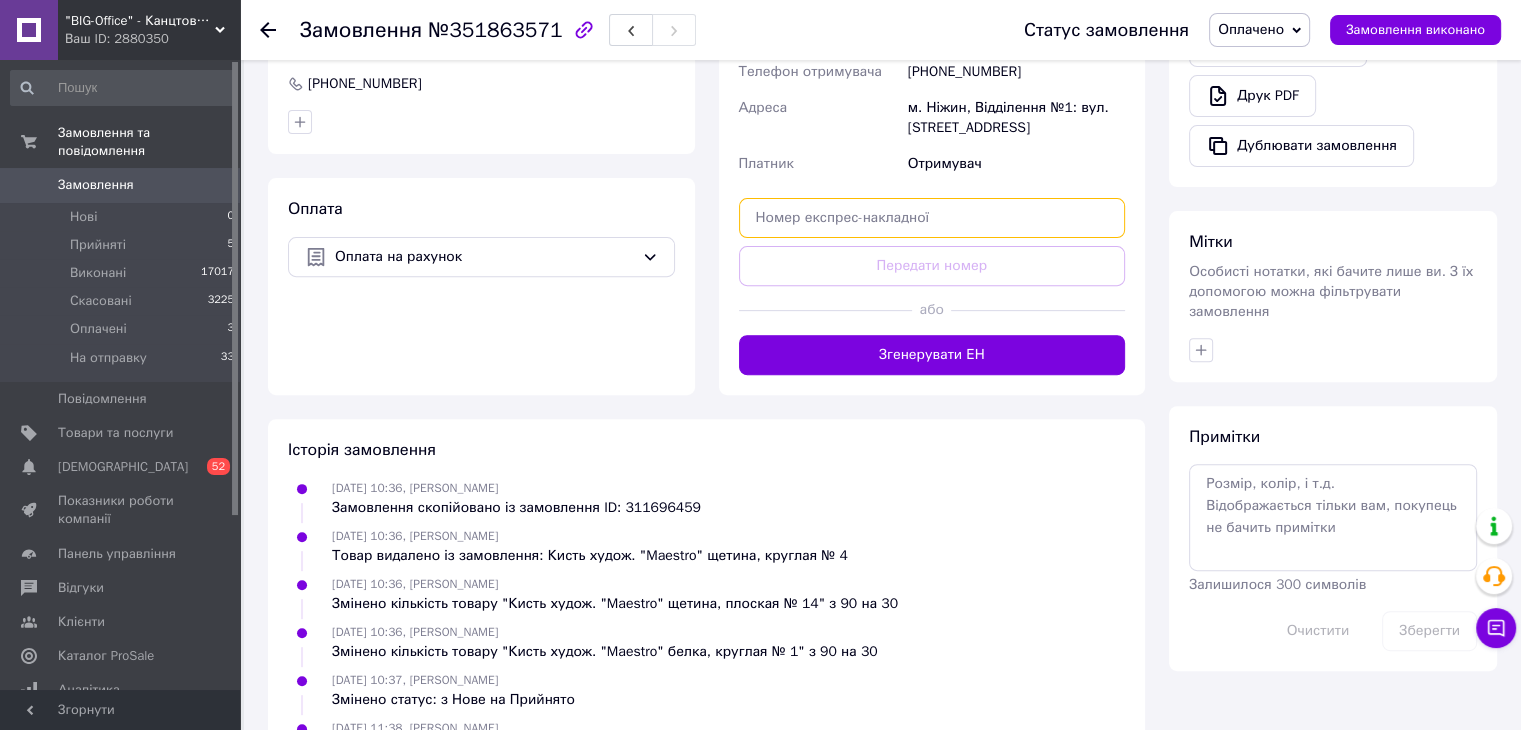 paste on "20451202895585" 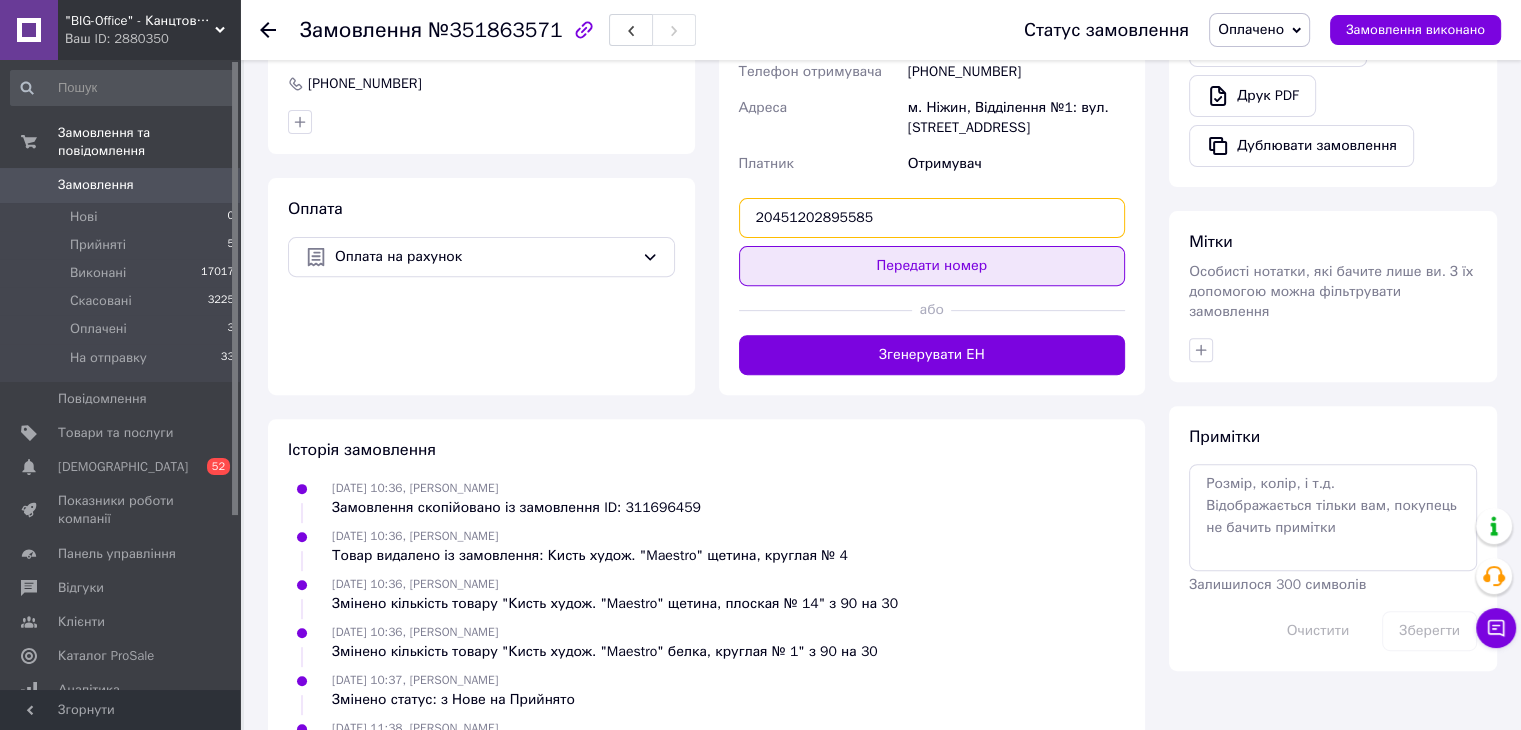 type on "20451202895585" 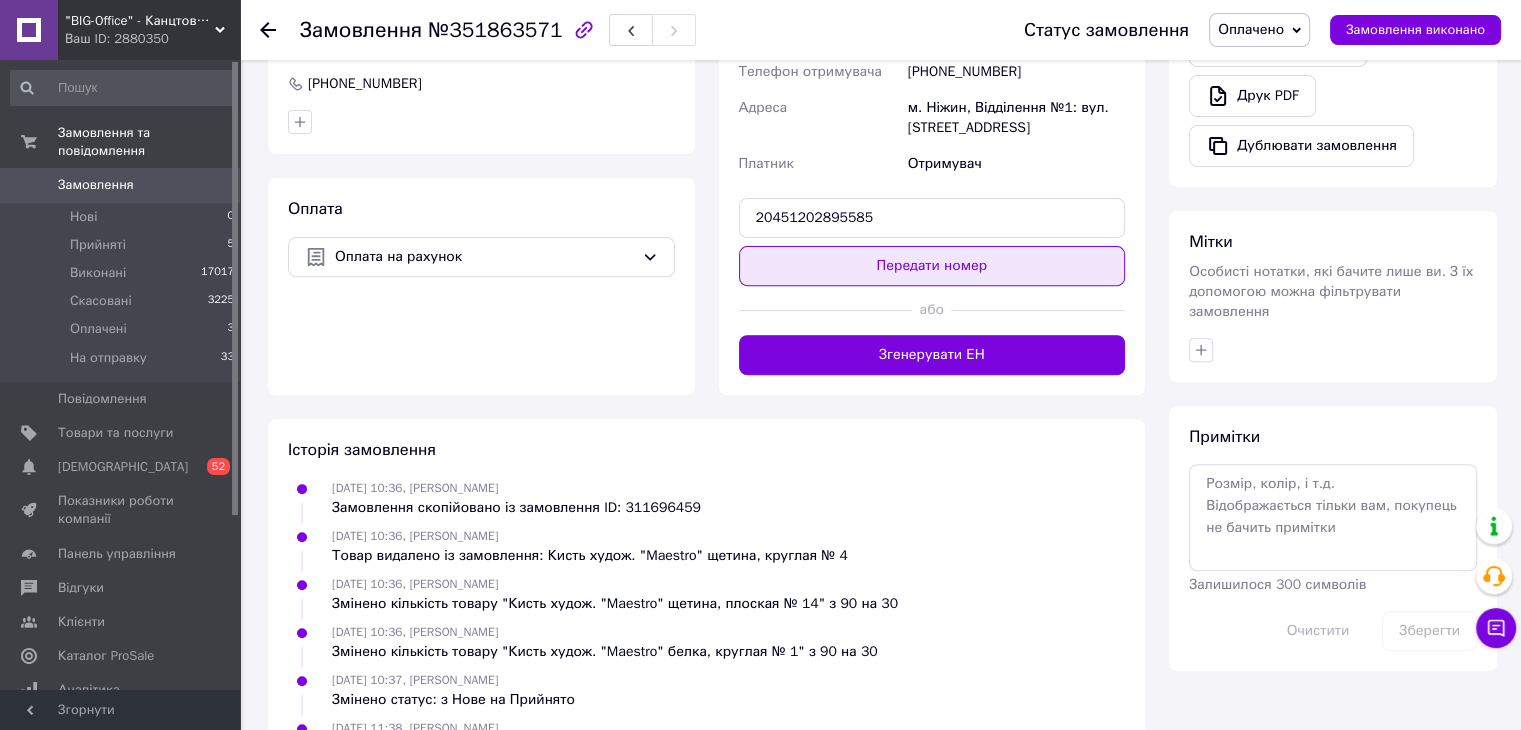 click on "Передати номер" at bounding box center [932, 266] 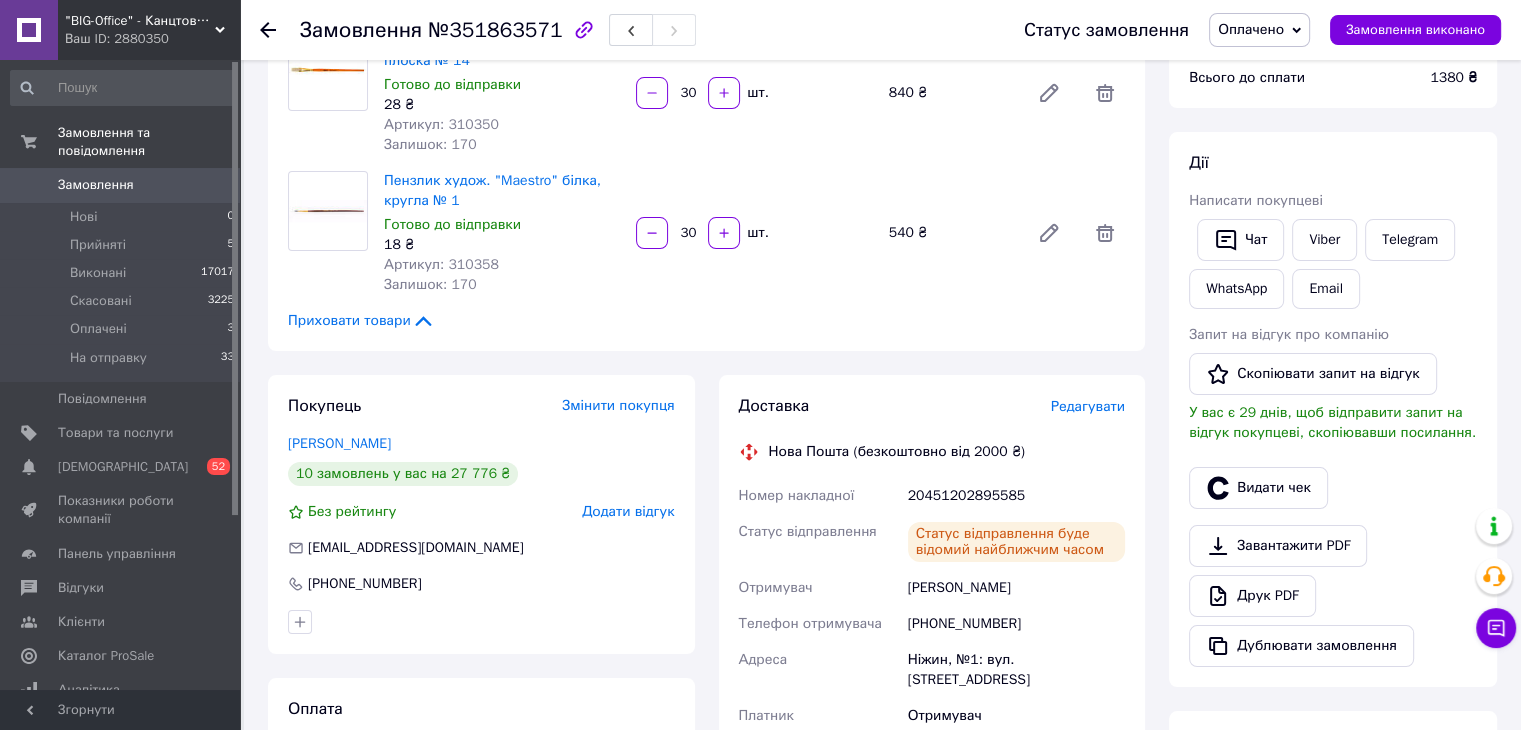 scroll, scrollTop: 0, scrollLeft: 0, axis: both 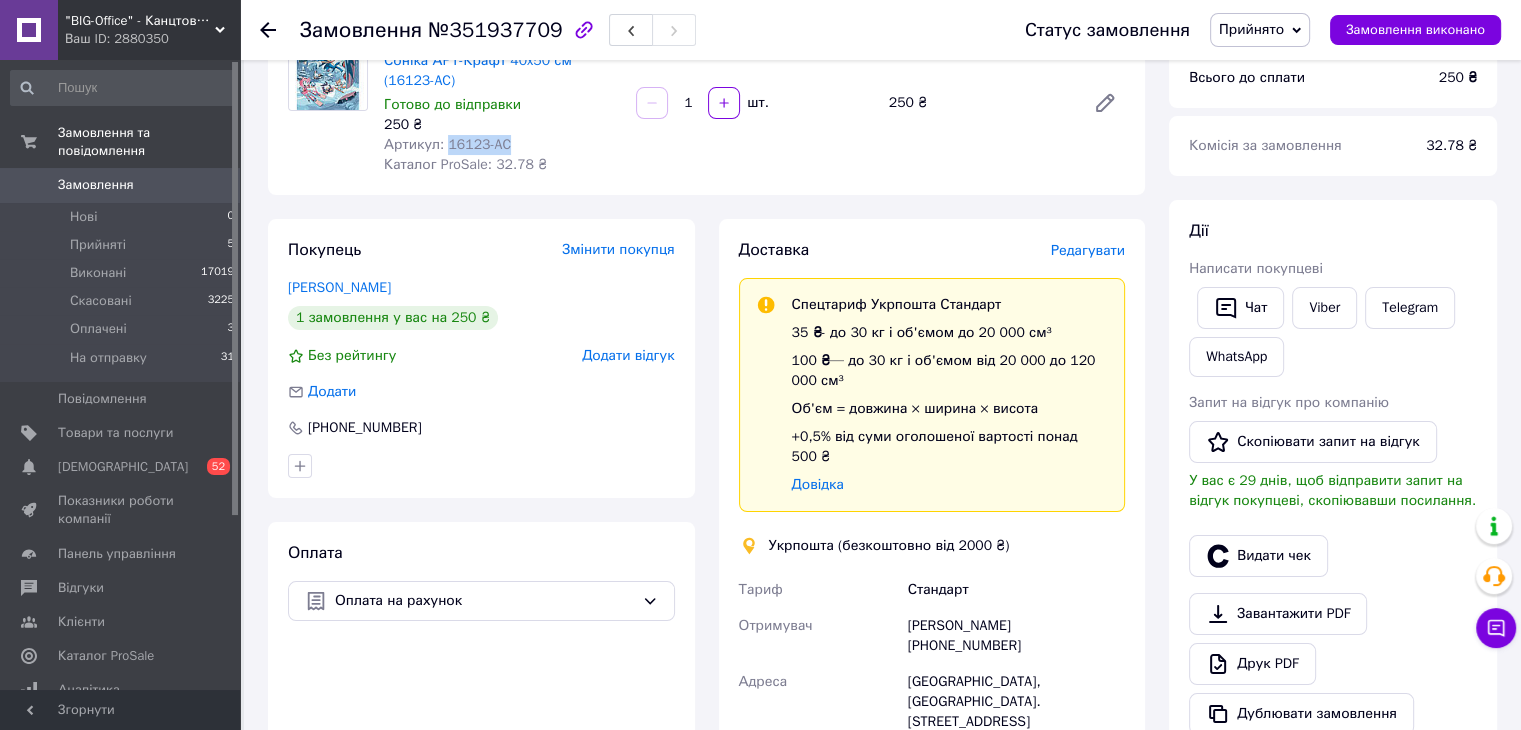 drag, startPoint x: 443, startPoint y: 140, endPoint x: 528, endPoint y: 144, distance: 85.09406 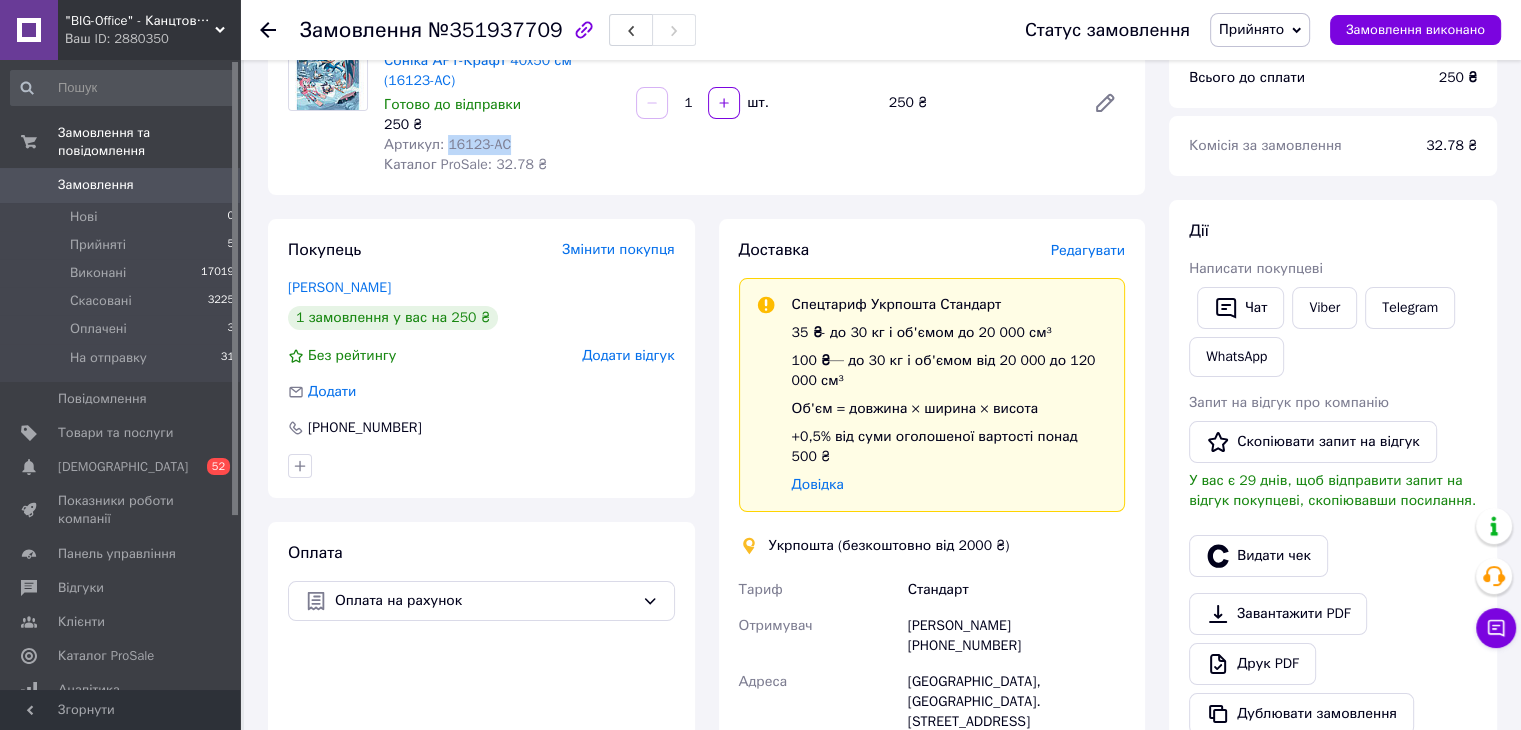 copy on "16123-AC" 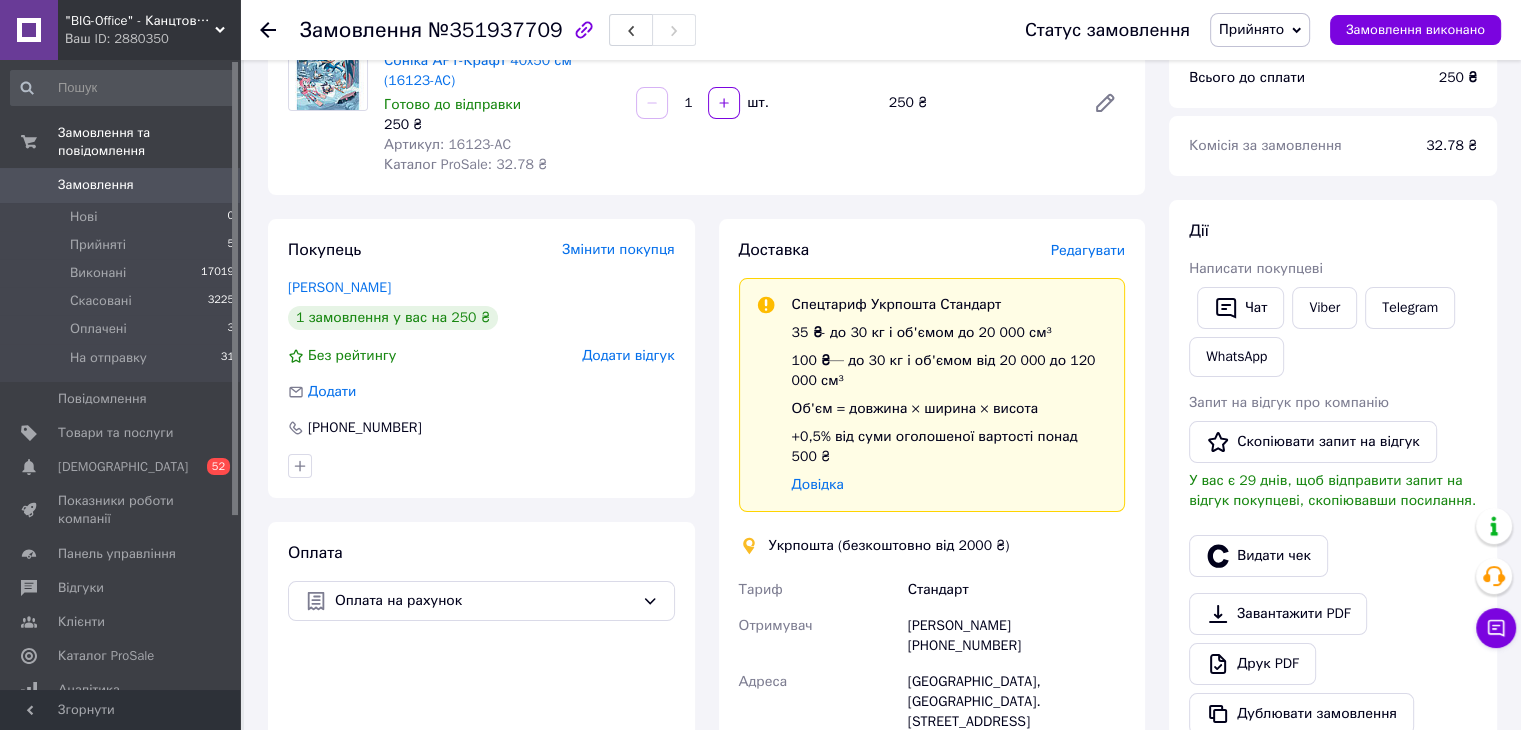 click on "Редагувати" at bounding box center [1088, 250] 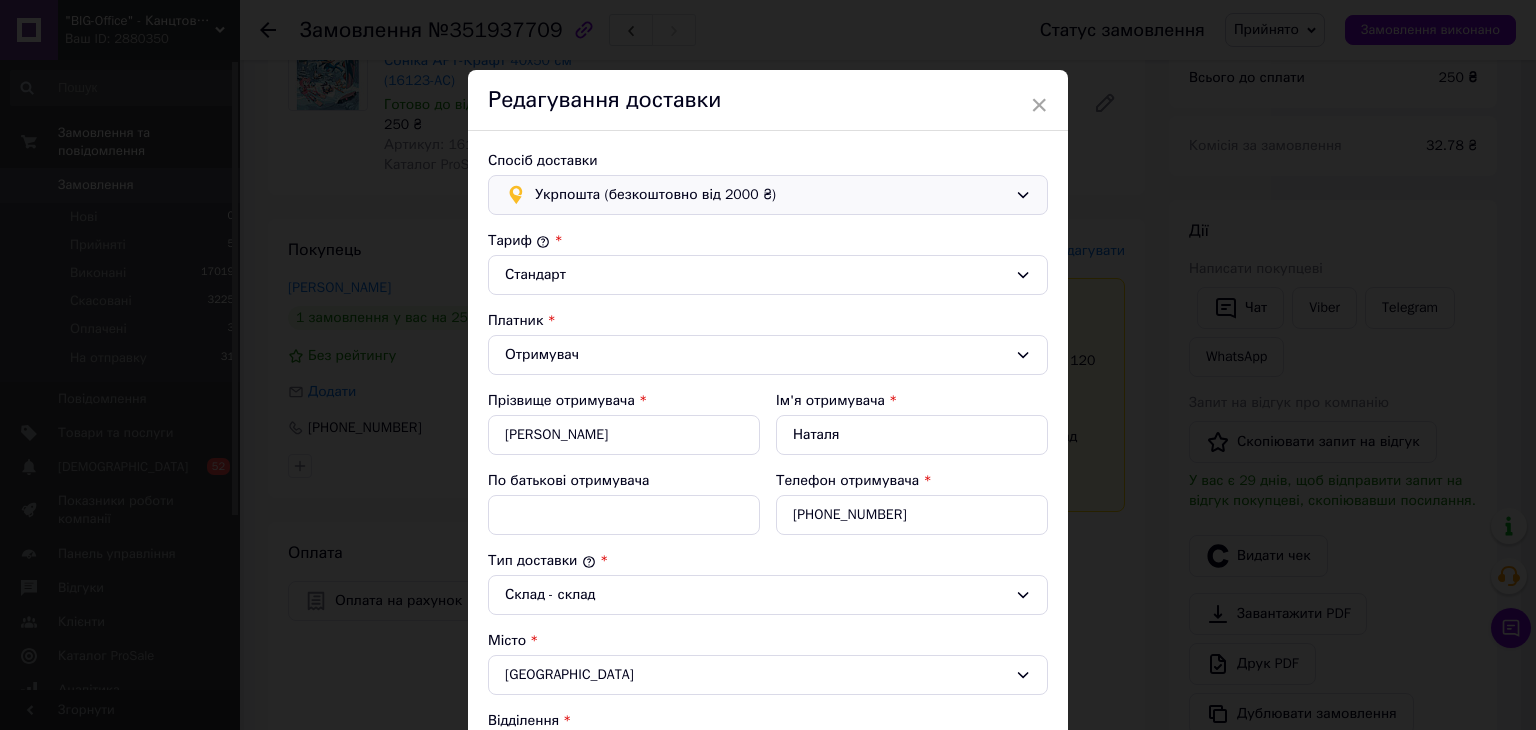 click on "Укрпошта (безкоштовно від 2000 ₴)" at bounding box center (771, 195) 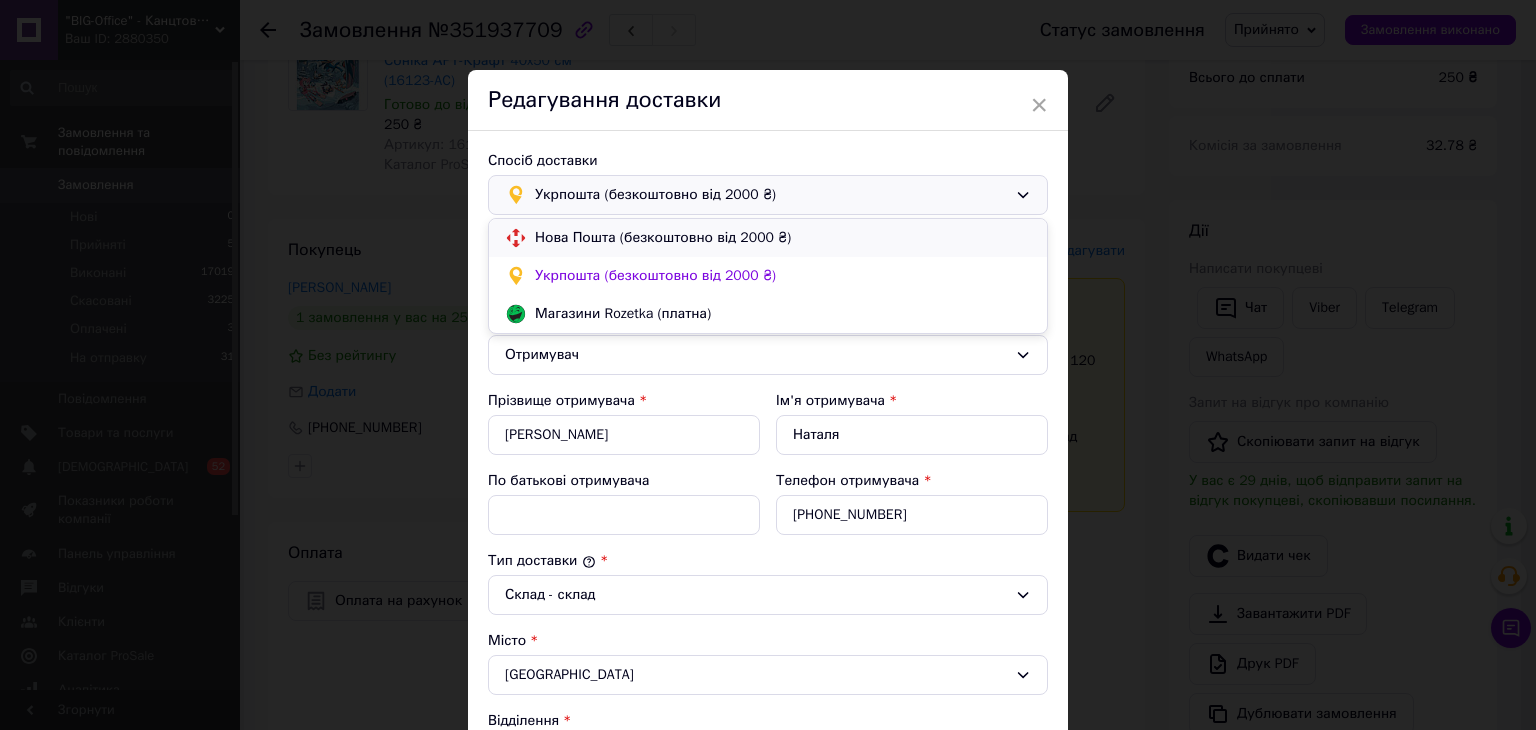 click on "Нова Пошта (безкоштовно від 2000 ₴)" at bounding box center [783, 238] 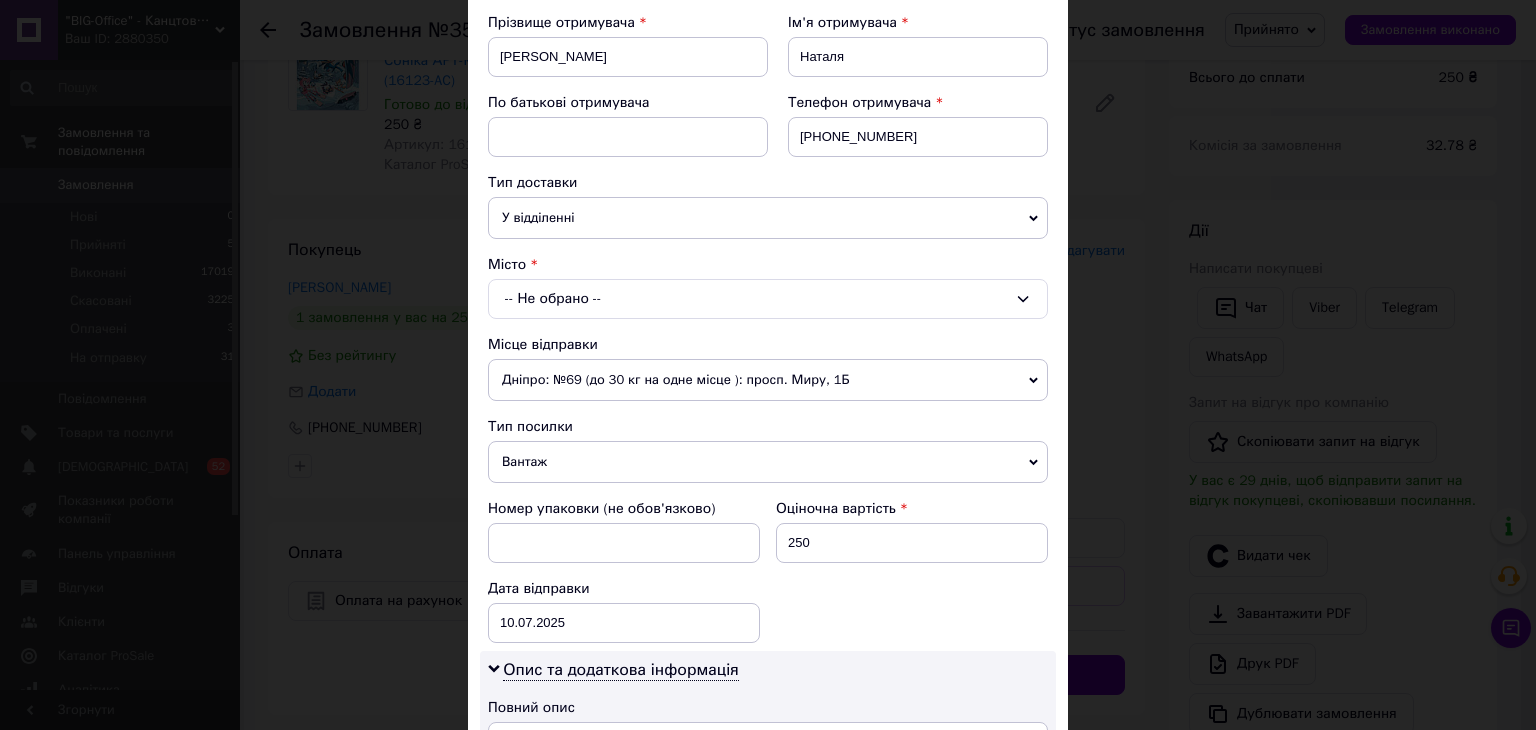 scroll, scrollTop: 400, scrollLeft: 0, axis: vertical 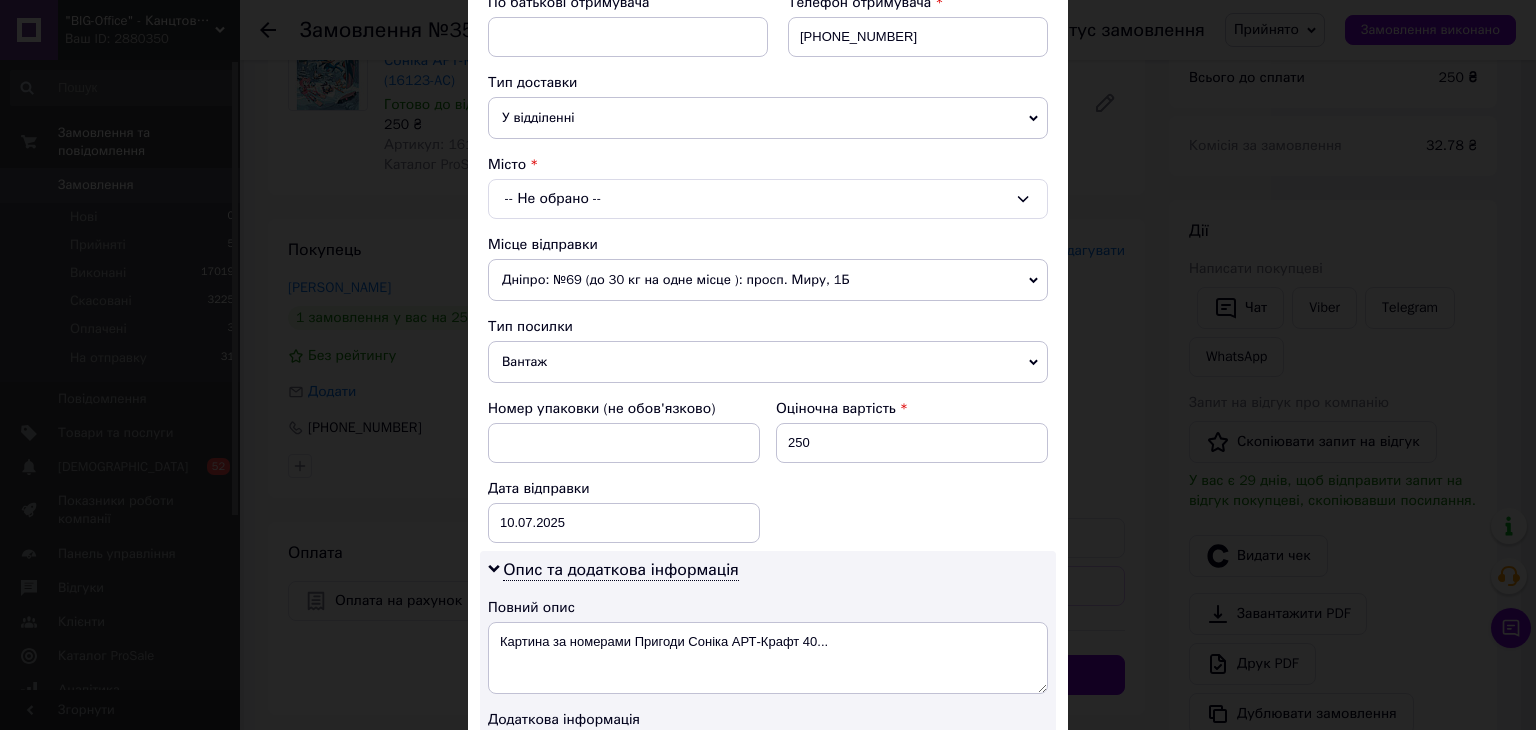 click on "-- Не обрано --" at bounding box center [768, 199] 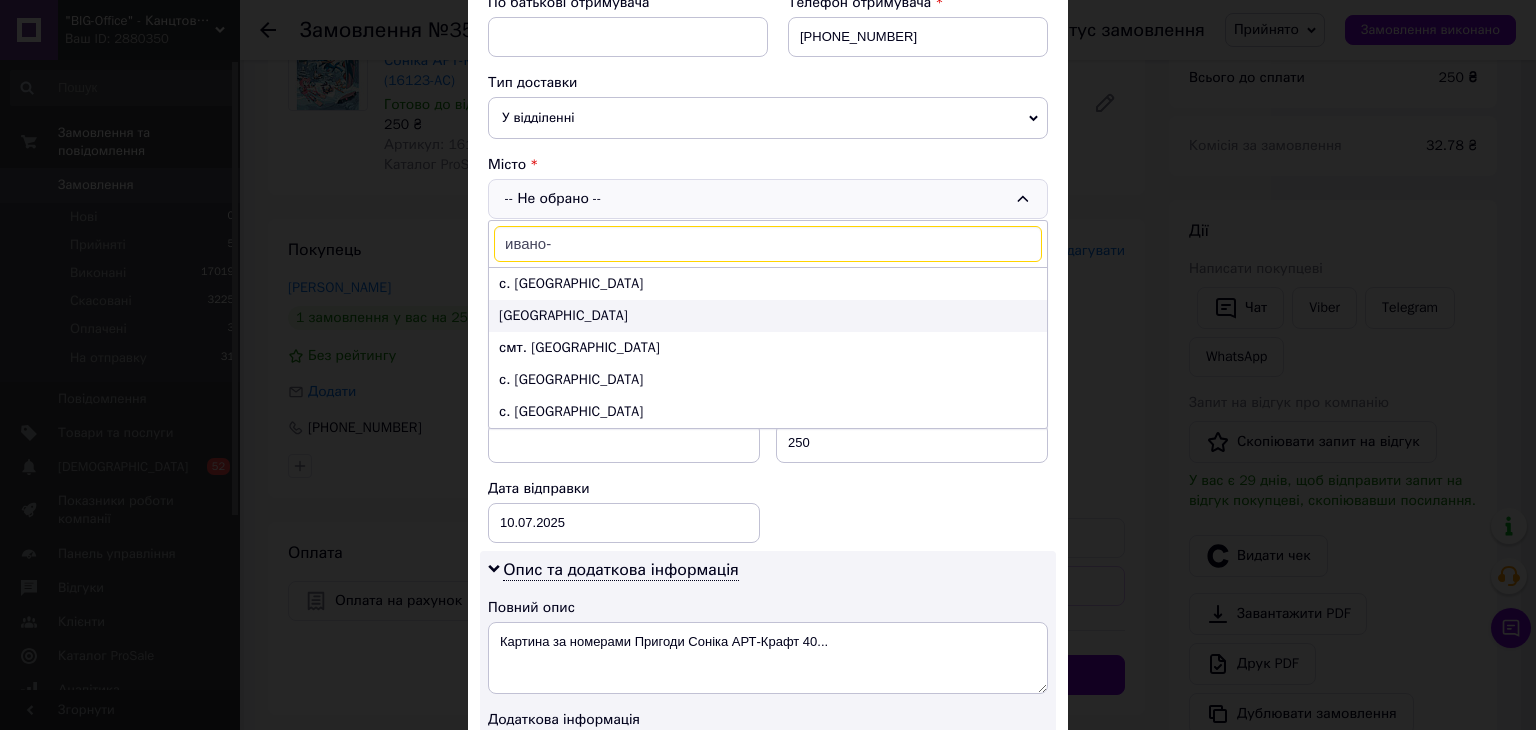 type on "ивано-" 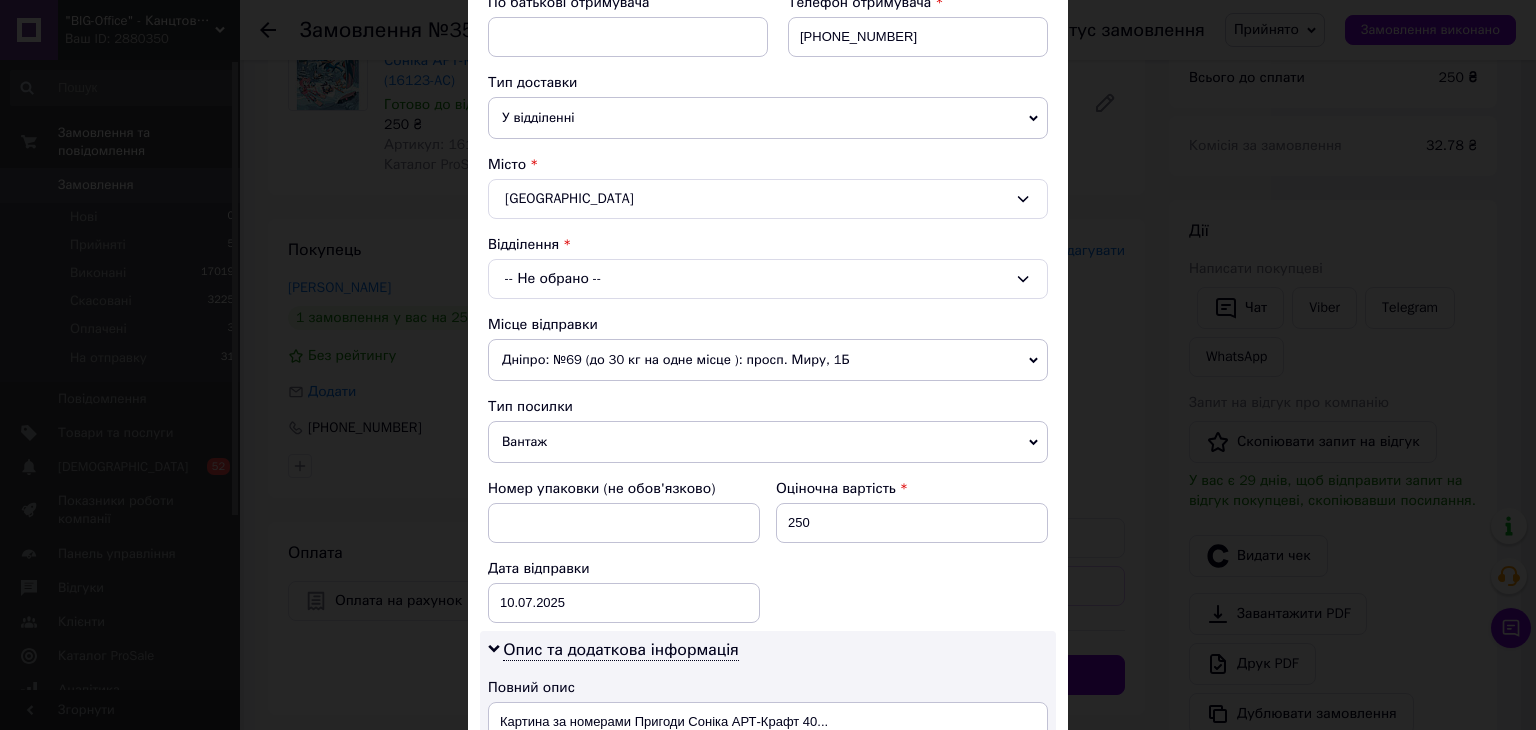 click on "-- Не обрано --" at bounding box center (768, 279) 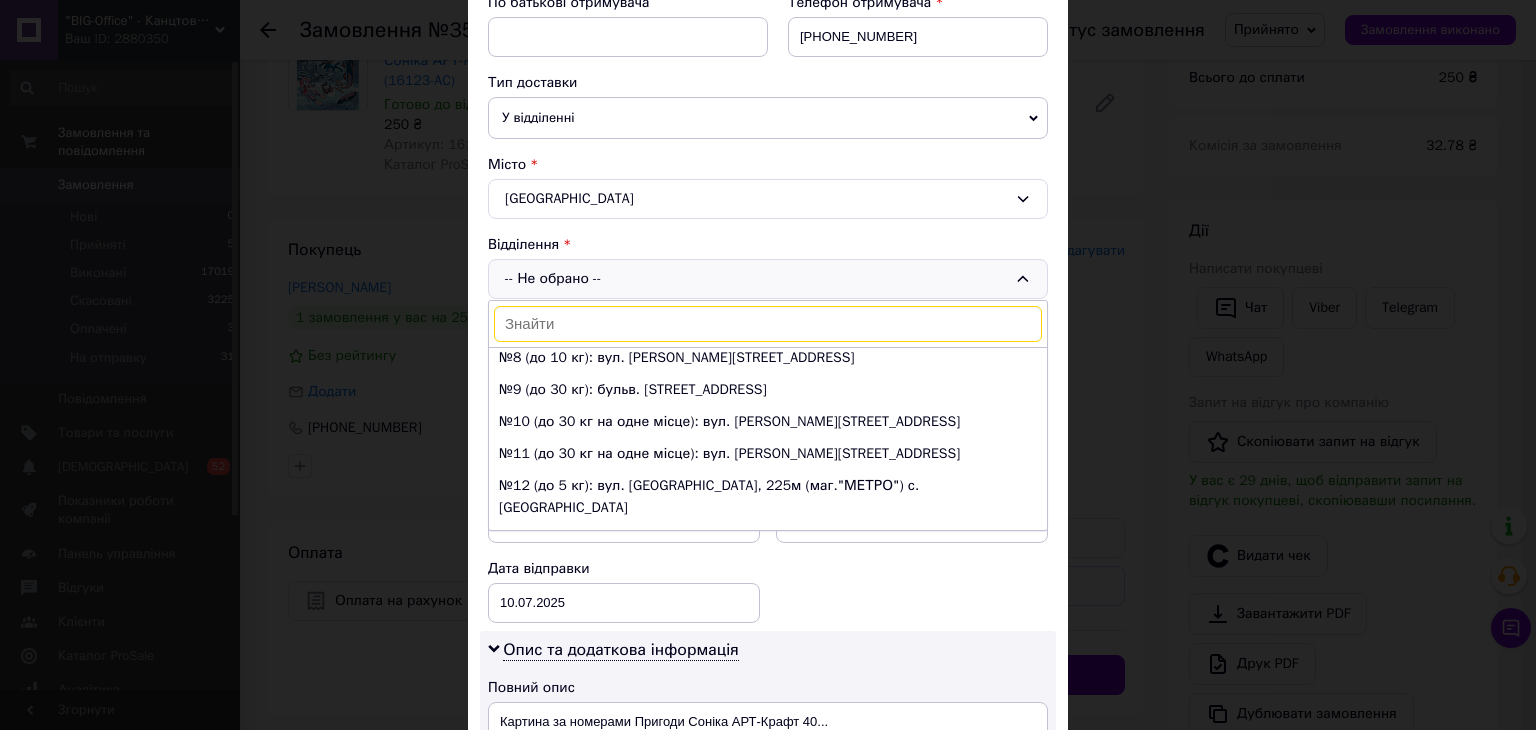 scroll, scrollTop: 200, scrollLeft: 0, axis: vertical 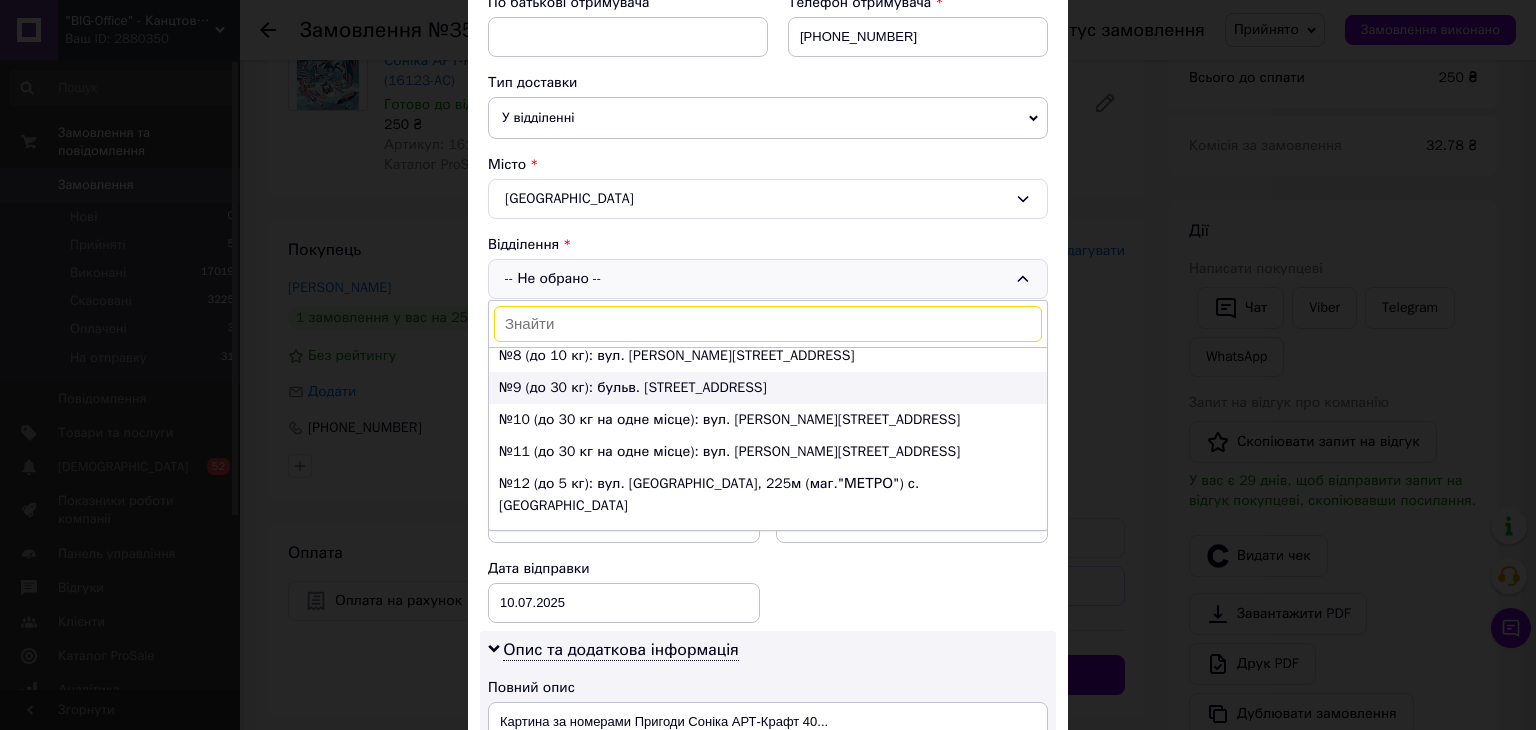 click on "№9 (до 30 кг): бульв. [STREET_ADDRESS]" at bounding box center (768, 388) 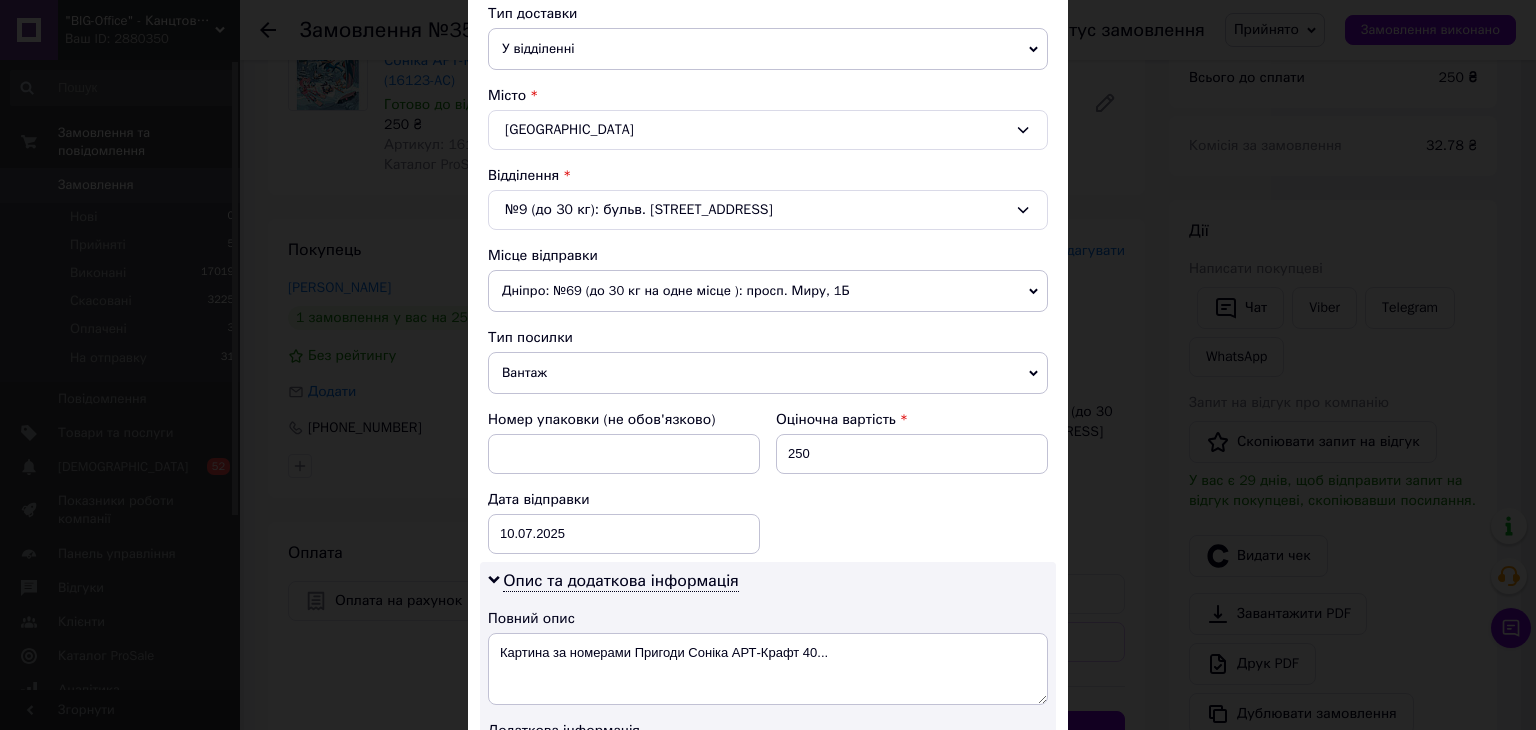 scroll, scrollTop: 500, scrollLeft: 0, axis: vertical 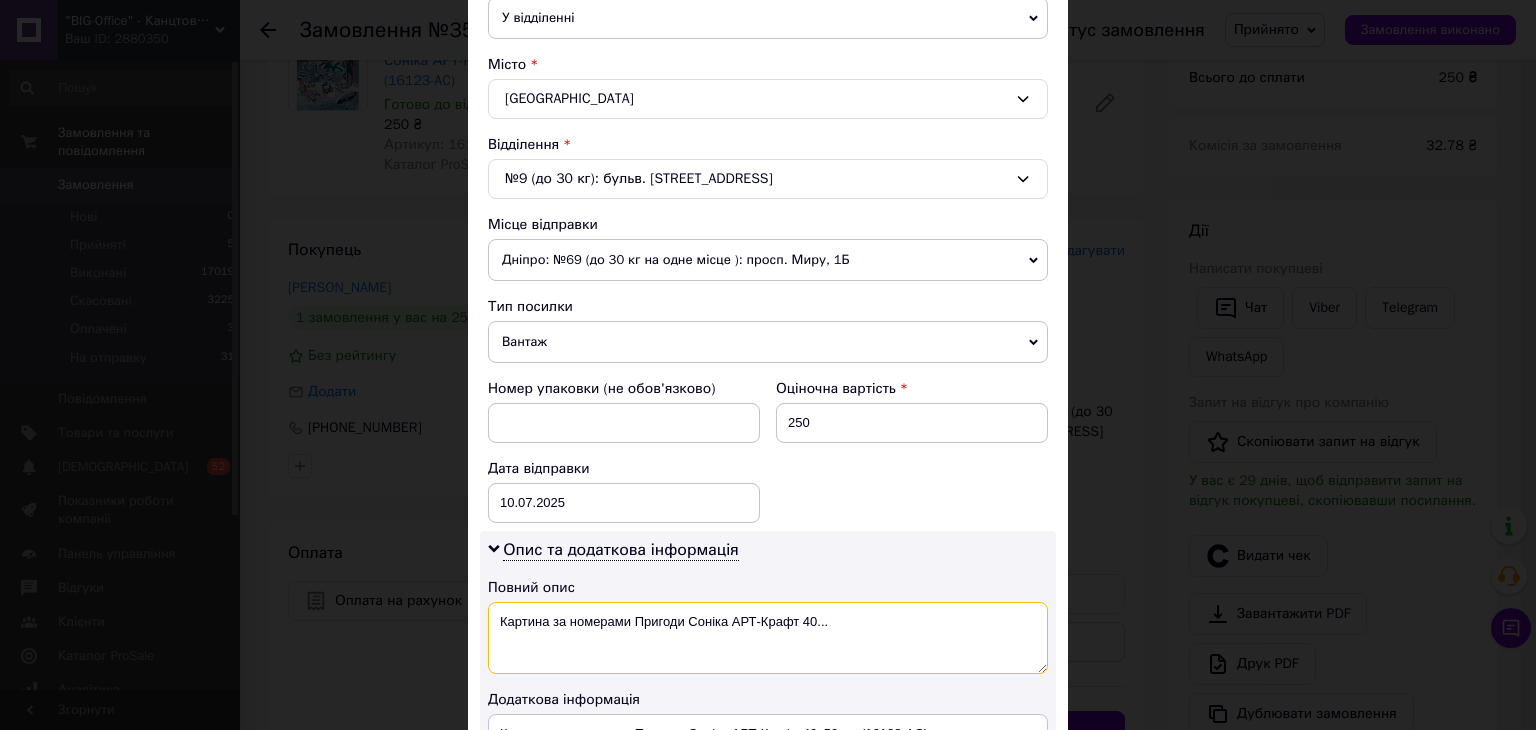 drag, startPoint x: 632, startPoint y: 618, endPoint x: 848, endPoint y: 628, distance: 216.23135 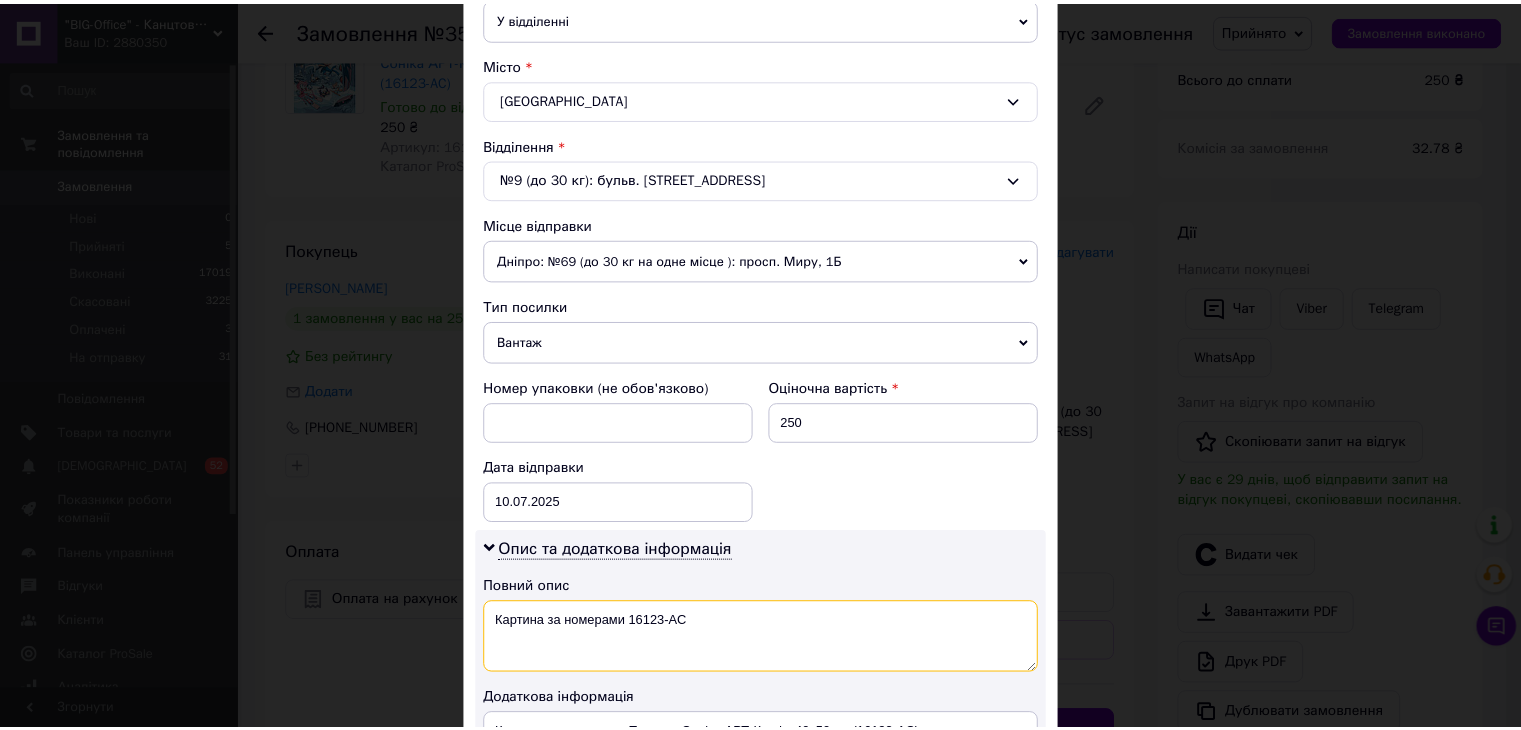 scroll, scrollTop: 800, scrollLeft: 0, axis: vertical 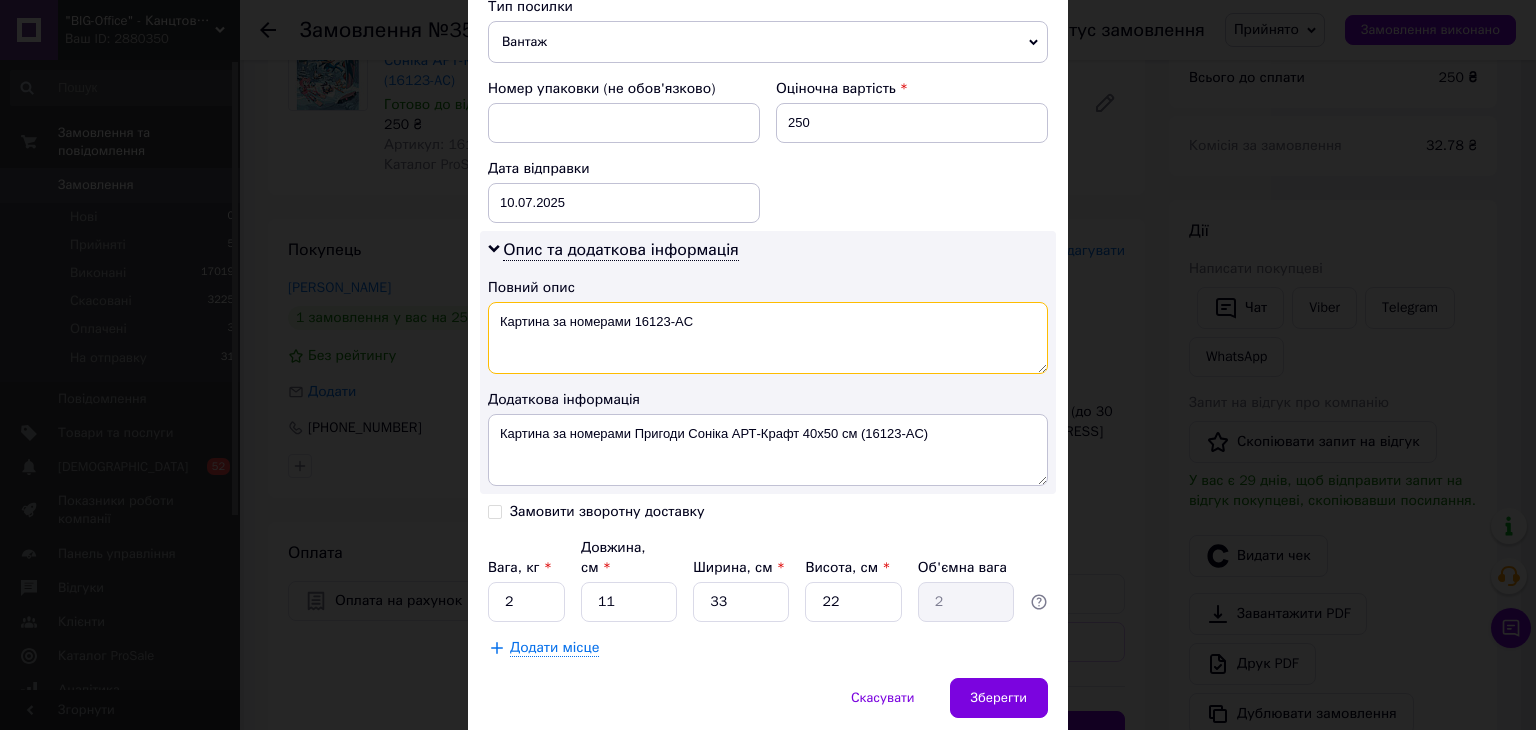 type on "Картина за номерами 16123-AC" 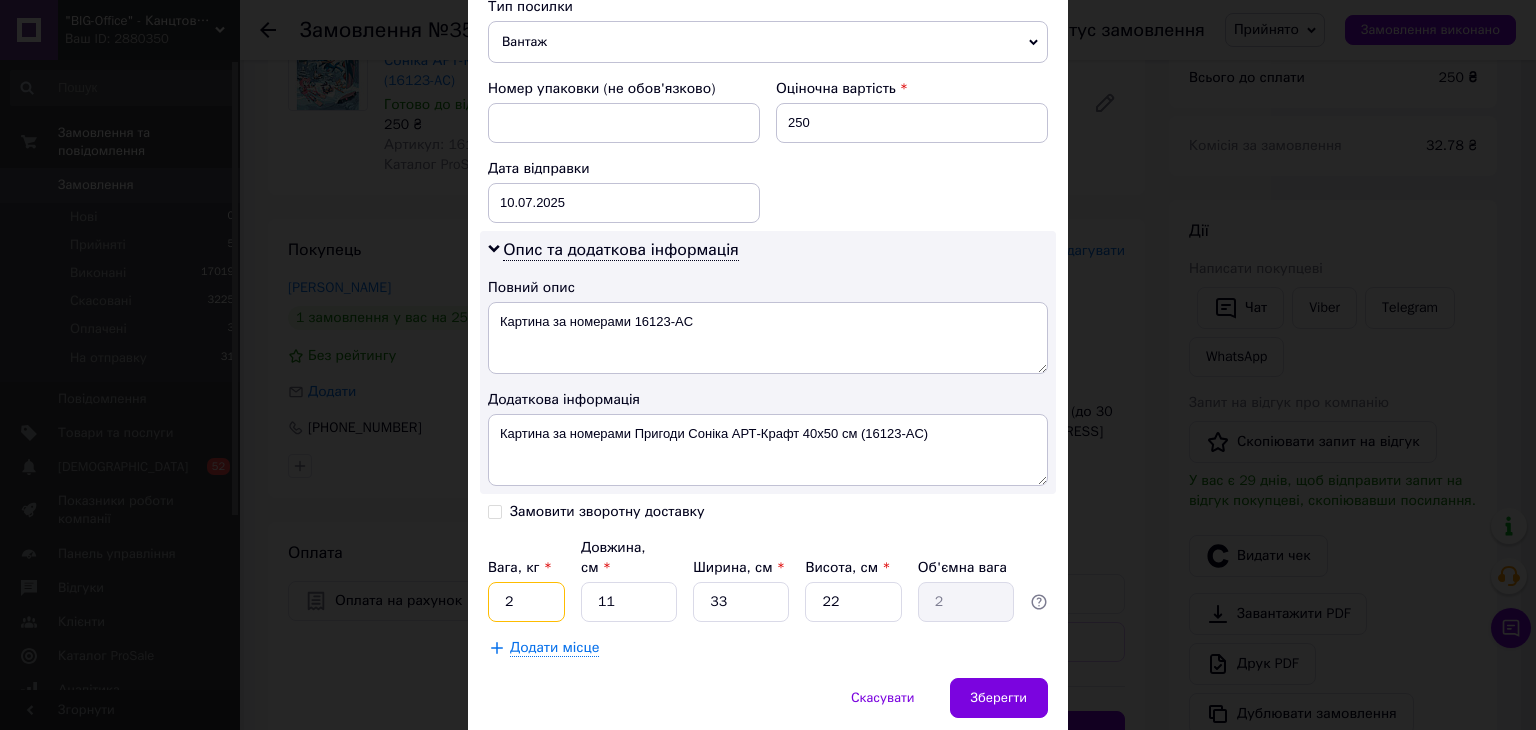 drag, startPoint x: 502, startPoint y: 577, endPoint x: 516, endPoint y: 578, distance: 14.035668 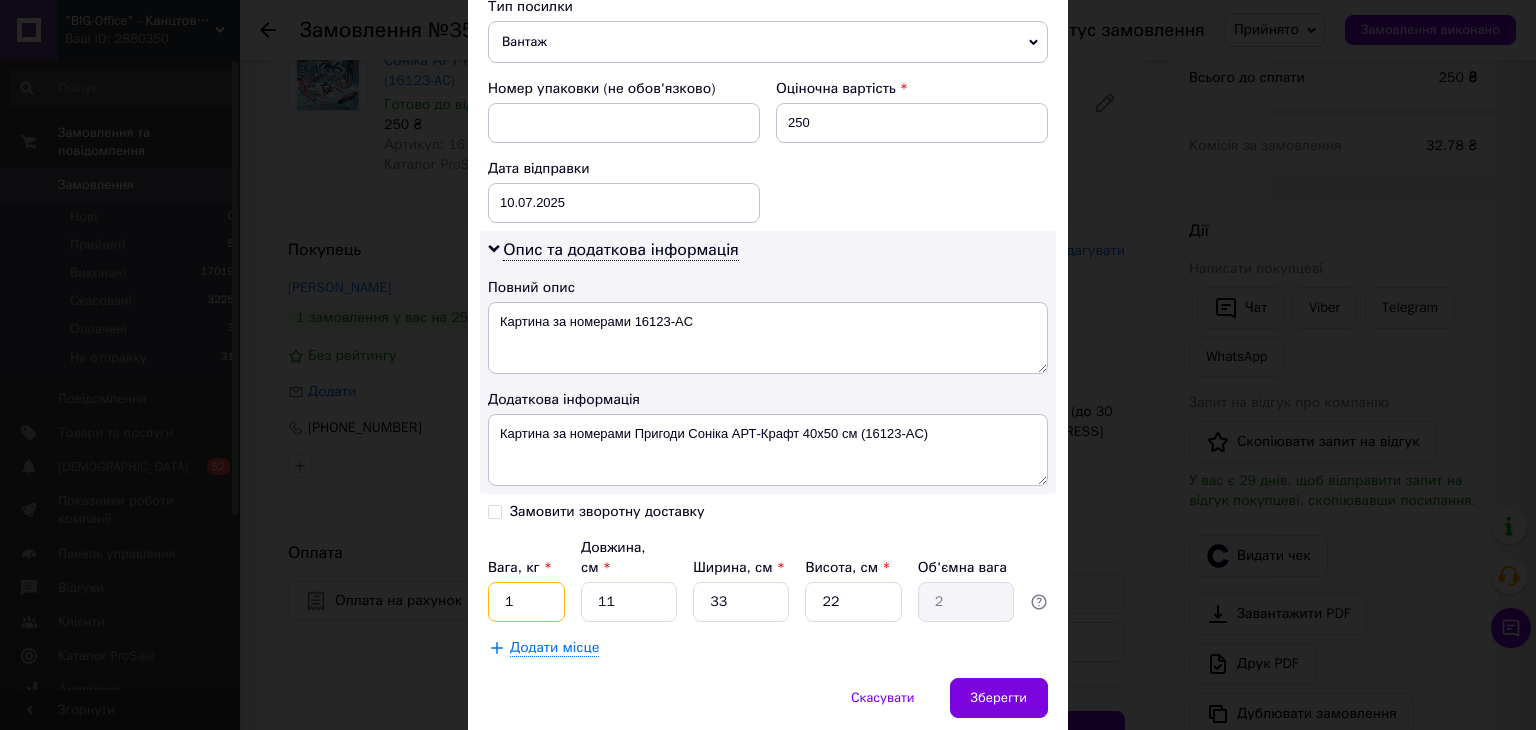 type on "1" 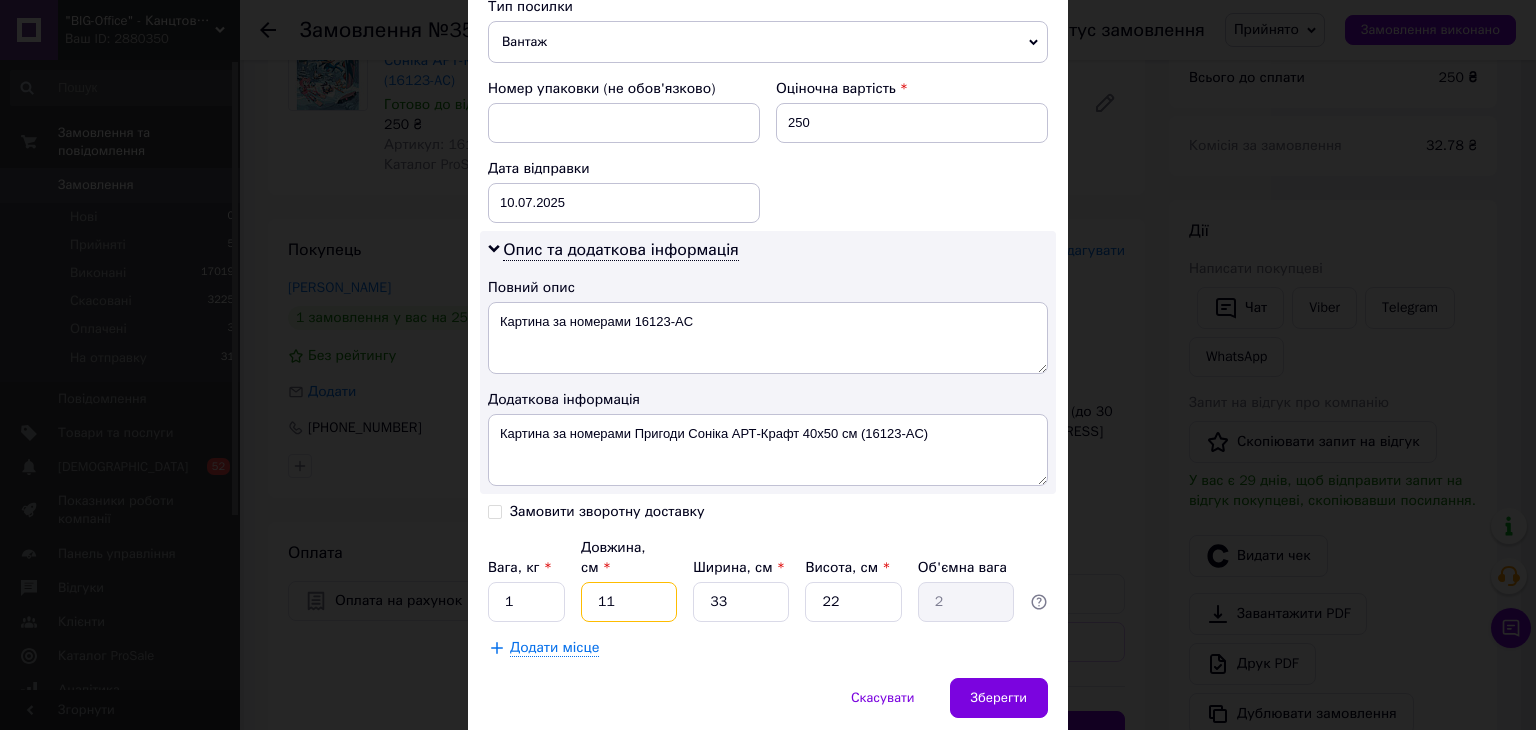 drag, startPoint x: 591, startPoint y: 573, endPoint x: 601, endPoint y: 576, distance: 10.440307 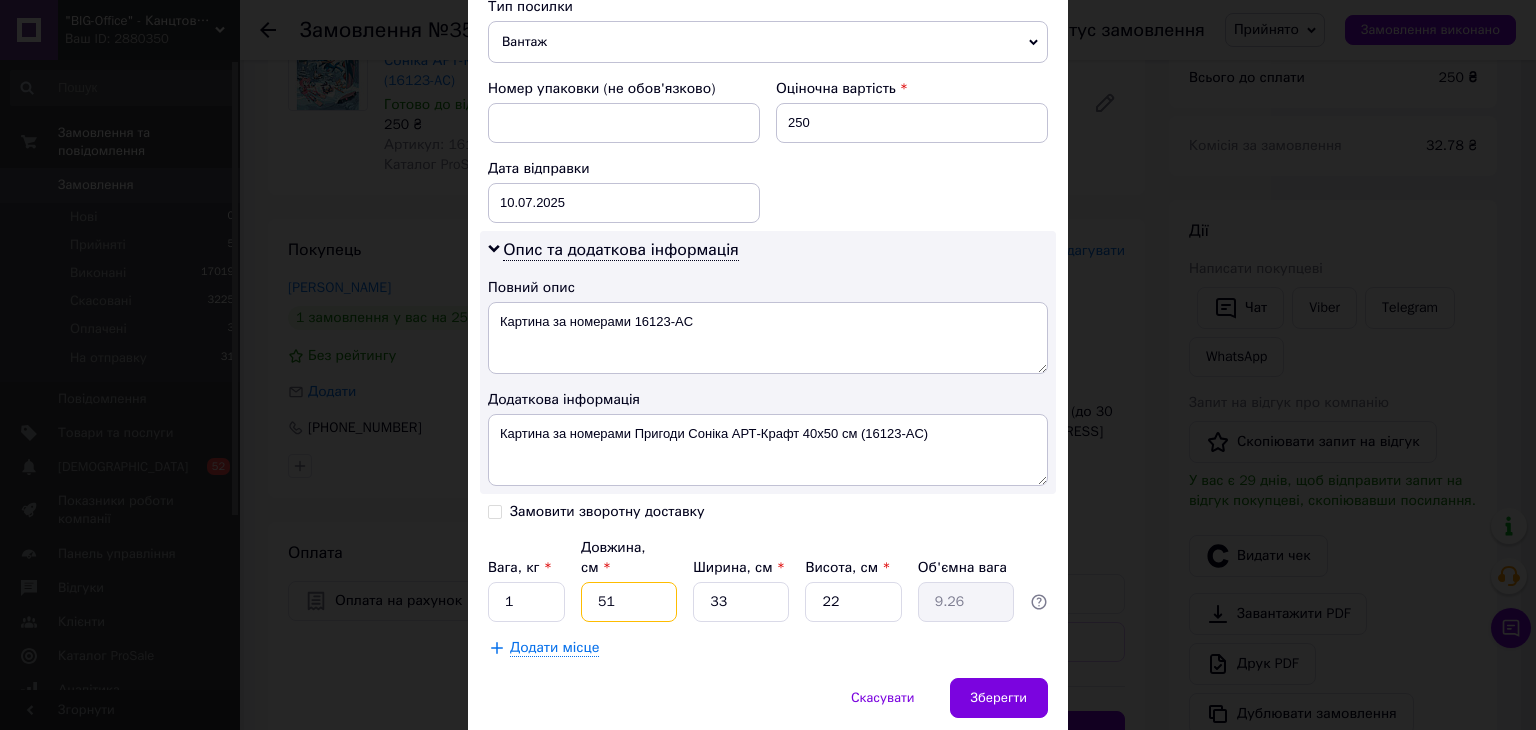 type on "51" 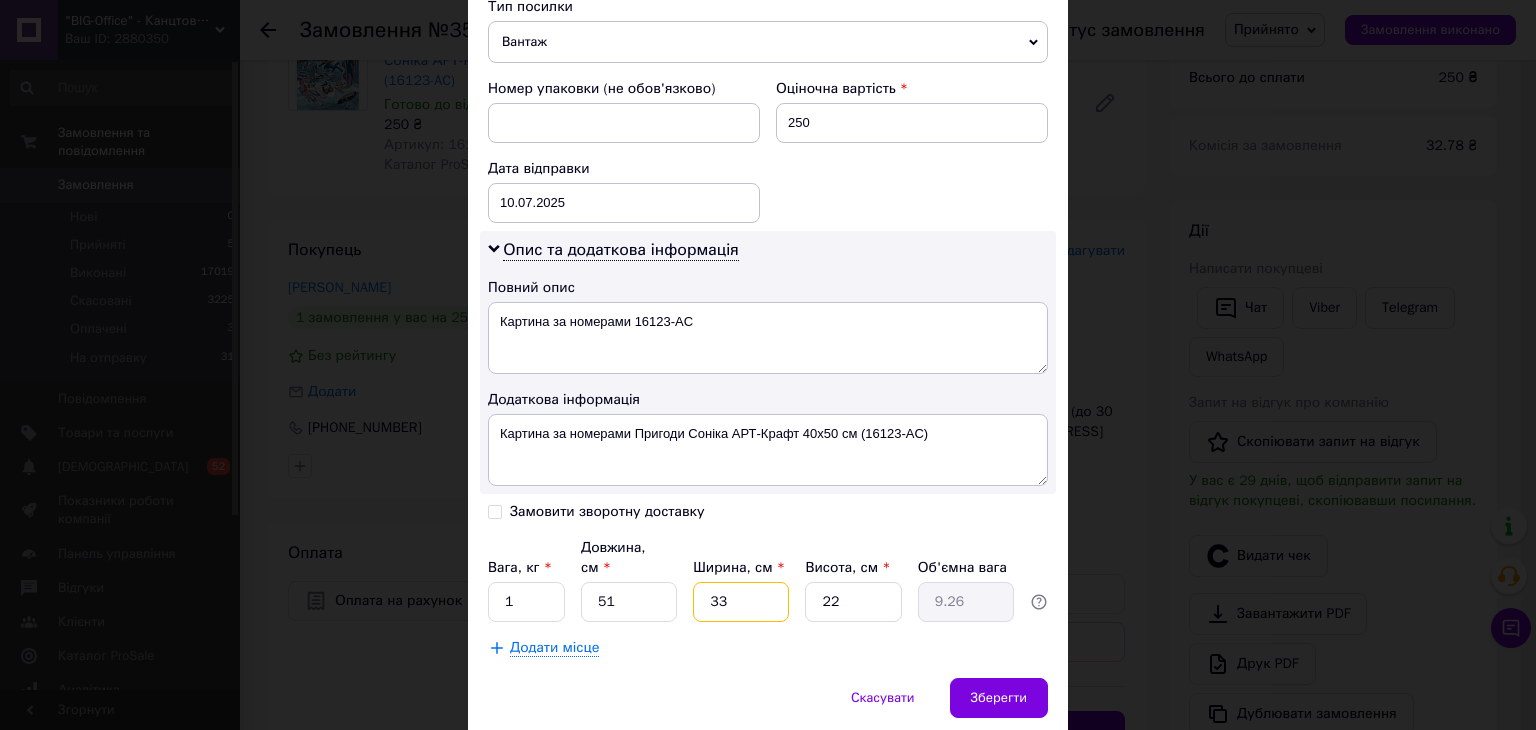 drag, startPoint x: 696, startPoint y: 577, endPoint x: 748, endPoint y: 577, distance: 52 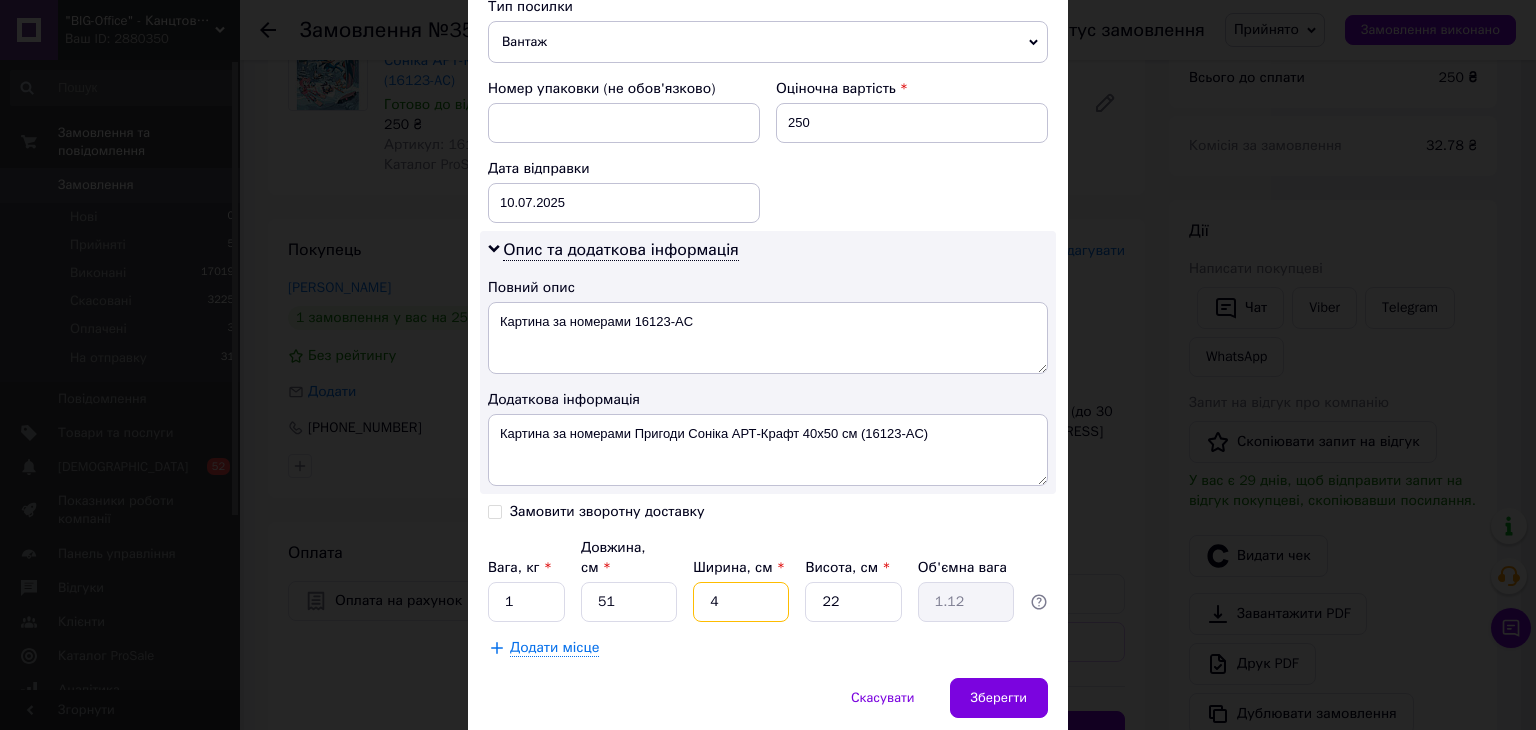 type on "41" 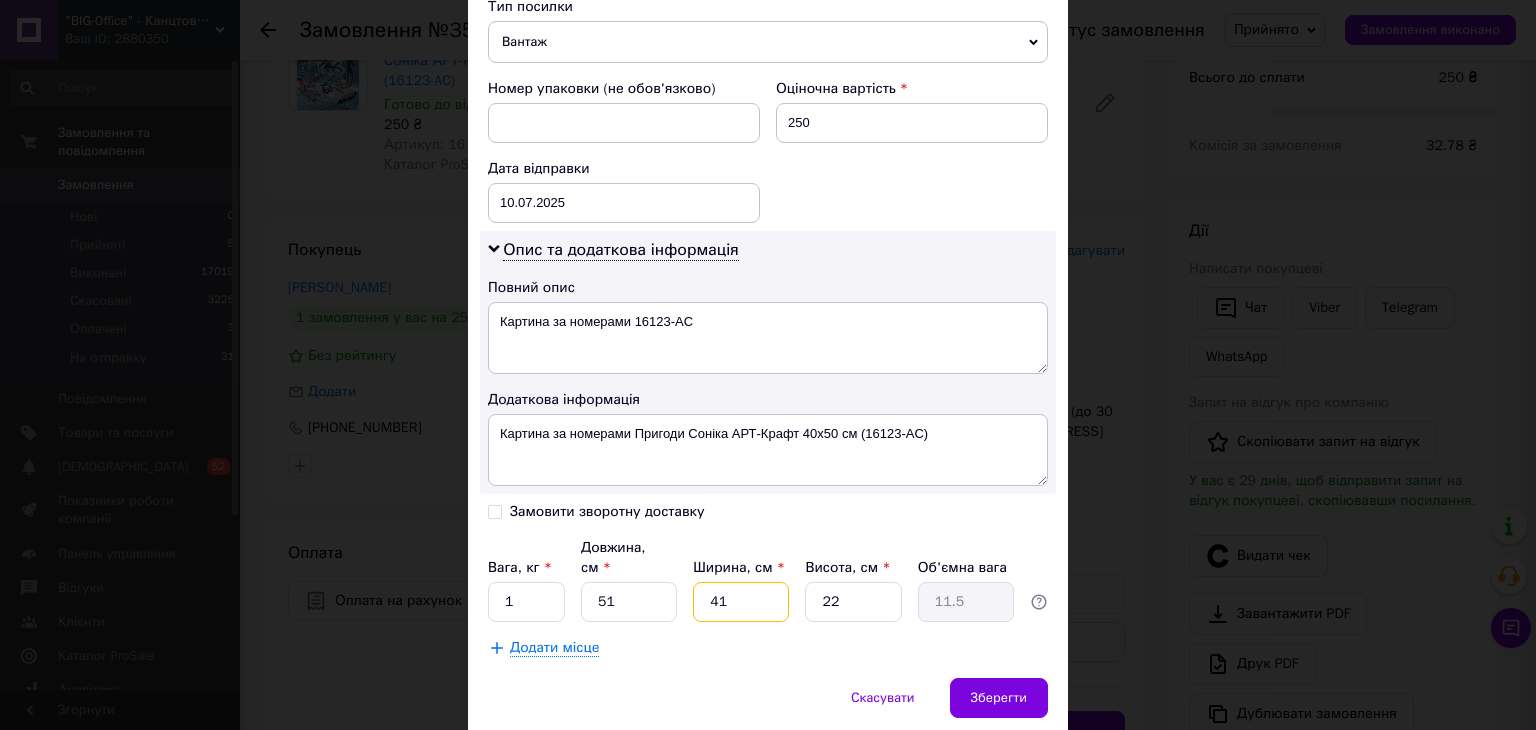 type on "41" 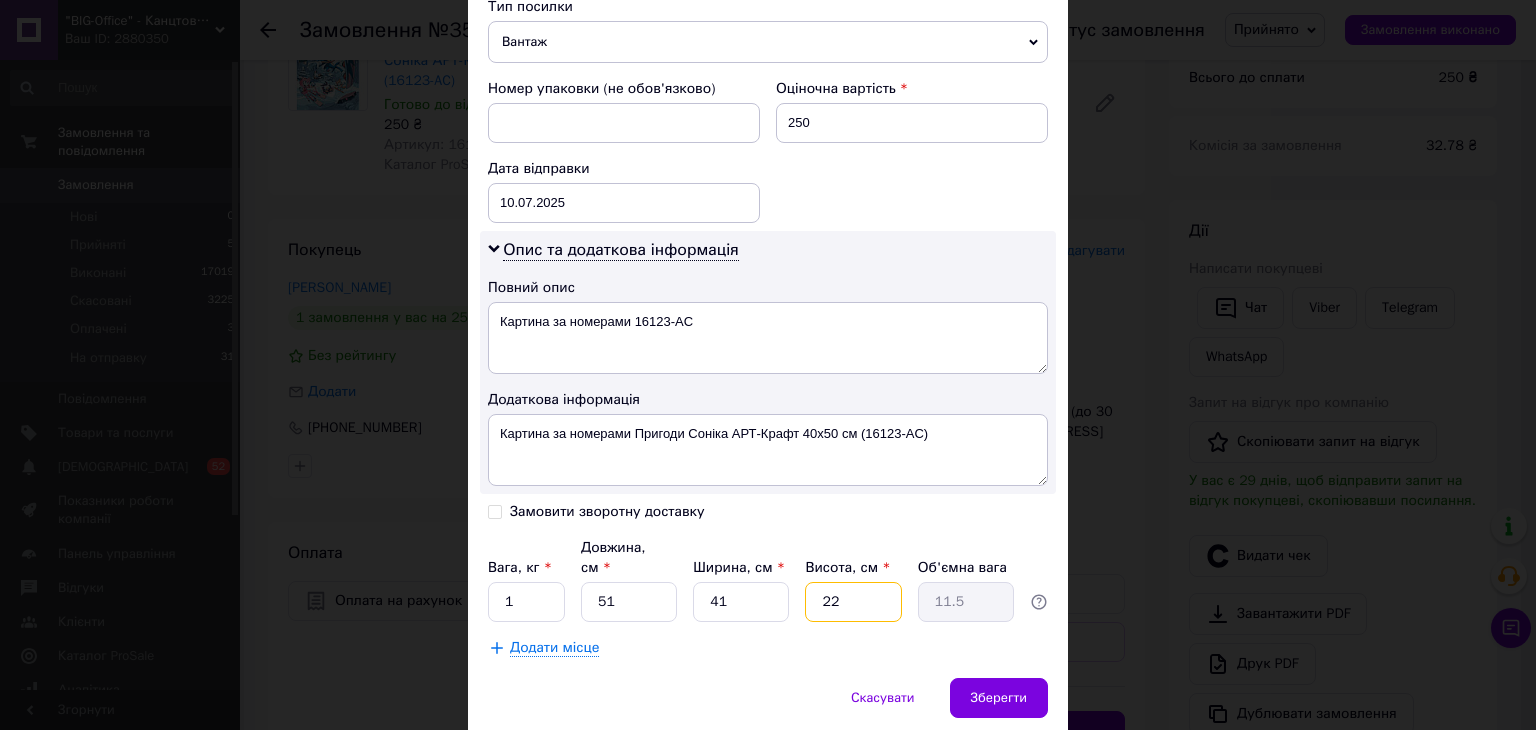 drag, startPoint x: 818, startPoint y: 573, endPoint x: 864, endPoint y: 573, distance: 46 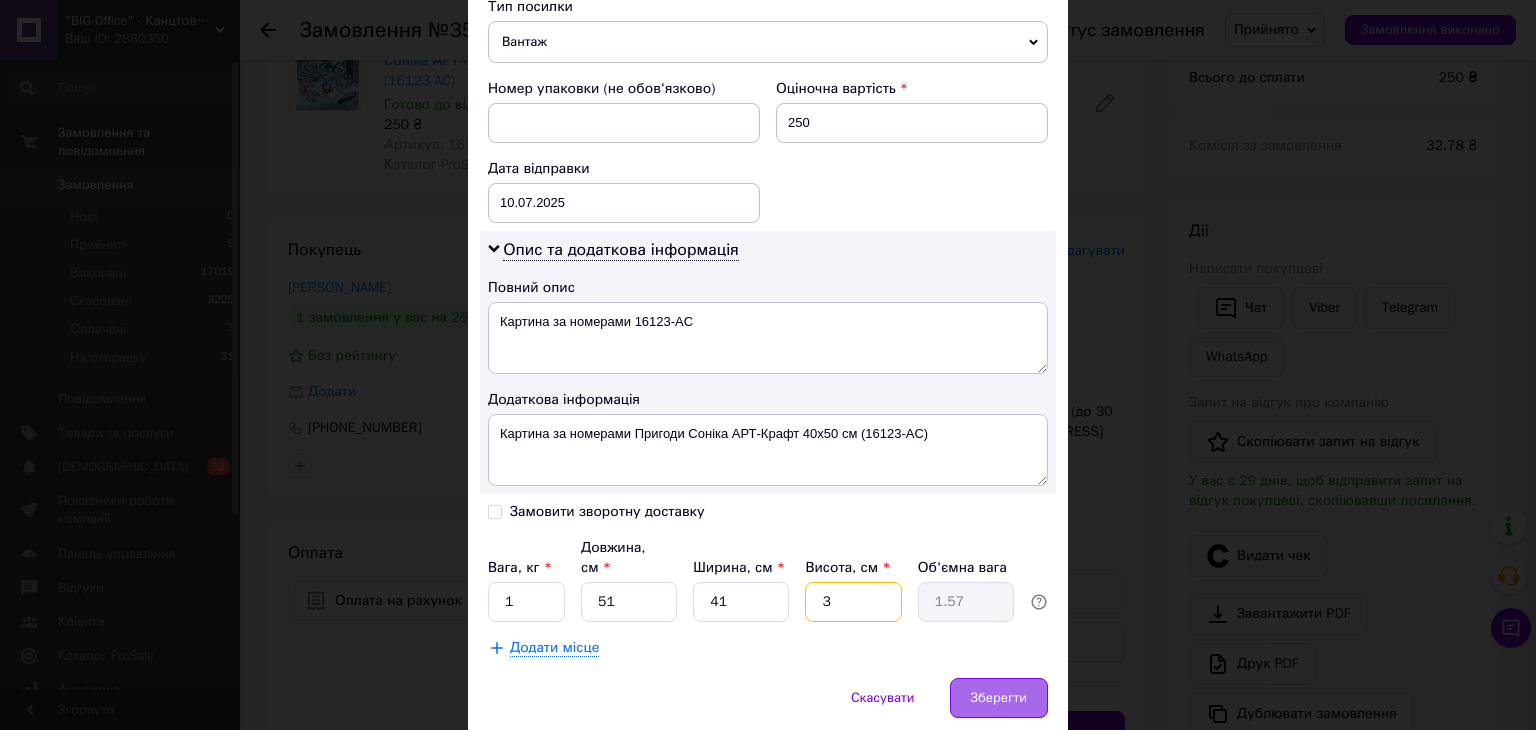 type on "3" 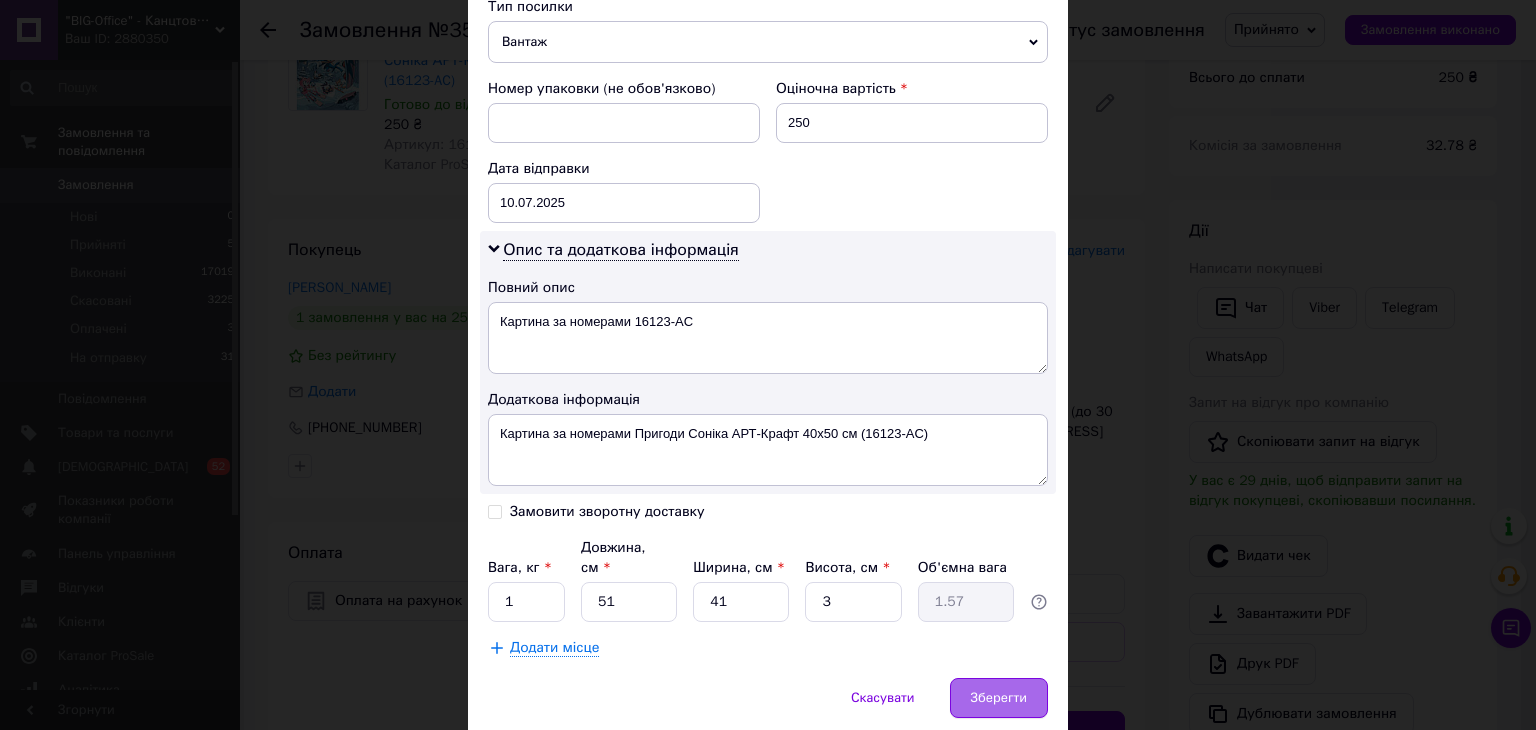 click on "Зберегти" at bounding box center [999, 698] 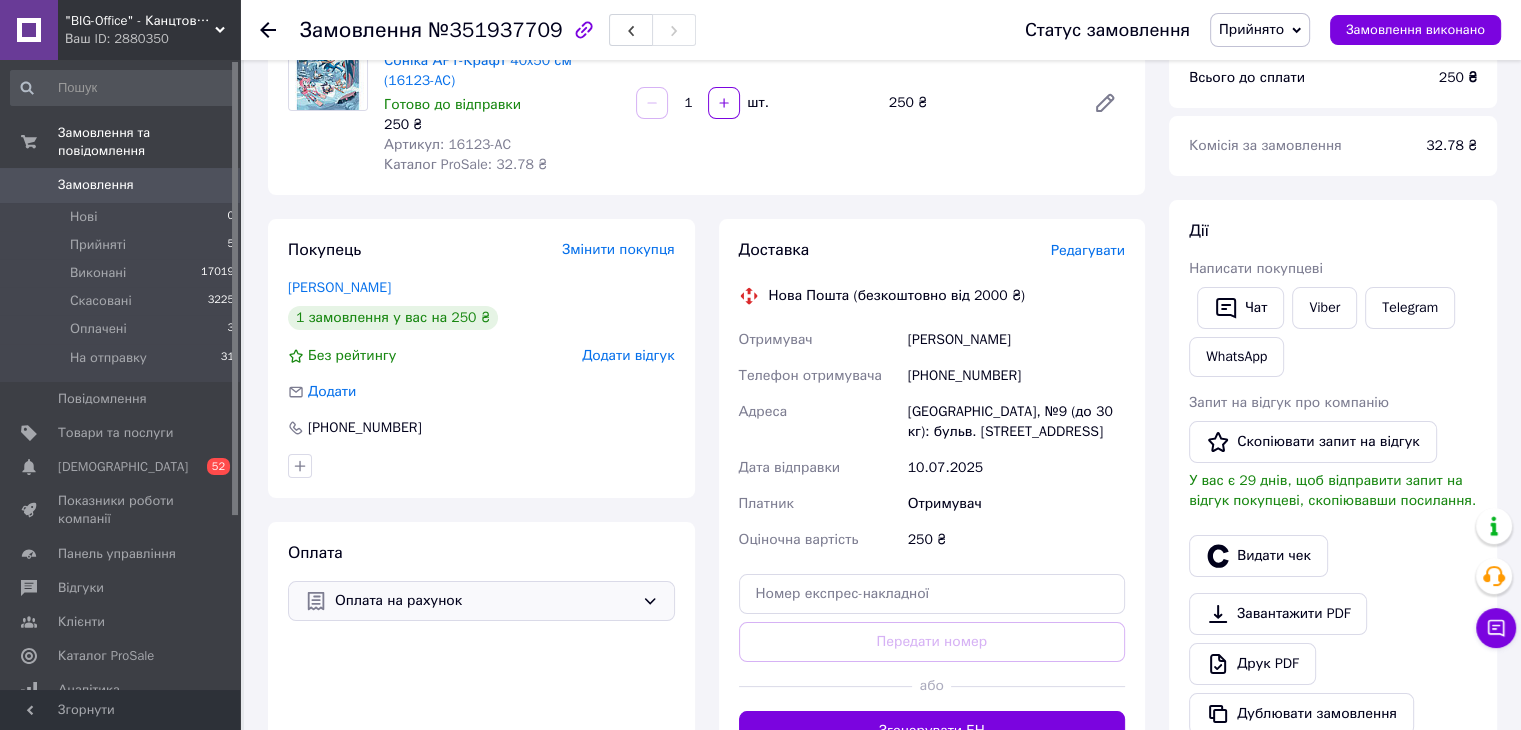 click on "Оплата на рахунок" at bounding box center [484, 601] 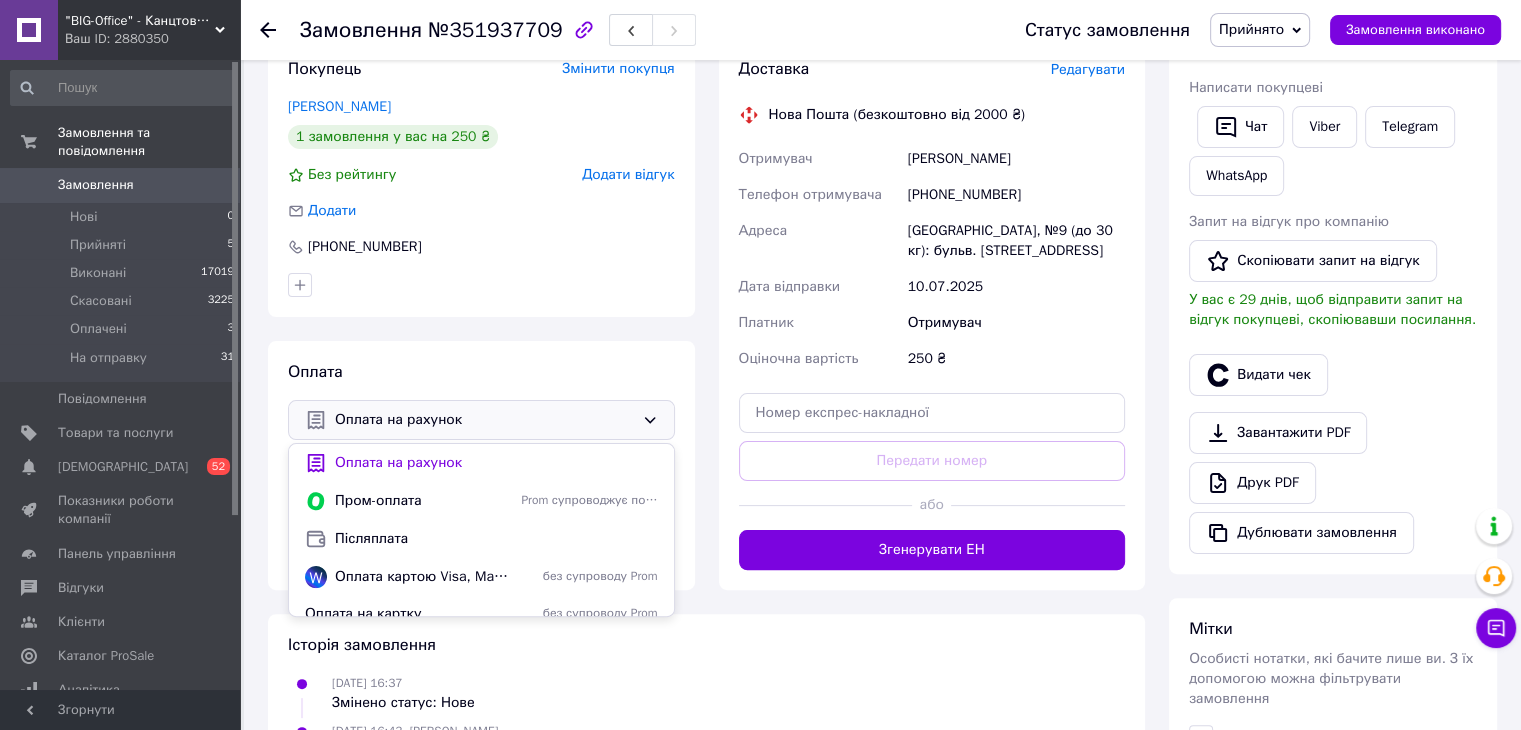 scroll, scrollTop: 400, scrollLeft: 0, axis: vertical 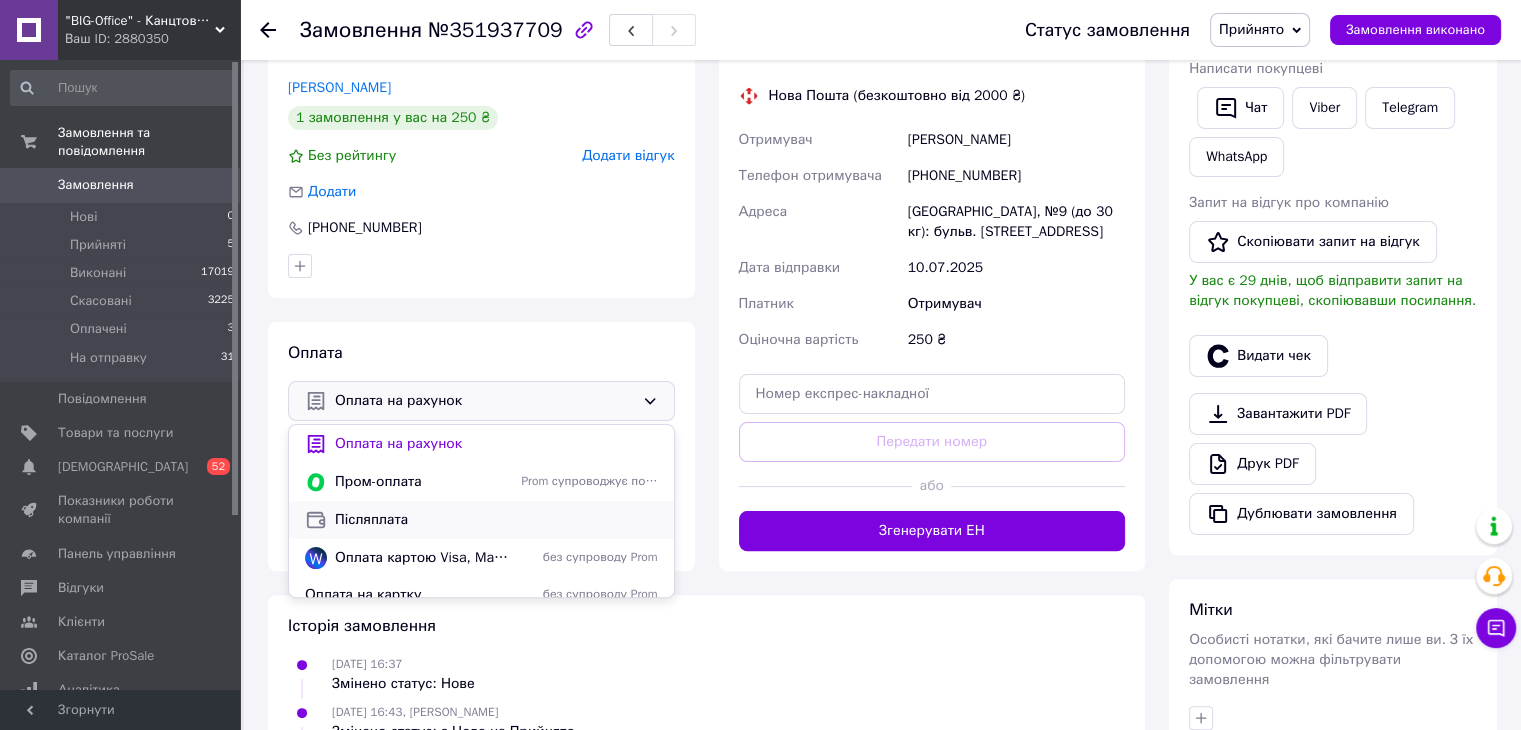 click on "Післяплата" at bounding box center (496, 520) 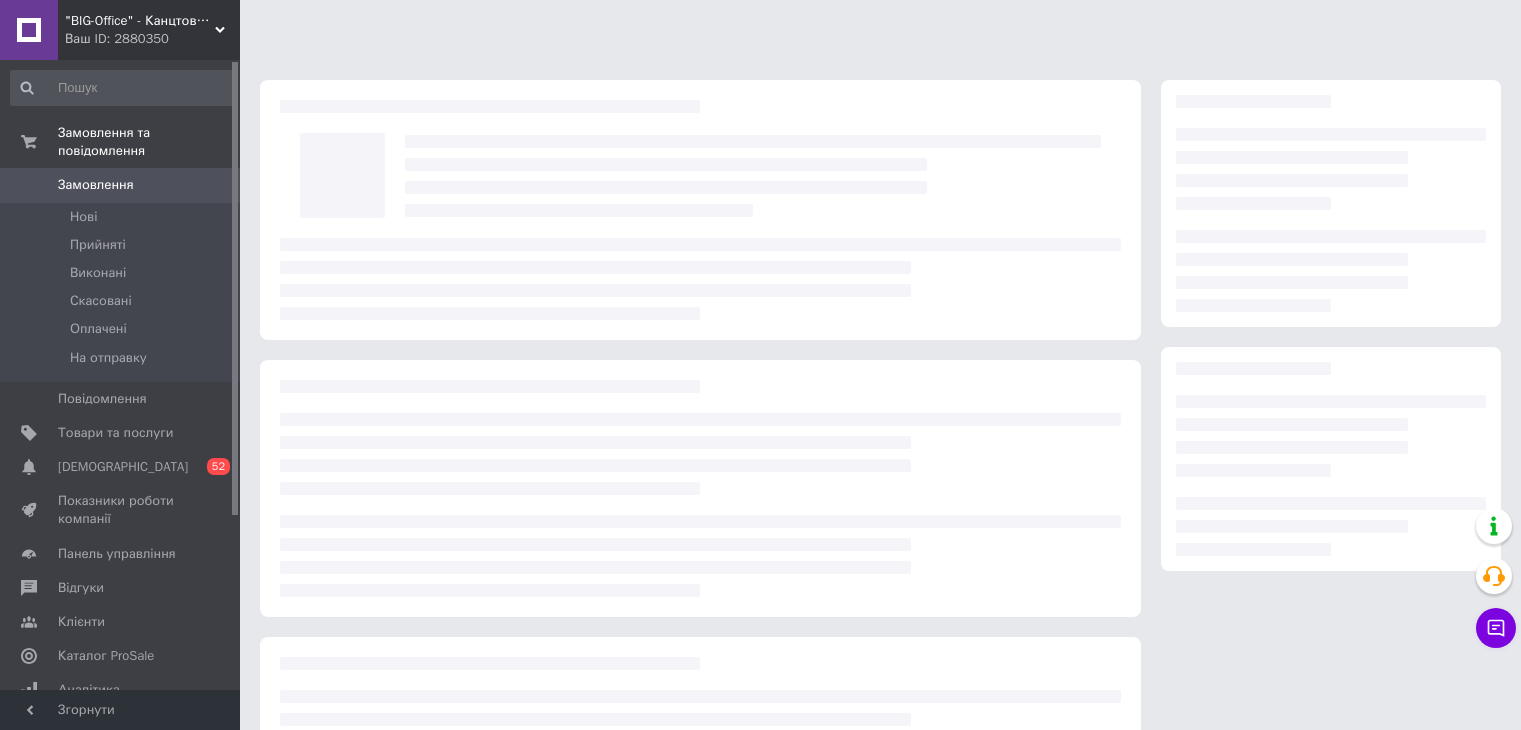 scroll, scrollTop: 0, scrollLeft: 0, axis: both 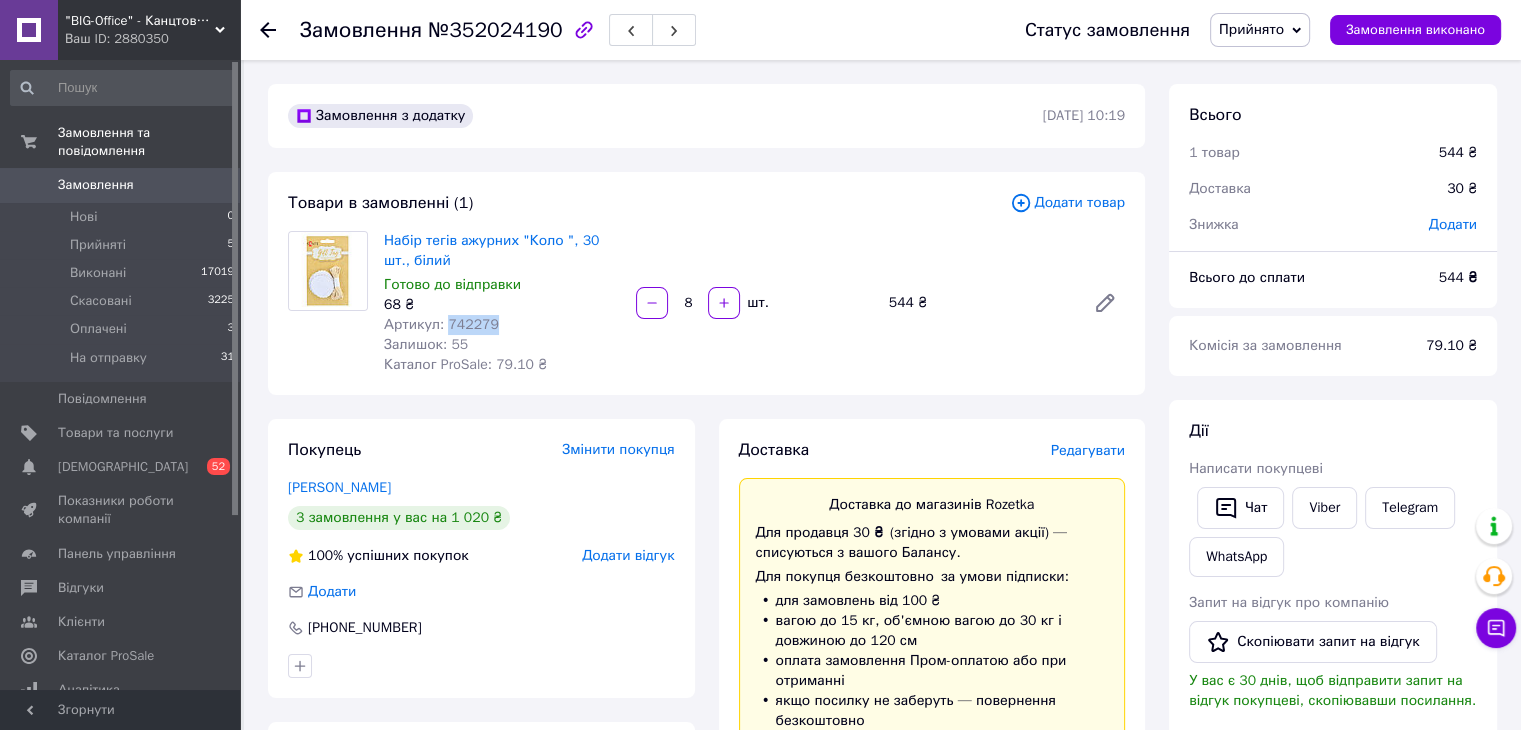 drag, startPoint x: 445, startPoint y: 323, endPoint x: 496, endPoint y: 322, distance: 51.009804 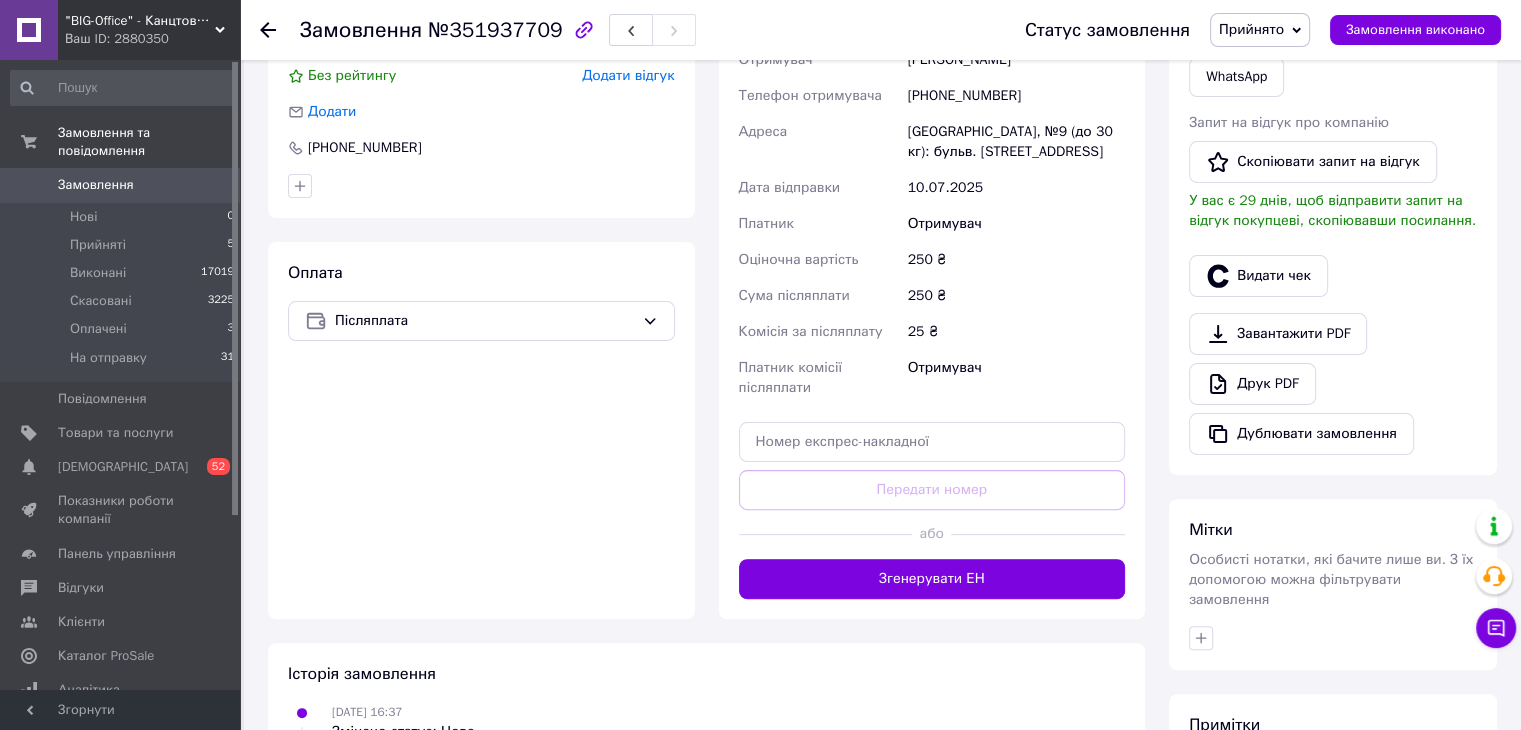 scroll, scrollTop: 484, scrollLeft: 0, axis: vertical 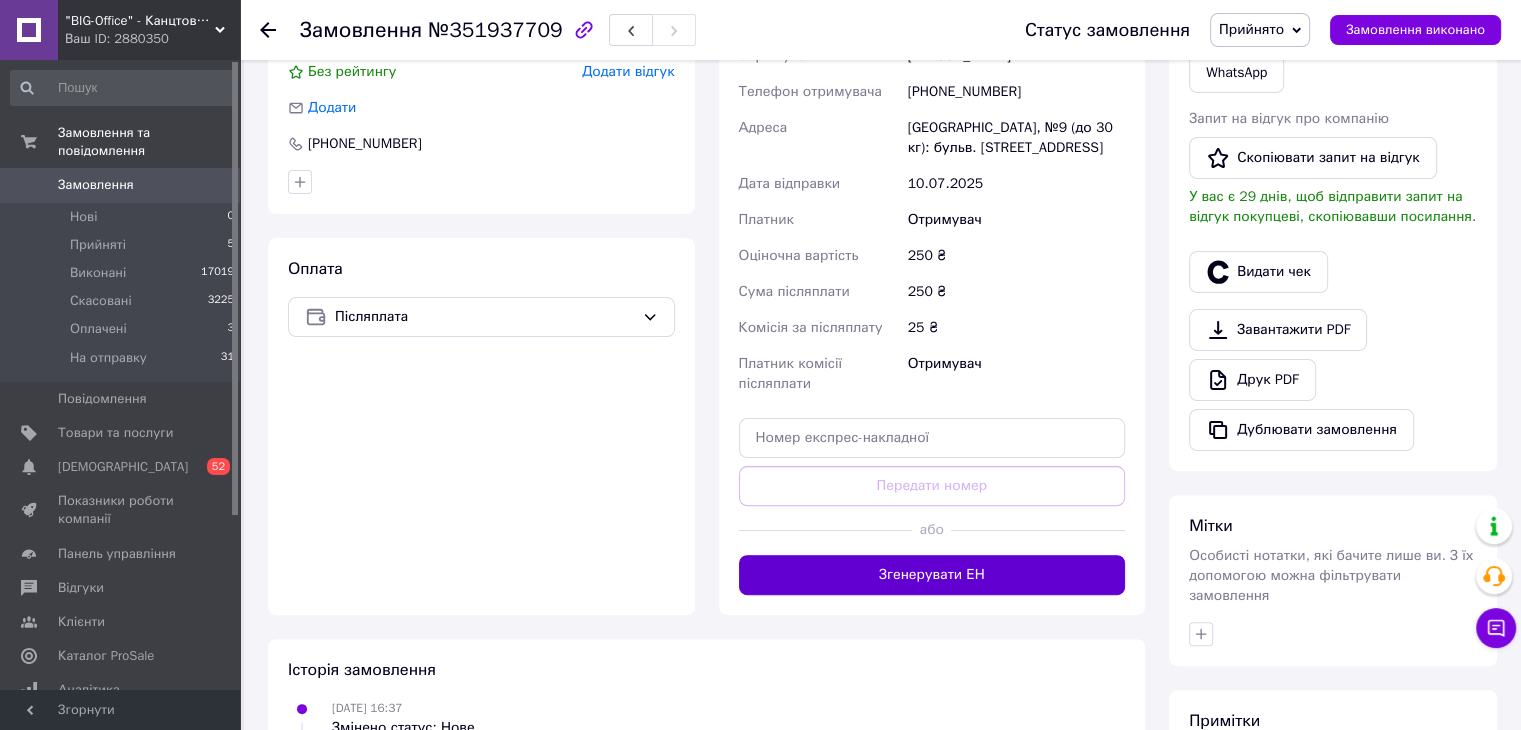 click on "Згенерувати ЕН" at bounding box center [932, 575] 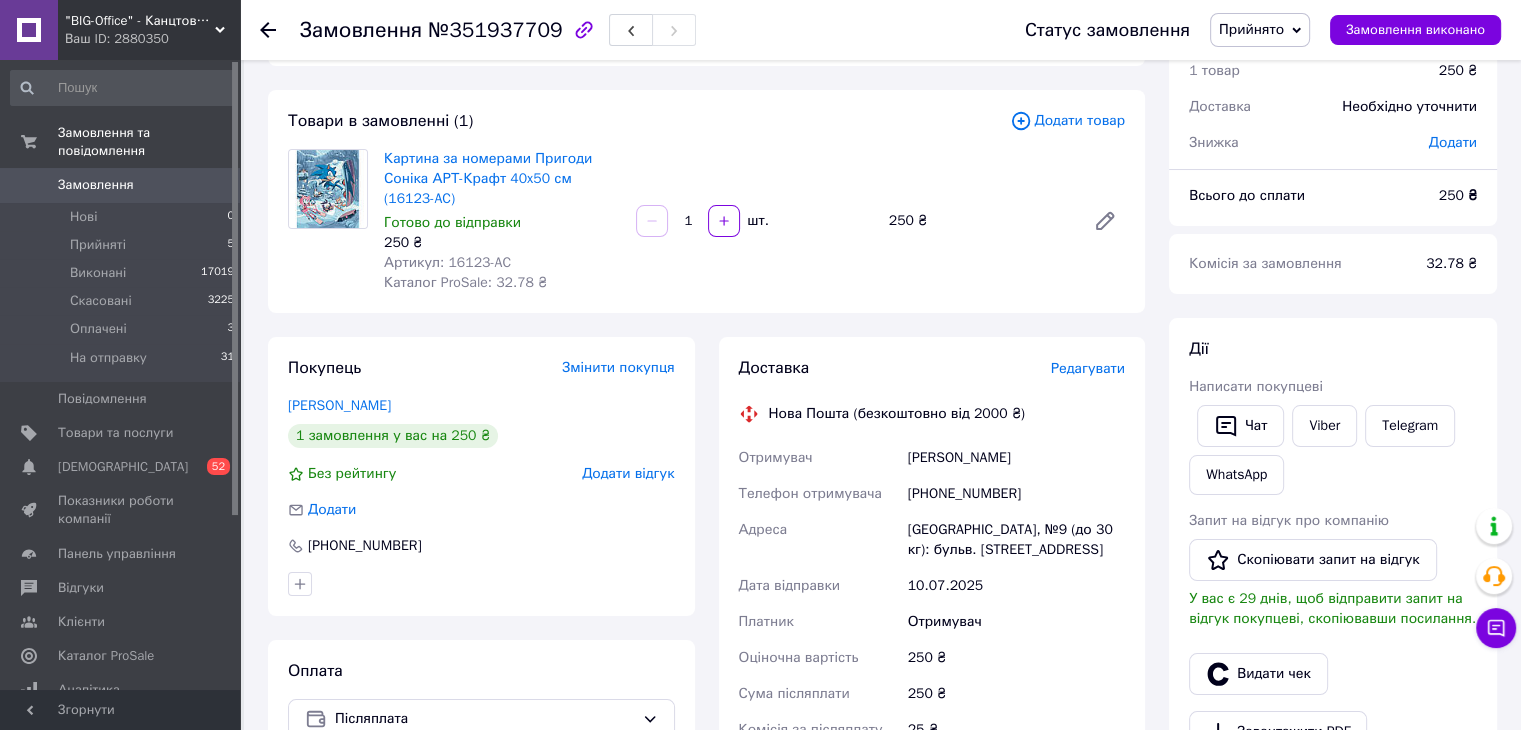 scroll, scrollTop: 0, scrollLeft: 0, axis: both 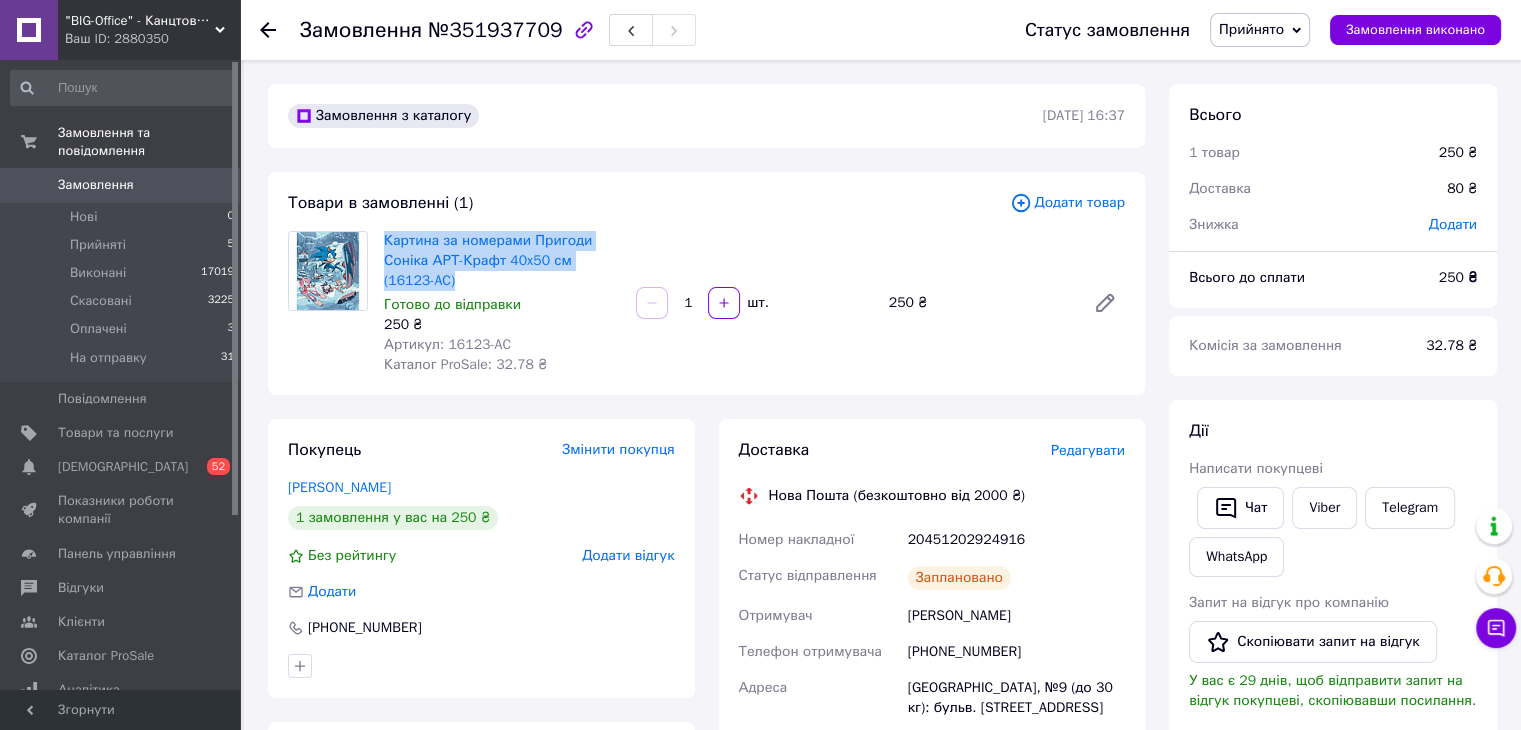 drag, startPoint x: 379, startPoint y: 234, endPoint x: 424, endPoint y: 276, distance: 61.554855 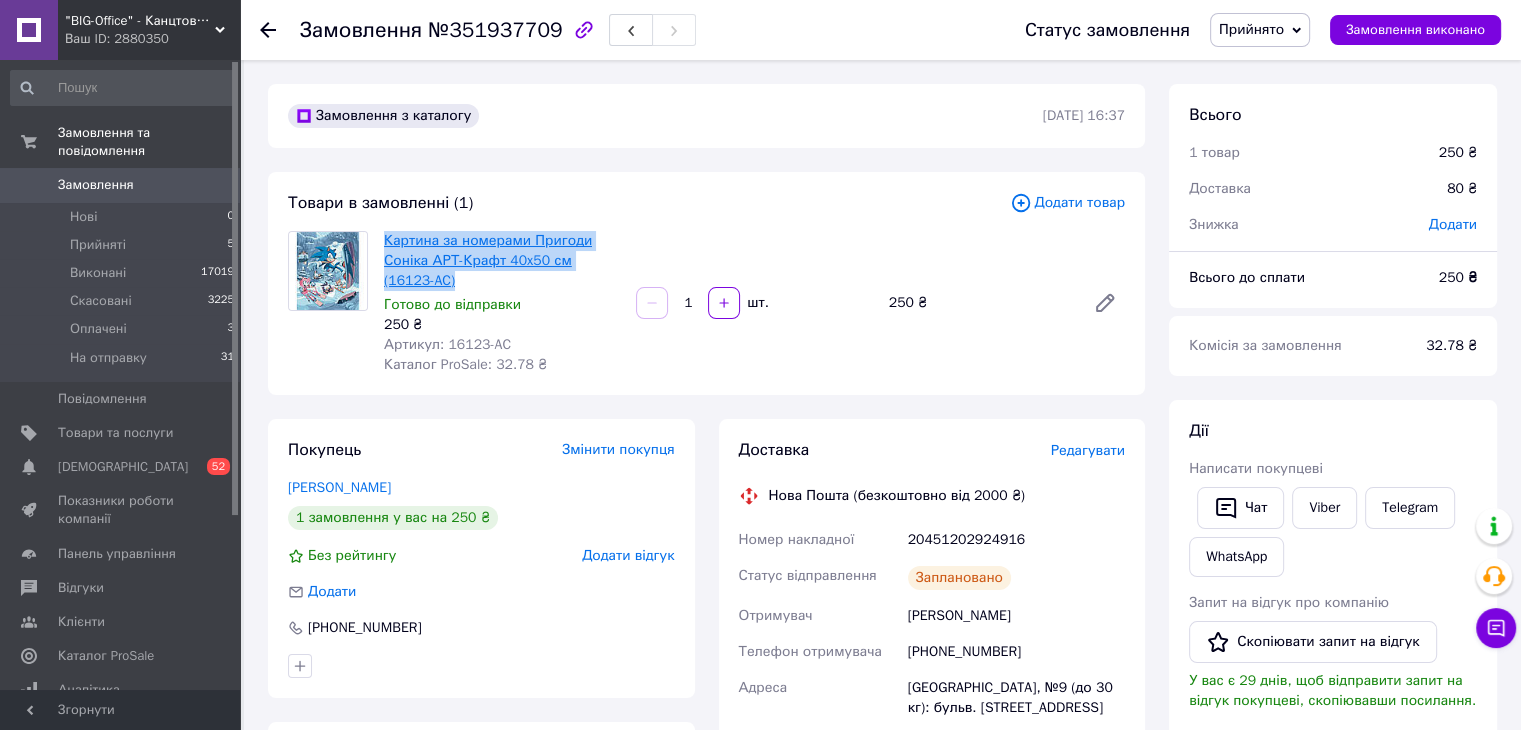 copy on "Картина за номерами Пригоди Соніка АРТ-Крафт 40x50 см (16123-AC)" 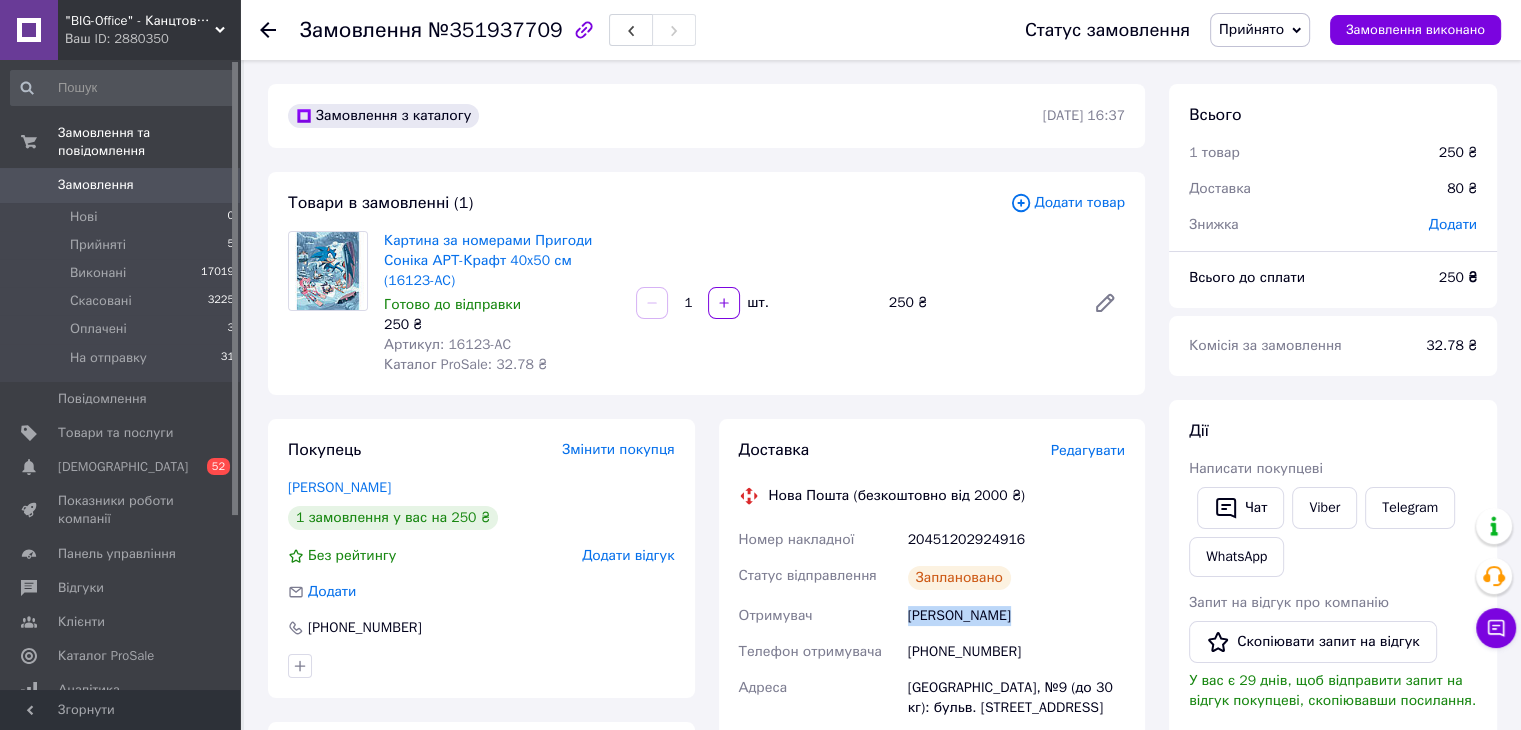 drag, startPoint x: 904, startPoint y: 615, endPoint x: 1030, endPoint y: 610, distance: 126.09917 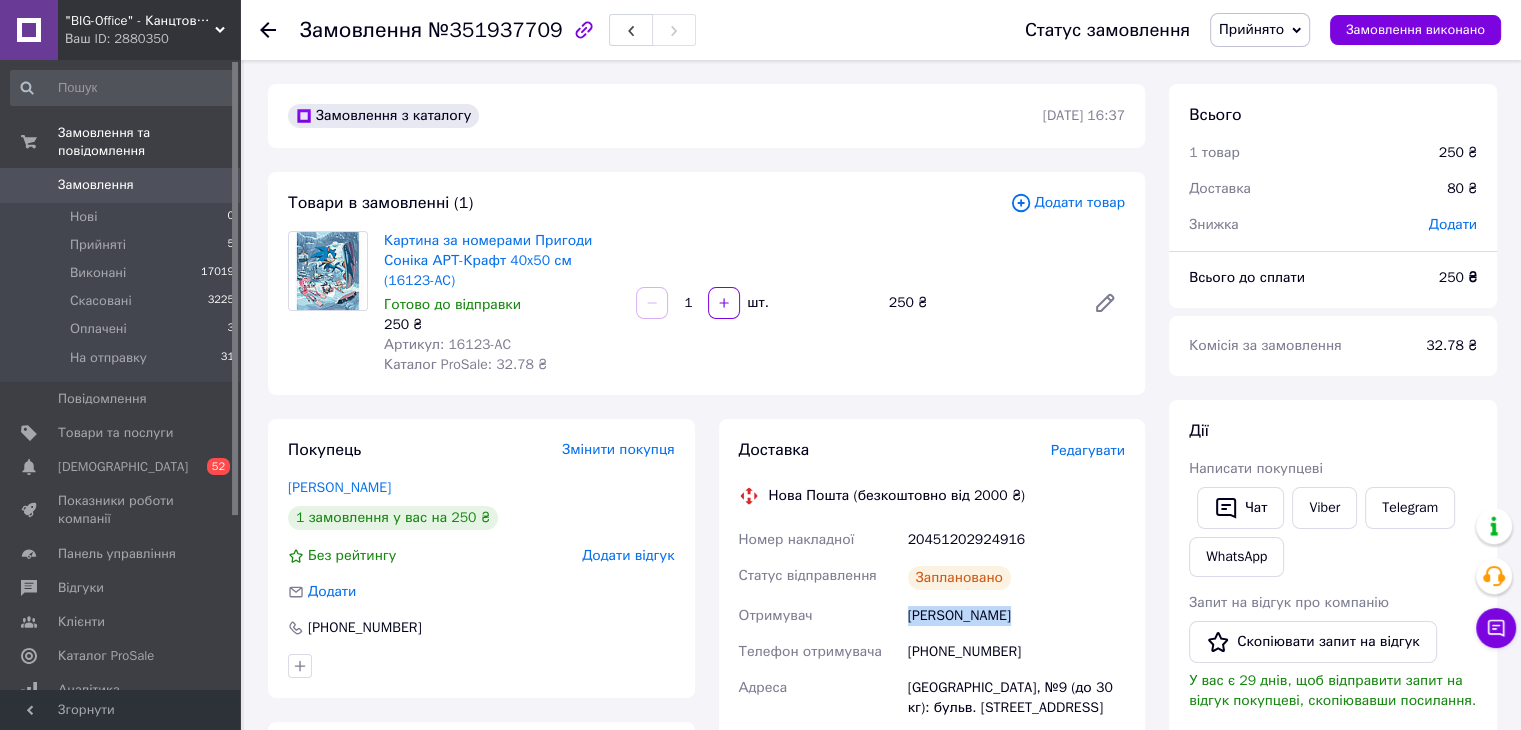click on "Прийнято" at bounding box center [1260, 30] 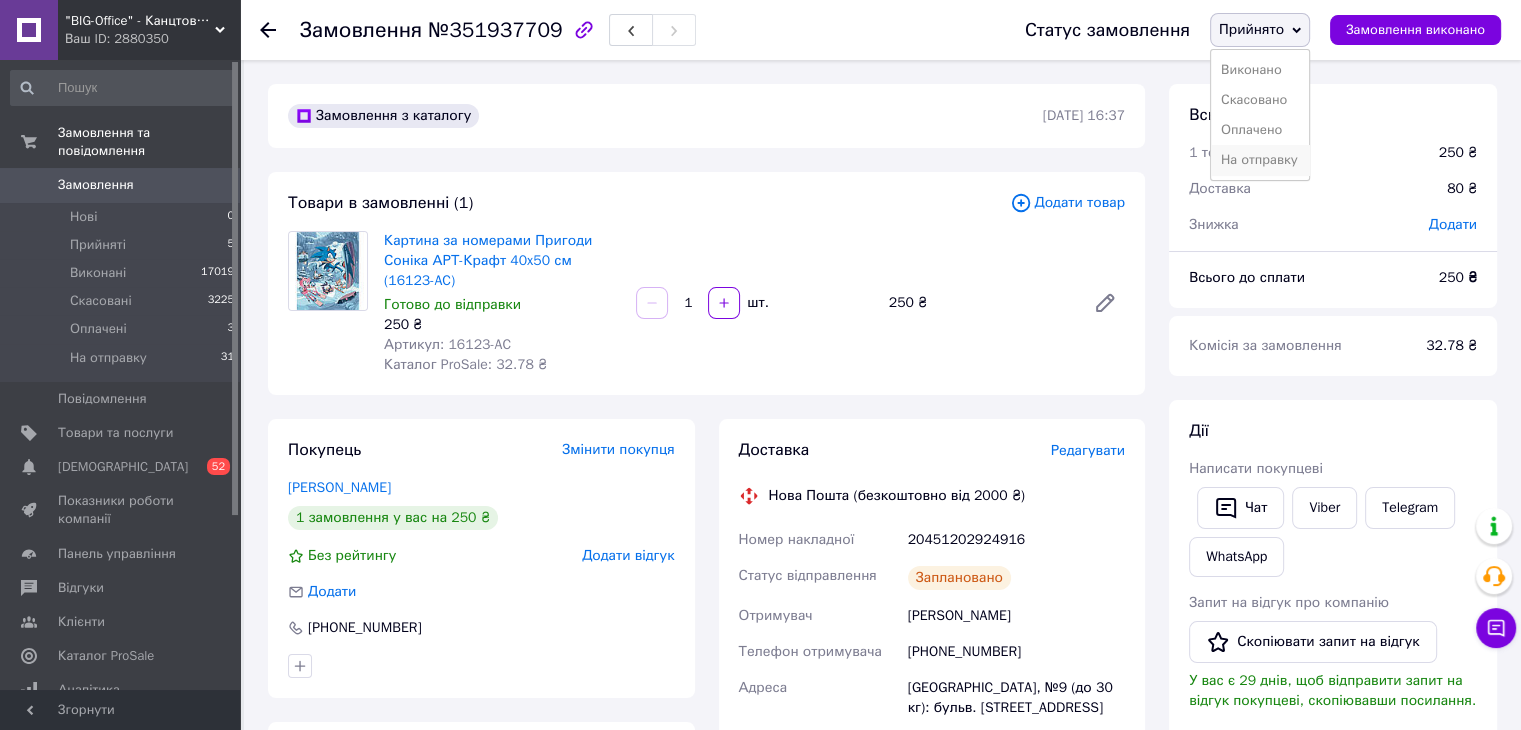 click on "На отправку" at bounding box center [1260, 160] 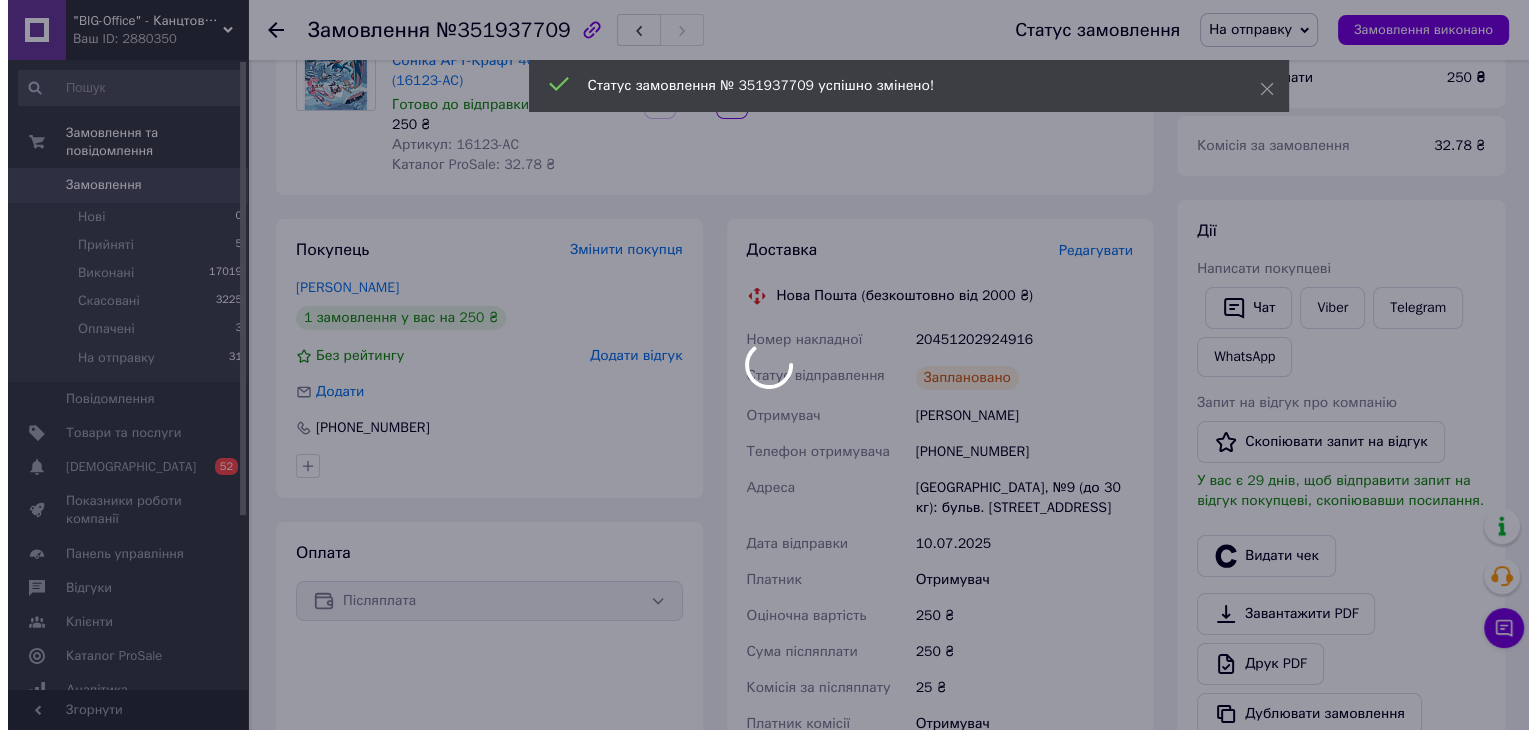 scroll, scrollTop: 300, scrollLeft: 0, axis: vertical 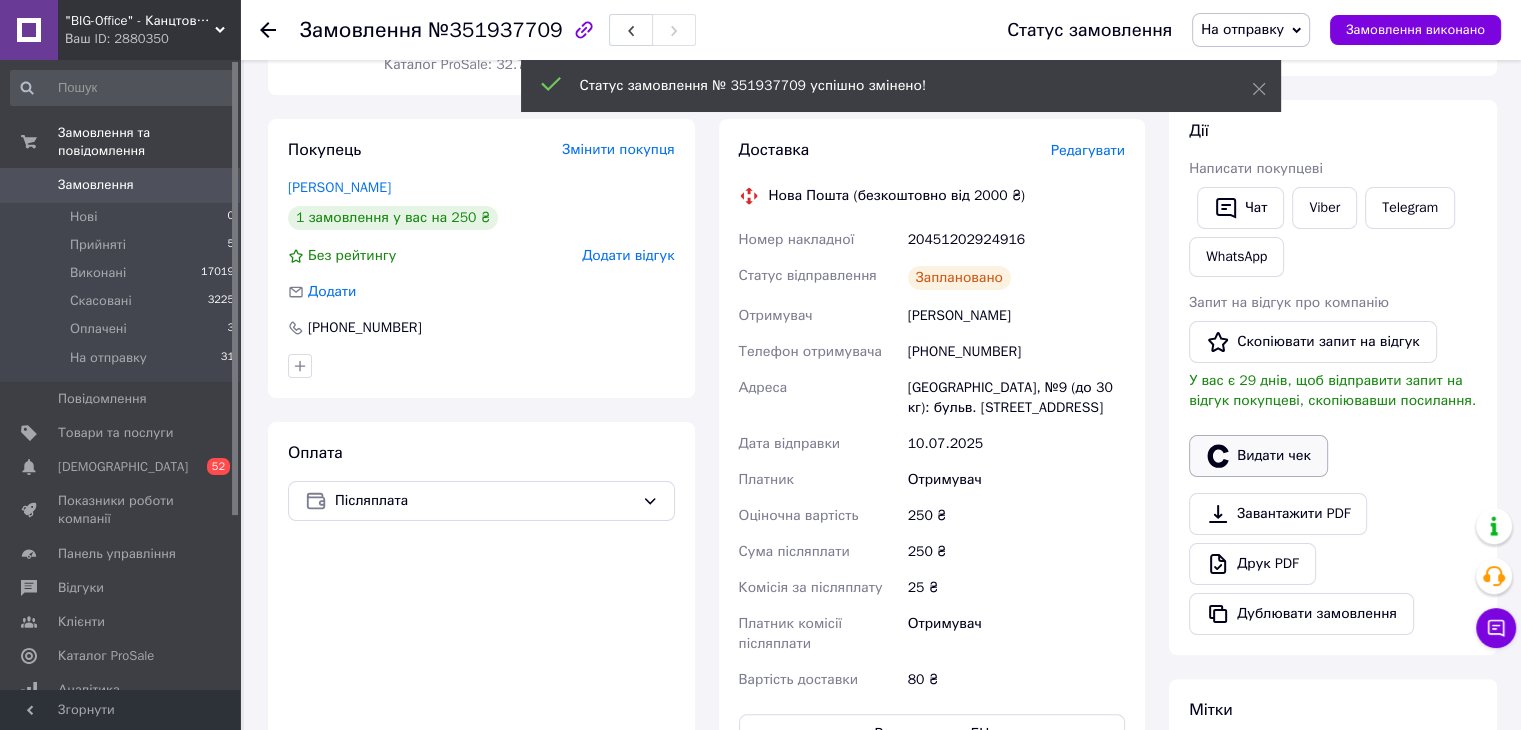 click on "Видати чек" at bounding box center (1258, 456) 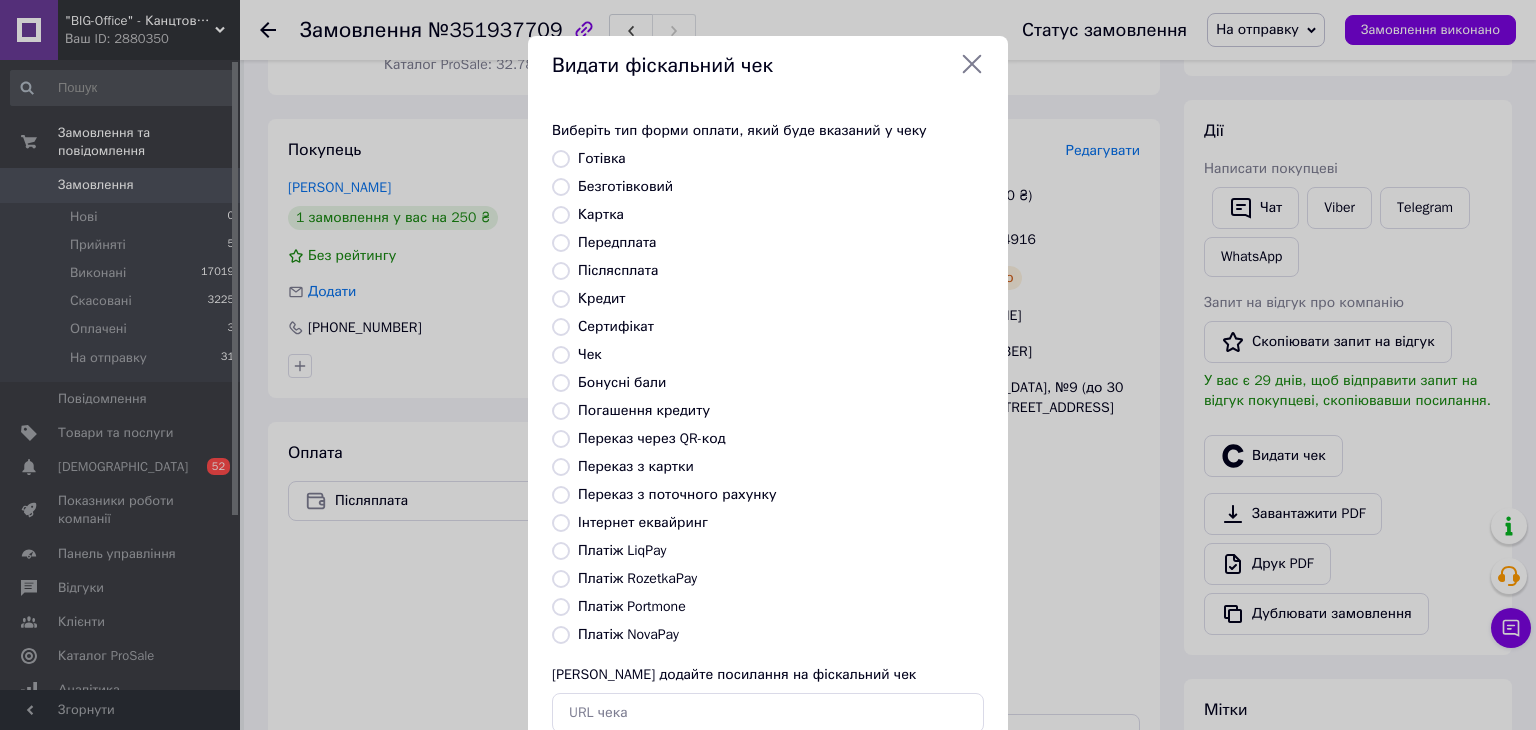 click on "Платіж NovaPay" at bounding box center [628, 634] 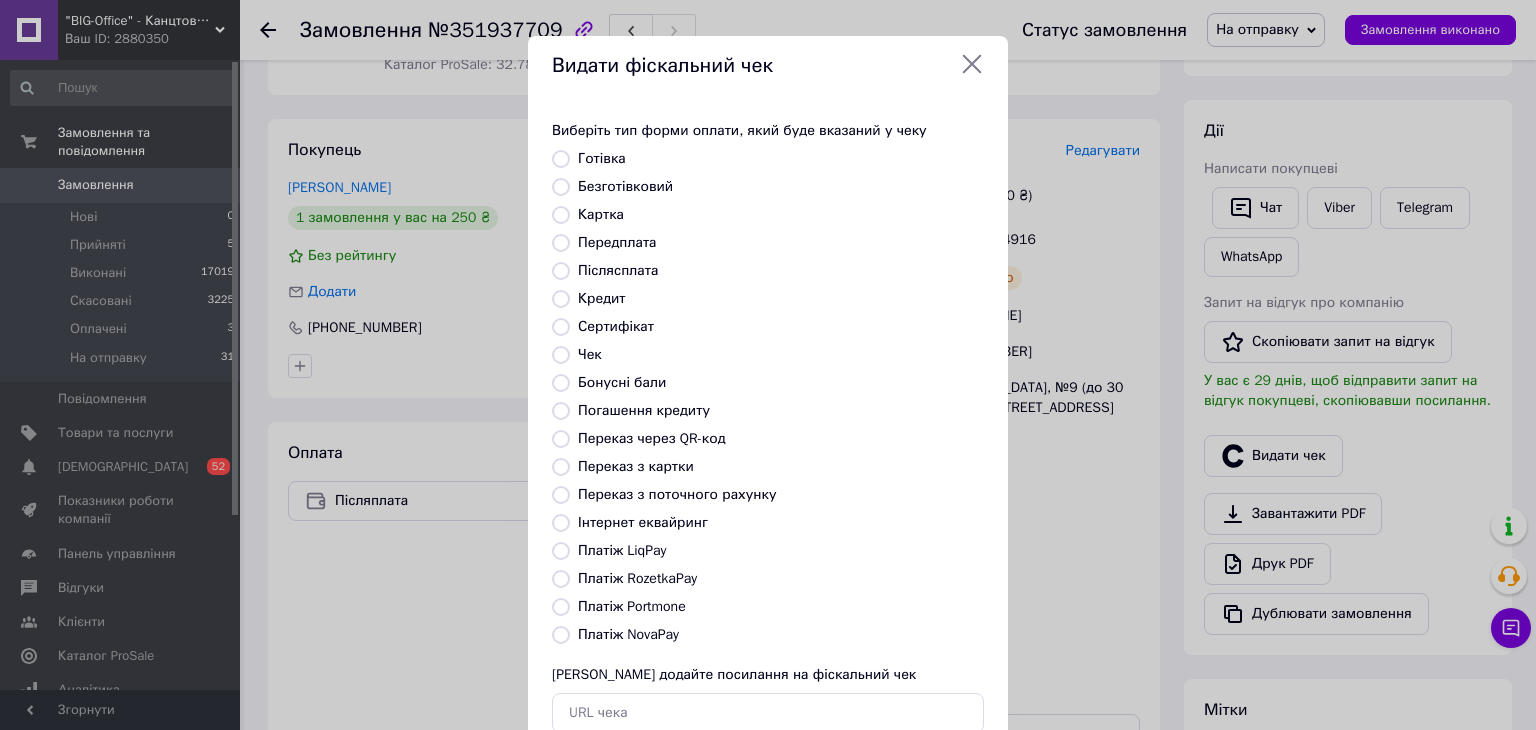 radio on "true" 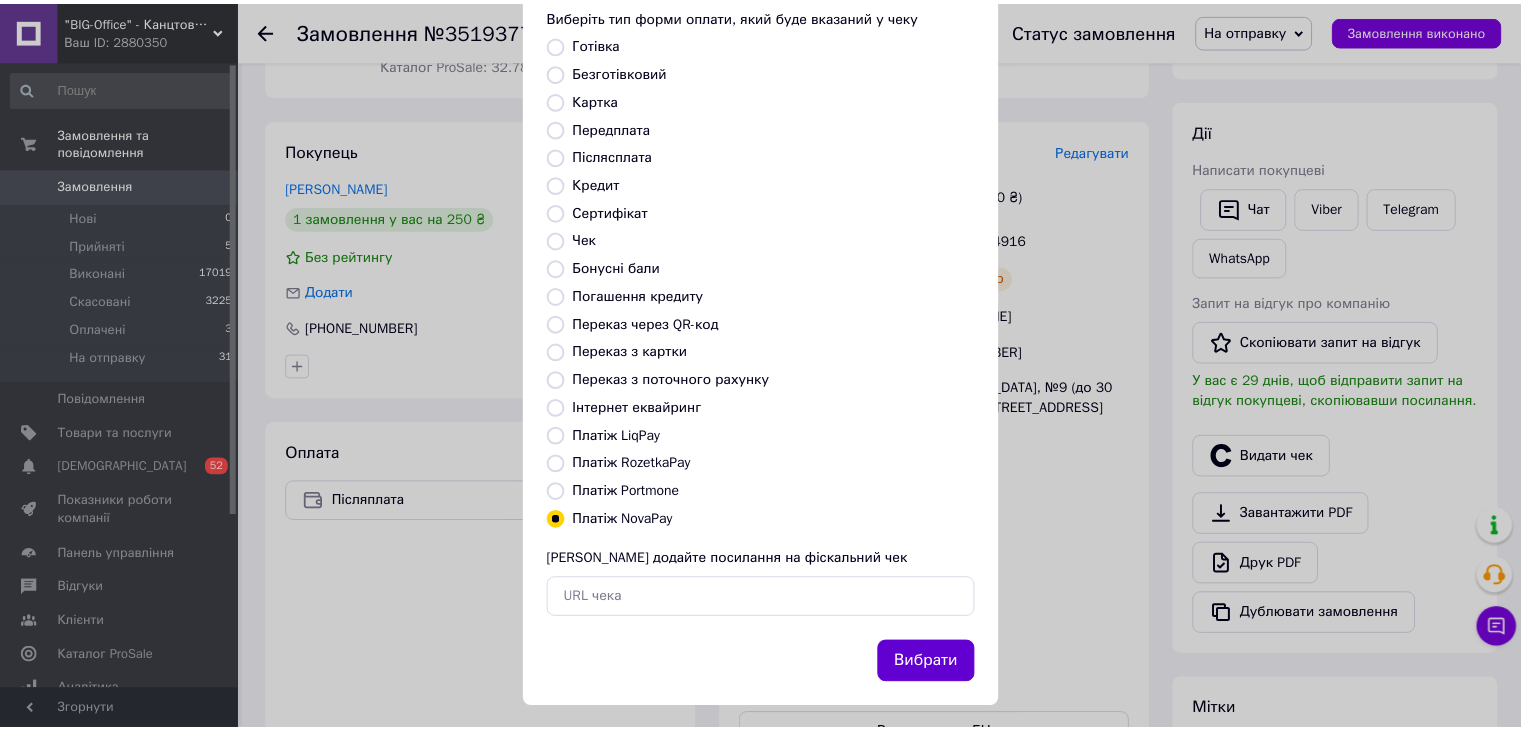 scroll, scrollTop: 128, scrollLeft: 0, axis: vertical 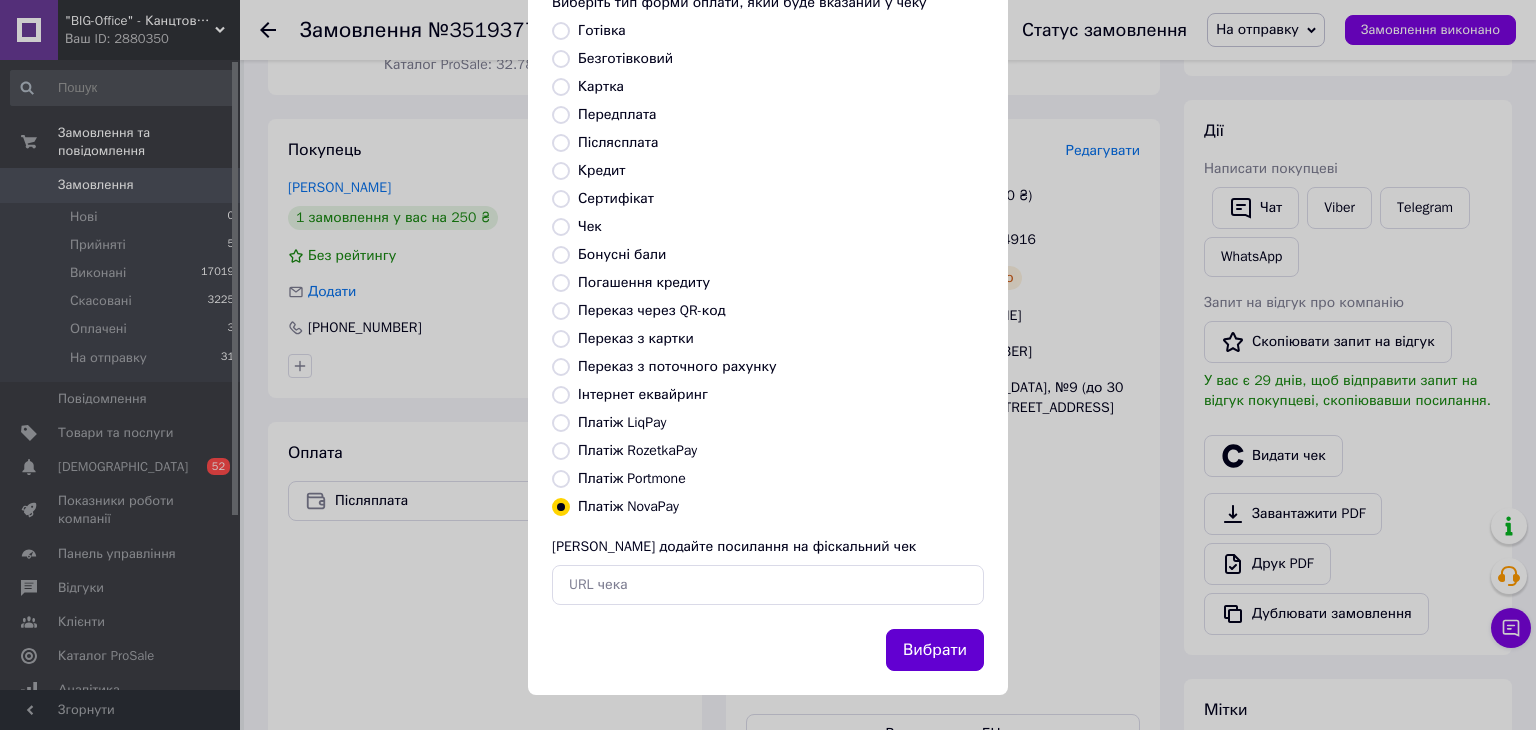 click on "Вибрати" at bounding box center (935, 650) 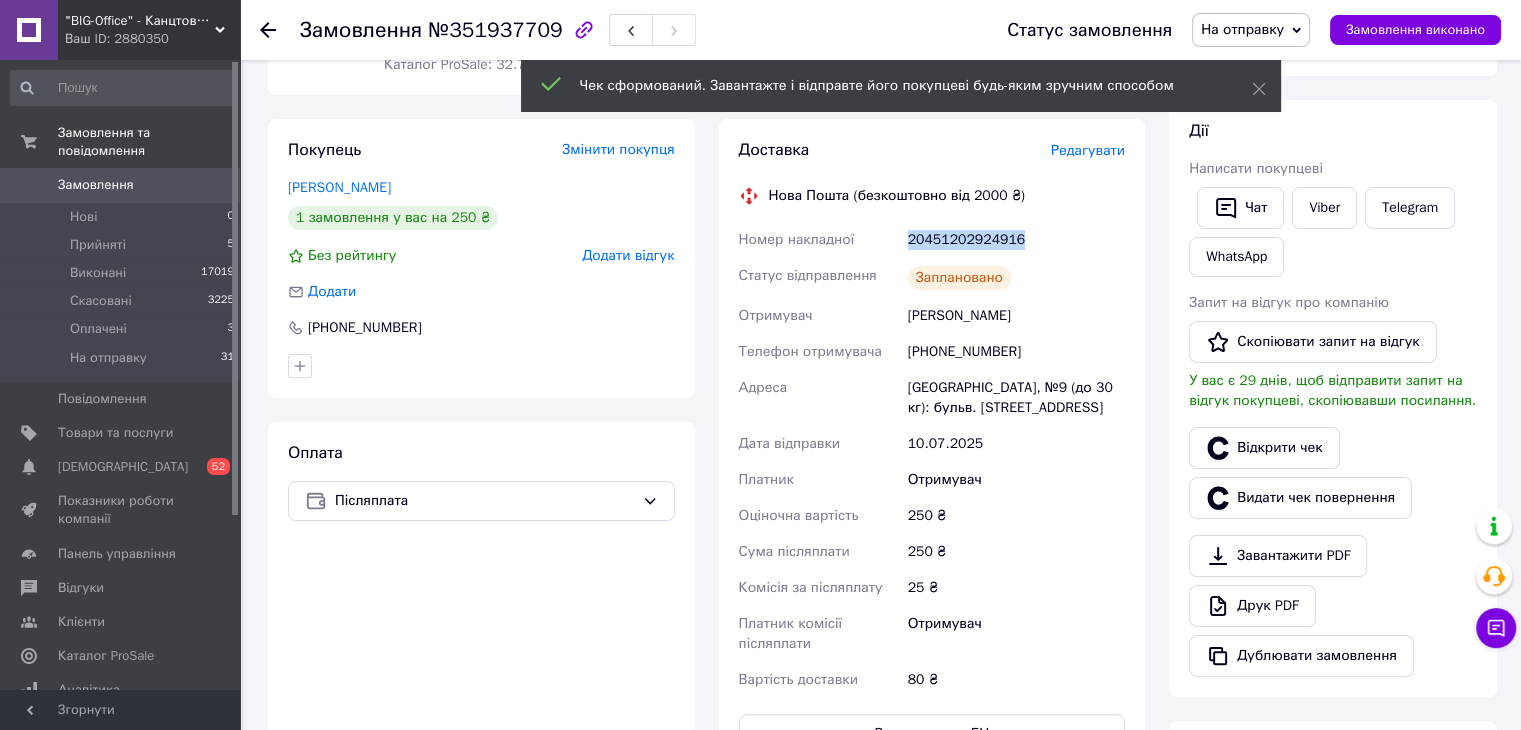 drag, startPoint x: 905, startPoint y: 233, endPoint x: 1044, endPoint y: 241, distance: 139.23003 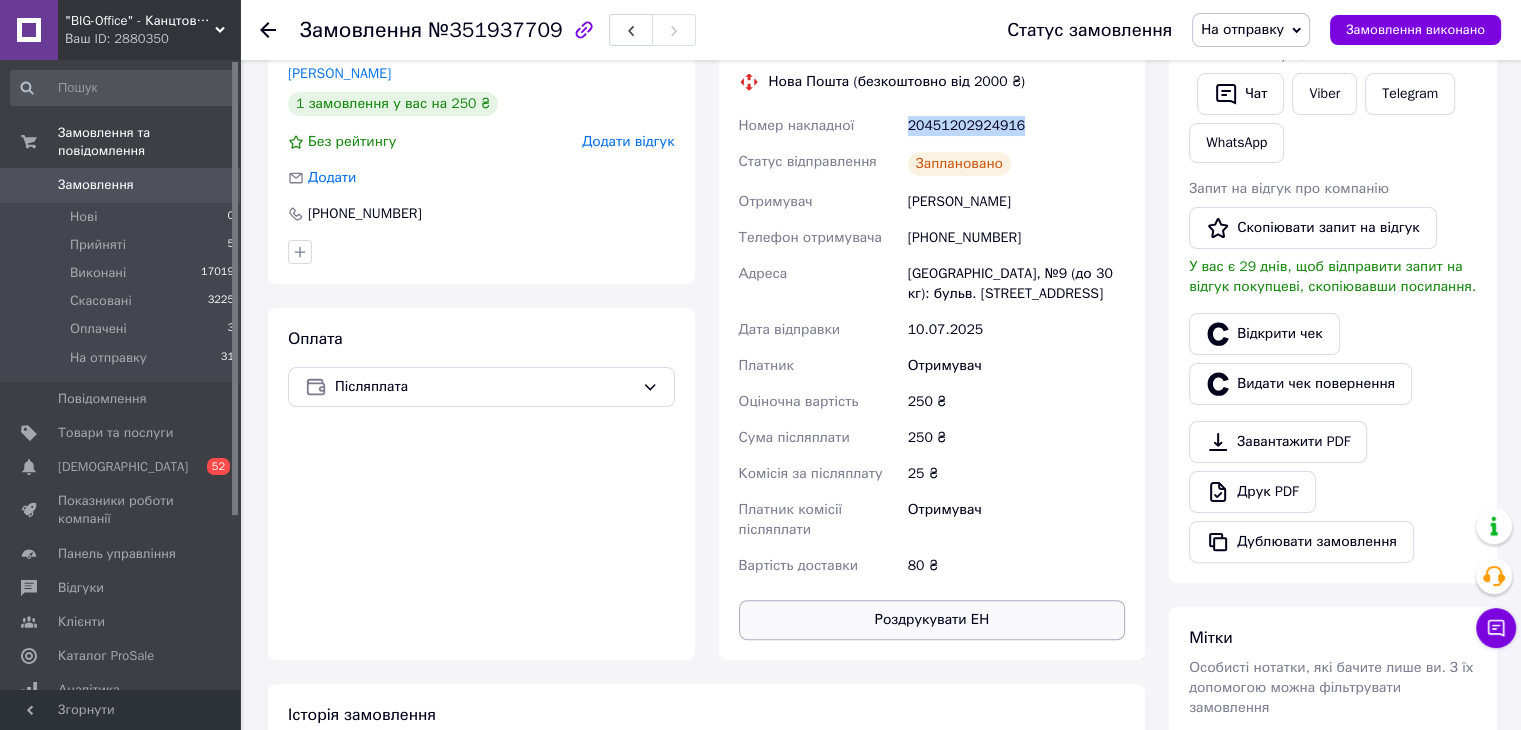 scroll, scrollTop: 500, scrollLeft: 0, axis: vertical 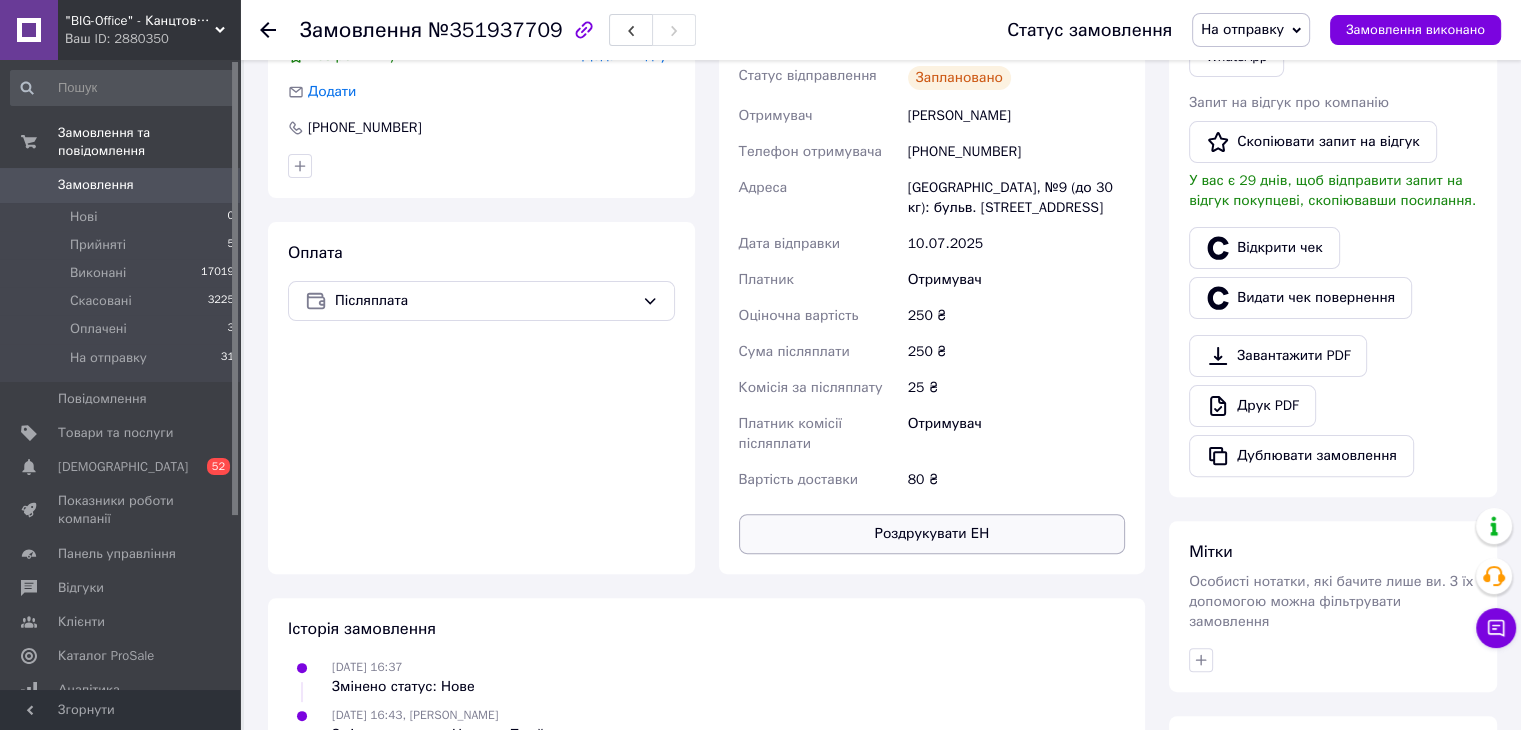 click on "Роздрукувати ЕН" at bounding box center [932, 534] 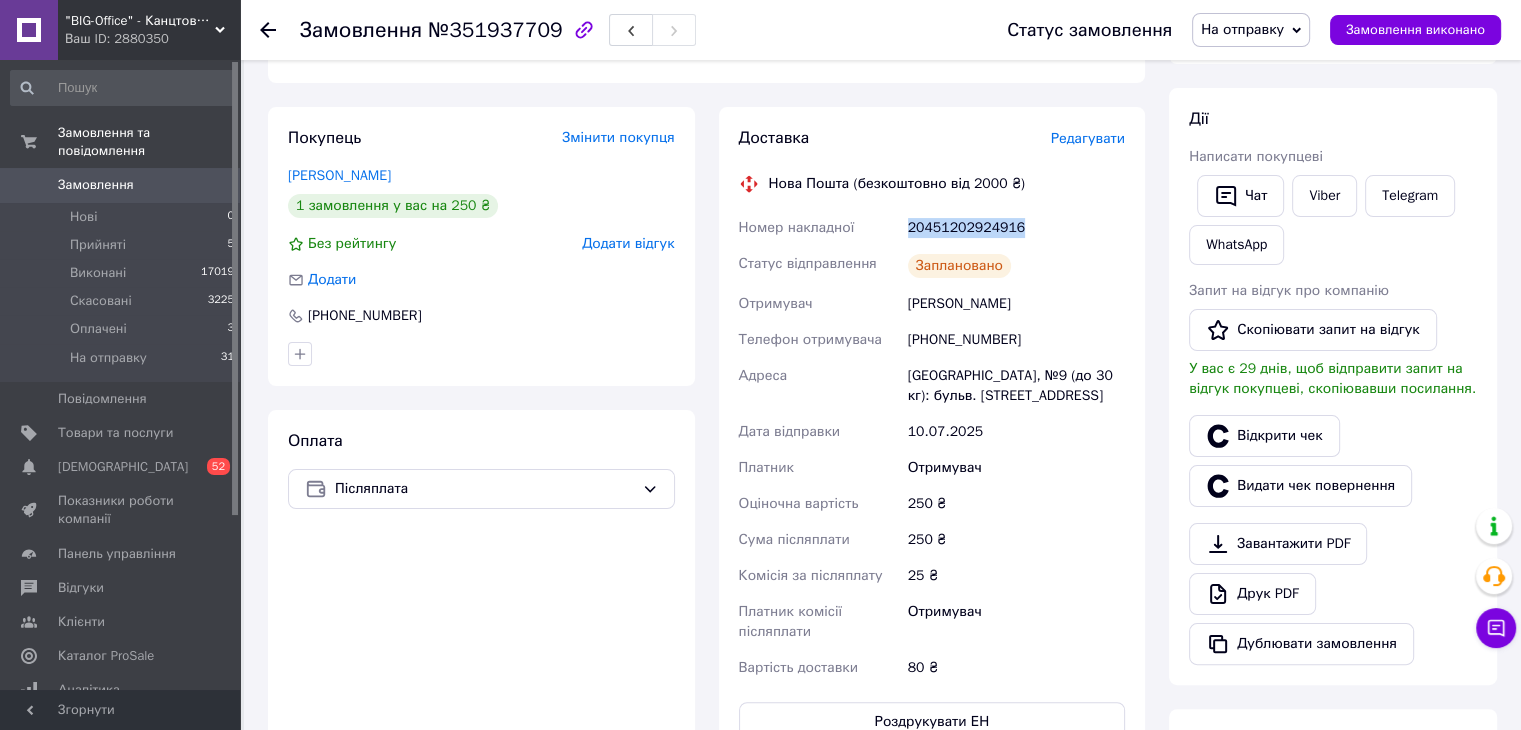scroll, scrollTop: 100, scrollLeft: 0, axis: vertical 